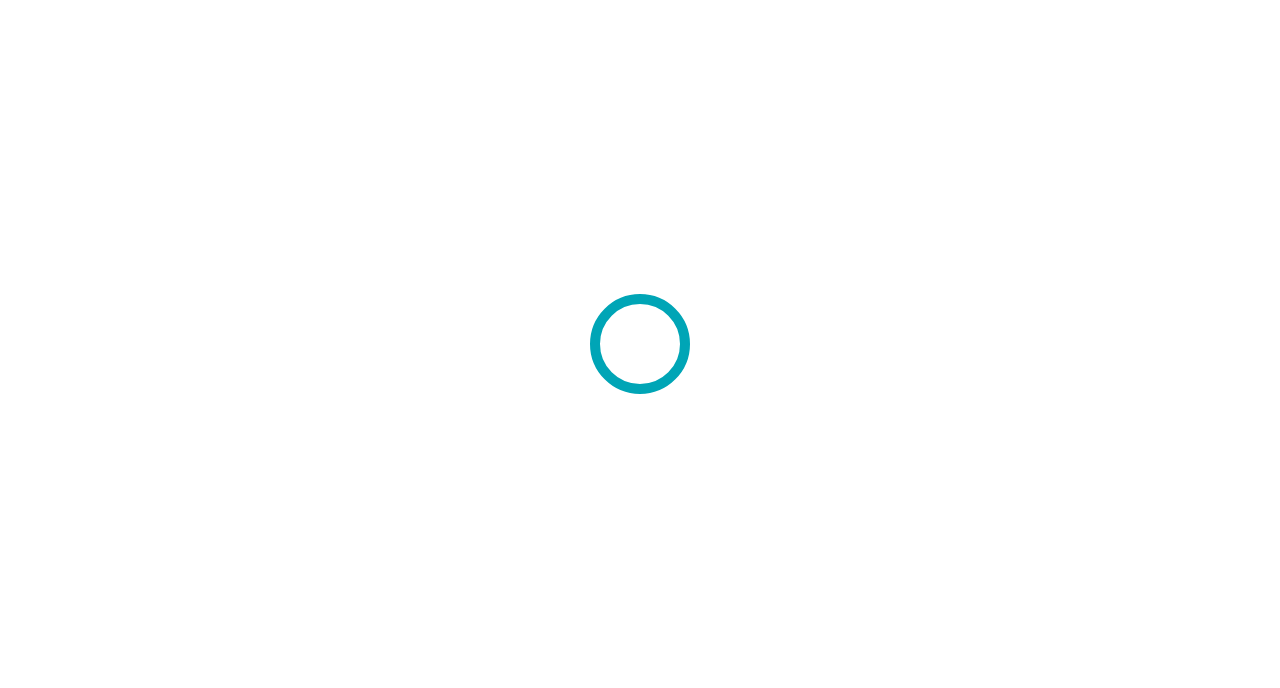 scroll, scrollTop: 0, scrollLeft: 0, axis: both 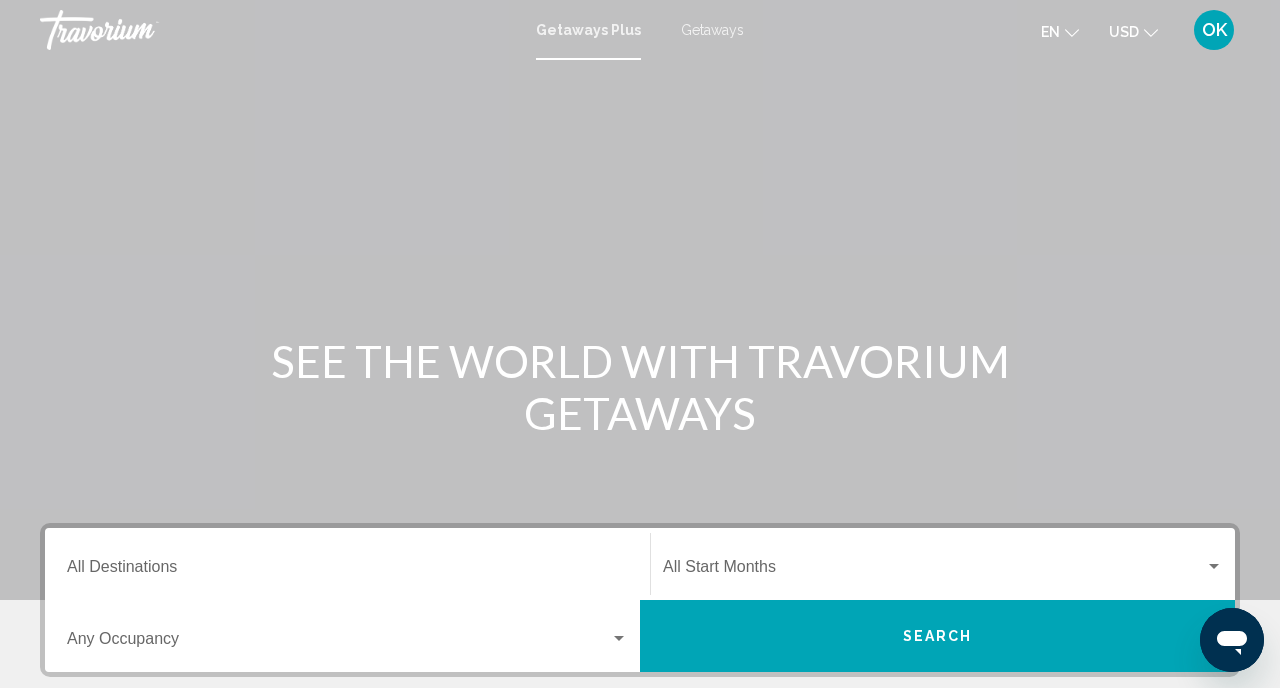 click on "Getaways Plus  Getaways en
English Español Français Italiano Português русский USD
USD ($) MXN (Mex$) CAD (Can$) GBP (£) EUR (€) AUD (A$) NZD (NZ$) CNY (CN¥) OK Login" at bounding box center [640, 30] 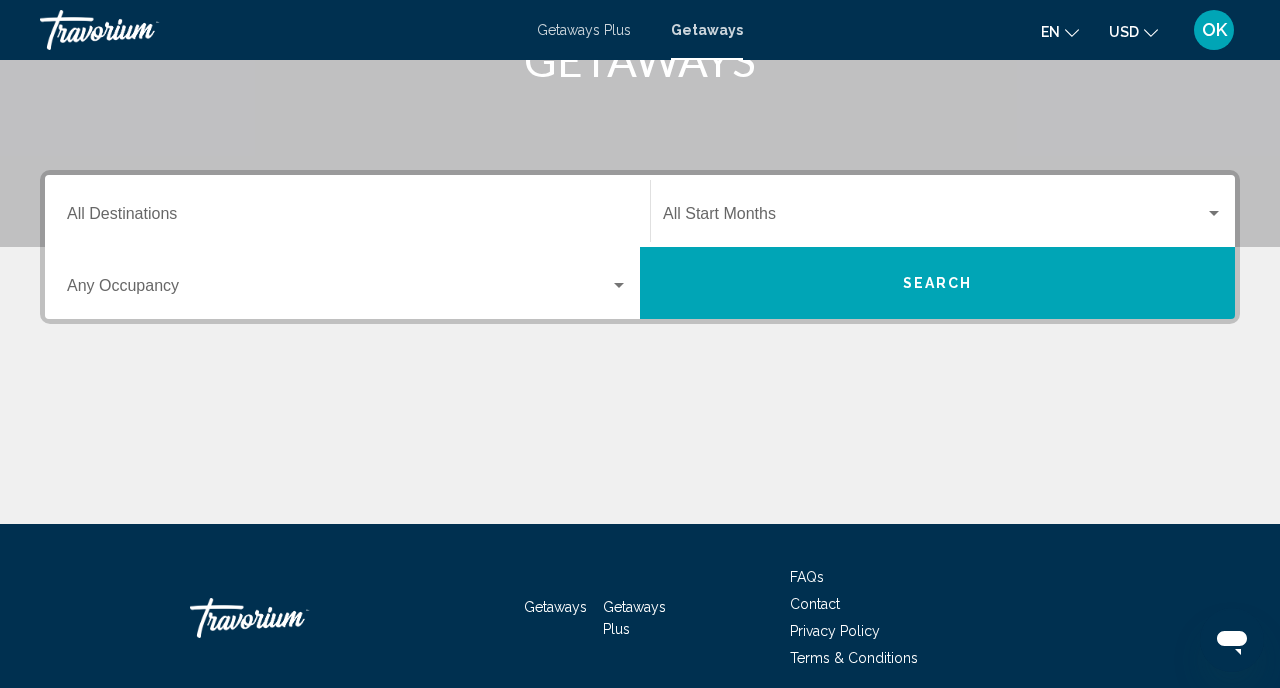 click on "Destination All Destinations" at bounding box center [347, 218] 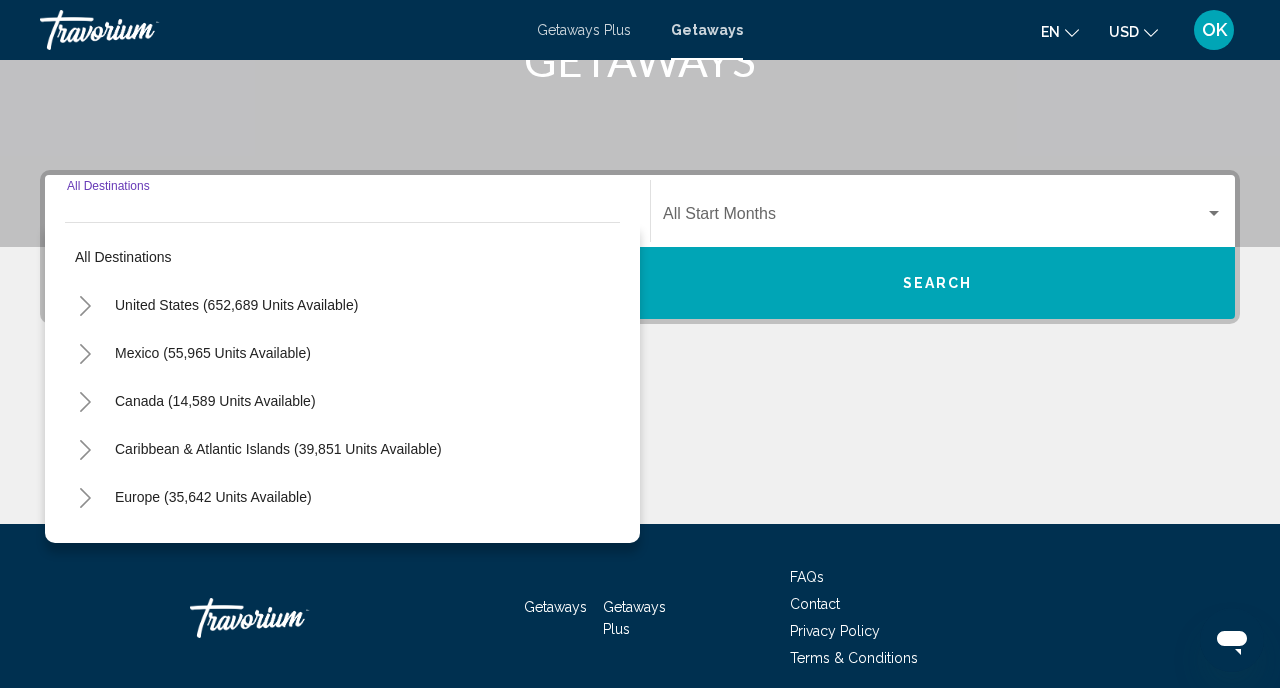 scroll, scrollTop: 434, scrollLeft: 0, axis: vertical 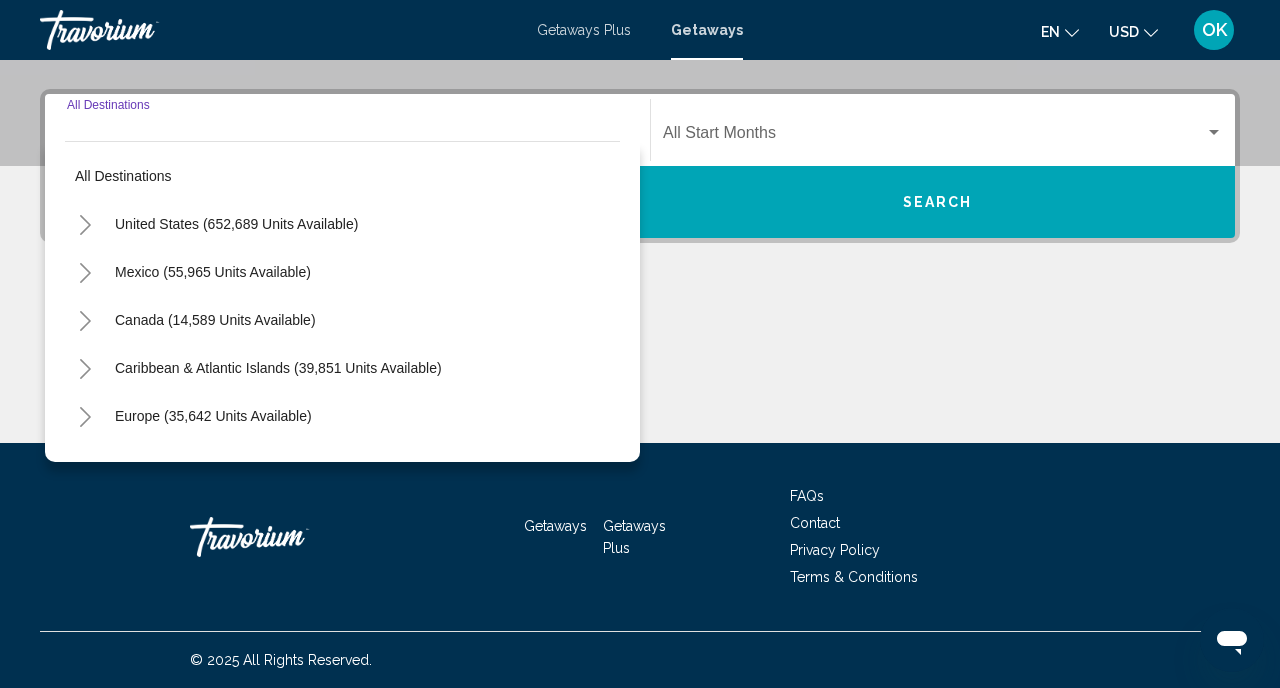 click 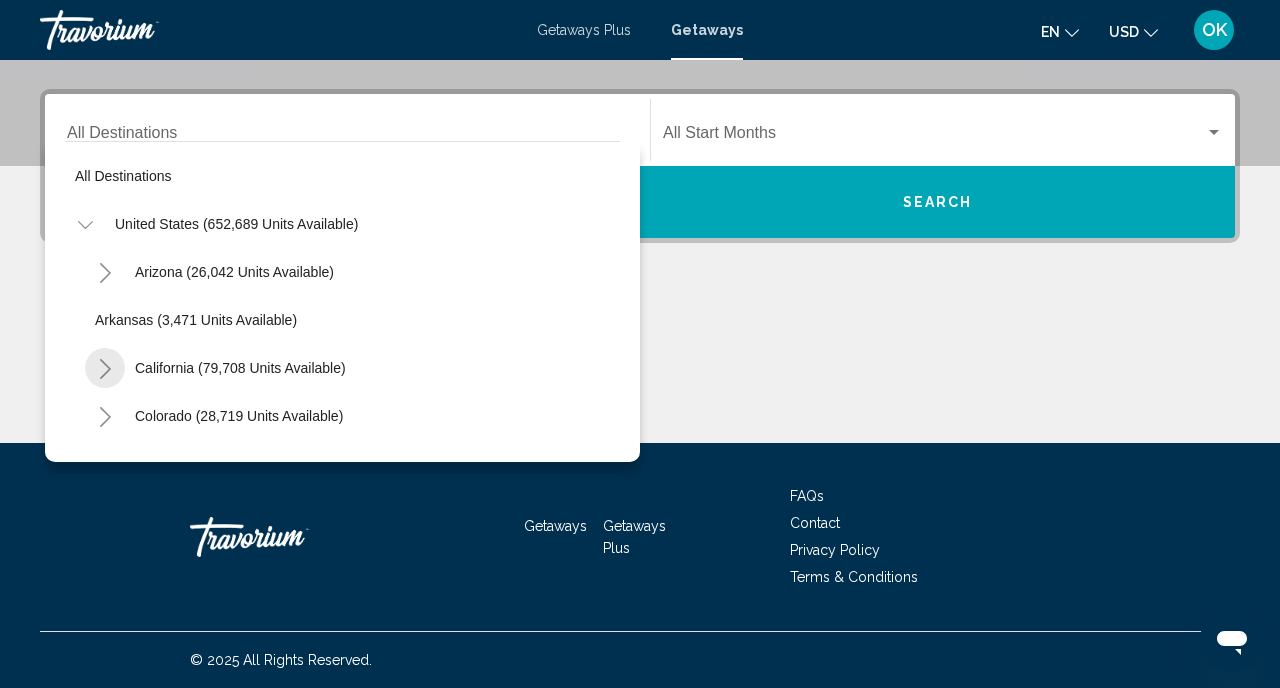 click 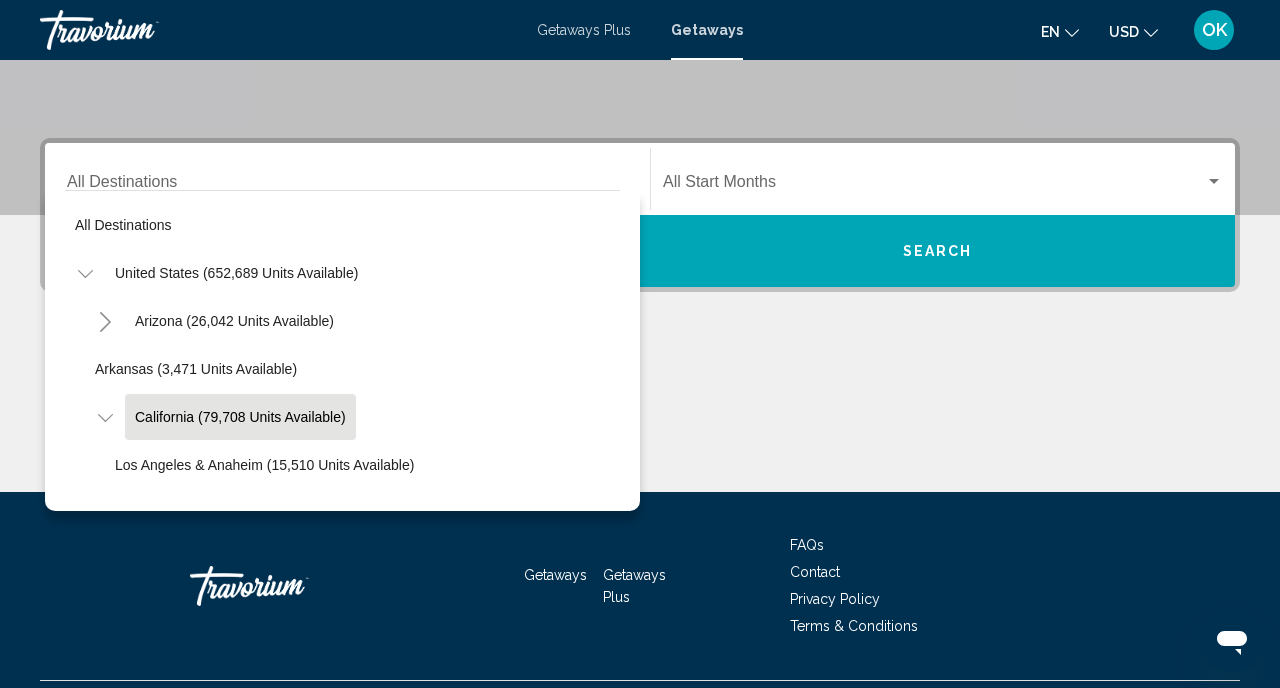 scroll, scrollTop: 434, scrollLeft: 0, axis: vertical 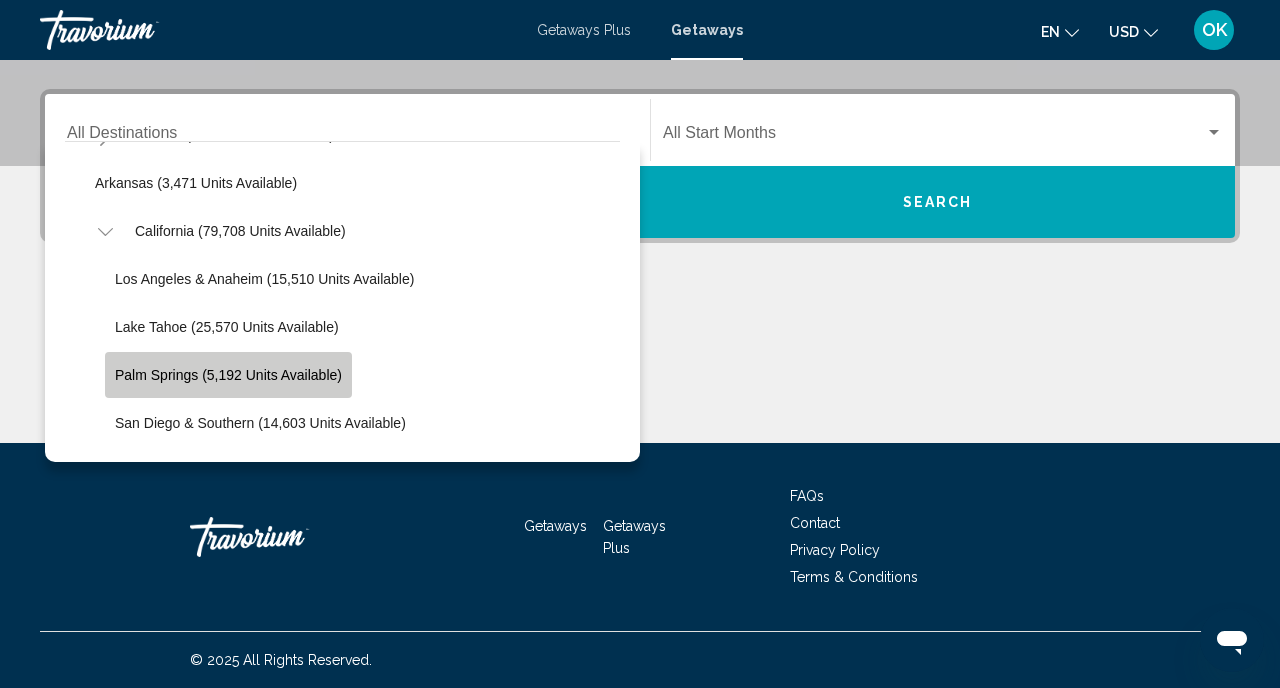 click on "Palm Springs (5,192 units available)" 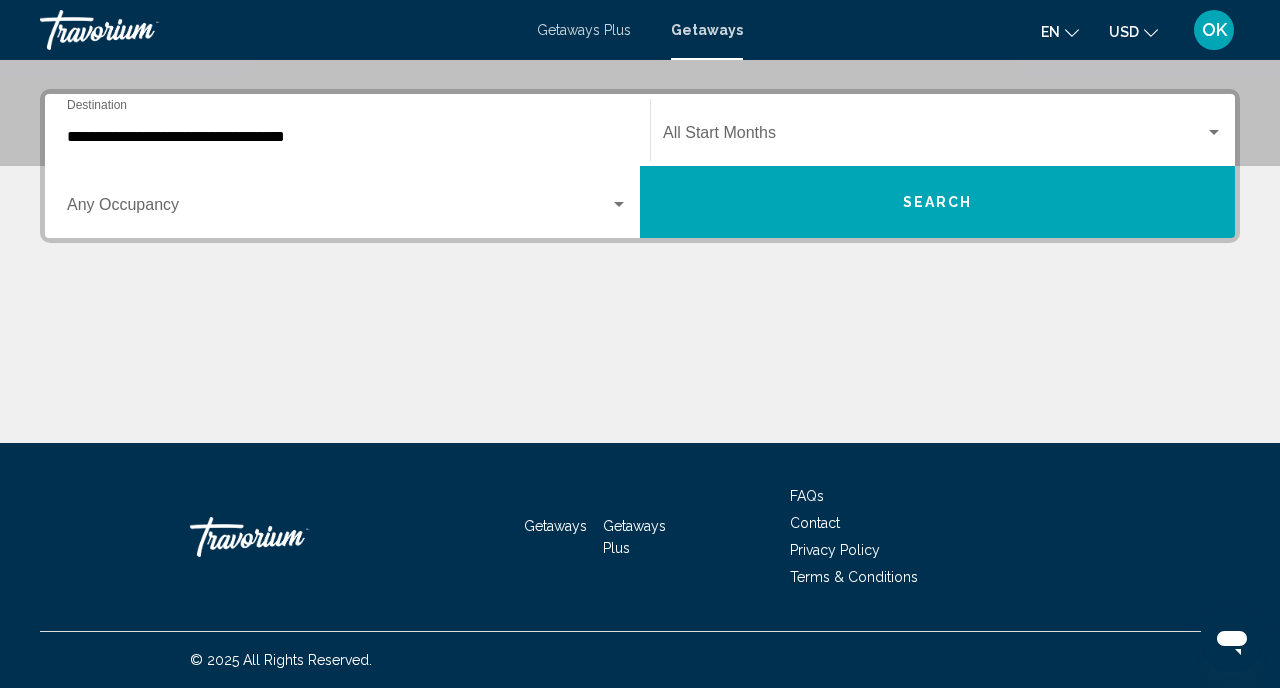 click on "Start Month All Start Months" 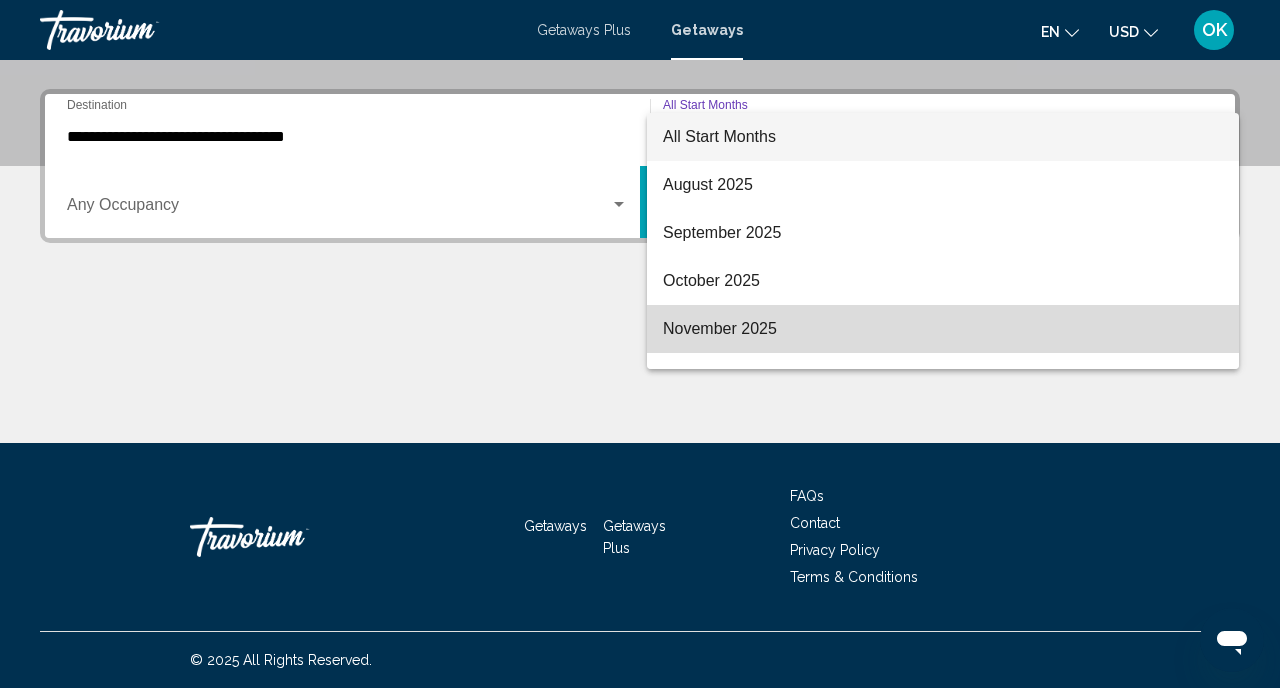 click on "November 2025" at bounding box center [943, 329] 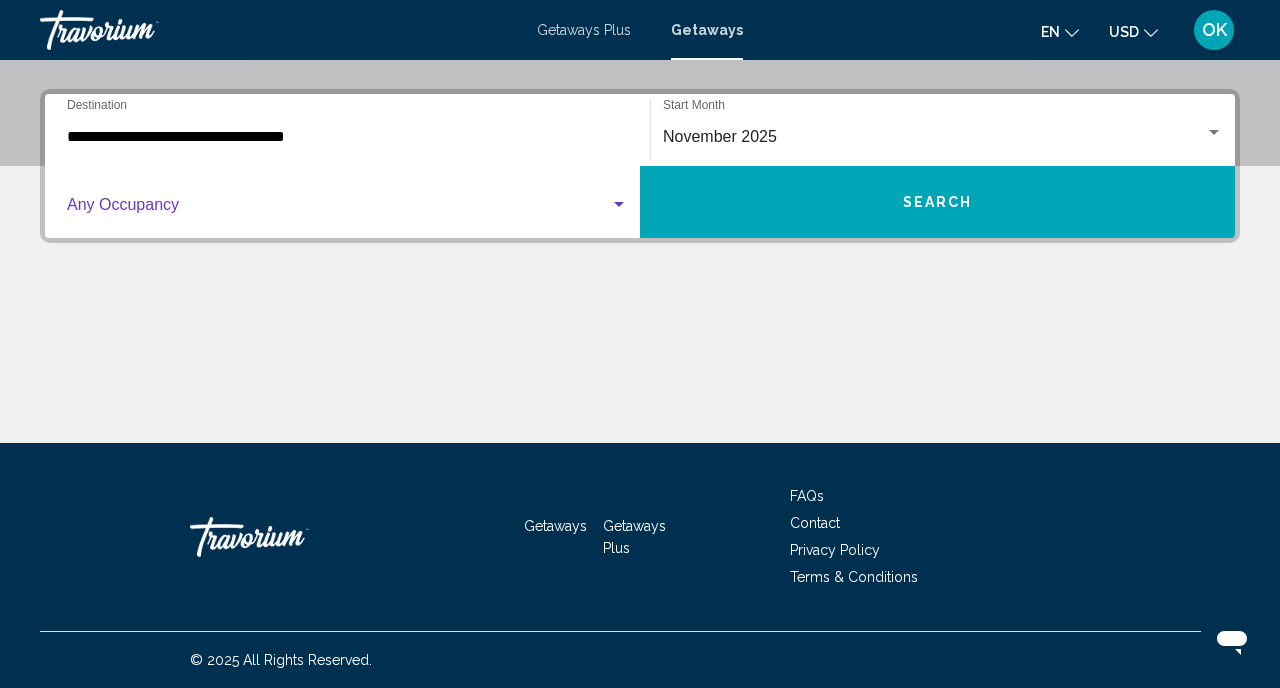 click at bounding box center (619, 204) 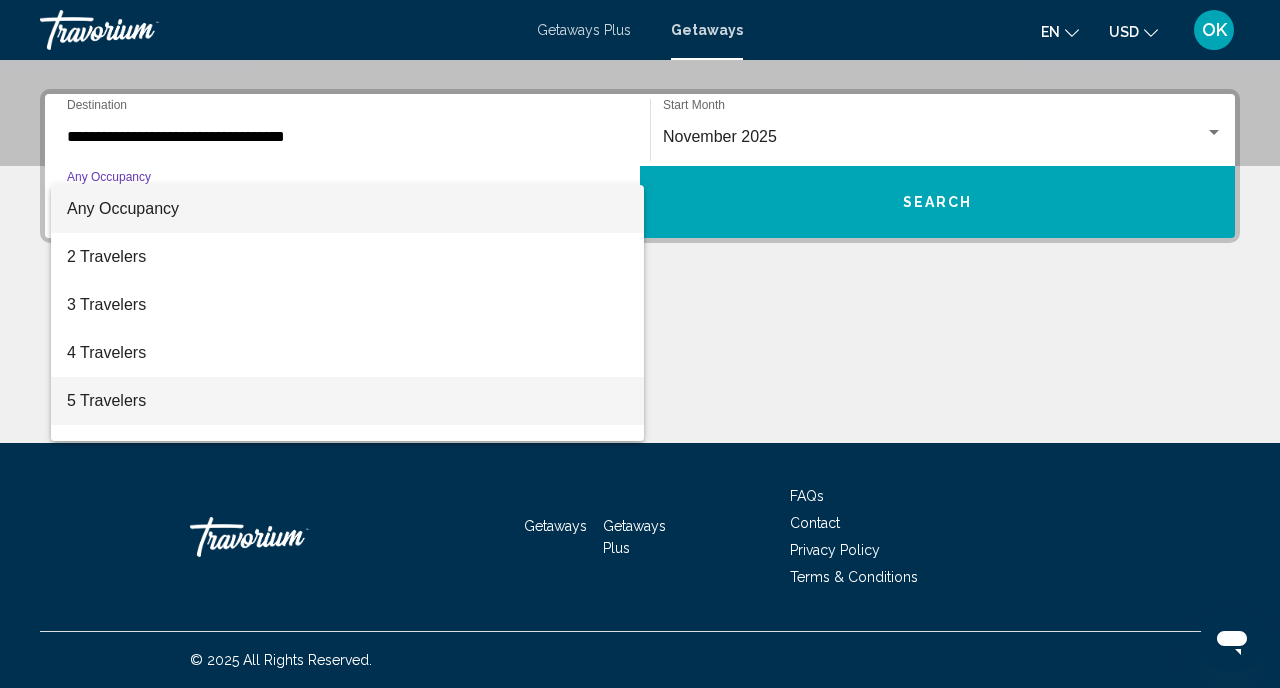 click on "5 Travelers" at bounding box center [347, 401] 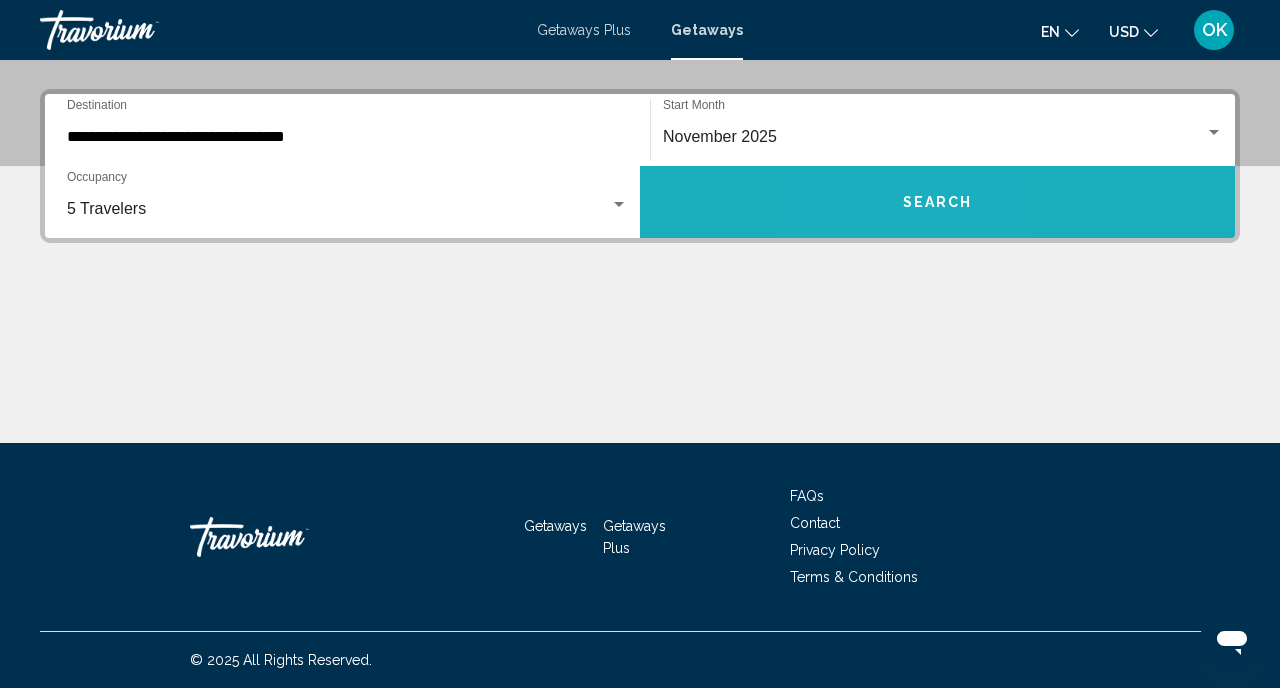 click on "Search" at bounding box center [937, 202] 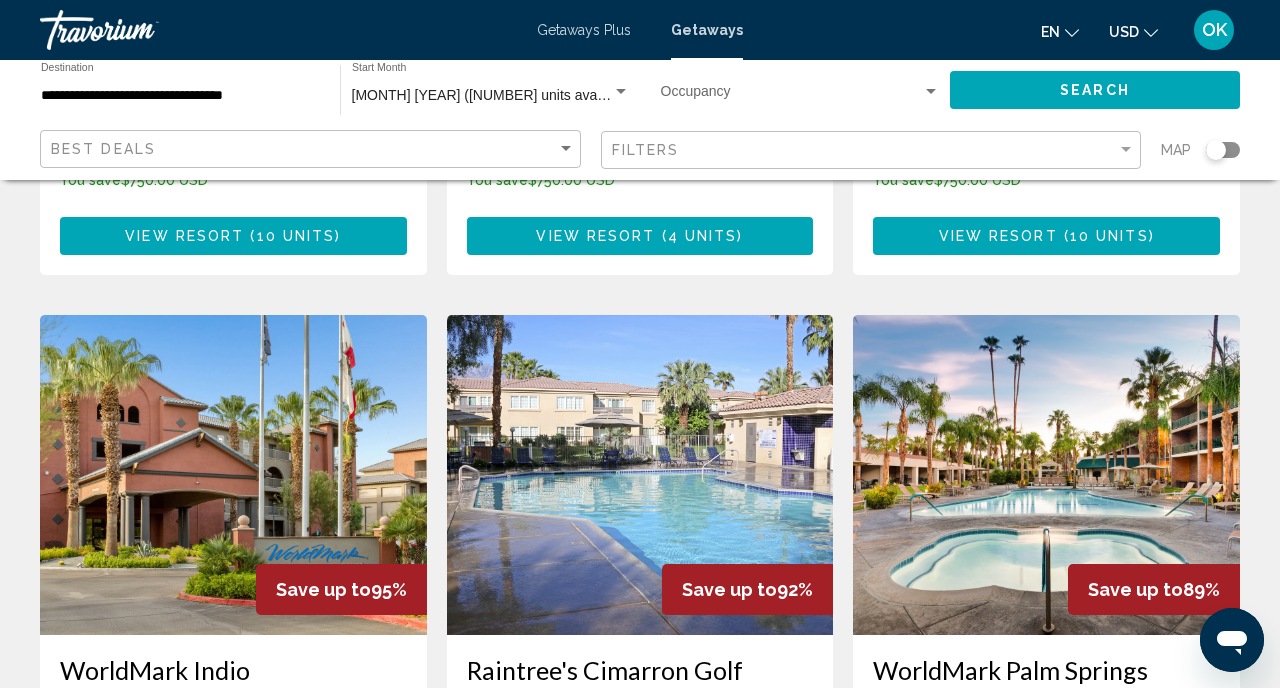 scroll, scrollTop: 1311, scrollLeft: 0, axis: vertical 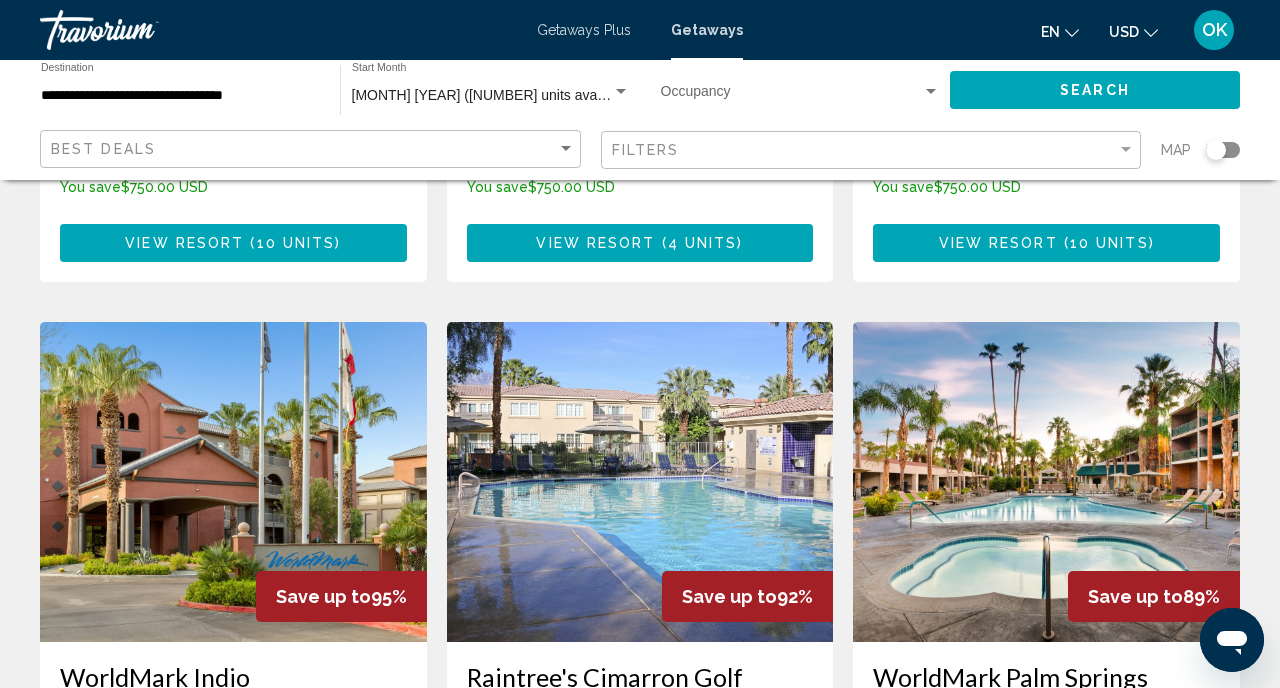 click at bounding box center (1046, 482) 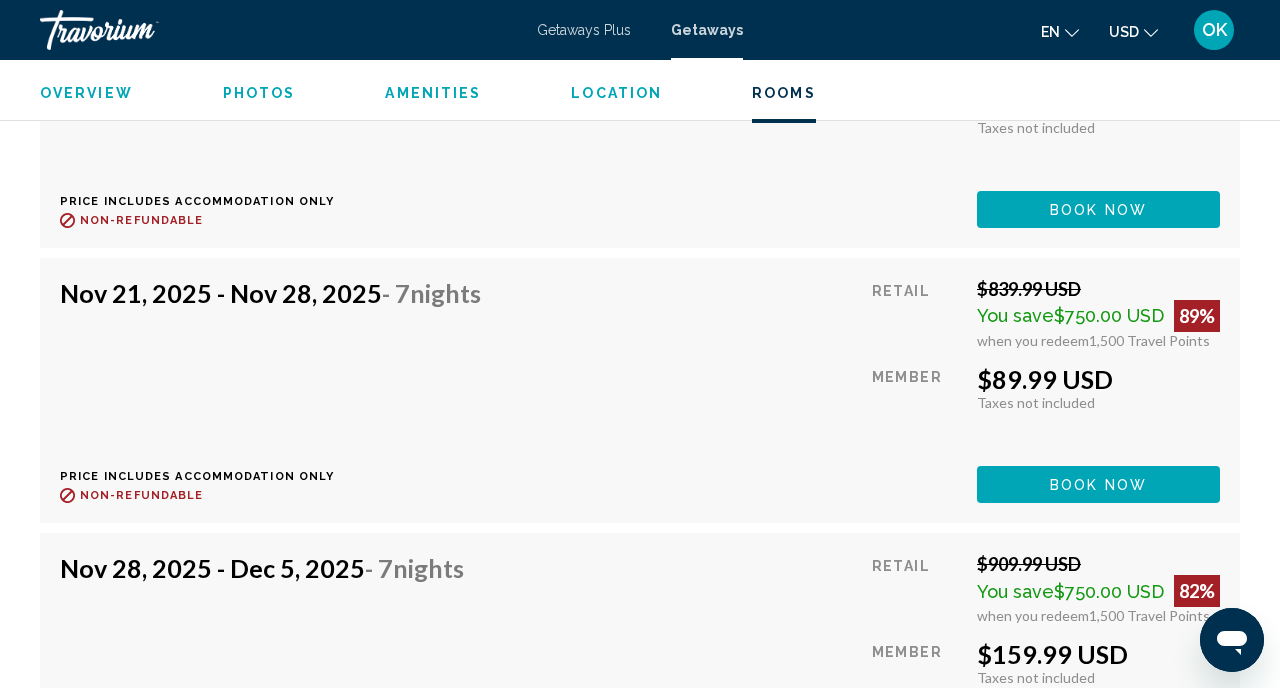 scroll, scrollTop: 4180, scrollLeft: 0, axis: vertical 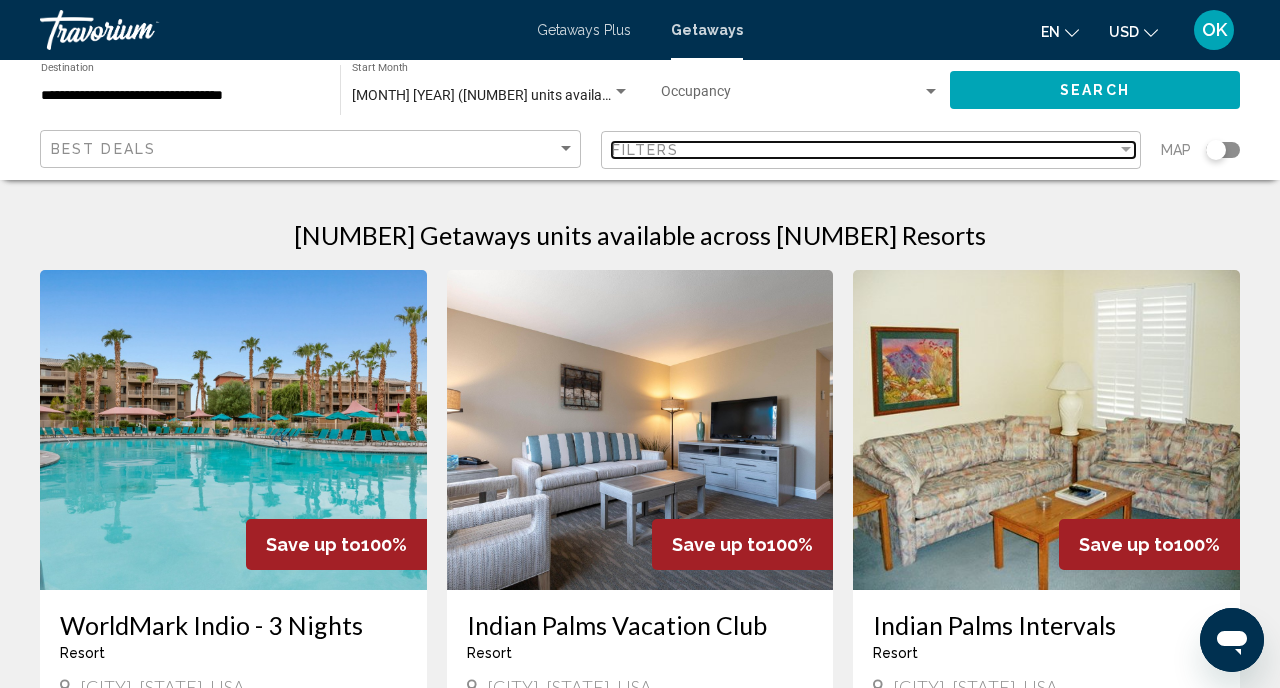 click on "Filters" at bounding box center (865, 150) 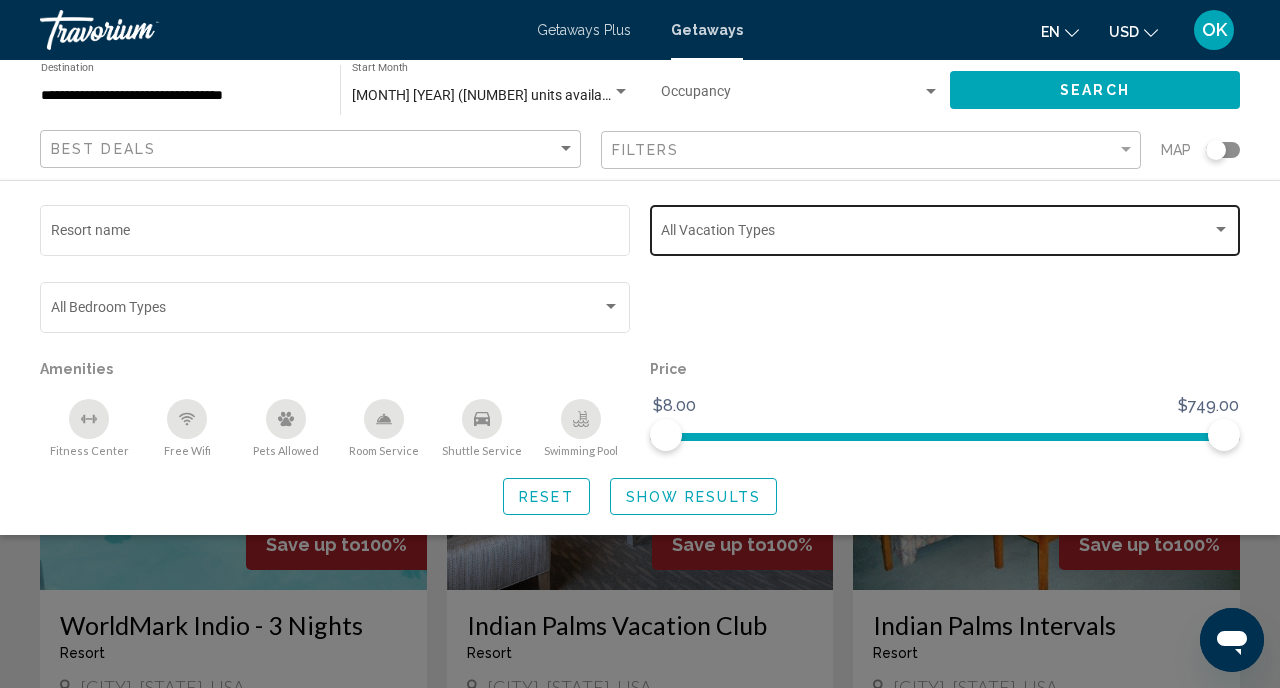 click on "Vacation Types All Vacation Types" 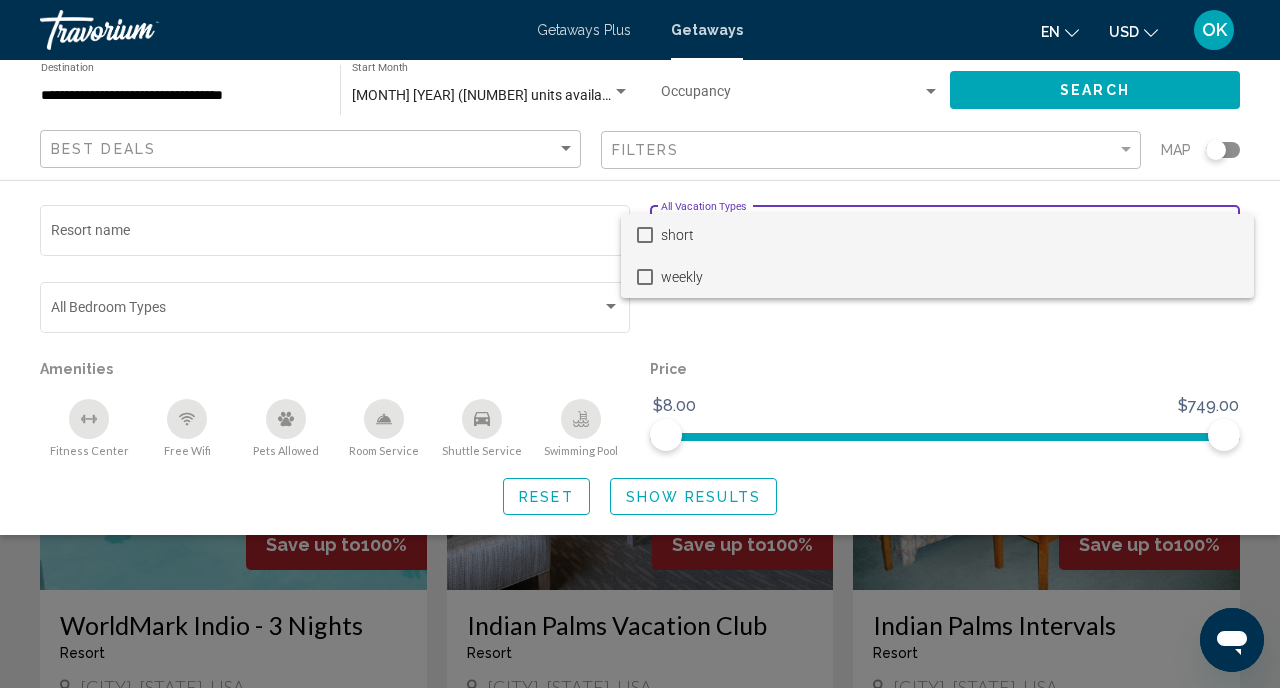 click at bounding box center (645, 277) 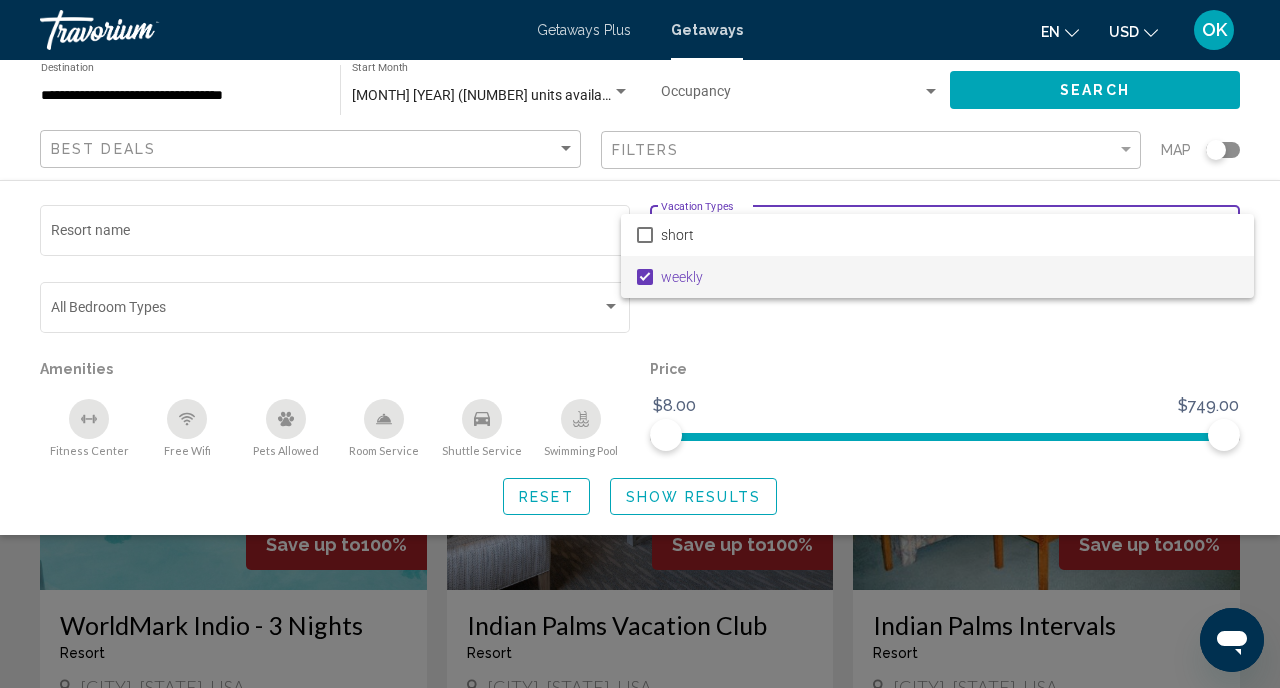click at bounding box center (640, 344) 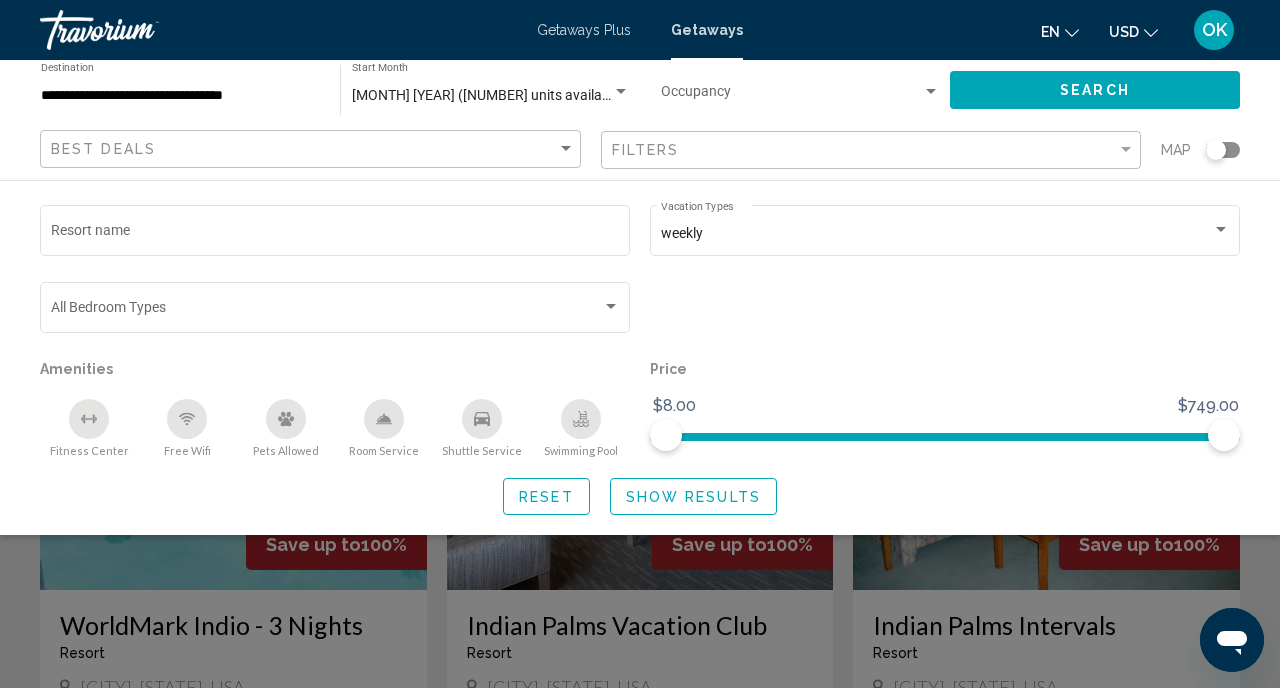 click 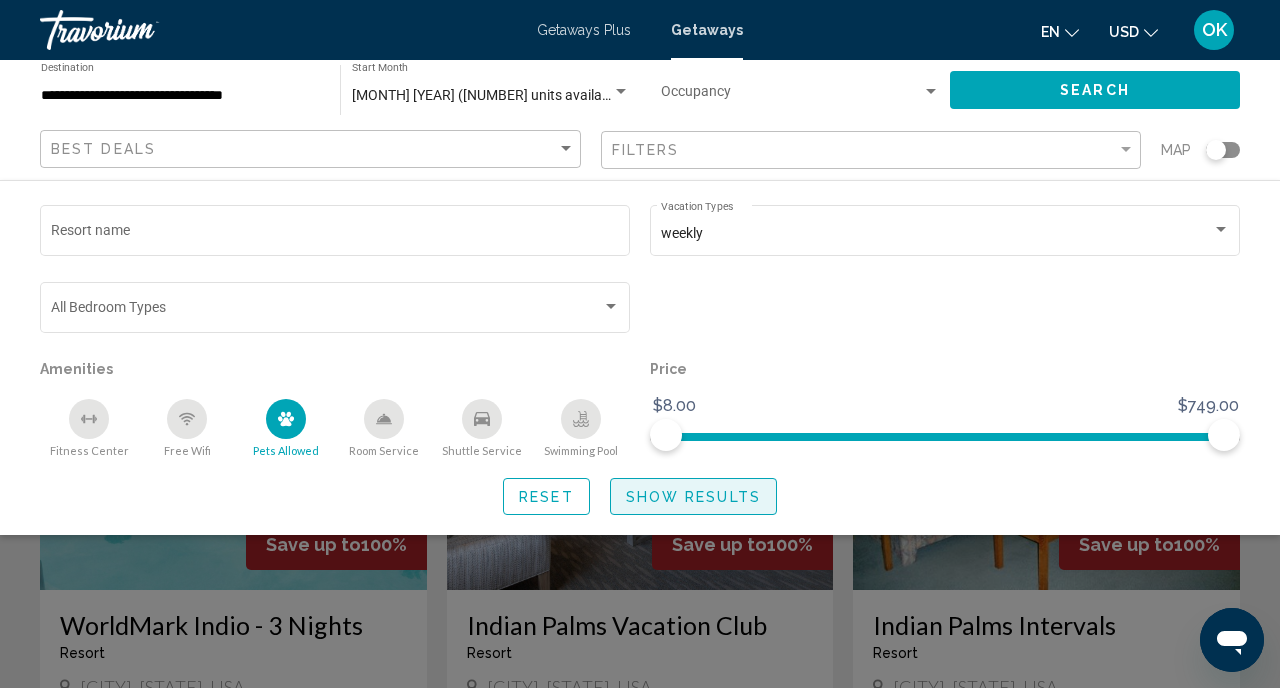 click on "Show Results" 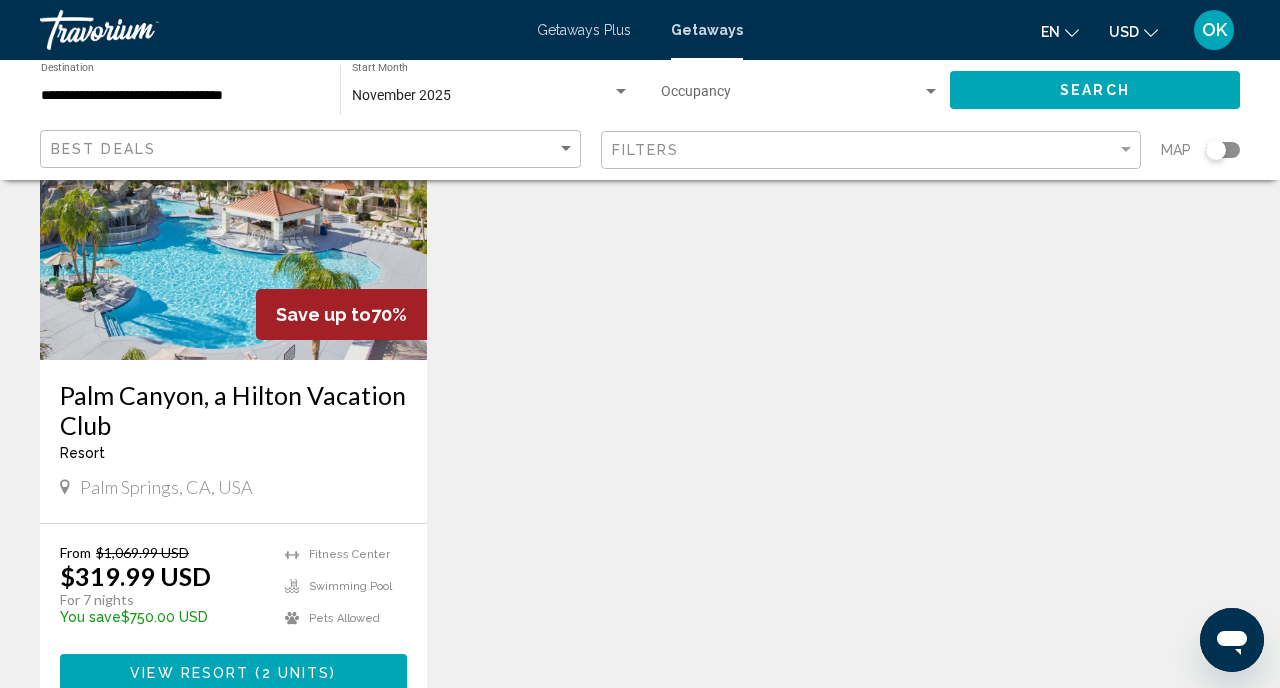 scroll, scrollTop: 239, scrollLeft: 0, axis: vertical 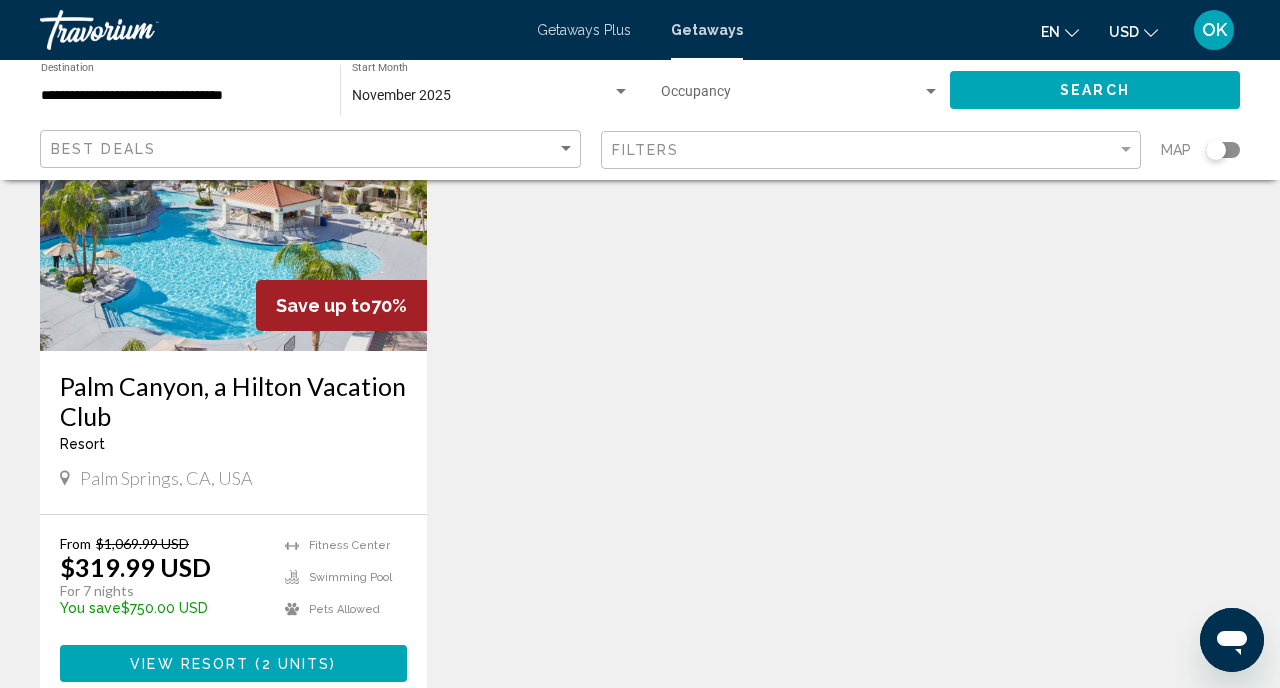click at bounding box center (233, 191) 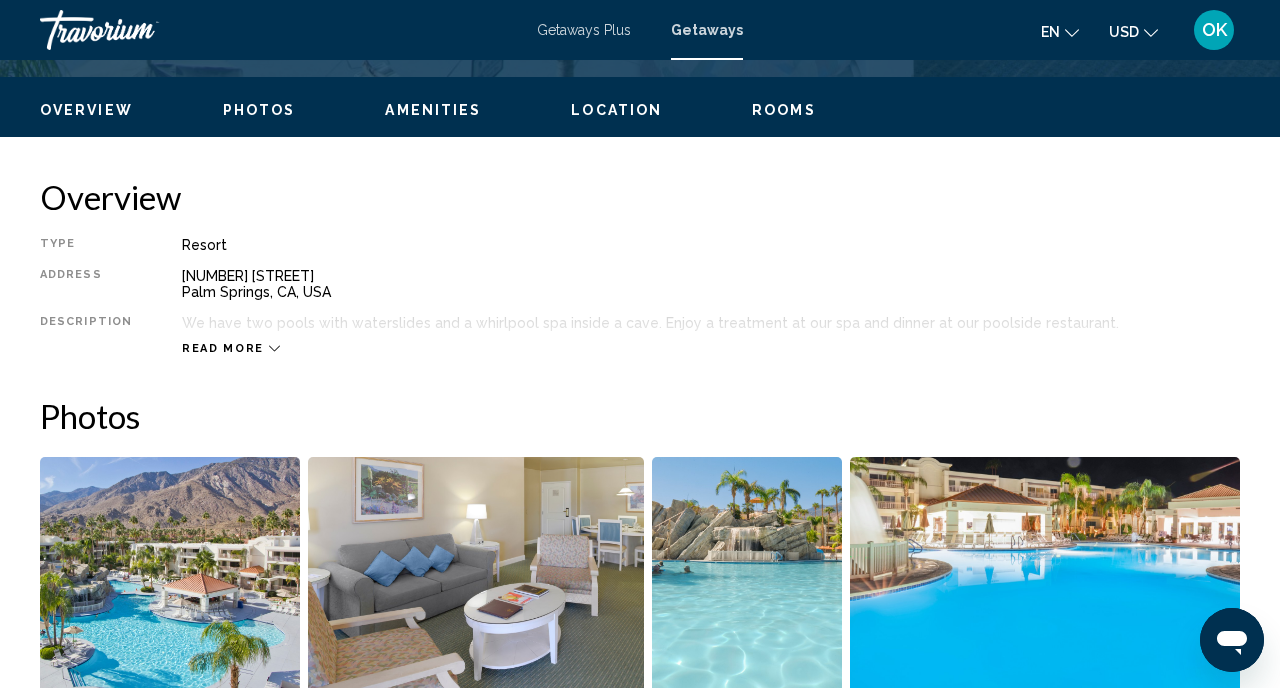 scroll, scrollTop: 1011, scrollLeft: 0, axis: vertical 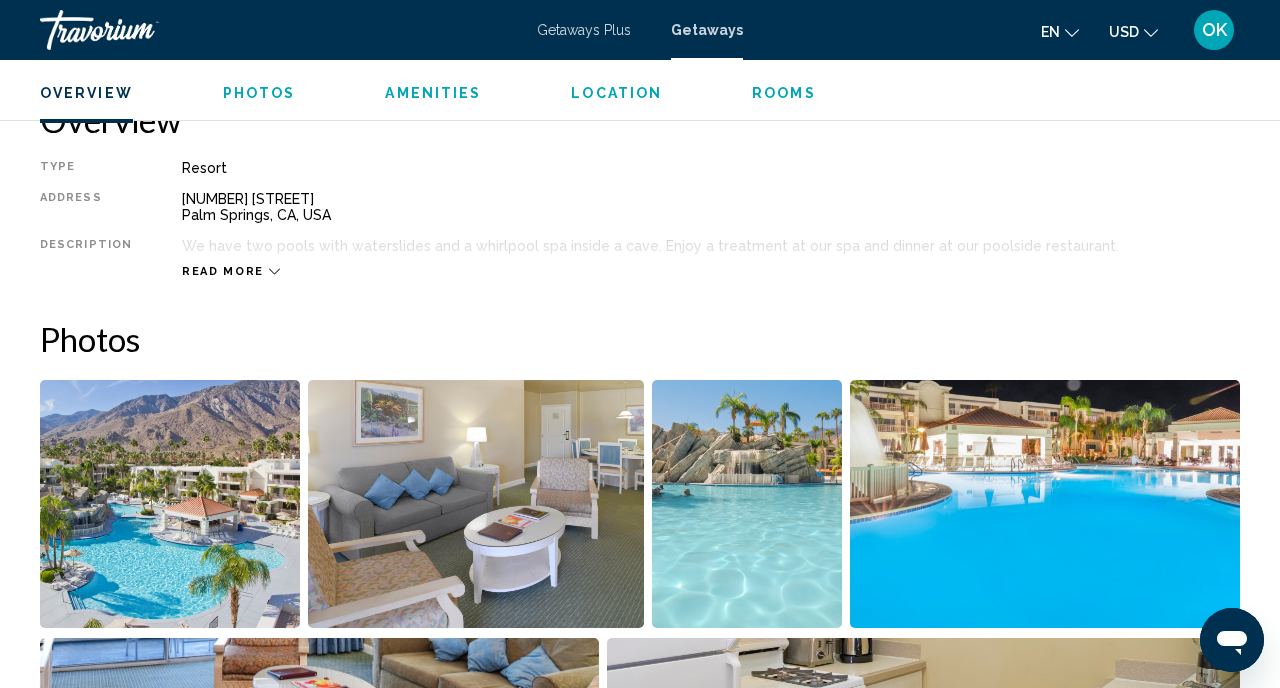 click on "Read more" at bounding box center (231, 271) 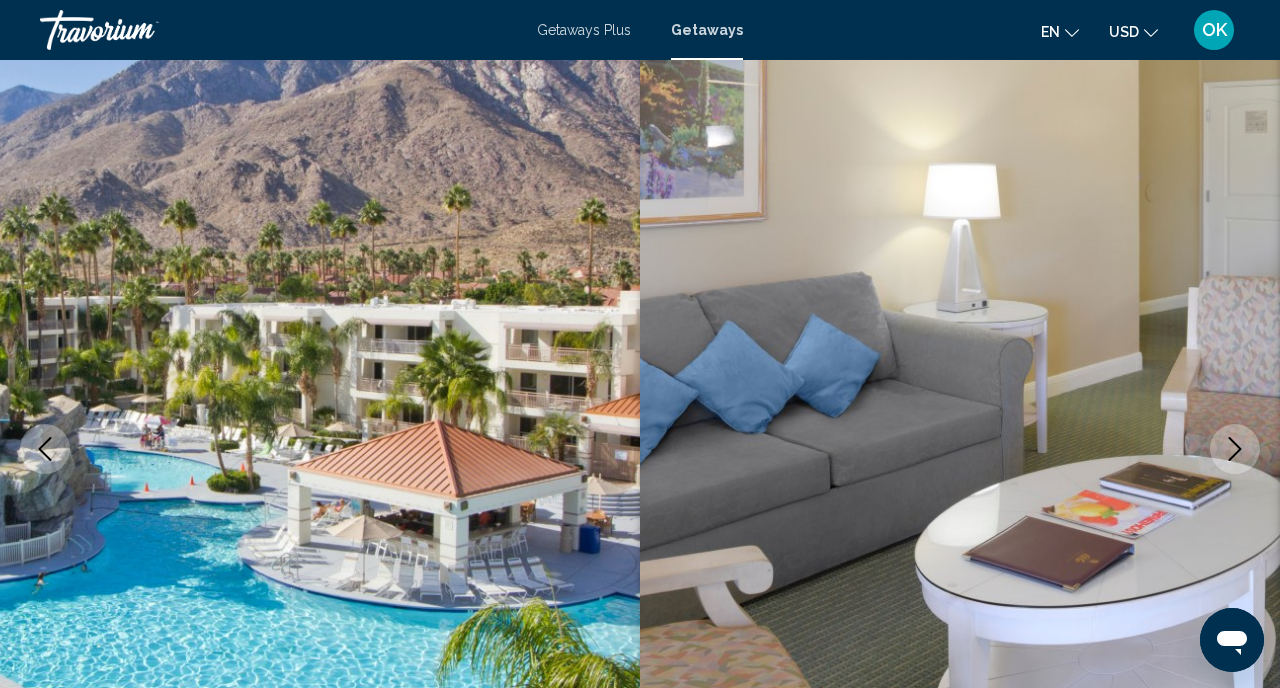 scroll, scrollTop: 0, scrollLeft: 0, axis: both 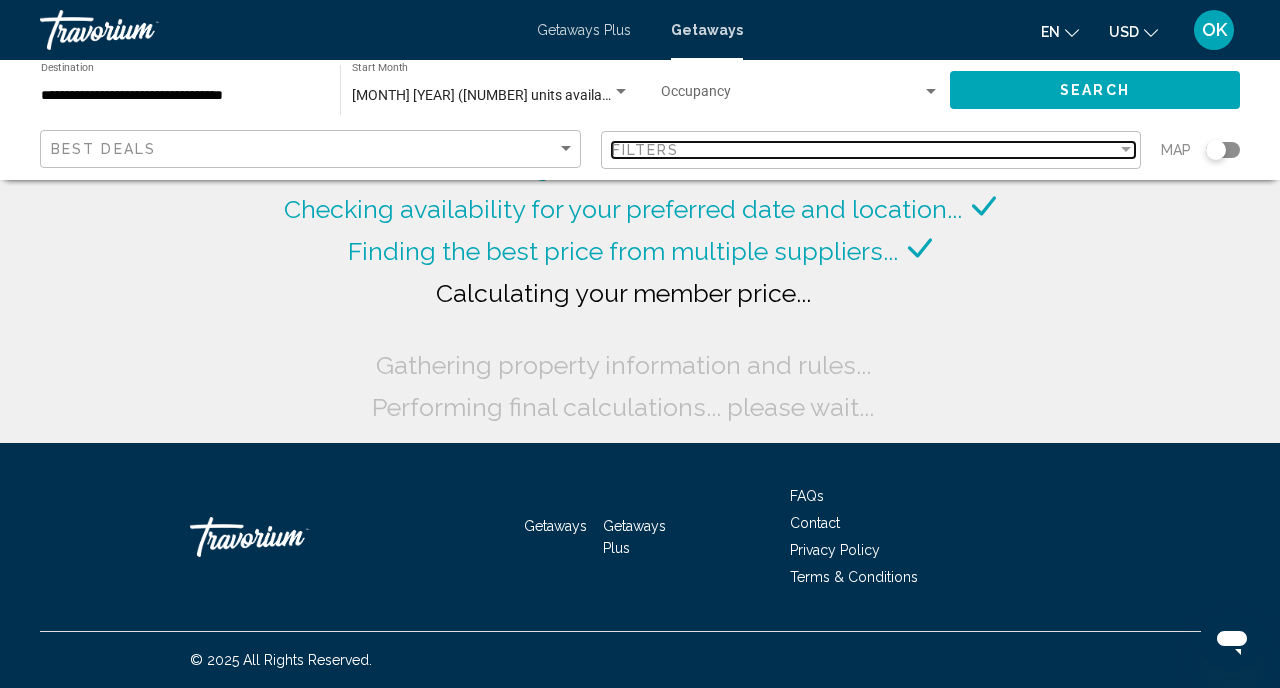 click on "Filters" at bounding box center [865, 150] 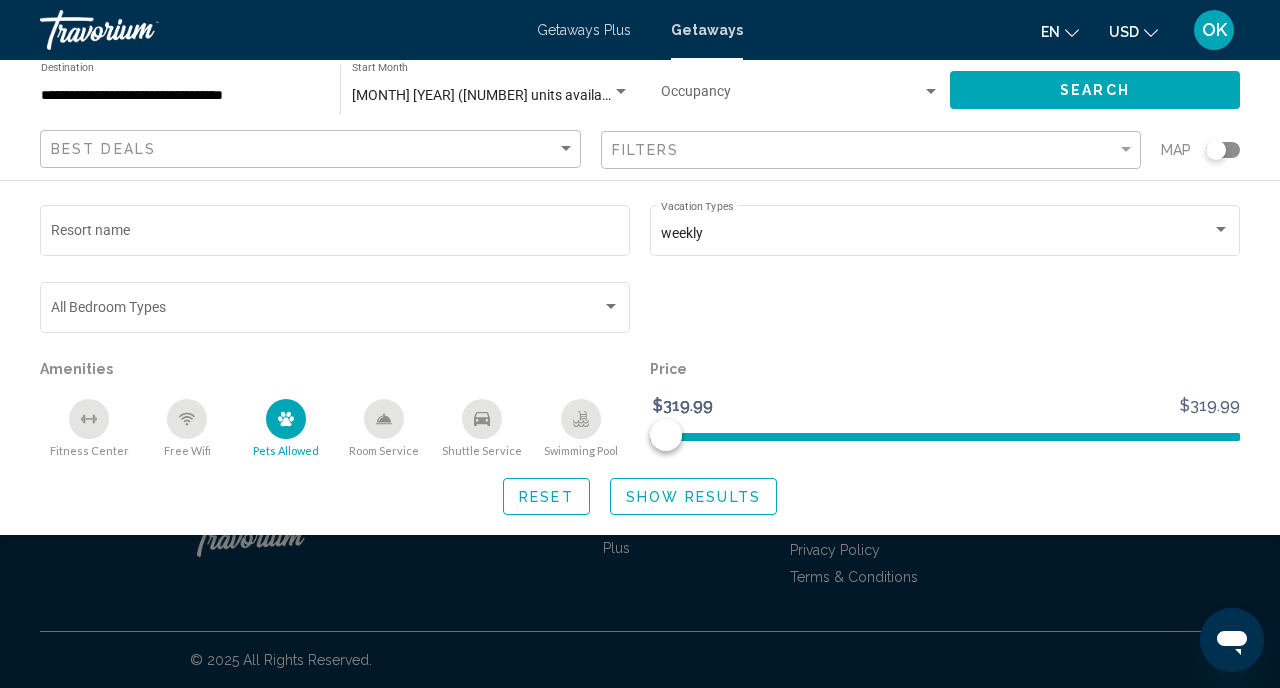 click 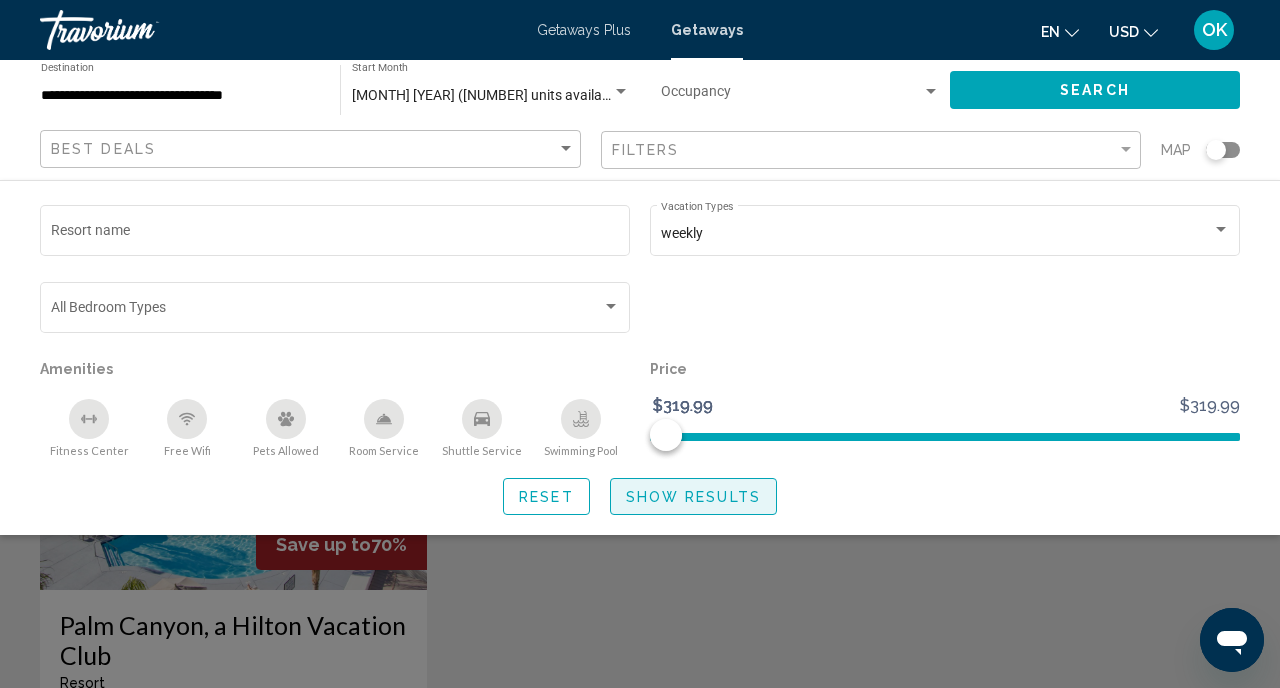 click on "Show Results" 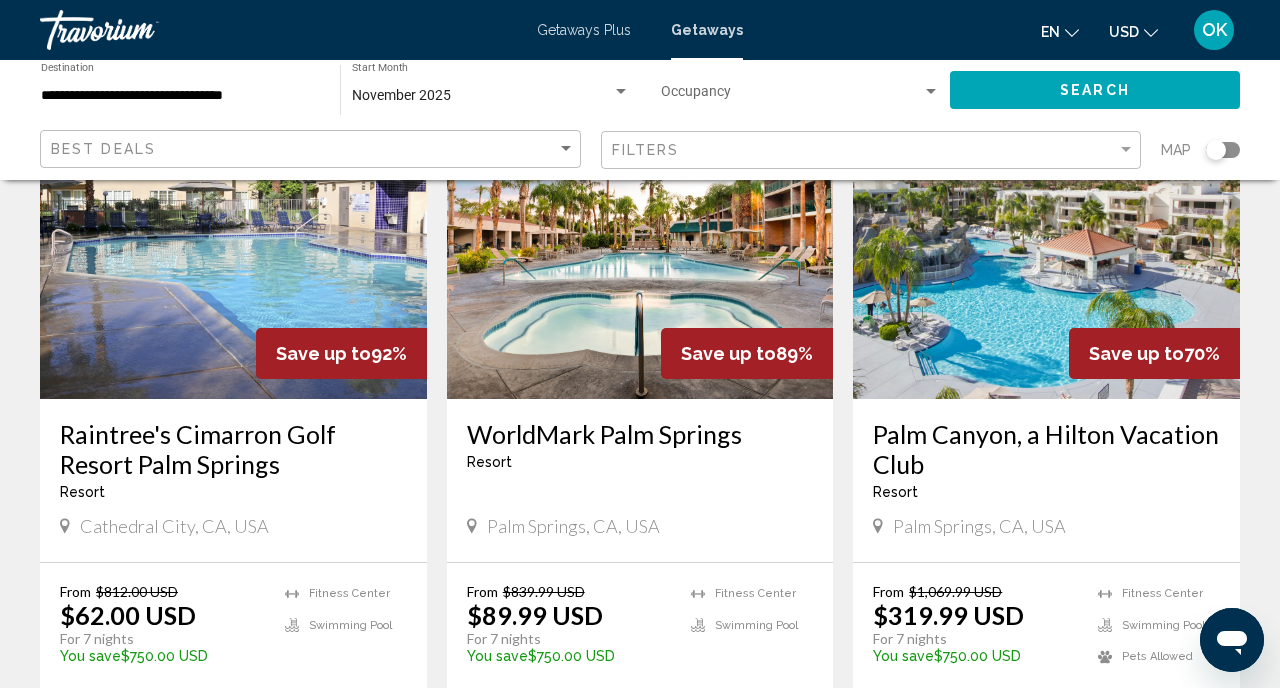 scroll, scrollTop: 1569, scrollLeft: 0, axis: vertical 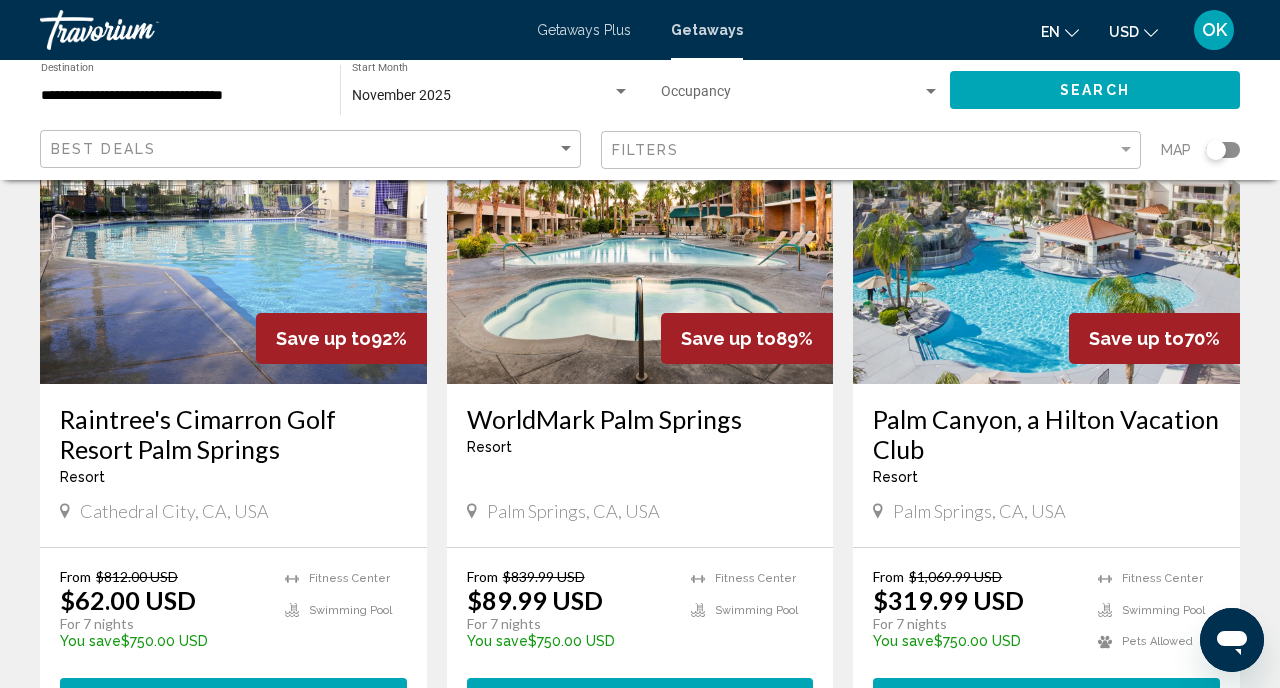click at bounding box center (1046, 224) 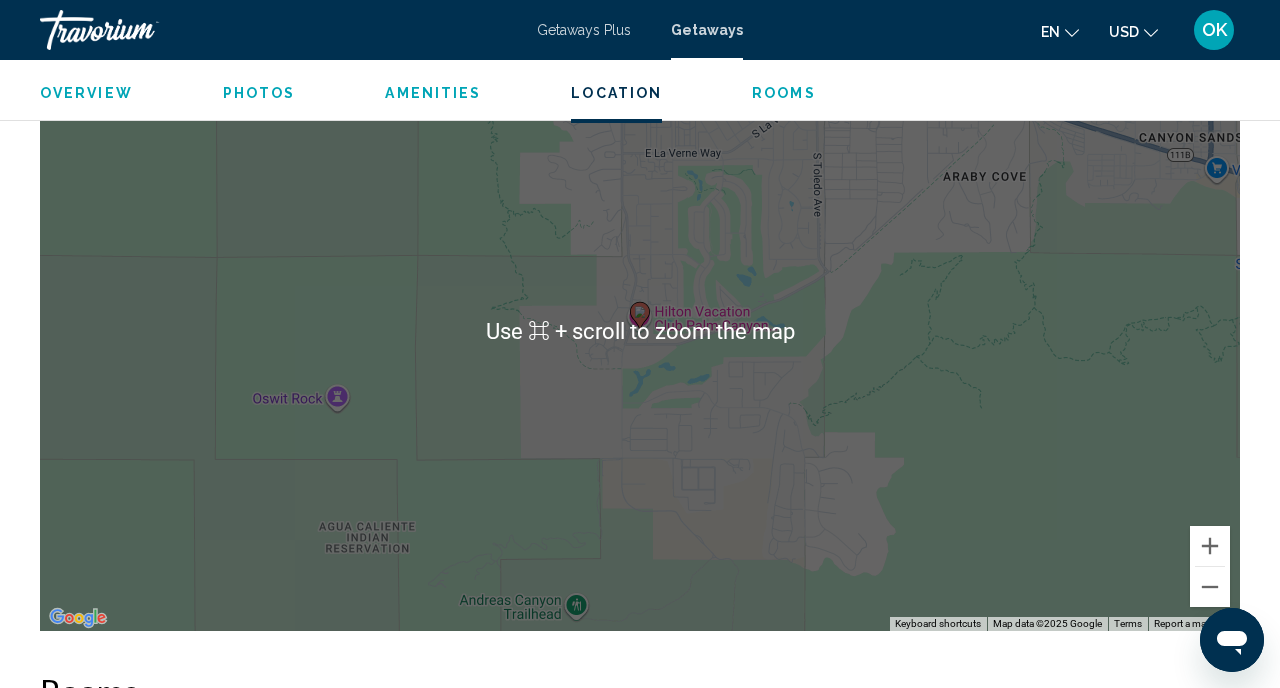 scroll, scrollTop: 2929, scrollLeft: 0, axis: vertical 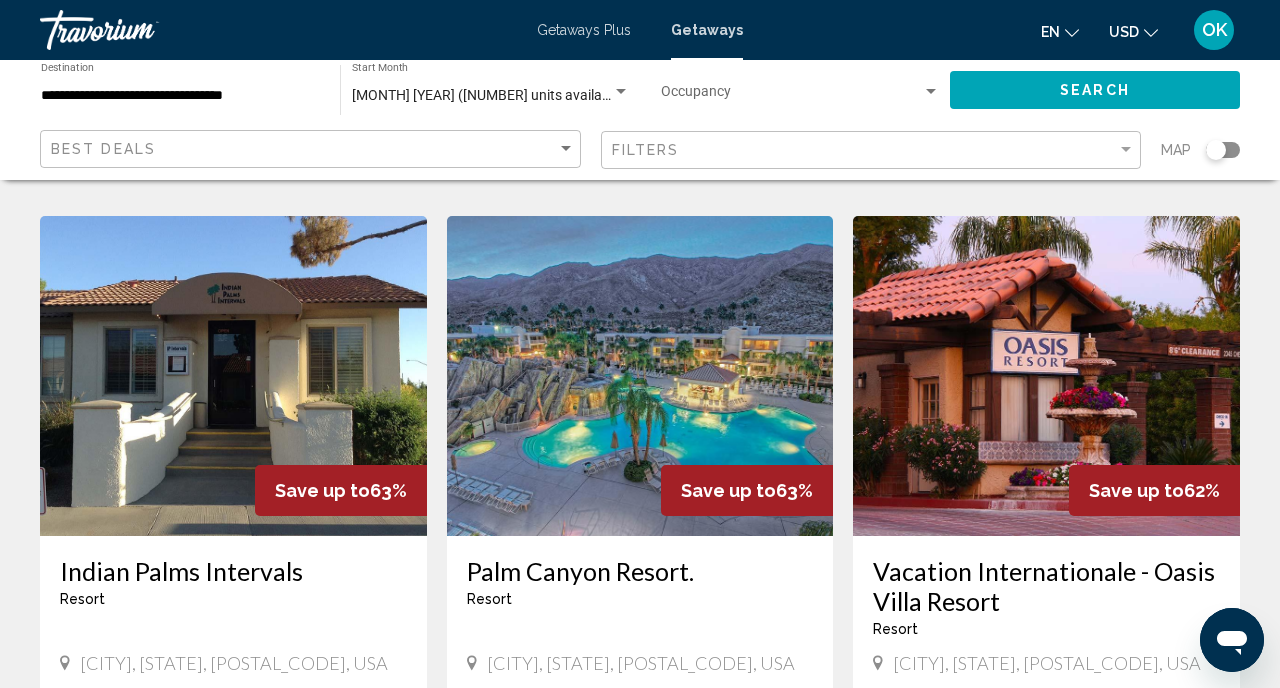 click at bounding box center (640, 376) 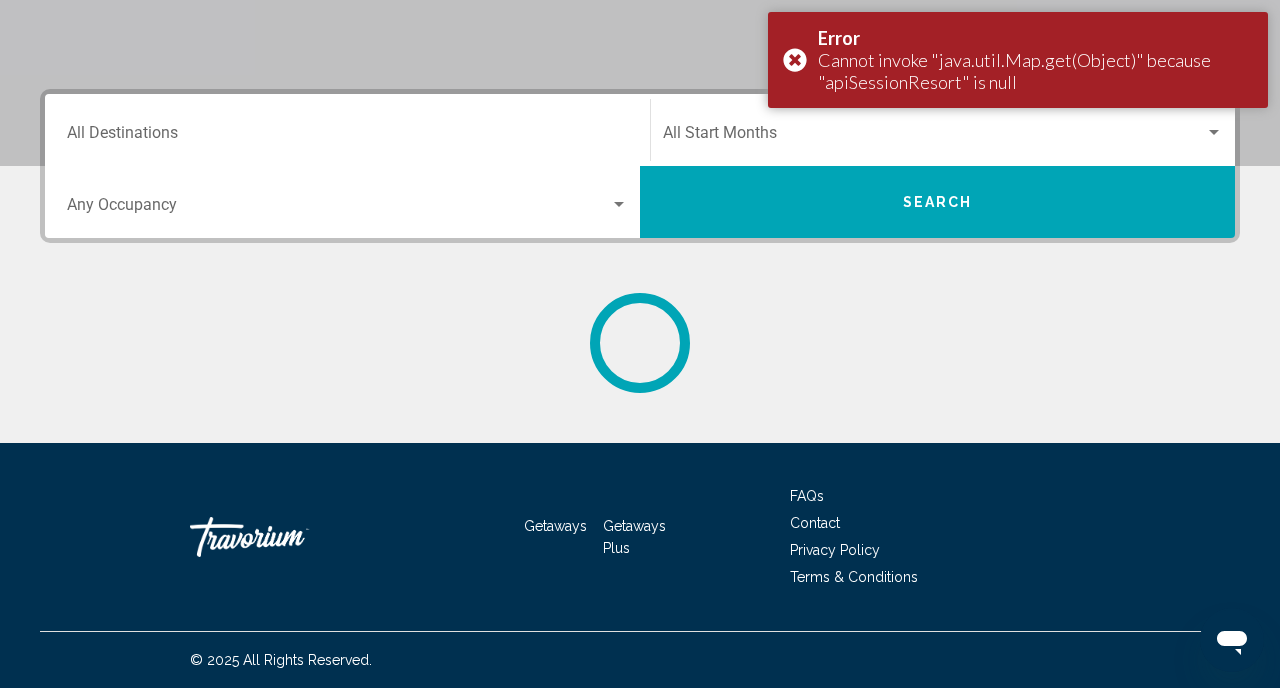 scroll, scrollTop: 0, scrollLeft: 0, axis: both 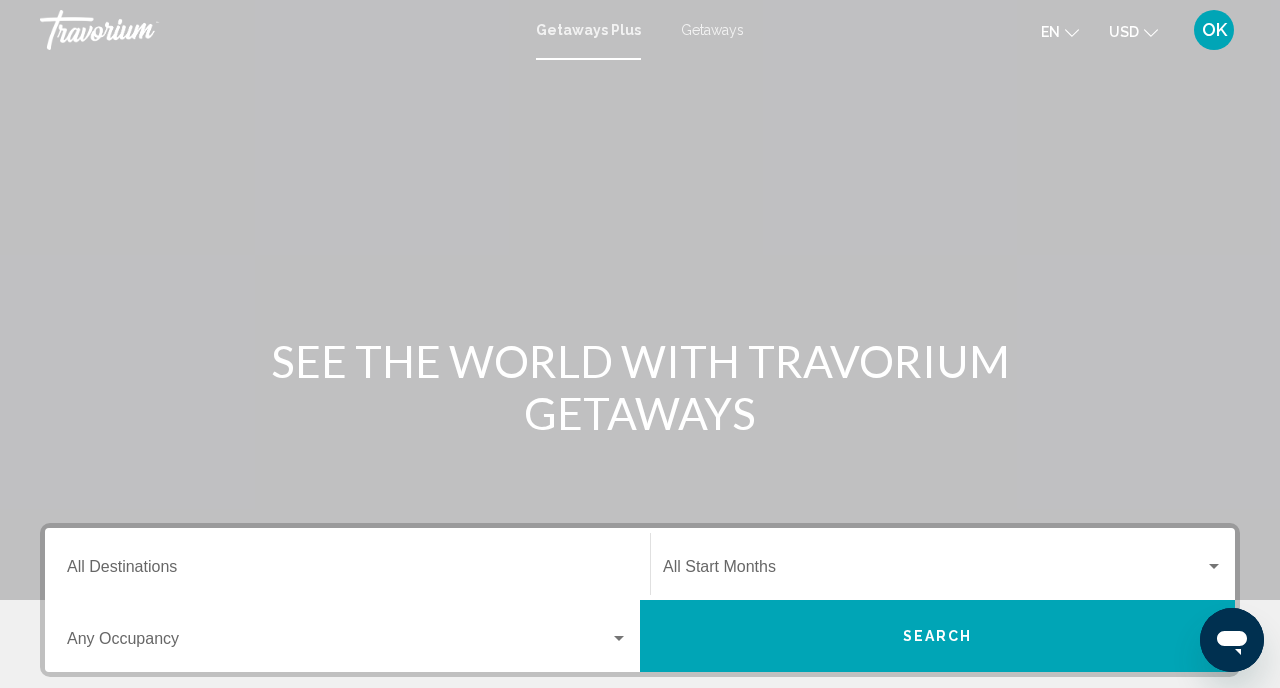 click on "Getaways" at bounding box center [712, 30] 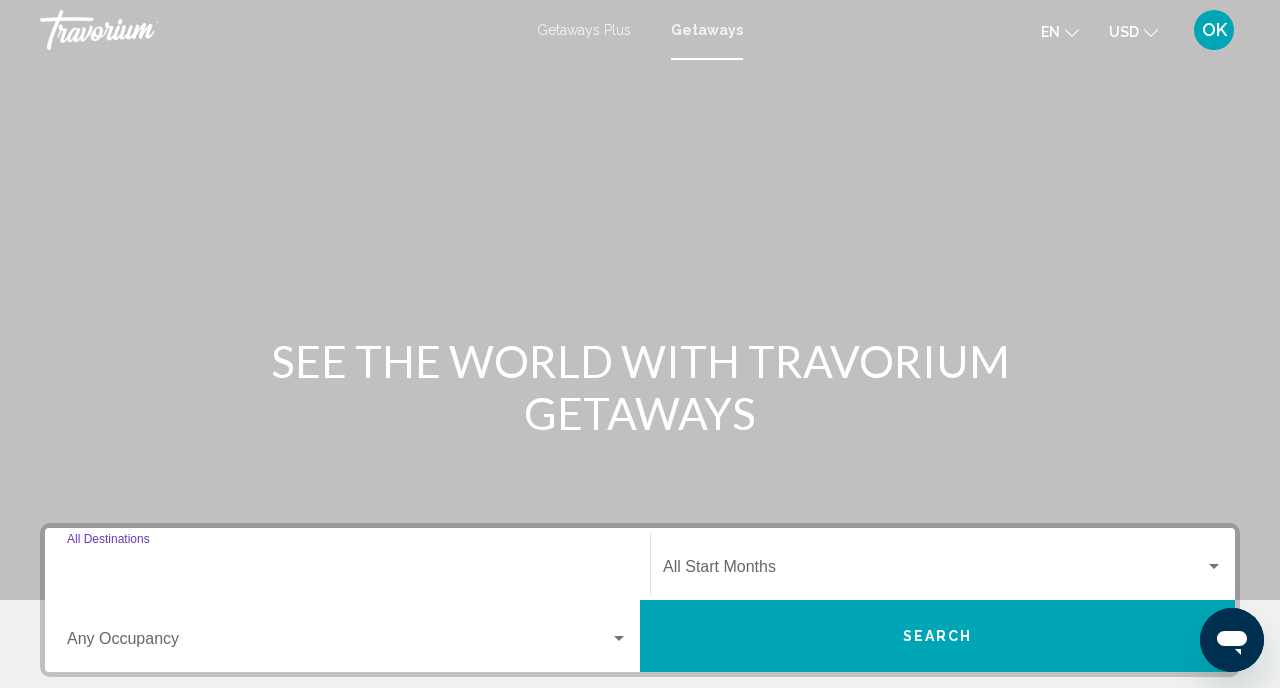 click on "Destination All Destinations" at bounding box center (347, 571) 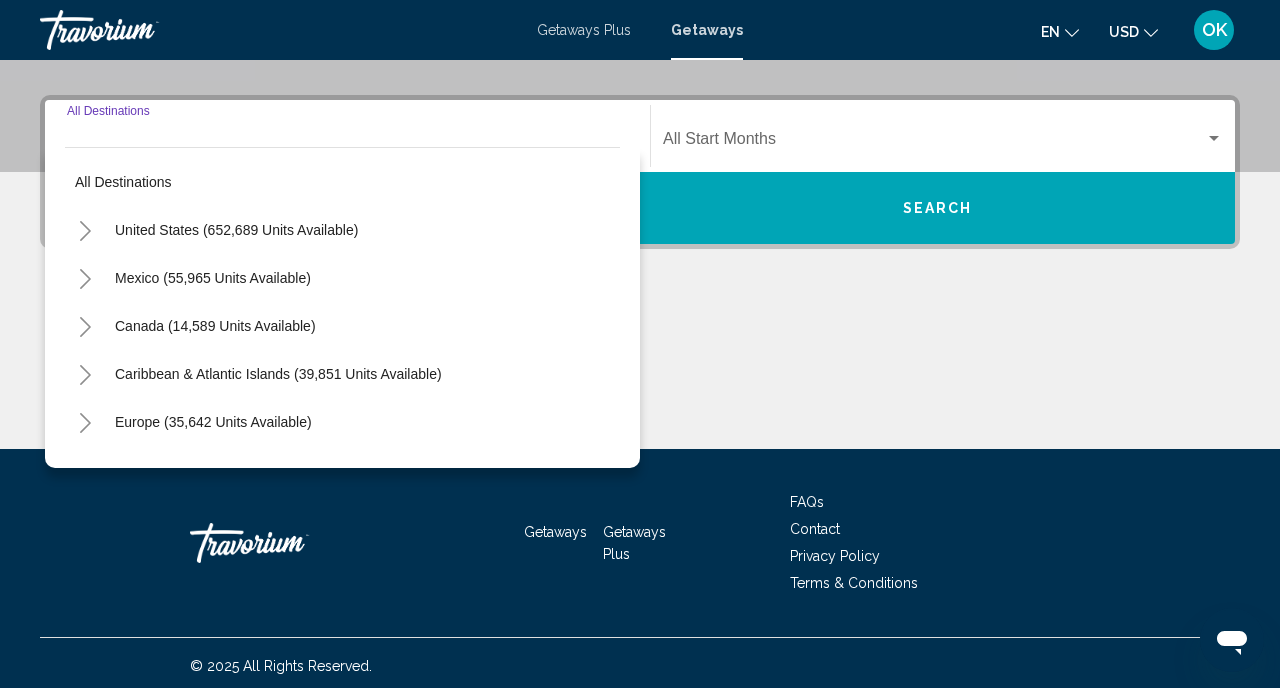 scroll, scrollTop: 434, scrollLeft: 0, axis: vertical 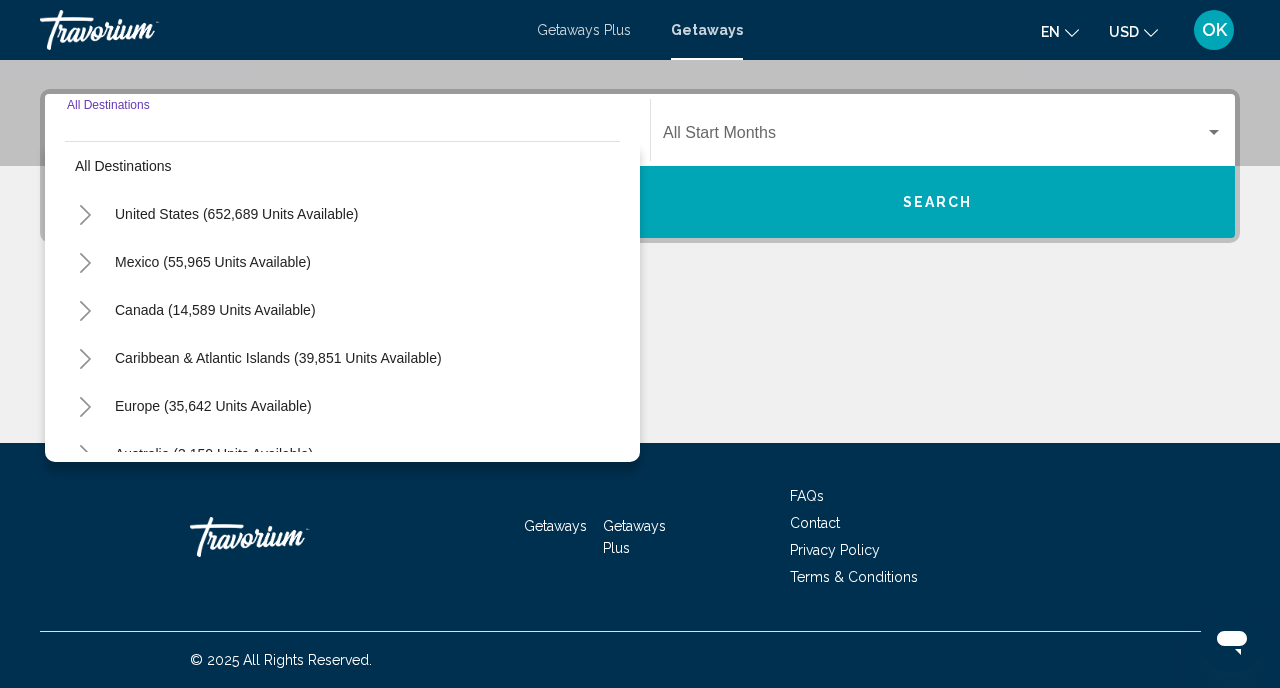 click 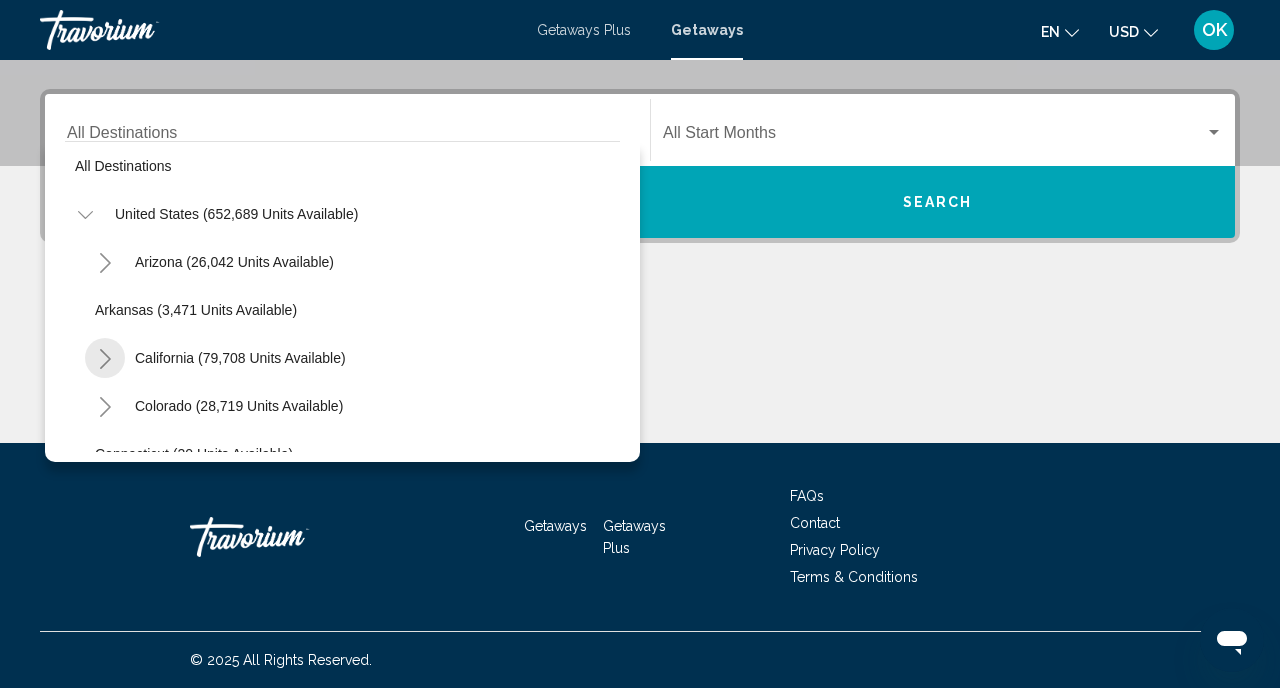 click 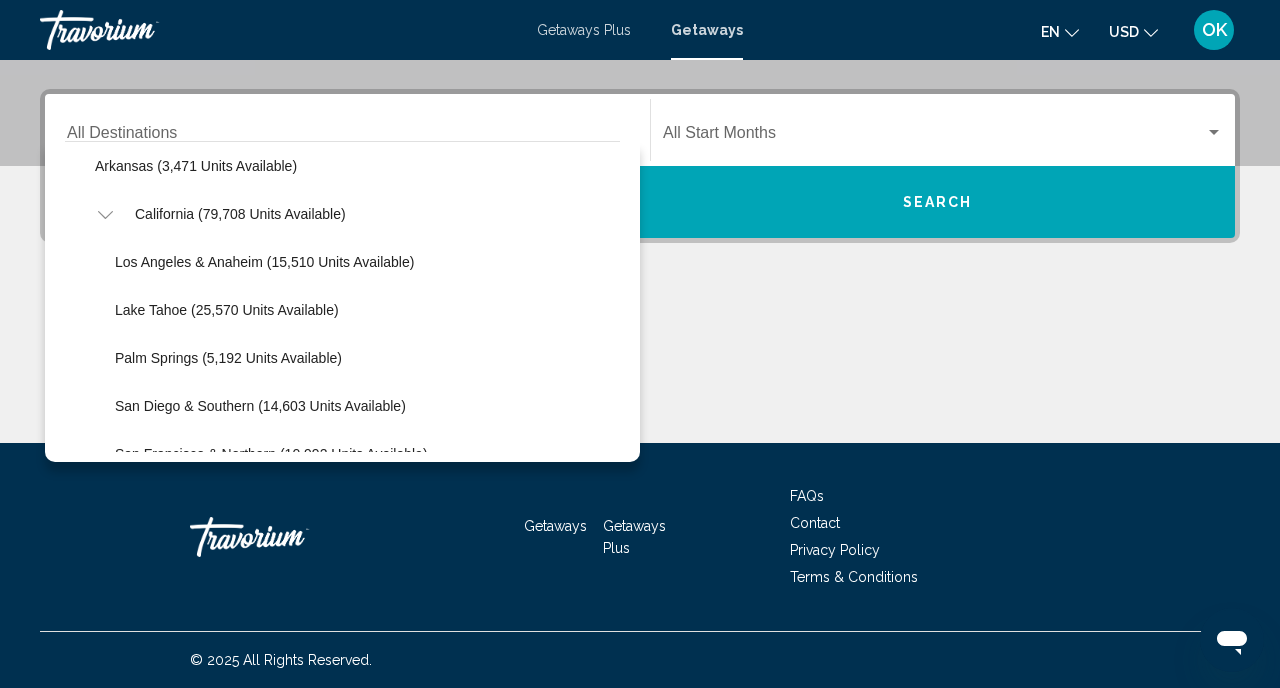scroll, scrollTop: 161, scrollLeft: 0, axis: vertical 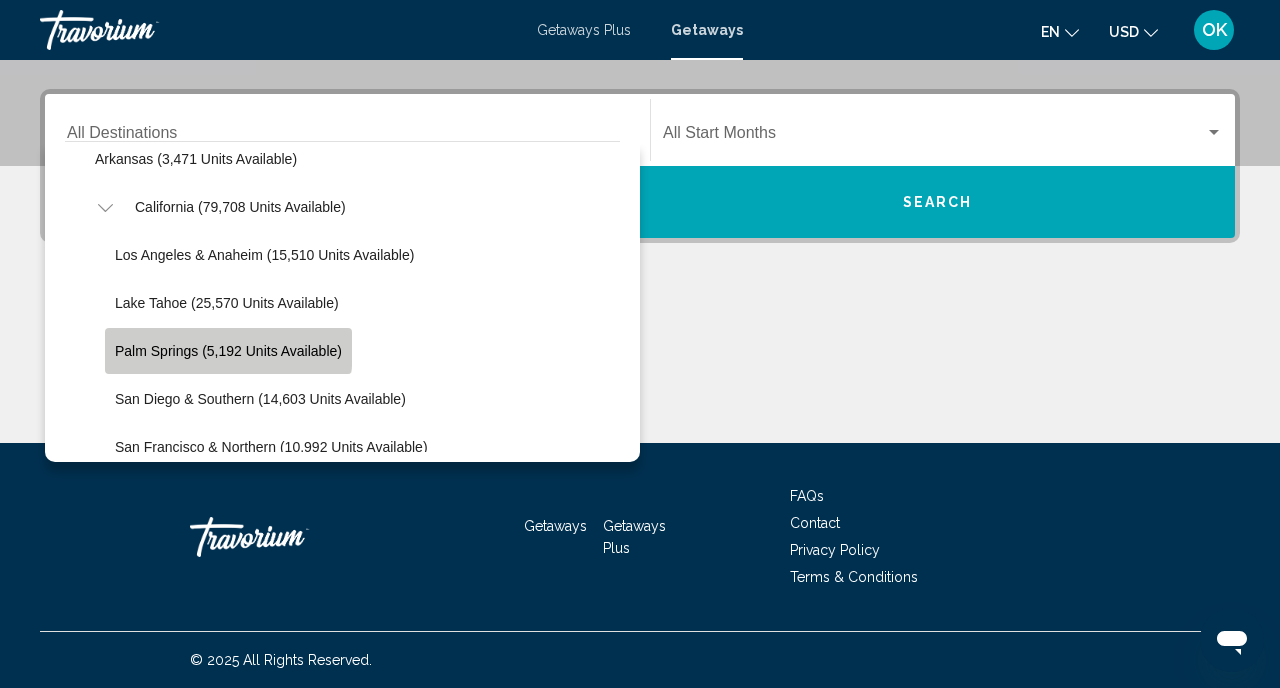 click on "Palm Springs (5,192 units available)" 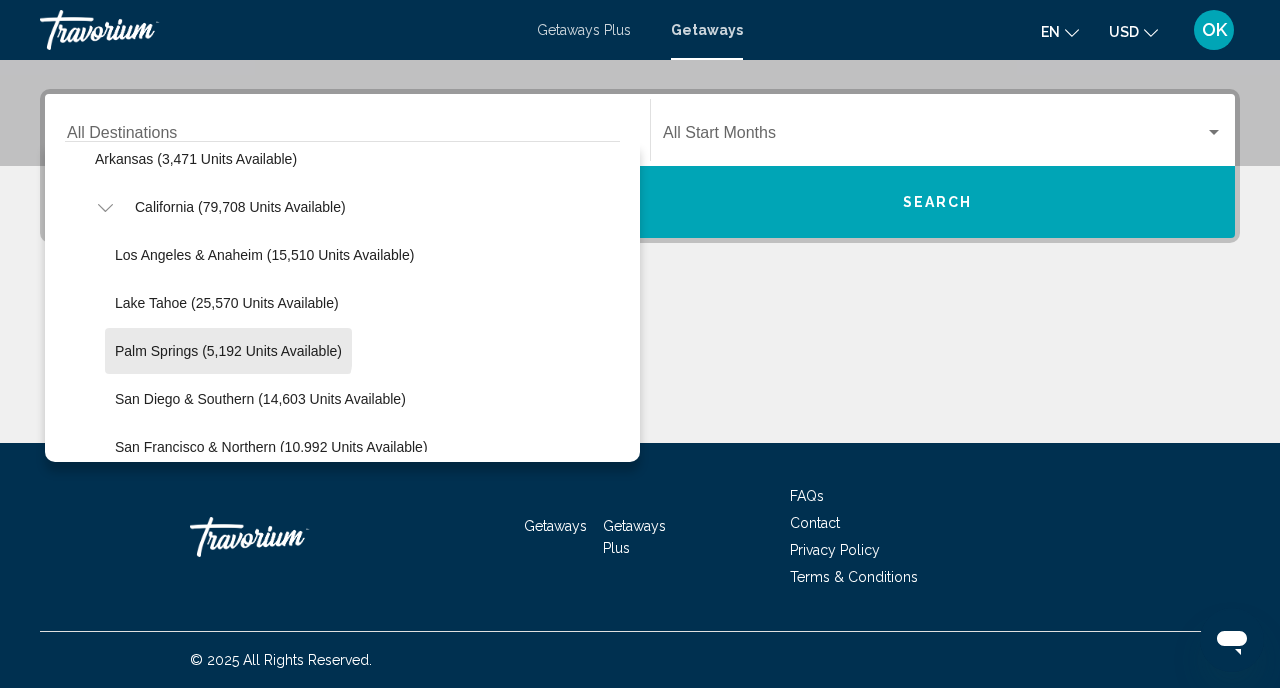 type on "**********" 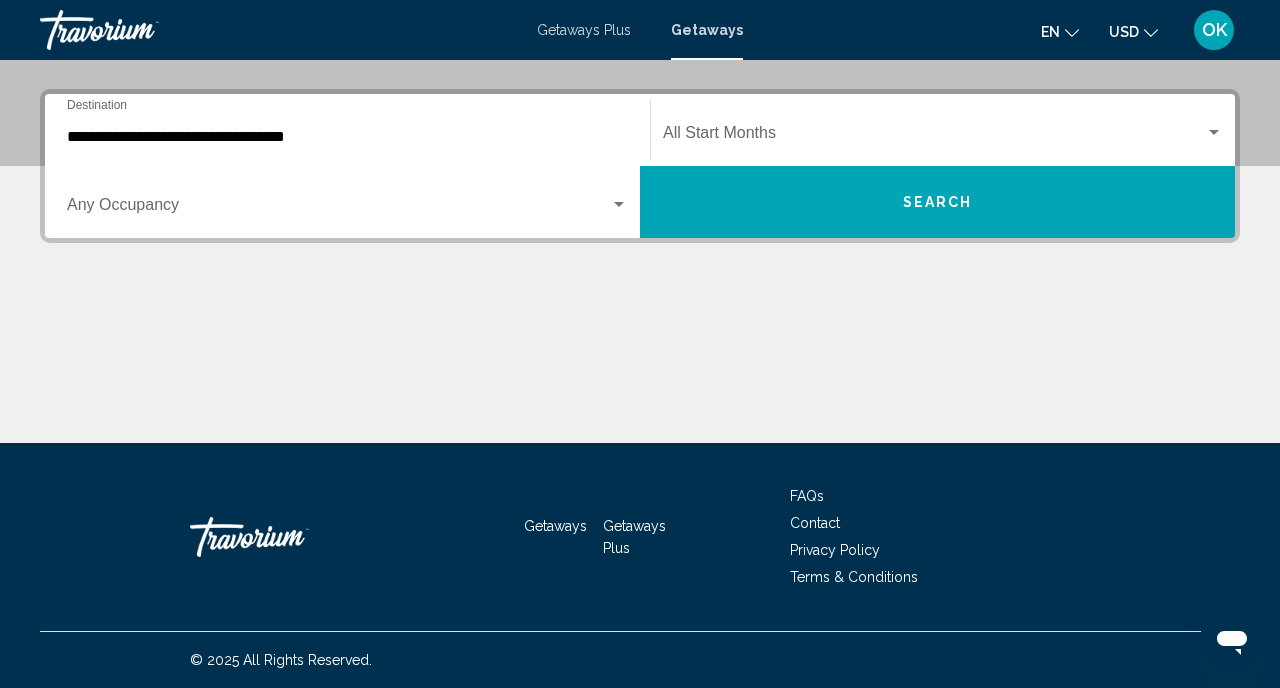 drag, startPoint x: 846, startPoint y: 180, endPoint x: 778, endPoint y: 321, distance: 156.54073 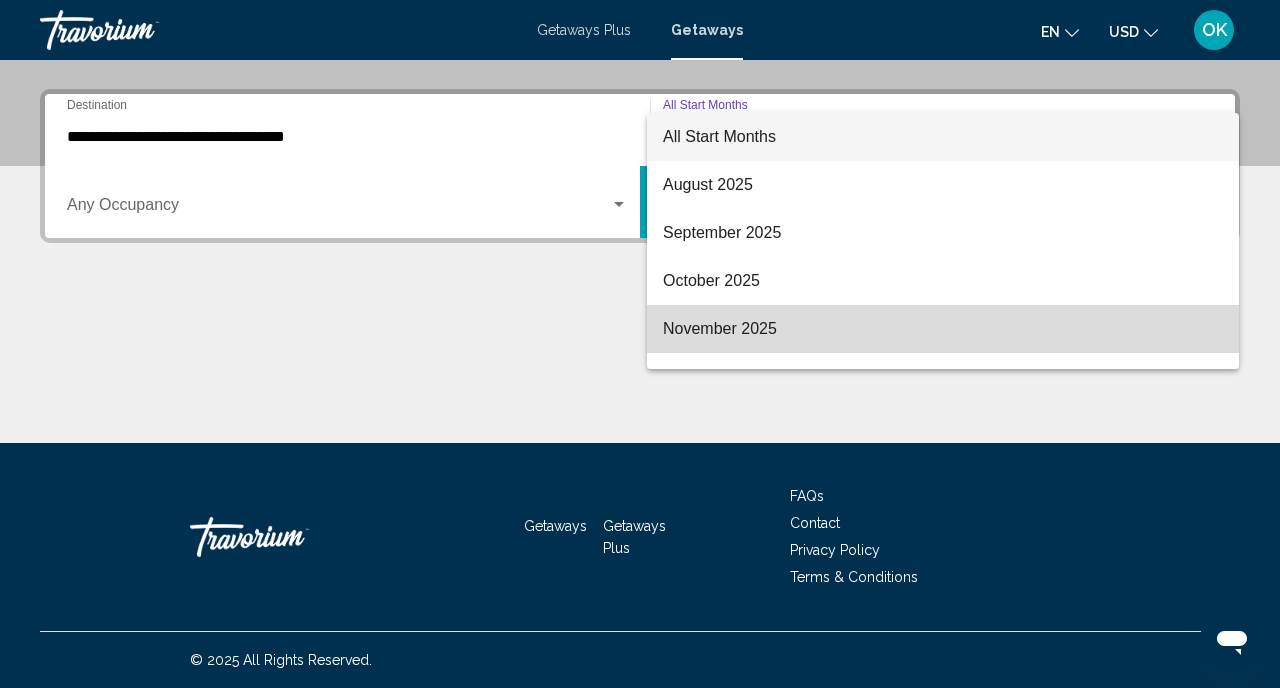 click on "November 2025" at bounding box center [943, 329] 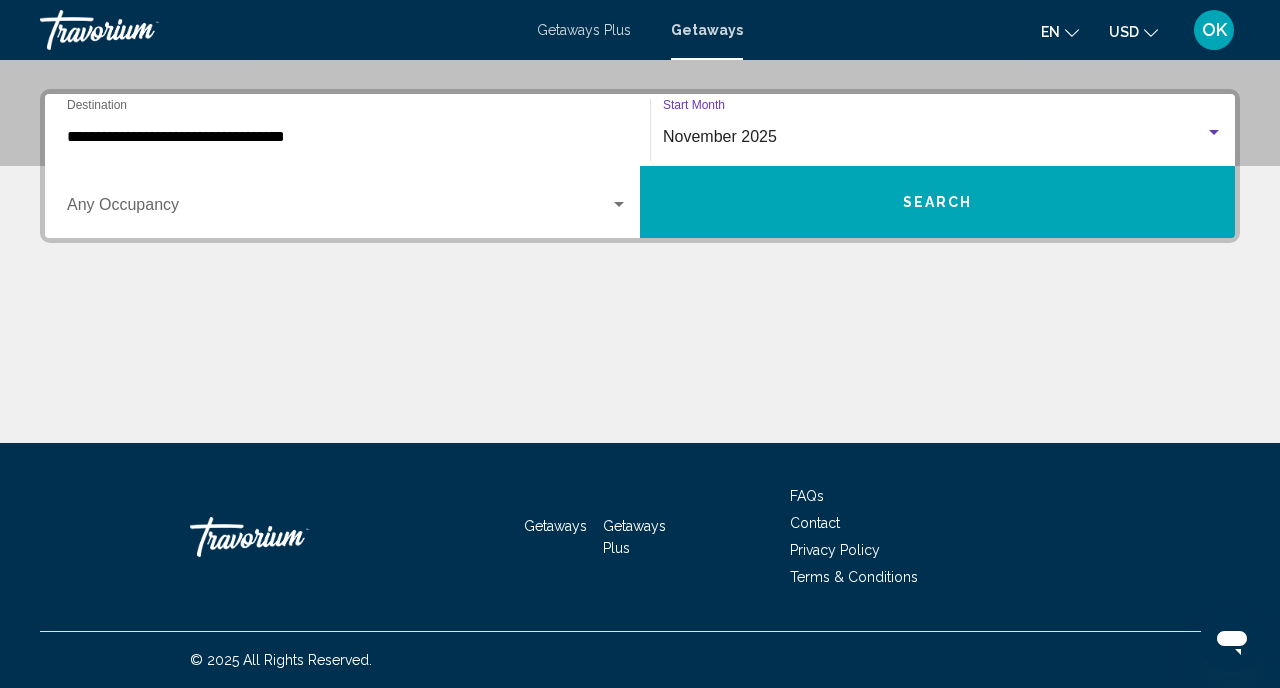 click at bounding box center (338, 209) 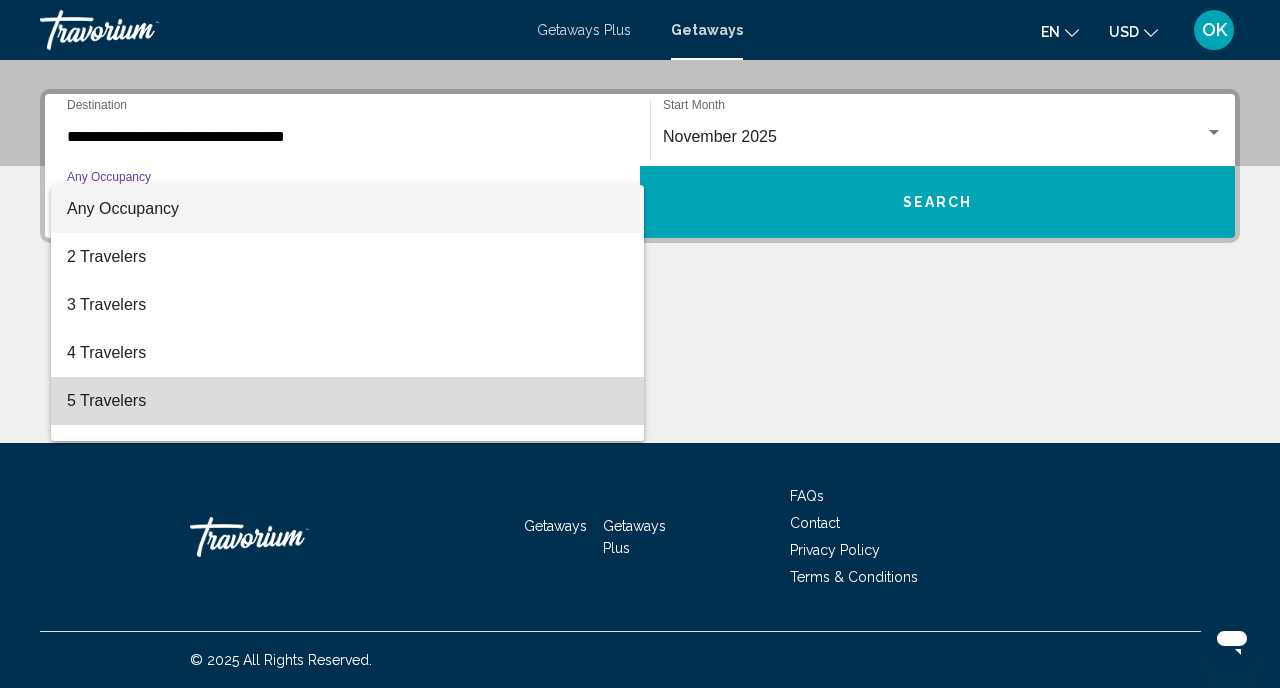 click on "5 Travelers" at bounding box center [347, 401] 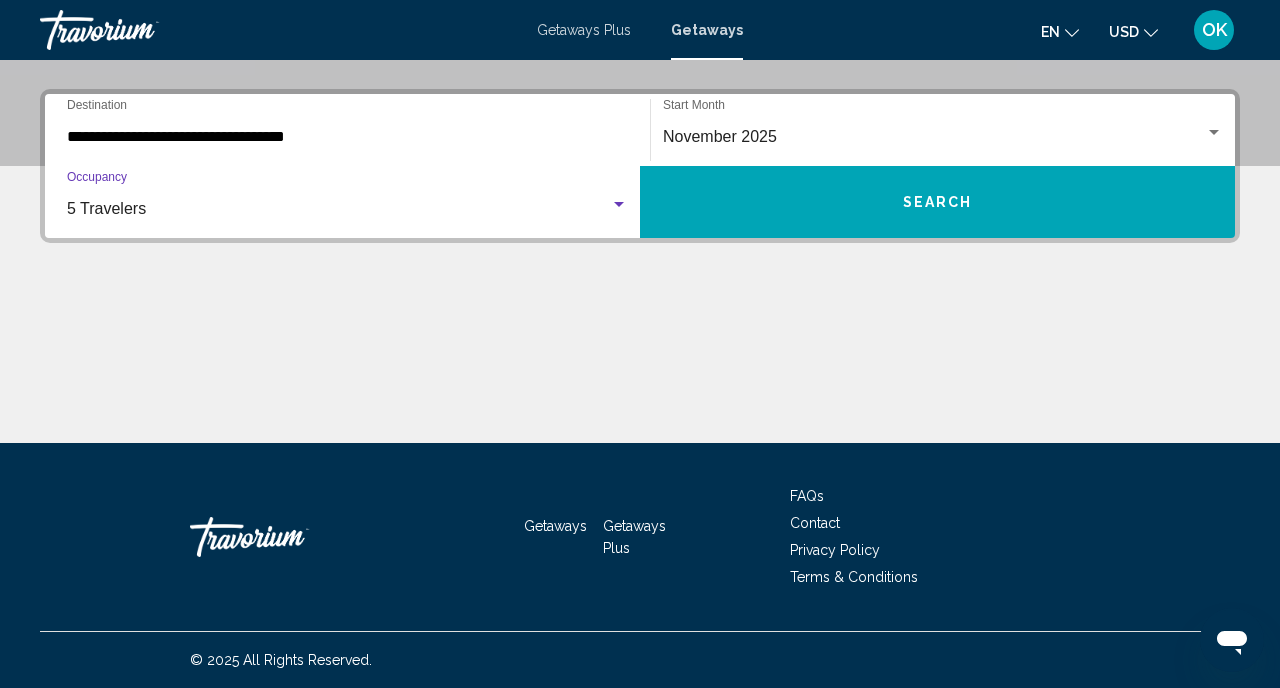 click on "Search" at bounding box center [937, 202] 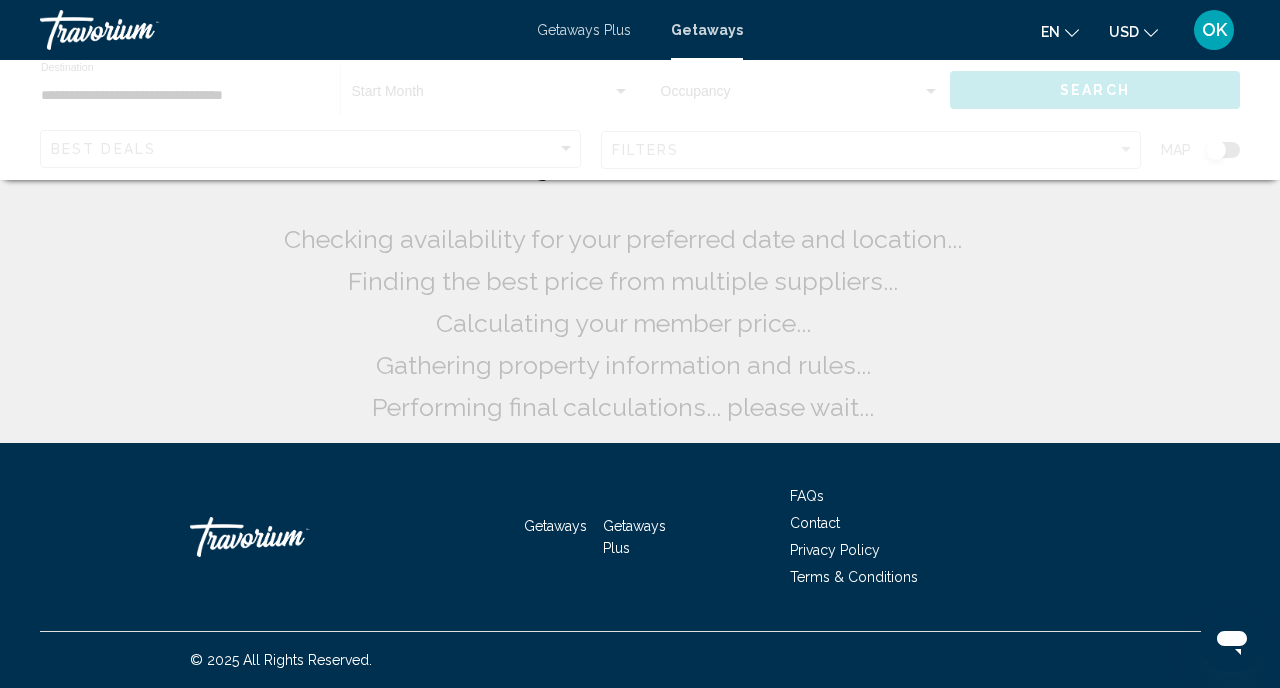 scroll, scrollTop: 0, scrollLeft: 0, axis: both 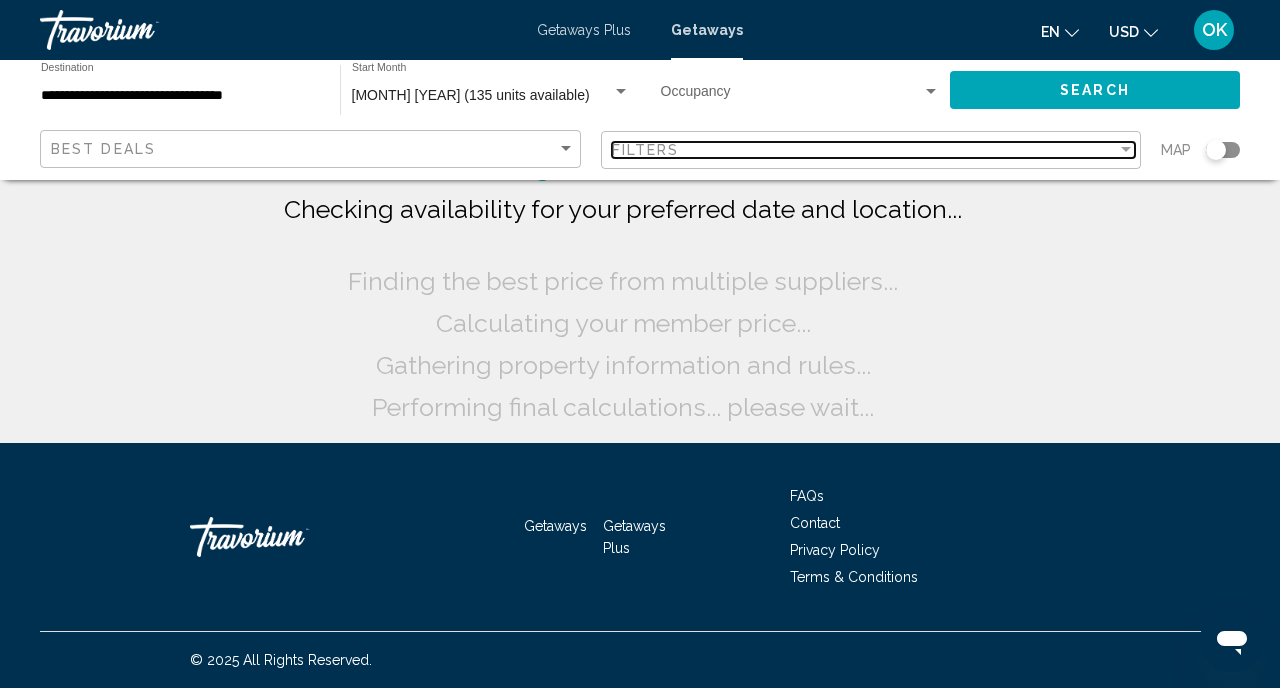 click on "Filters" at bounding box center [865, 150] 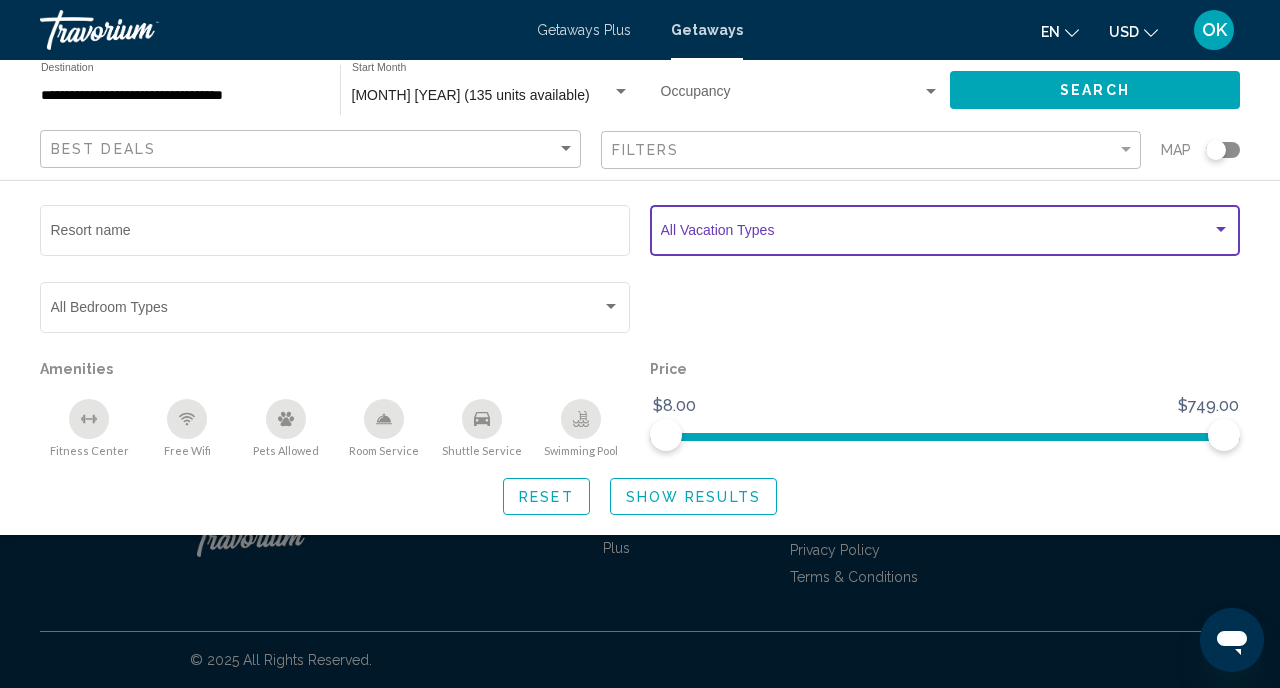 click at bounding box center [936, 234] 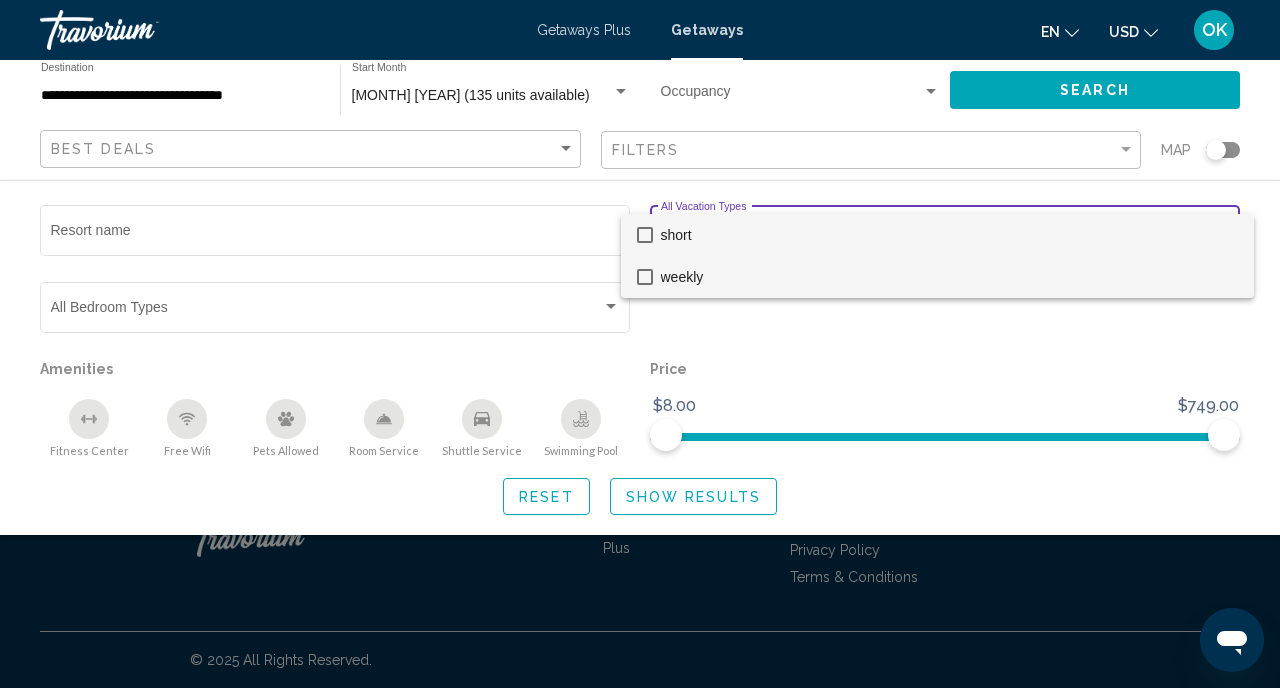 click on "weekly" at bounding box center [949, 277] 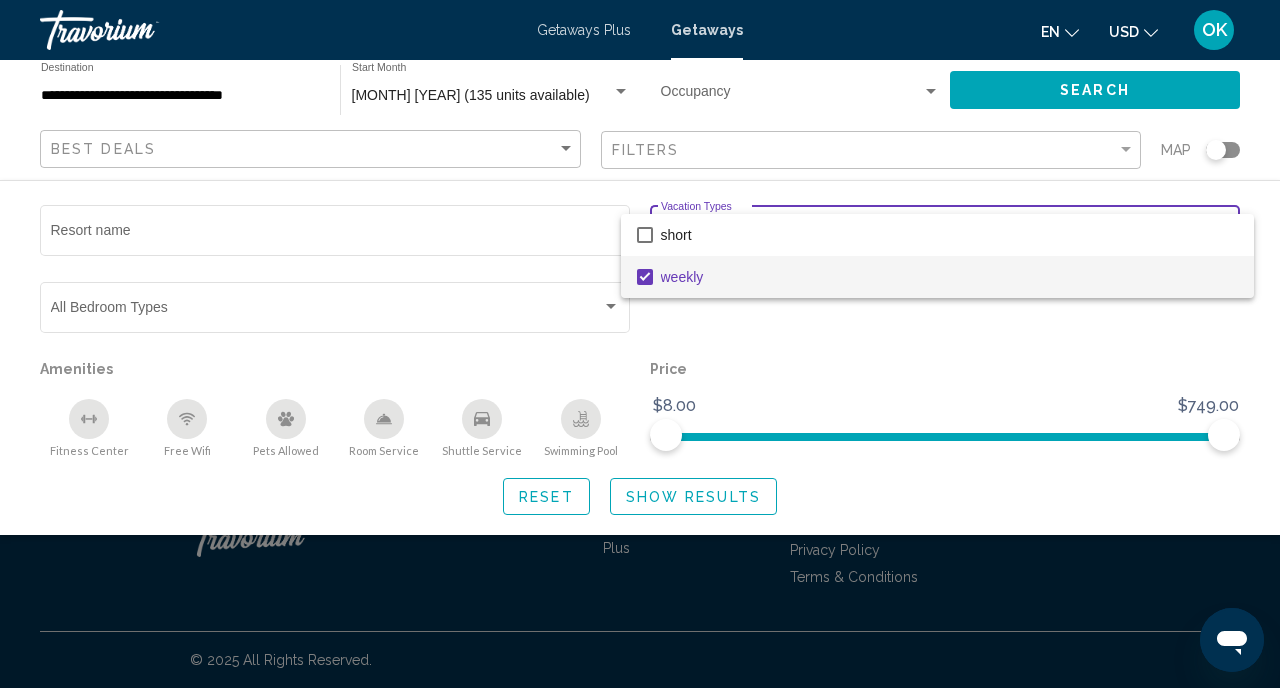 click at bounding box center (640, 344) 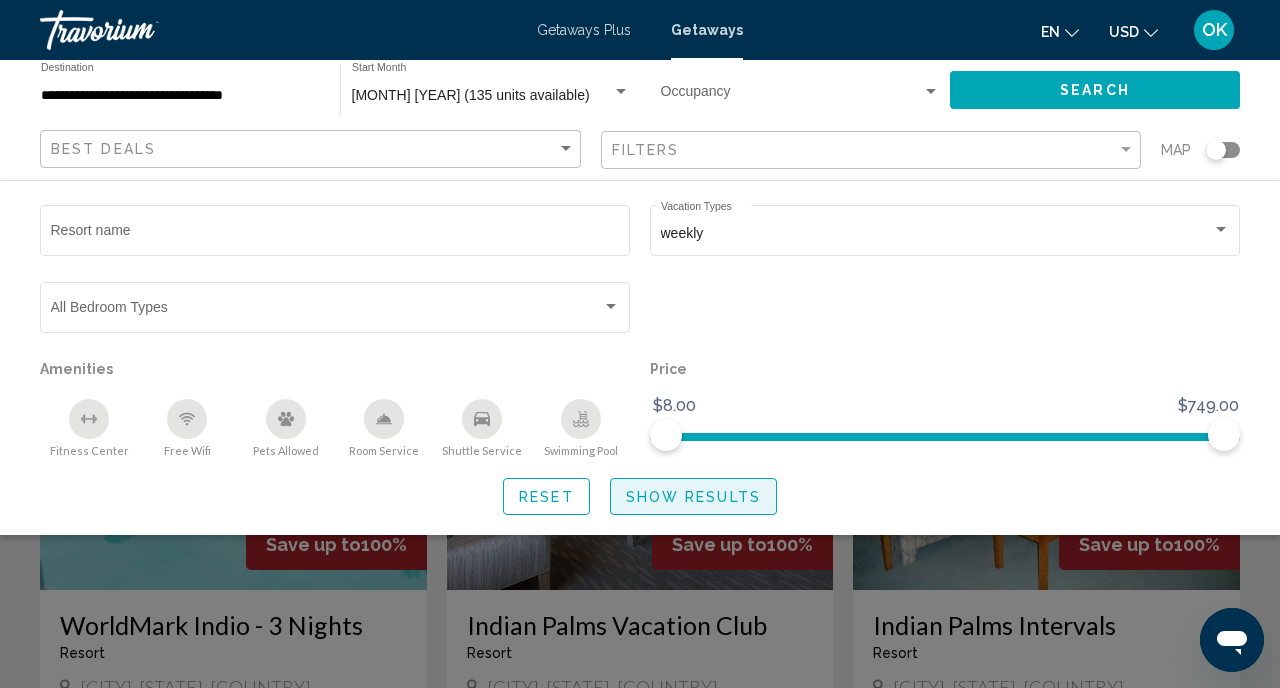 click on "Show Results" 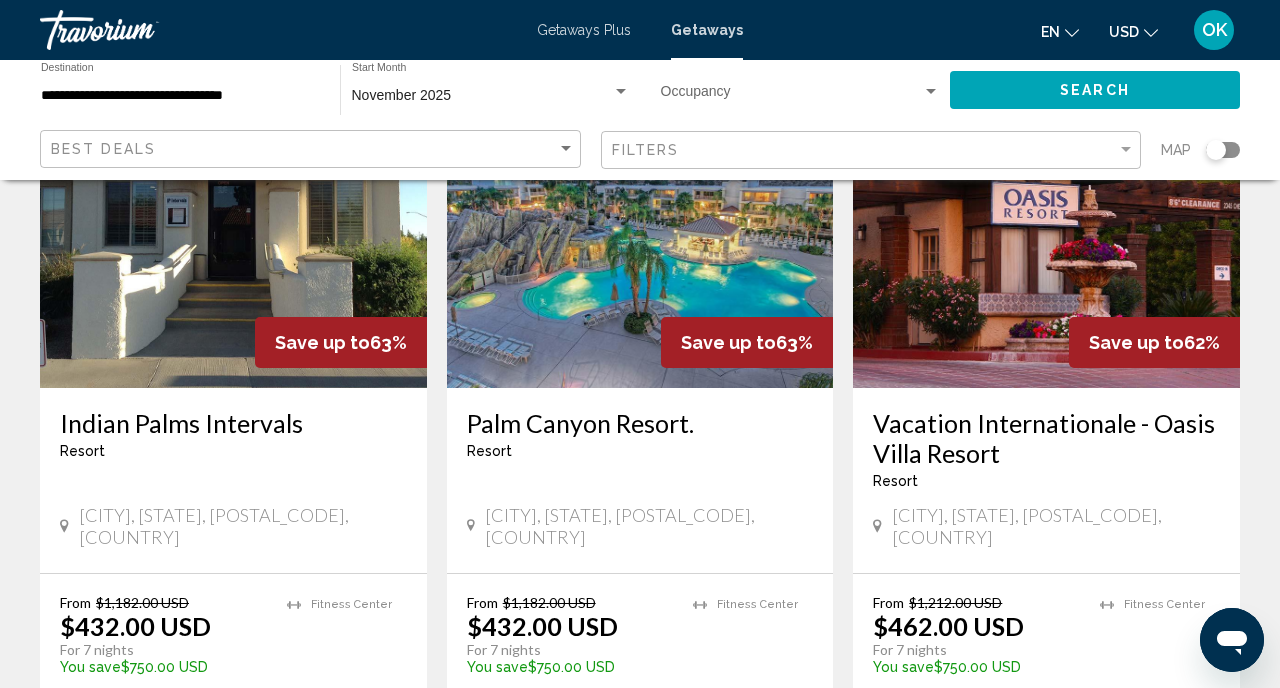 scroll, scrollTop: 2266, scrollLeft: 0, axis: vertical 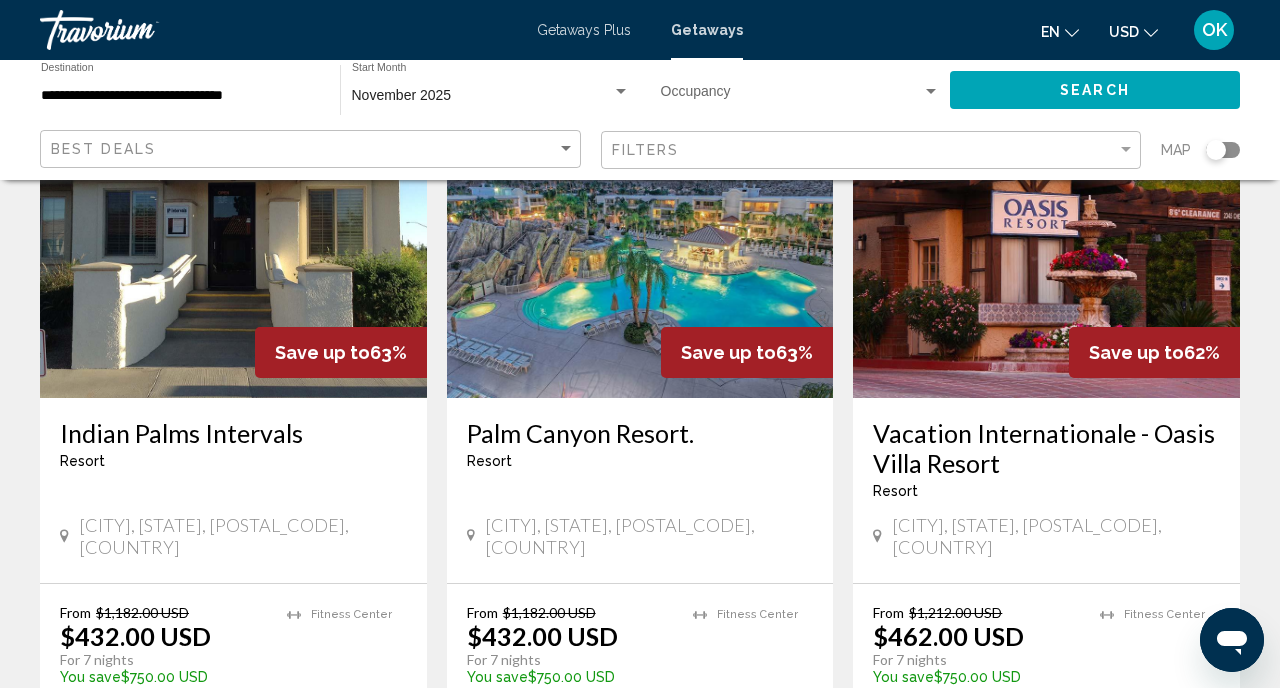 click at bounding box center [640, 238] 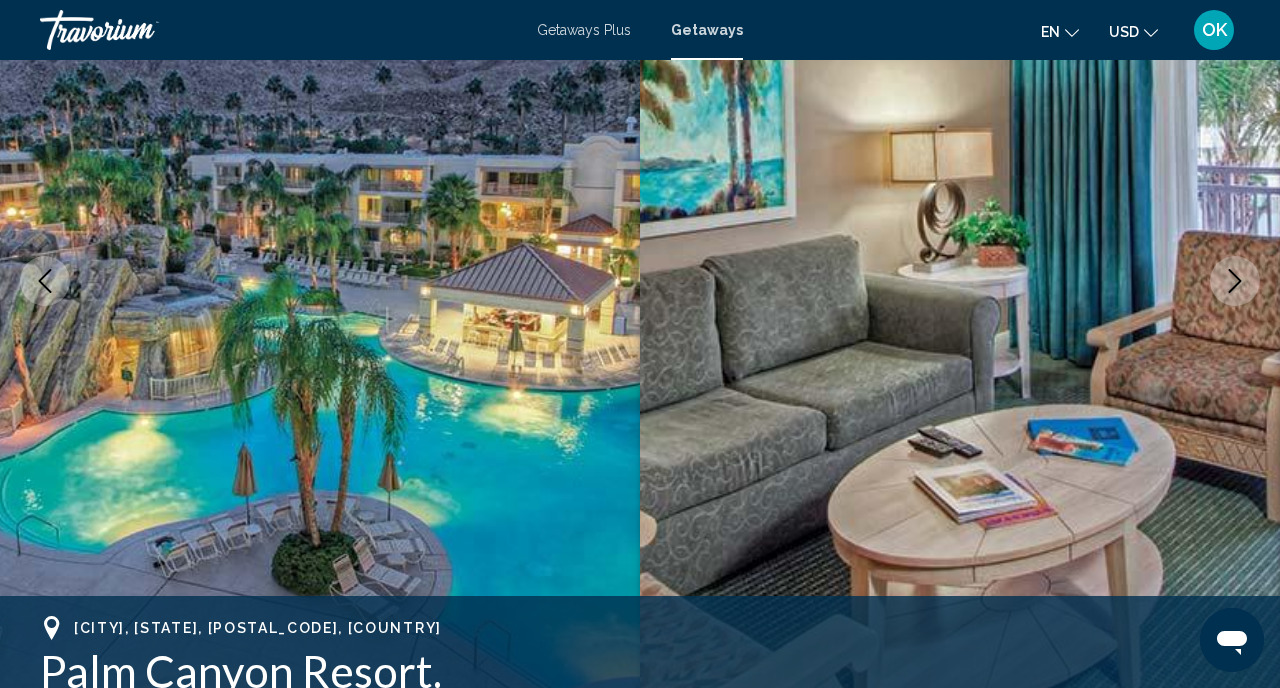 scroll, scrollTop: 193, scrollLeft: 0, axis: vertical 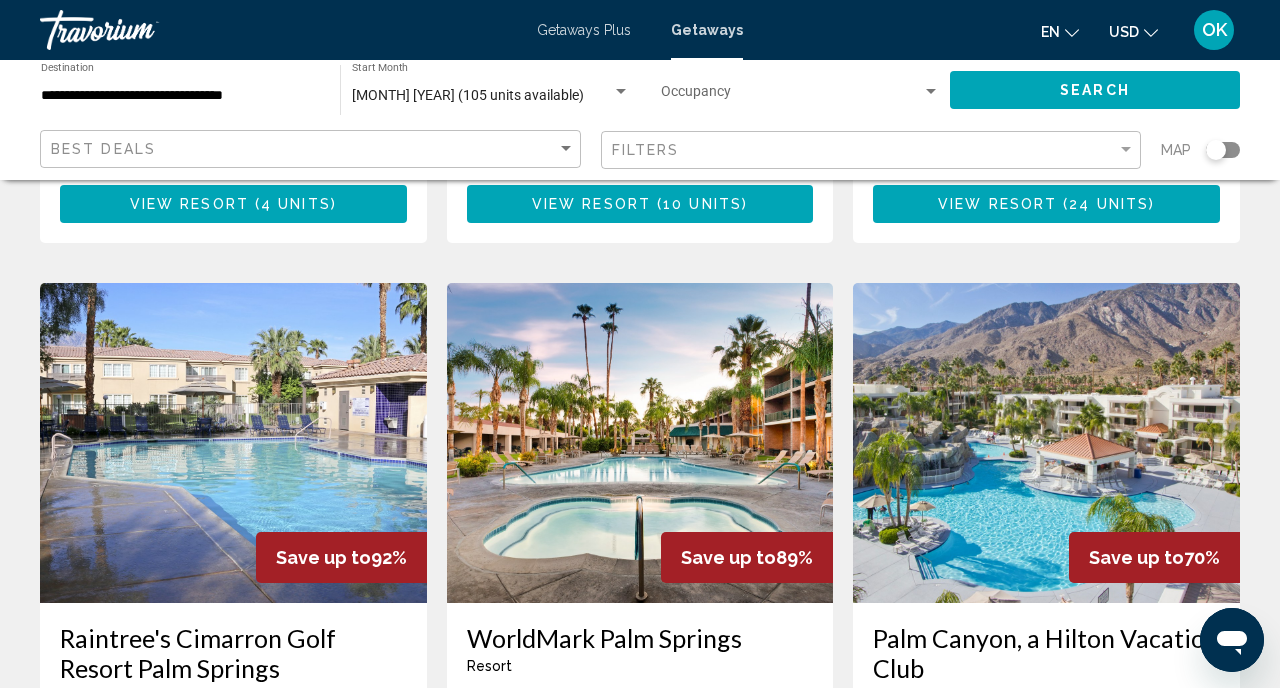 click at bounding box center (1046, 443) 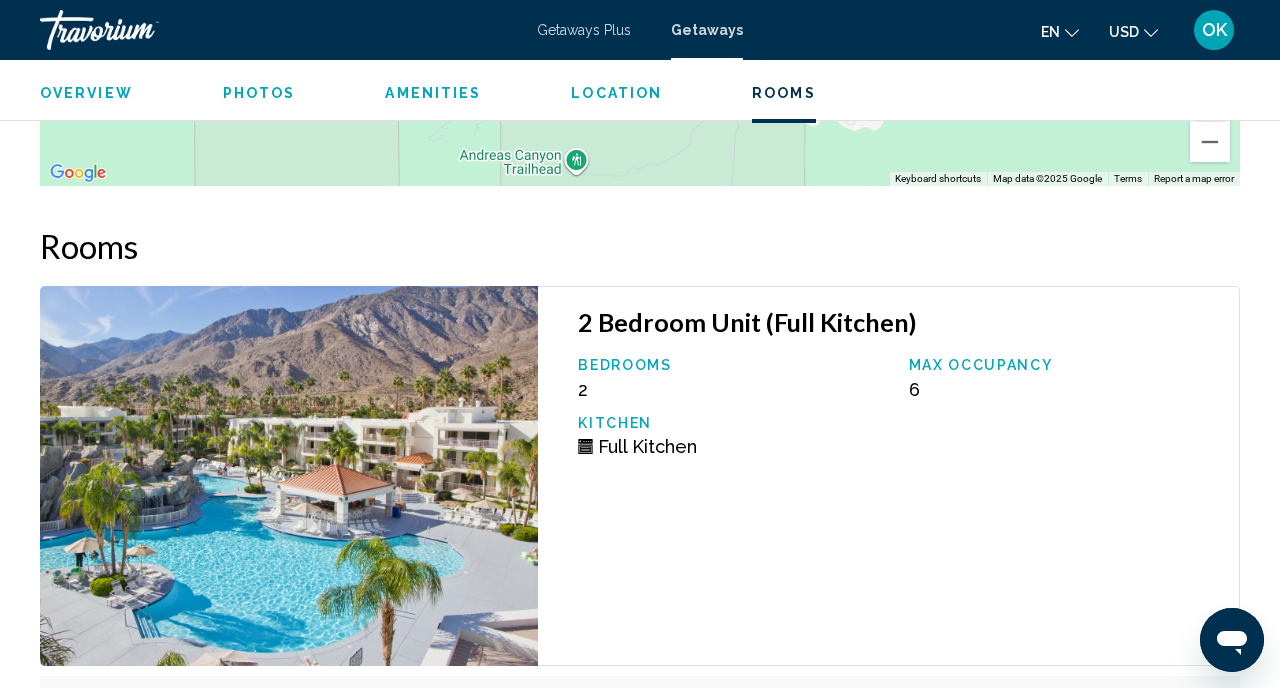 scroll, scrollTop: 3340, scrollLeft: 0, axis: vertical 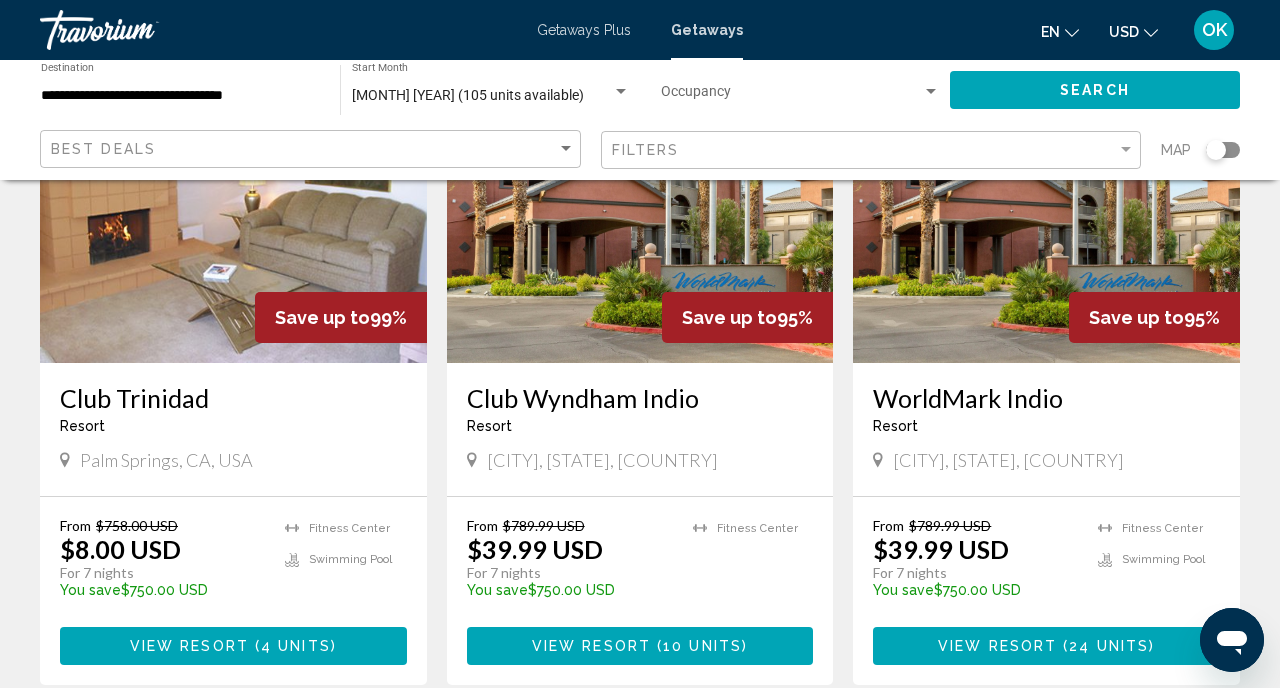 click at bounding box center (640, 203) 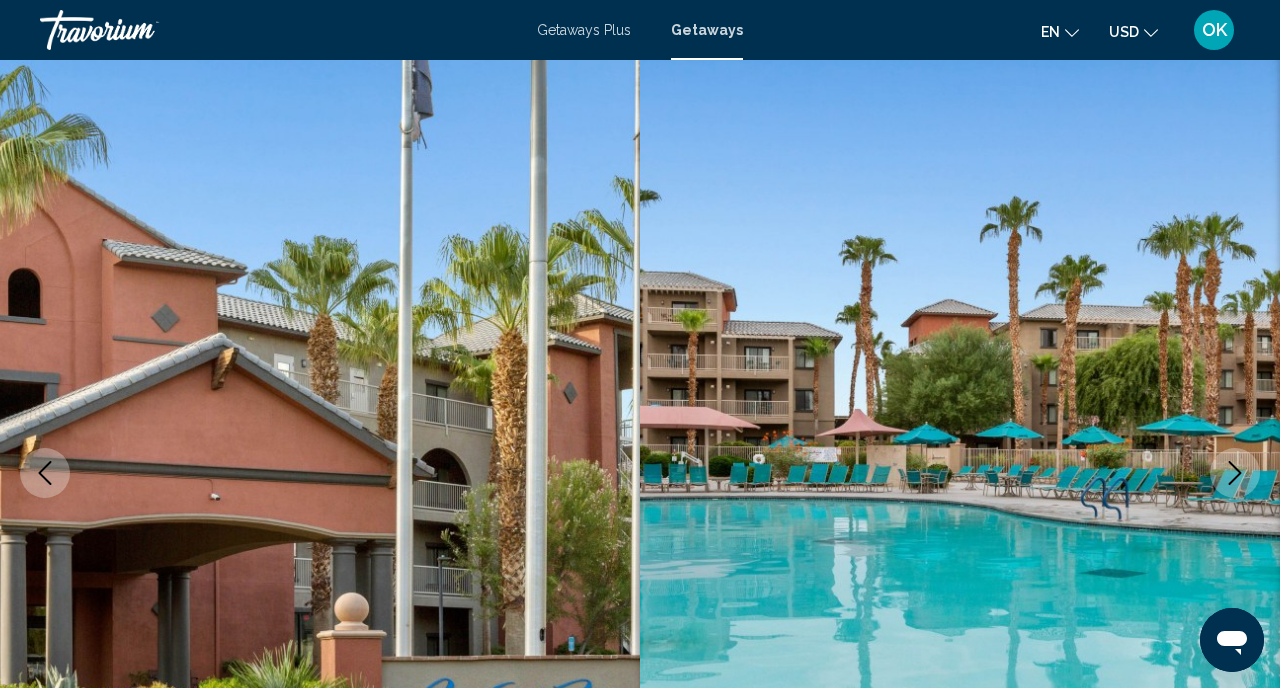 scroll, scrollTop: 0, scrollLeft: 0, axis: both 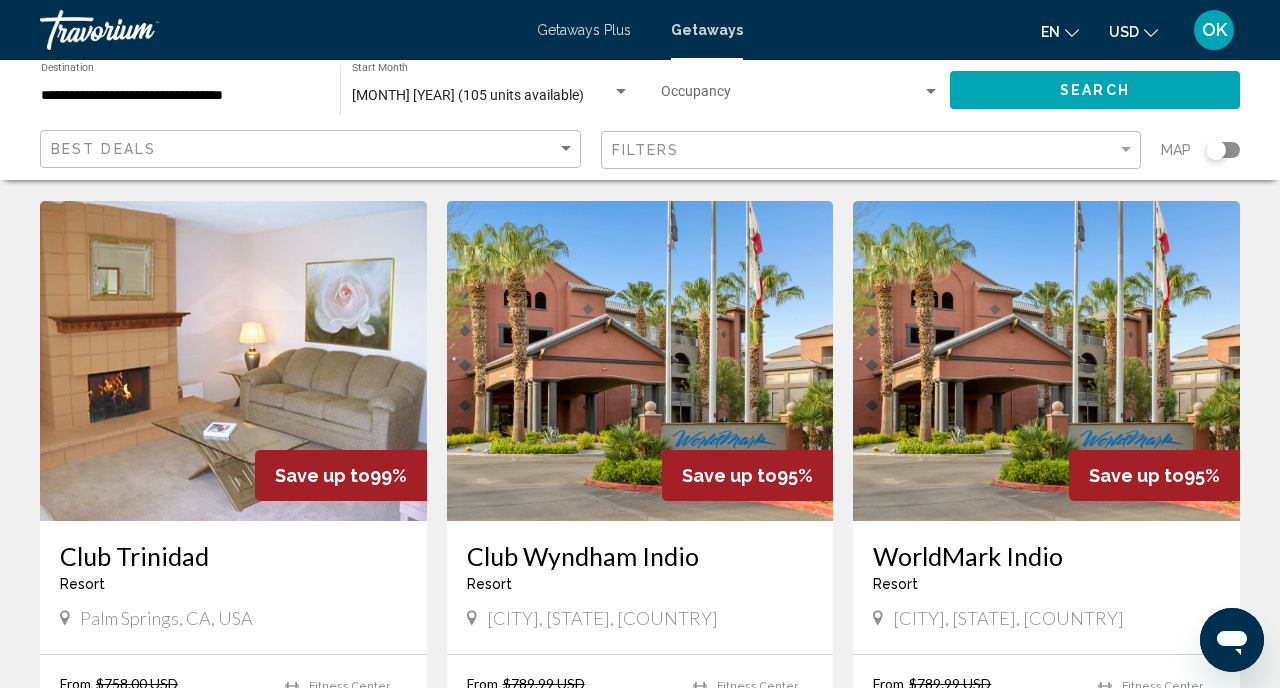 click at bounding box center (1046, 361) 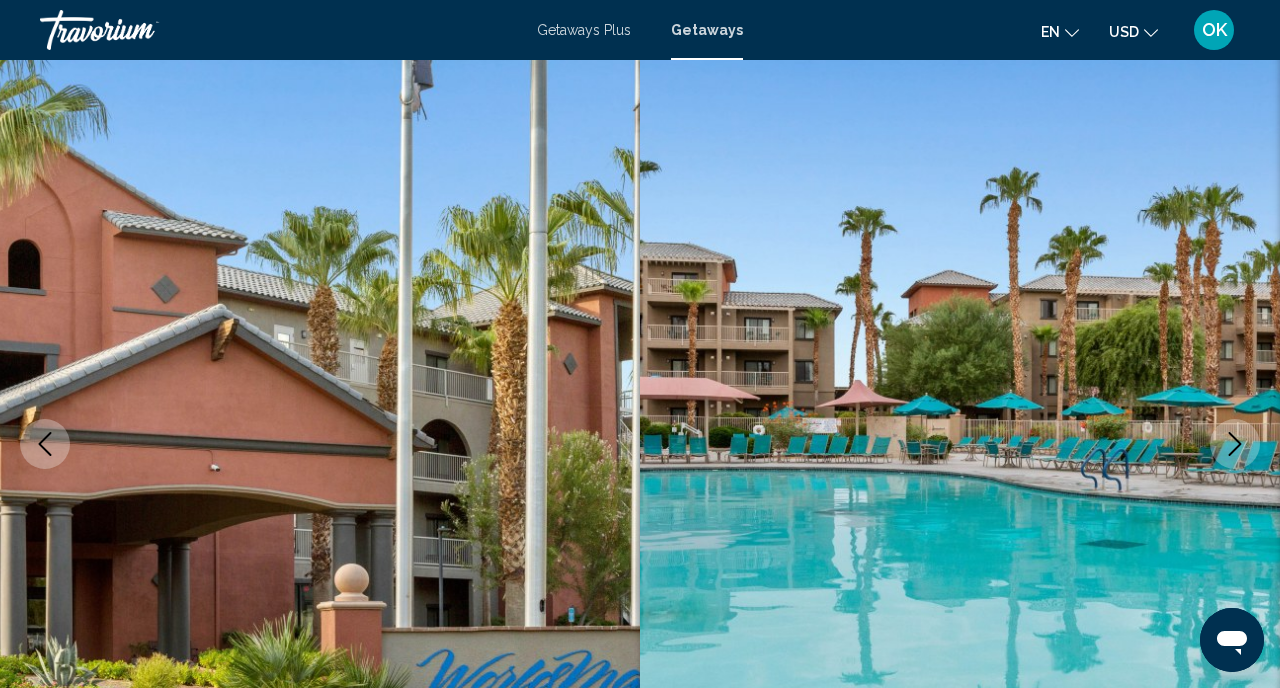 scroll, scrollTop: 0, scrollLeft: 0, axis: both 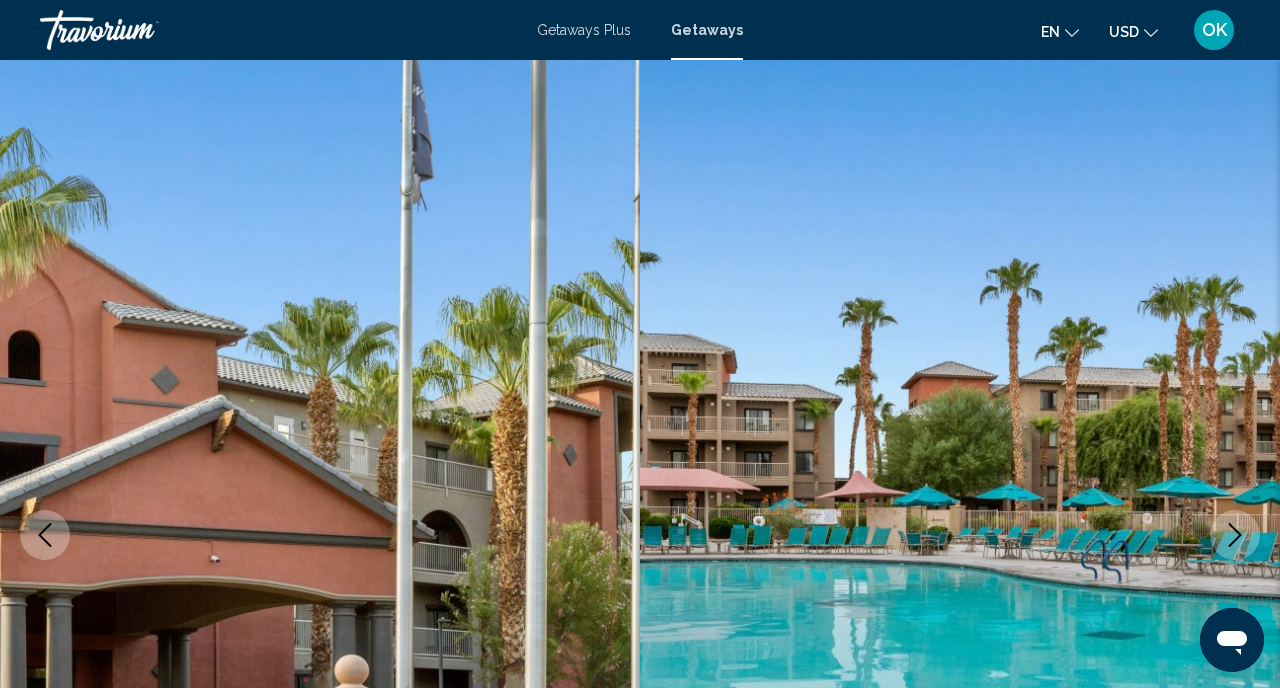 click at bounding box center [960, 535] 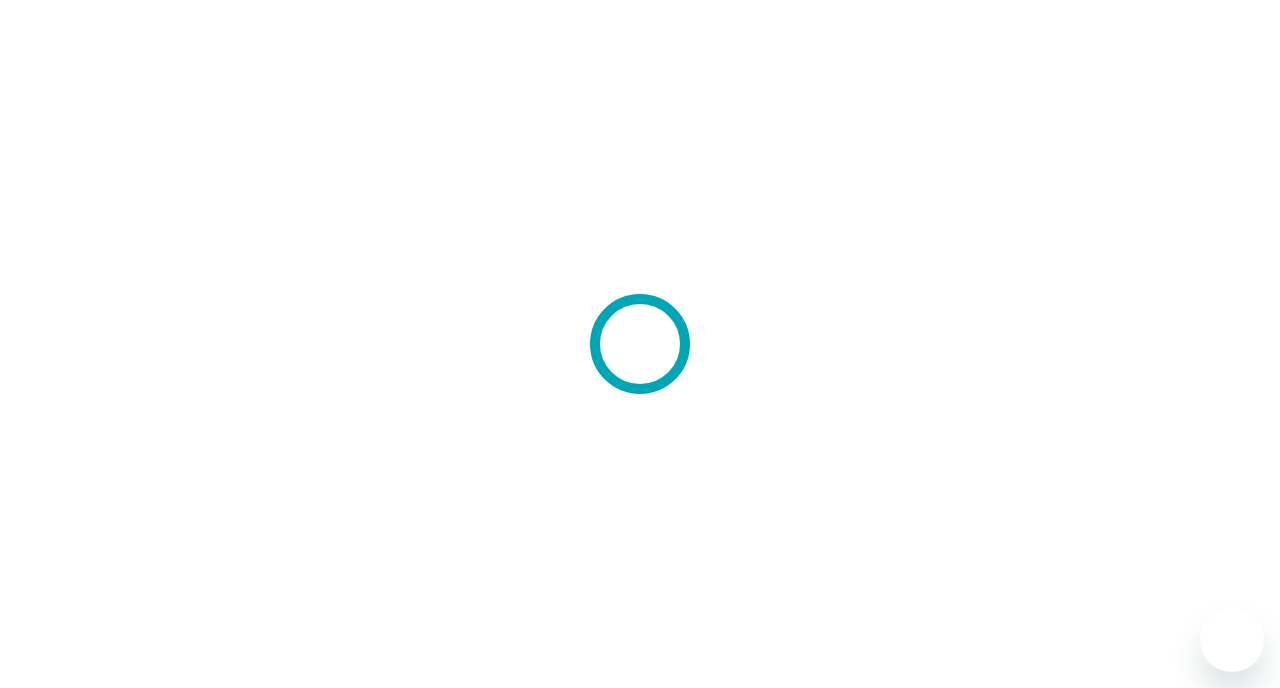 scroll, scrollTop: 0, scrollLeft: 0, axis: both 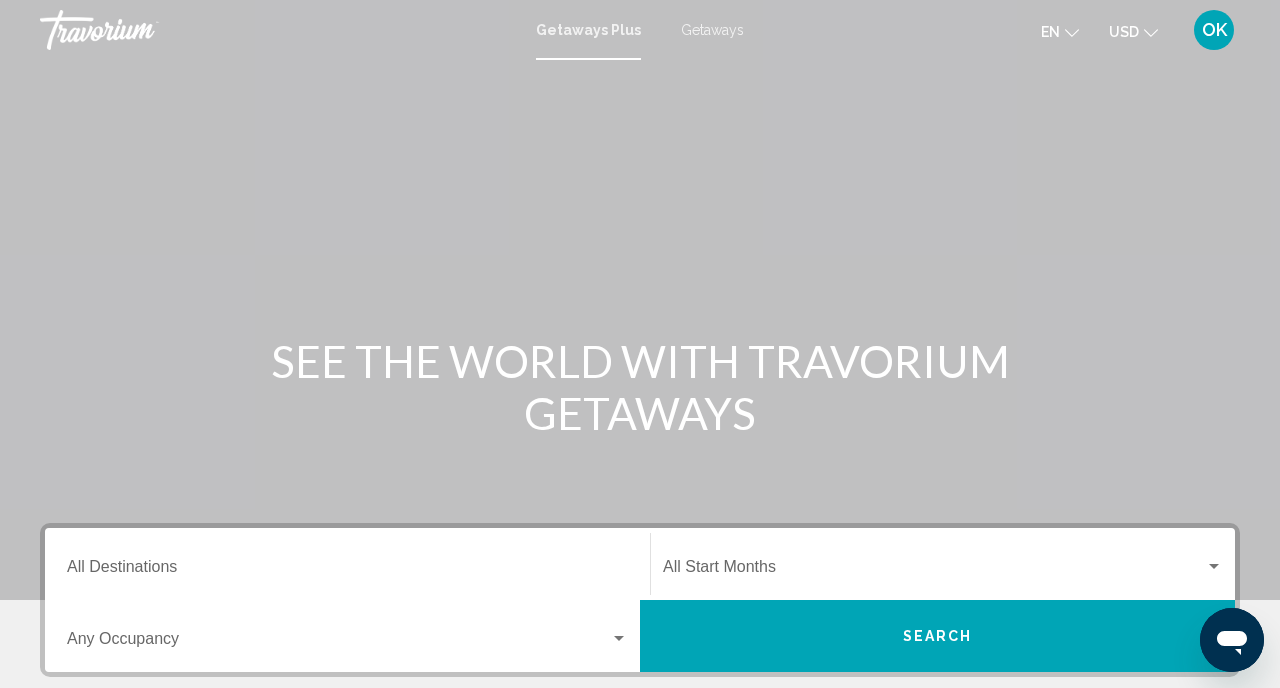 click on "Getaways" at bounding box center (712, 30) 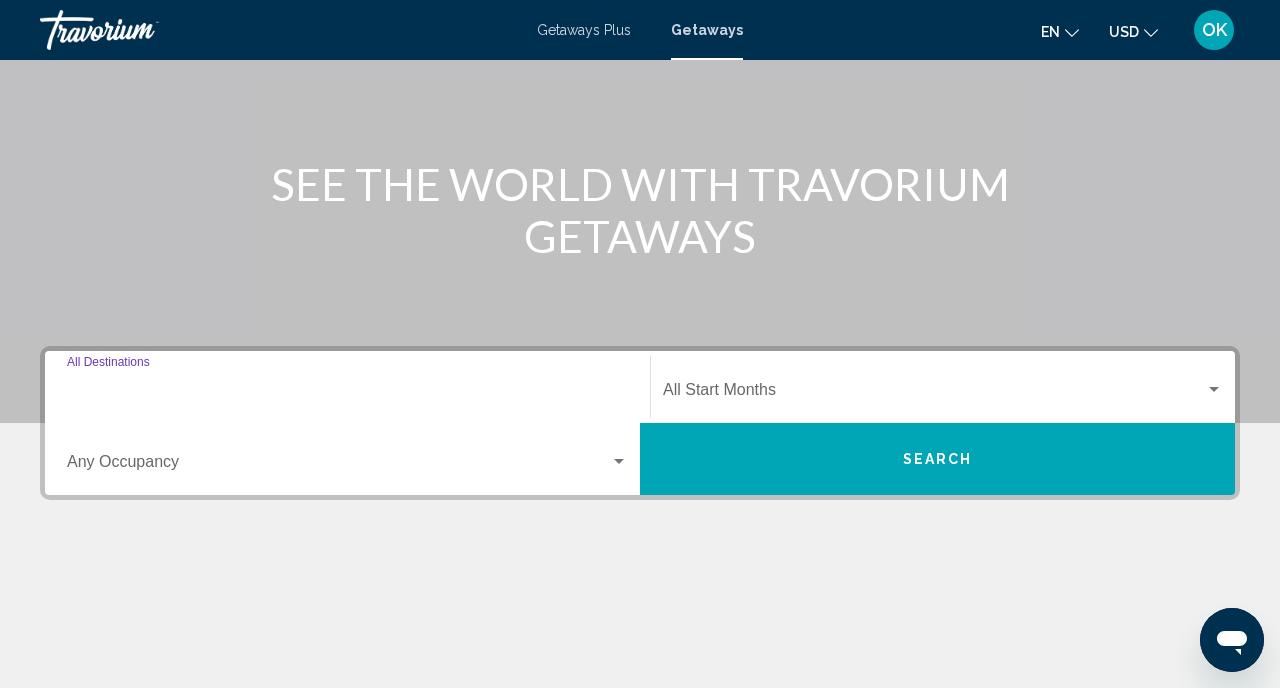 click on "Destination All Destinations" at bounding box center (347, 394) 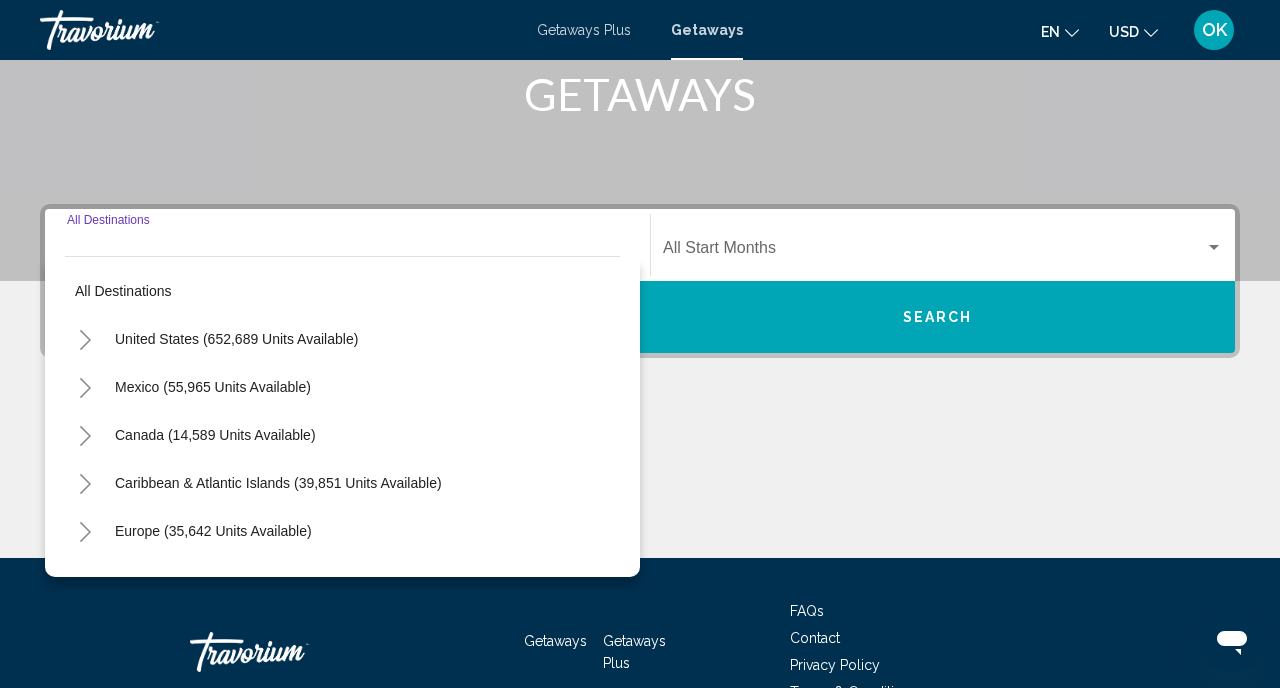scroll, scrollTop: 434, scrollLeft: 0, axis: vertical 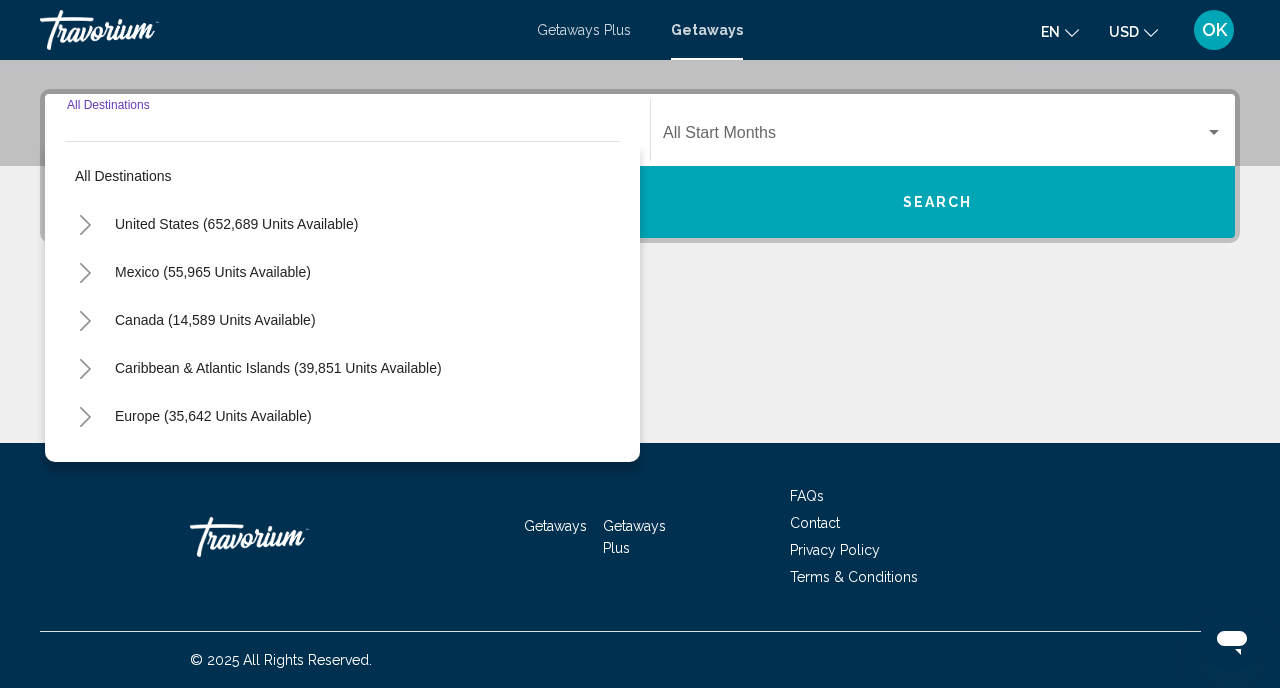 click 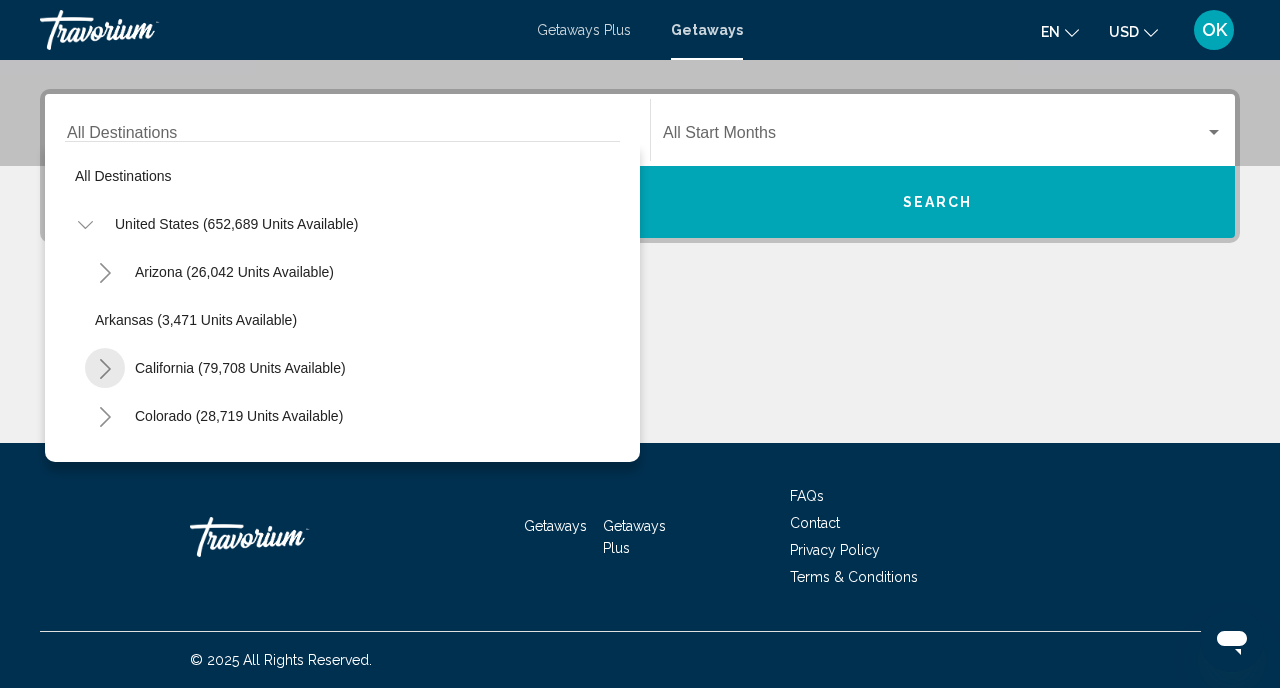 click 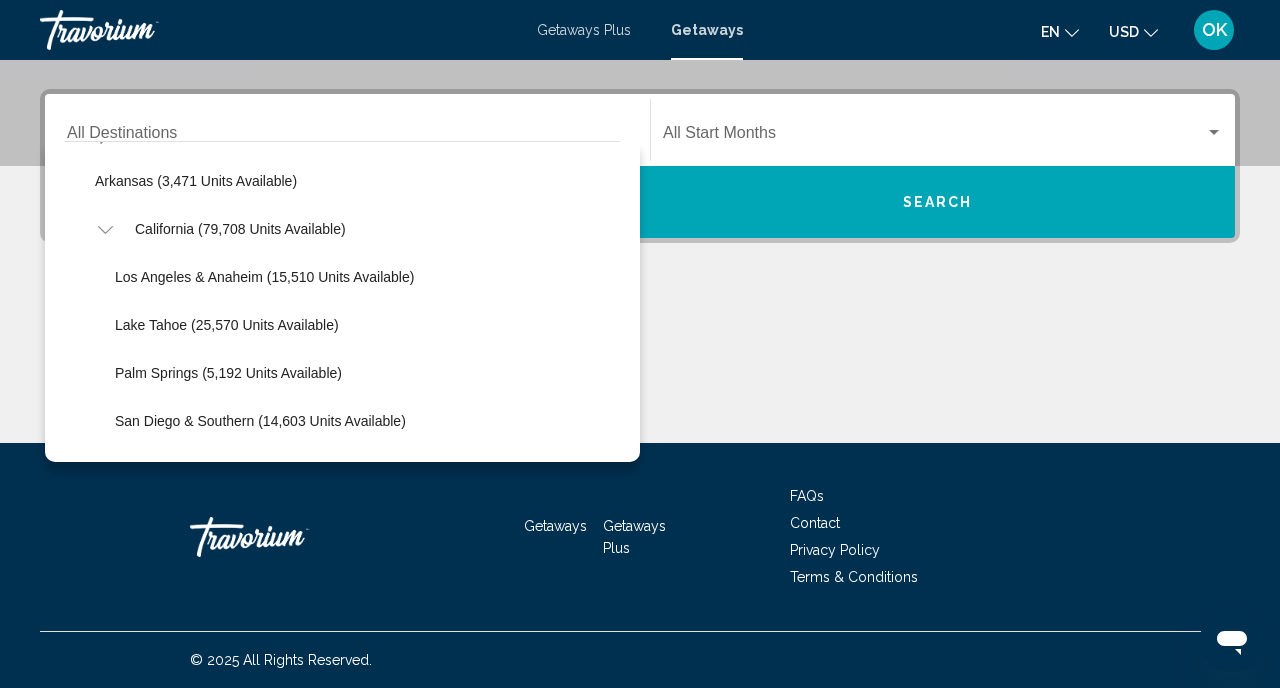 scroll, scrollTop: 157, scrollLeft: 0, axis: vertical 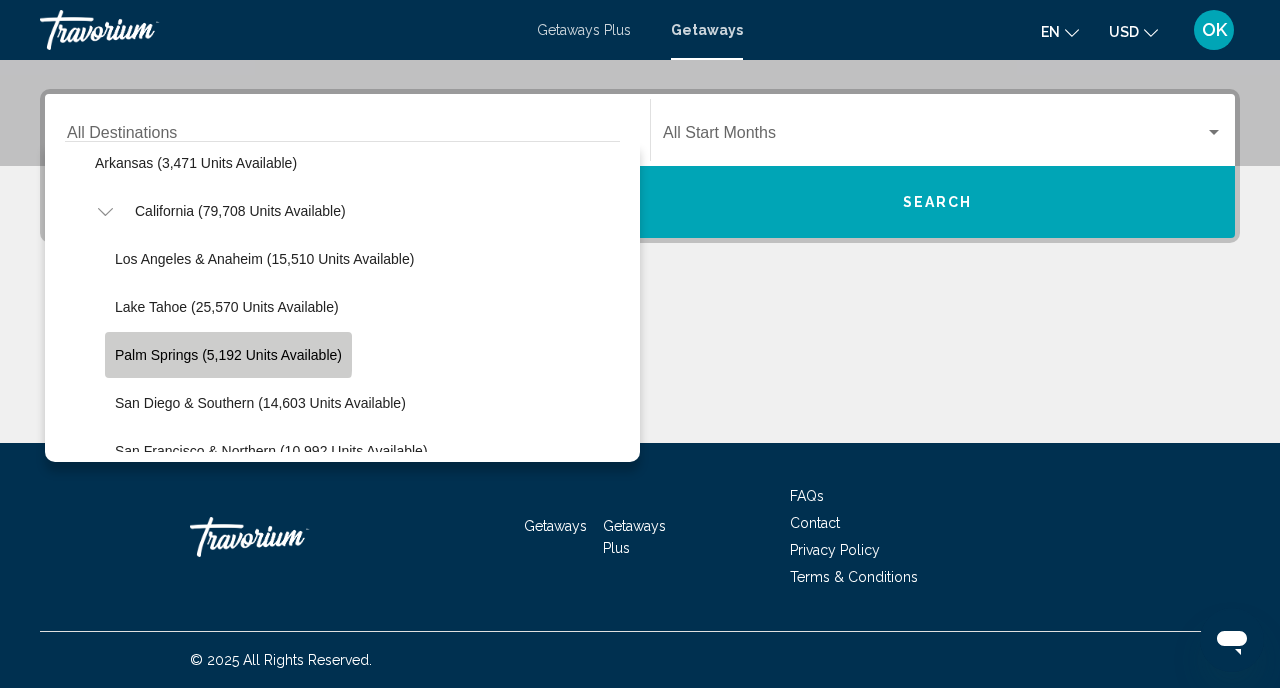 click on "Palm Springs (5,192 units available)" 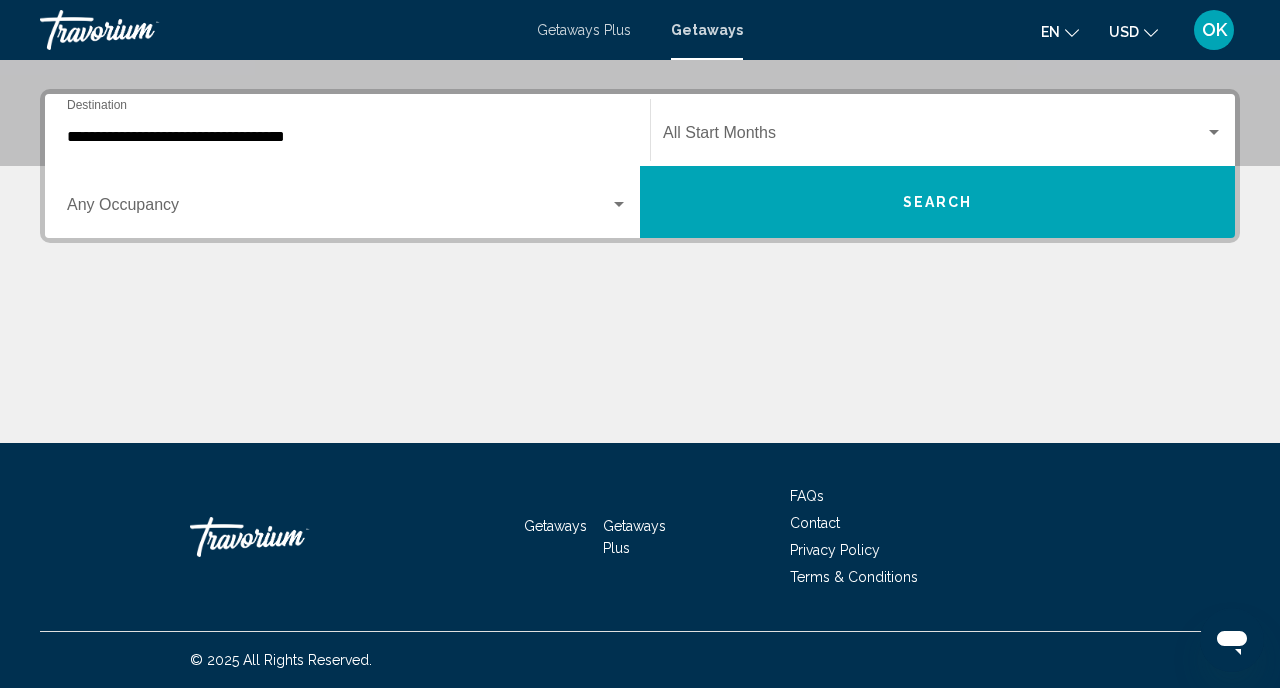 click on "Start Month All Start Months" 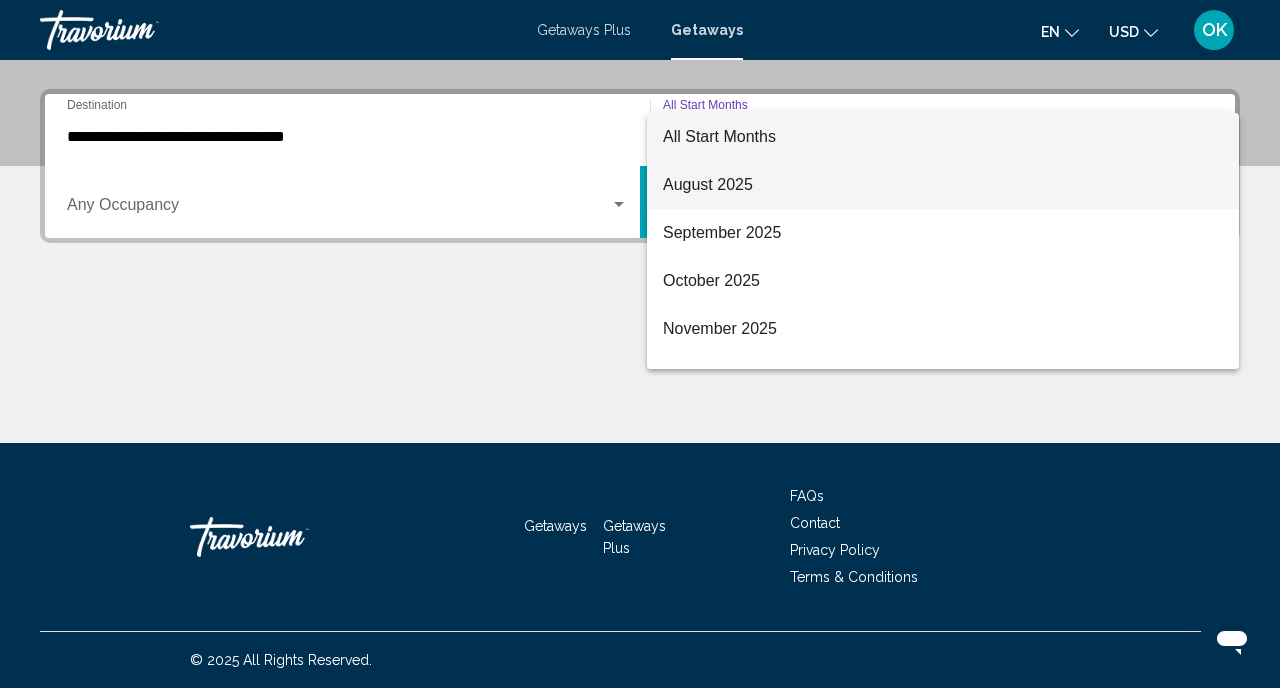 click on "August 2025" at bounding box center [943, 185] 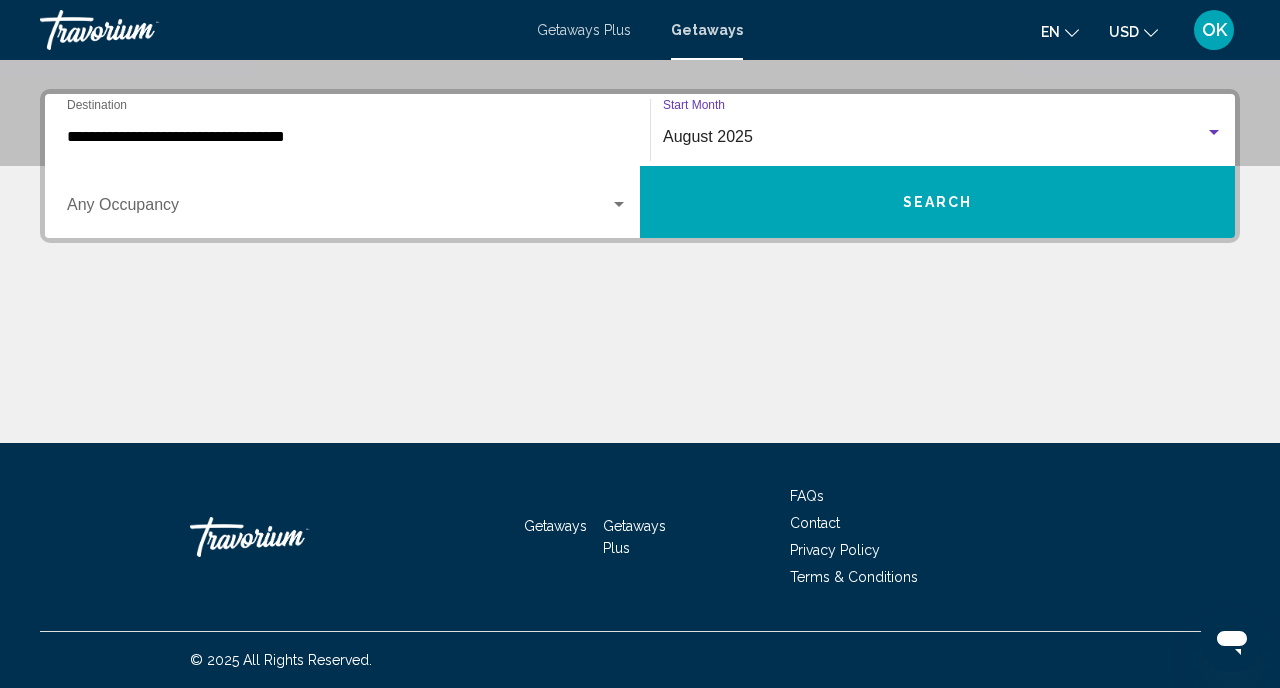 click on "August 2025 Start Month All Start Months" 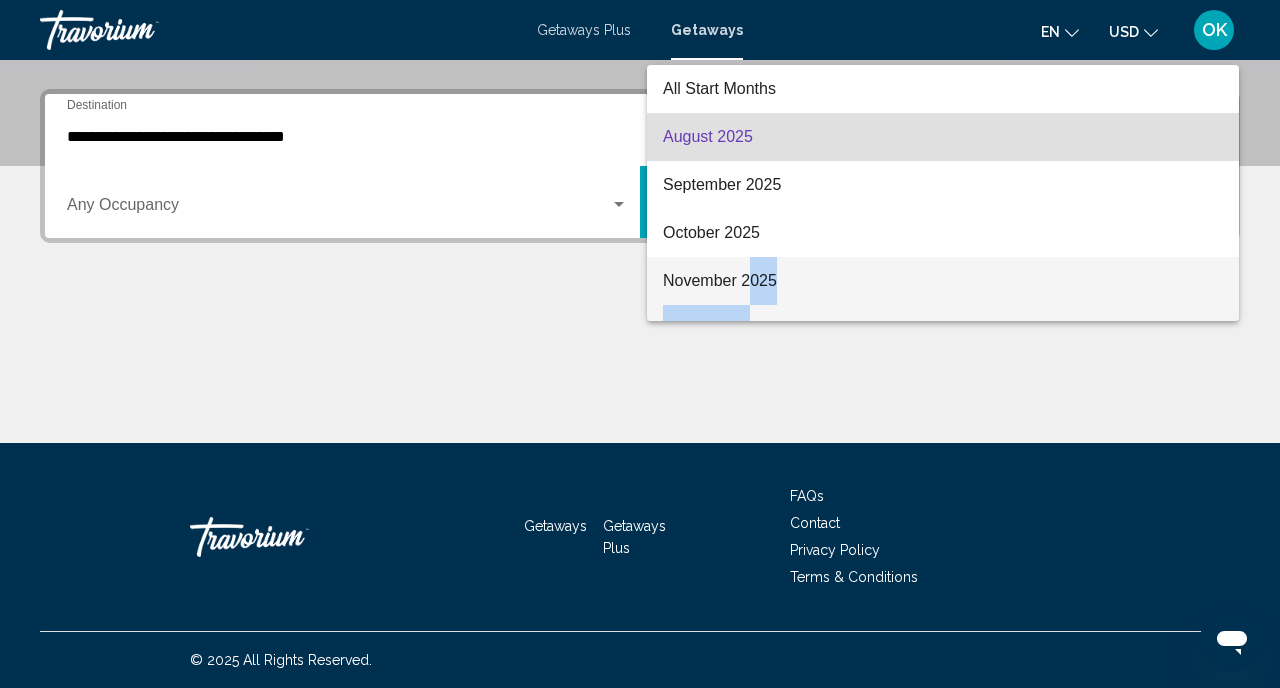 drag, startPoint x: 747, startPoint y: 306, endPoint x: 748, endPoint y: 276, distance: 30.016663 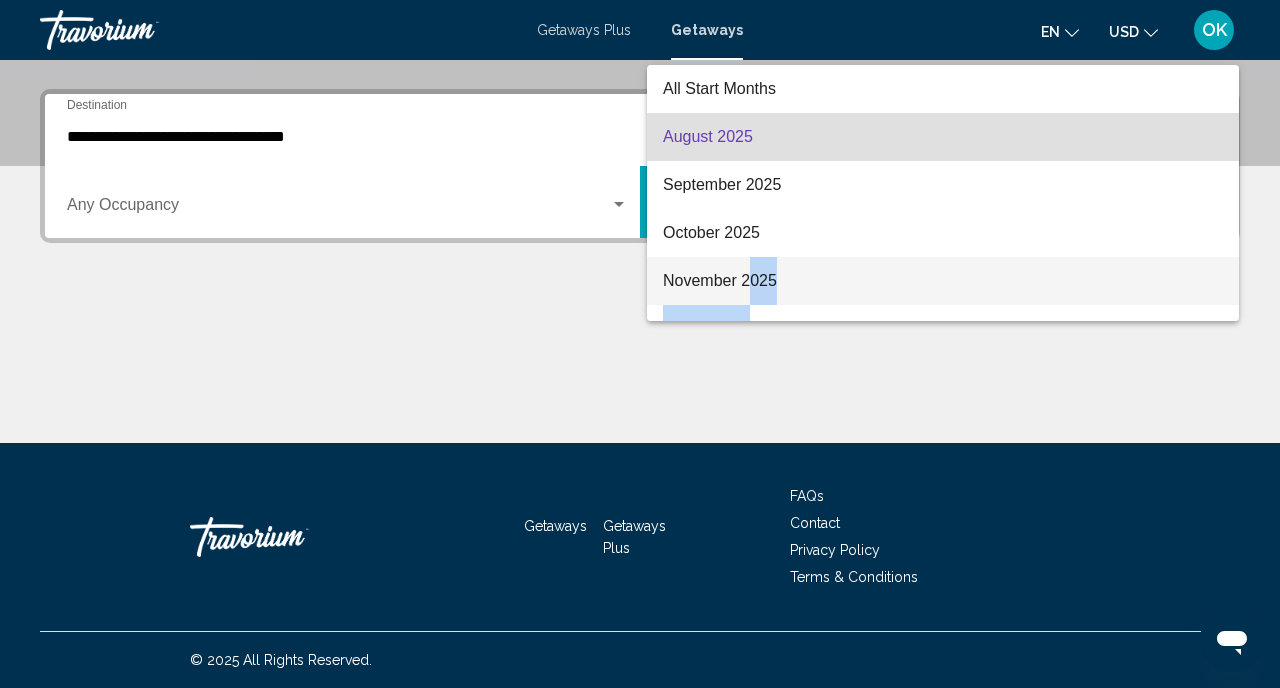 click on "November 2025" at bounding box center (943, 281) 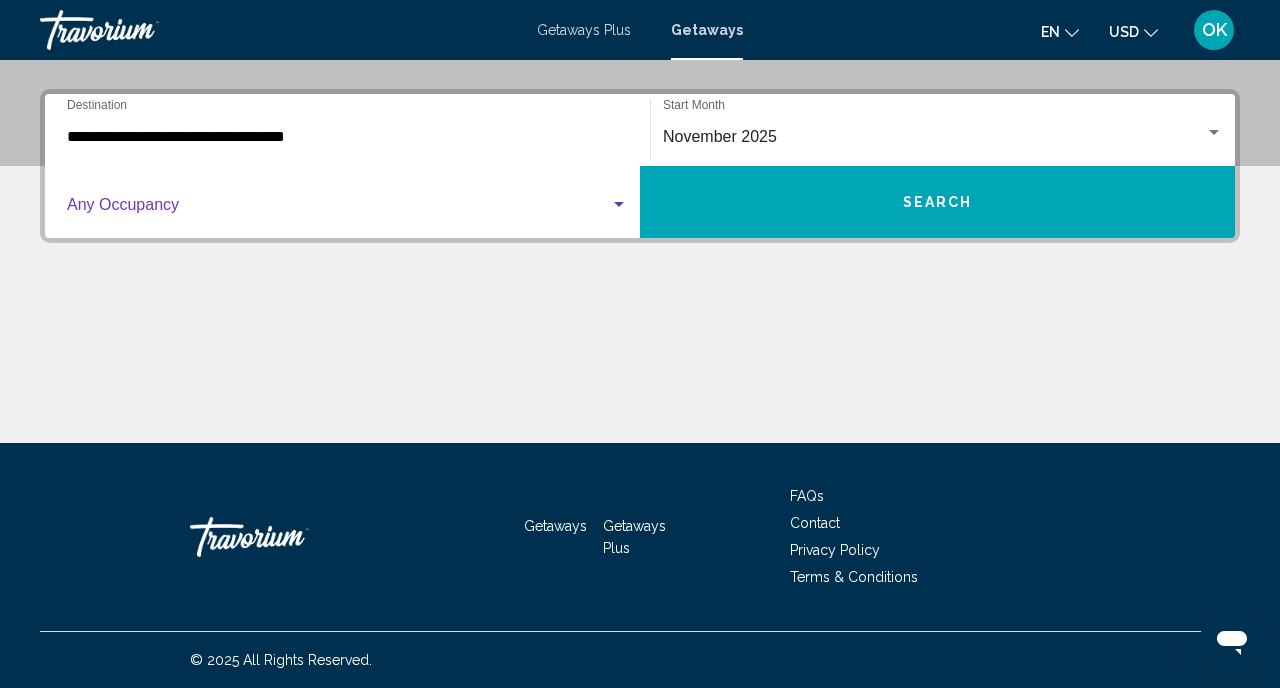 click at bounding box center [338, 209] 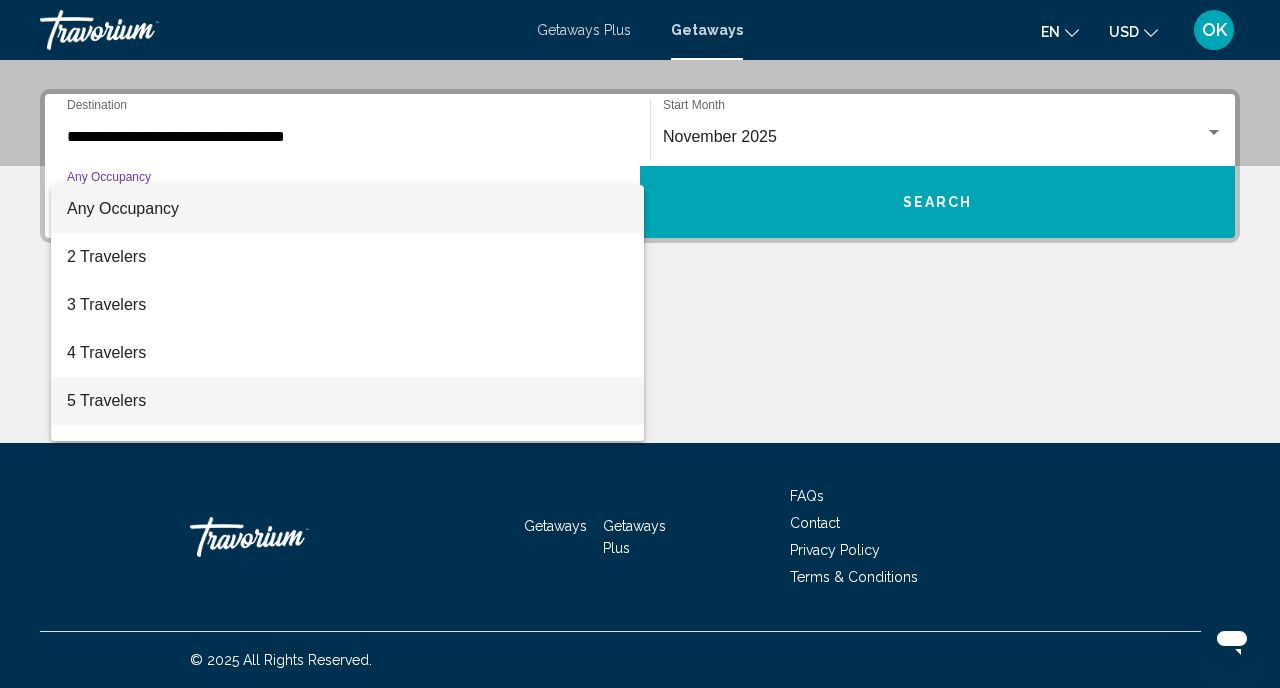click on "5 Travelers" at bounding box center [347, 401] 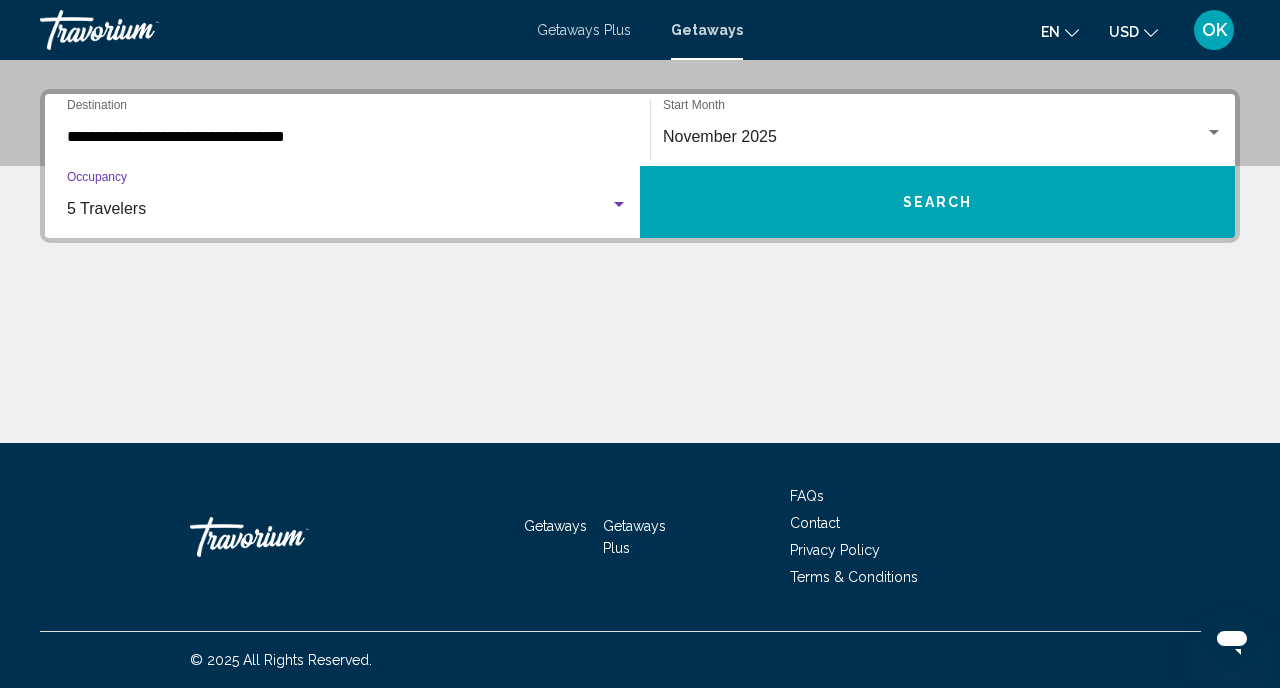 click on "Search" at bounding box center (937, 202) 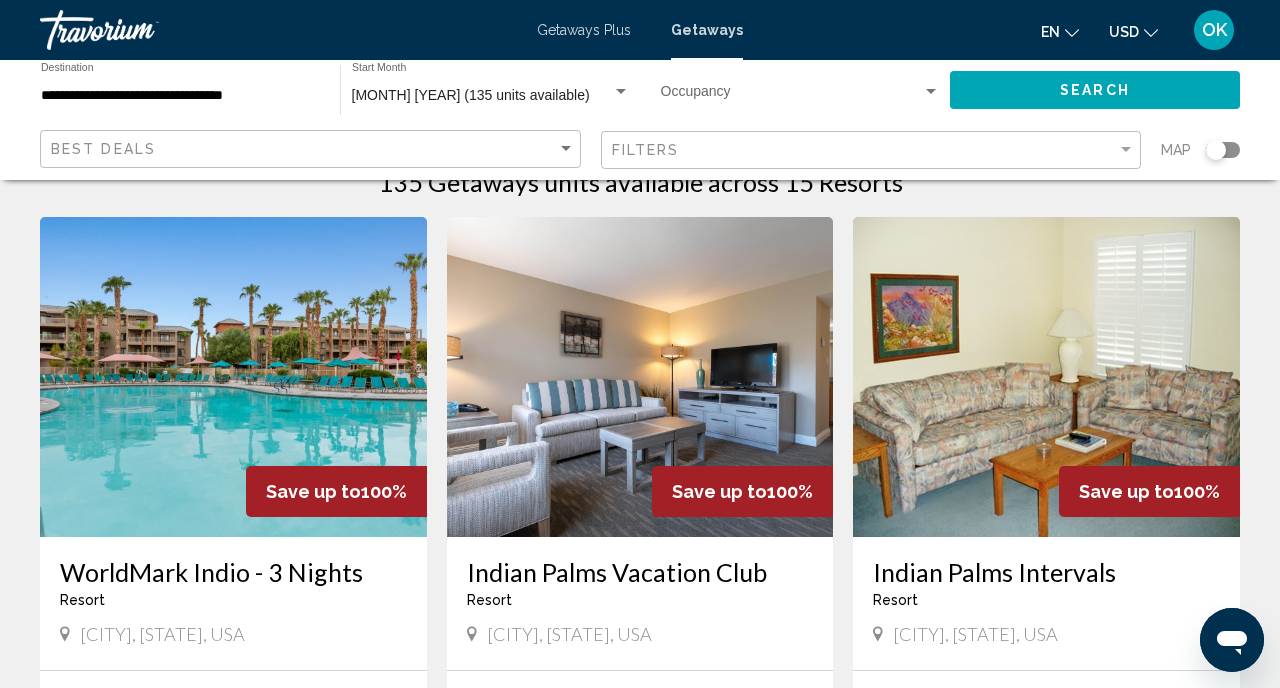 scroll, scrollTop: 0, scrollLeft: 0, axis: both 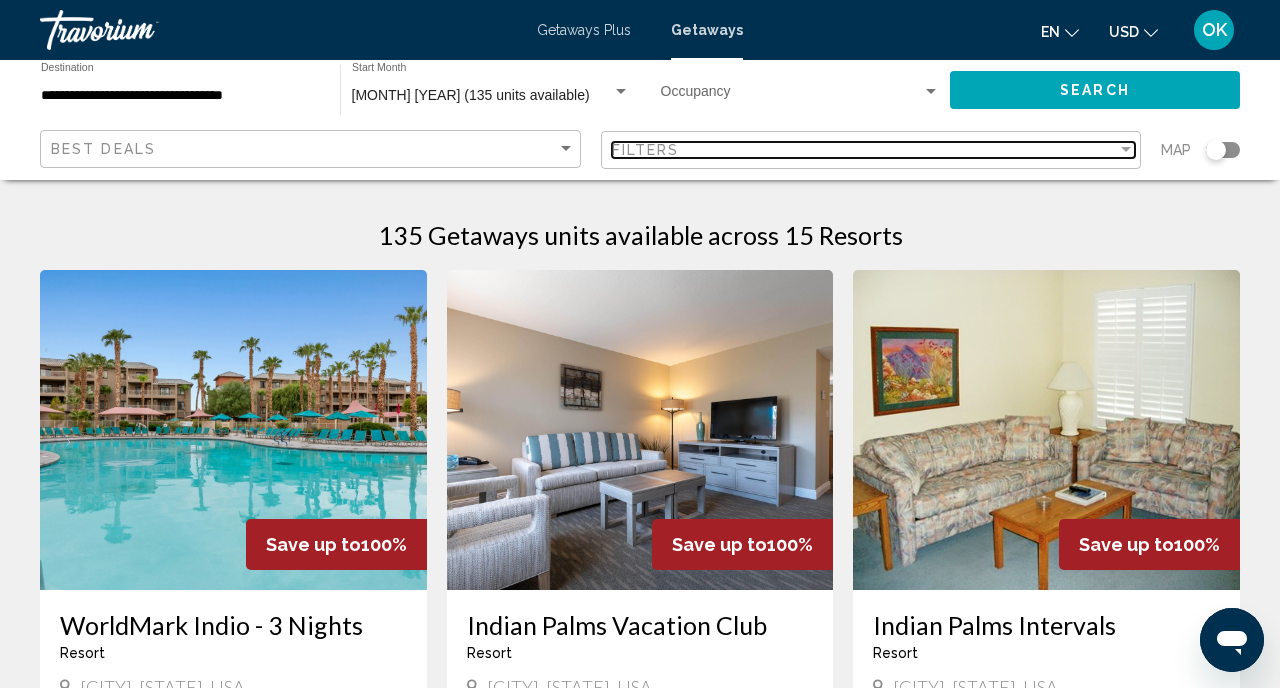 click on "Filters" 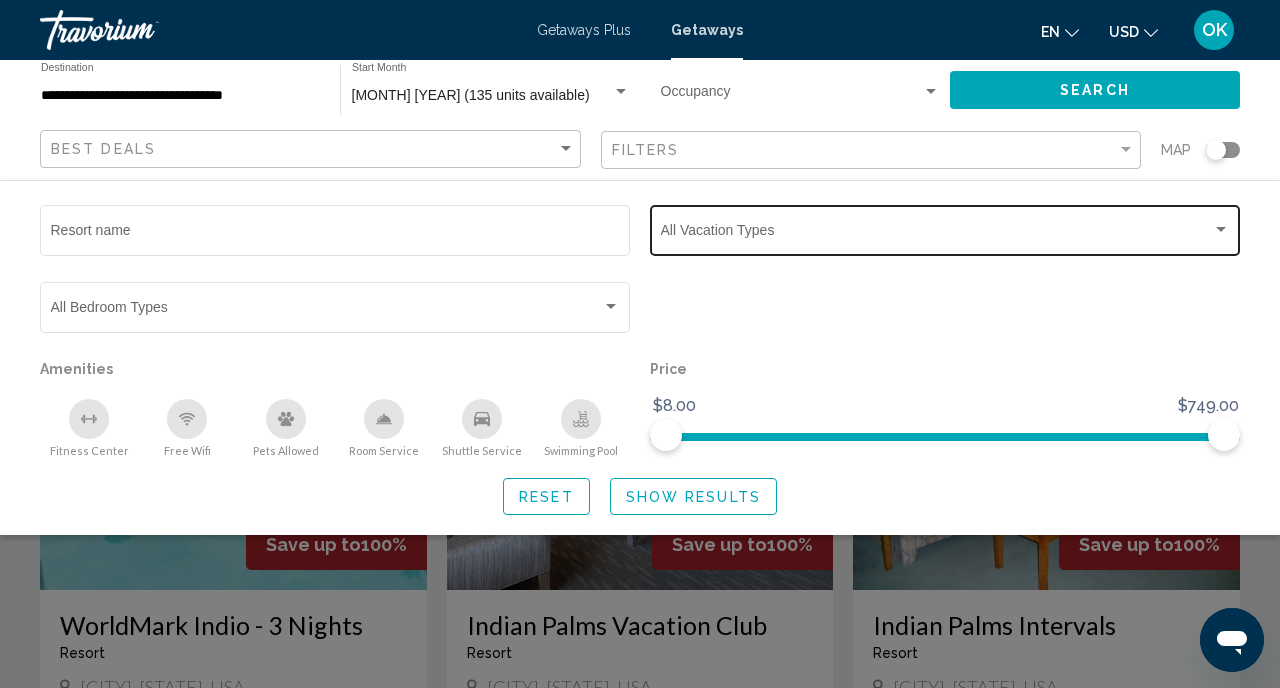 click on "Vacation Types All Vacation Types" 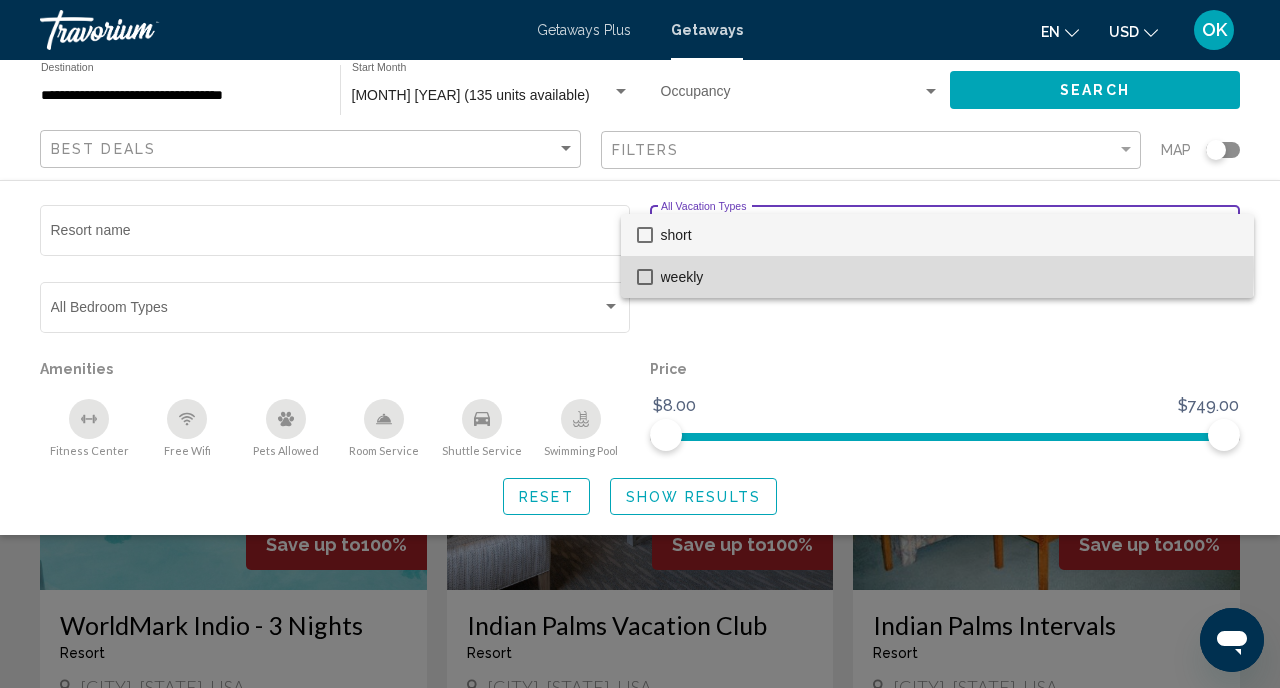 click on "weekly" at bounding box center (949, 277) 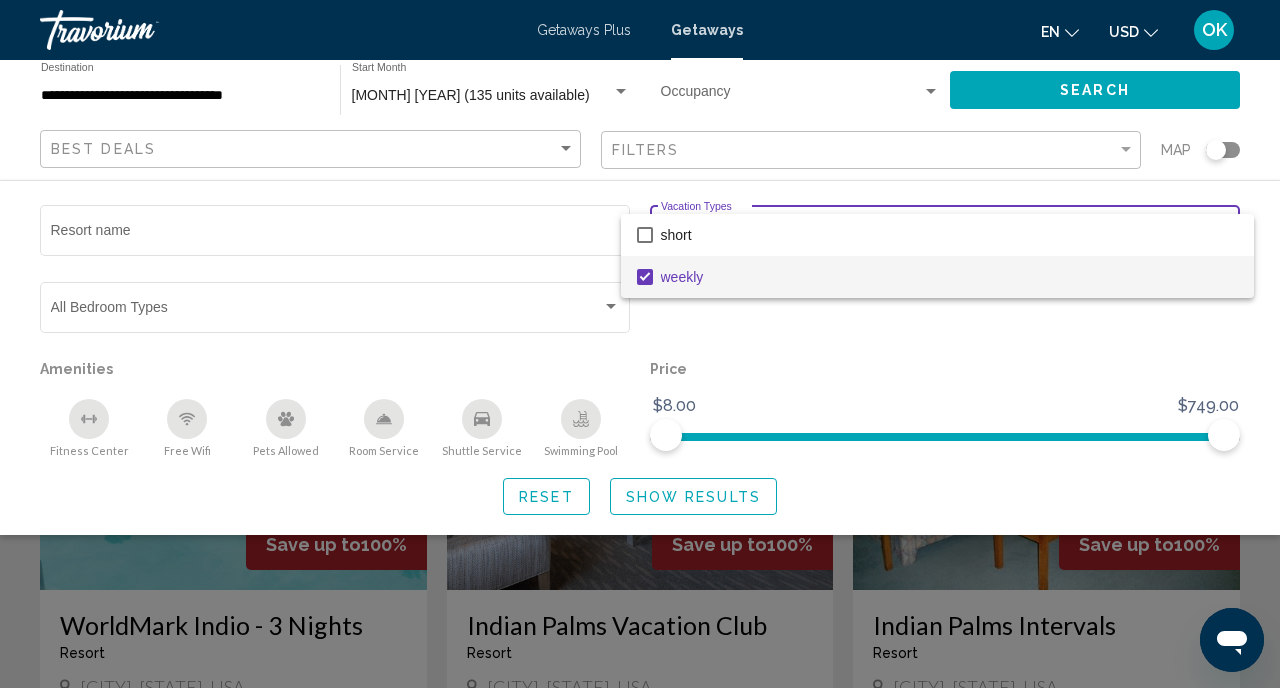 click at bounding box center [640, 344] 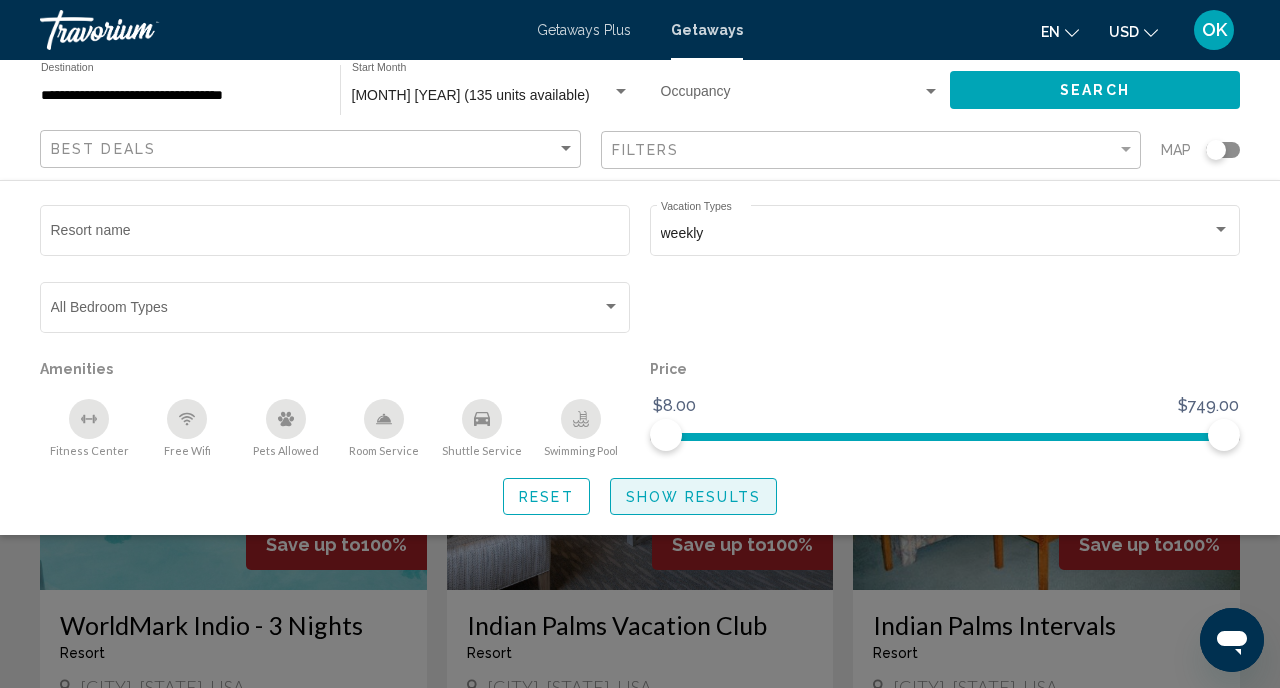 click on "Show Results" 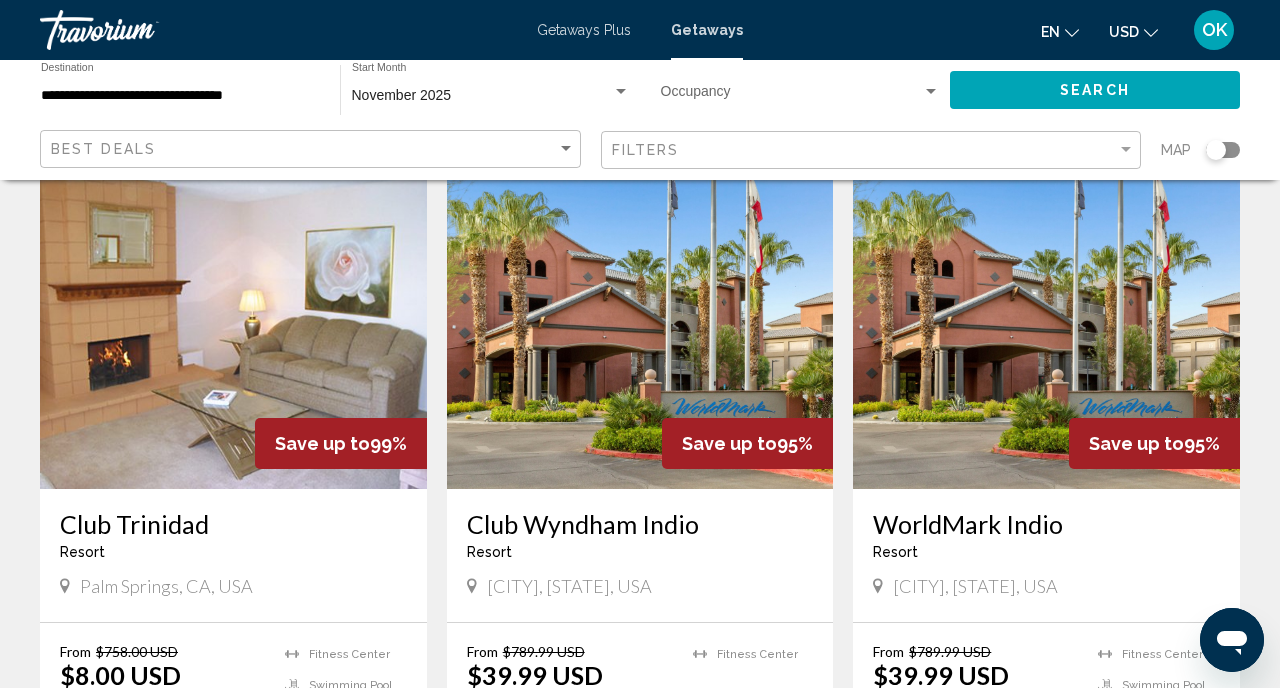 scroll, scrollTop: 783, scrollLeft: 0, axis: vertical 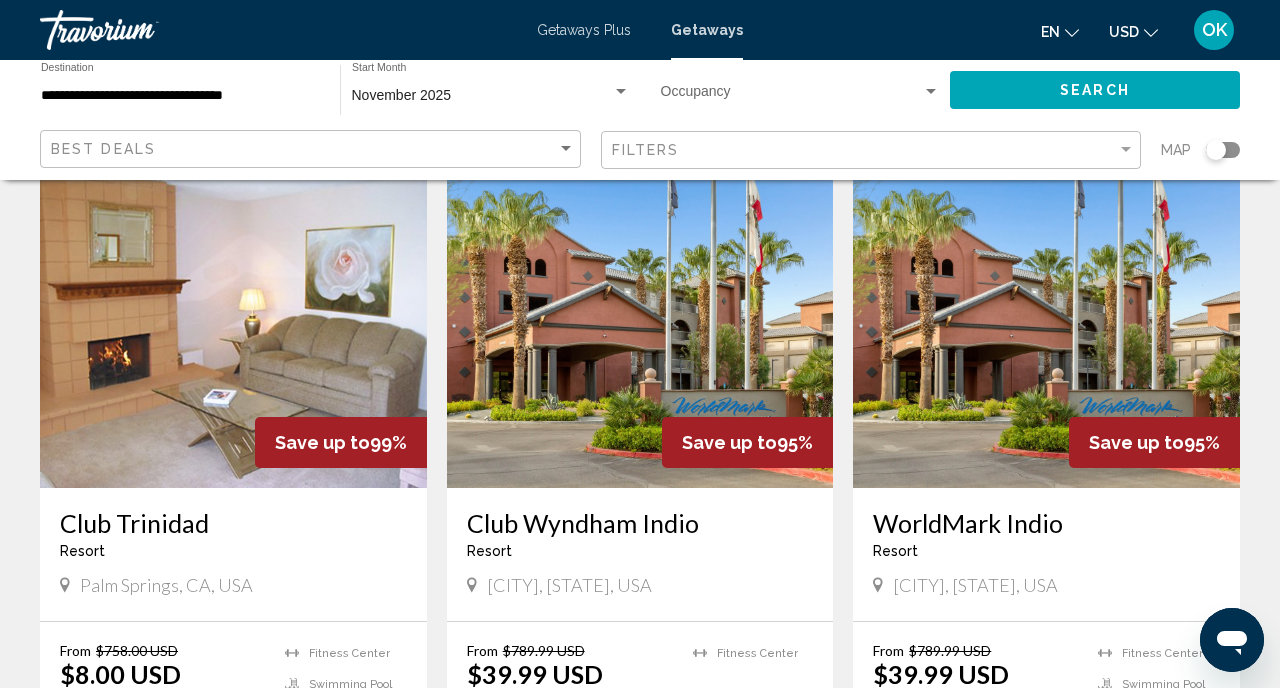click at bounding box center (1046, 328) 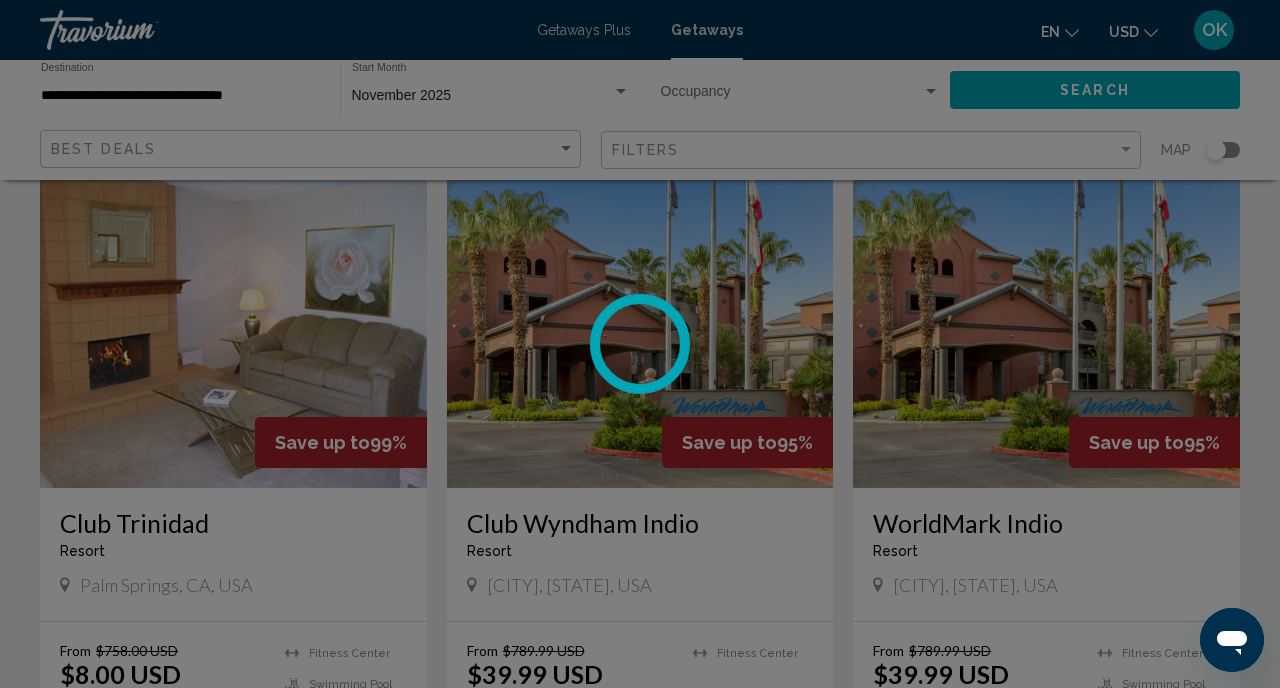 scroll, scrollTop: 191, scrollLeft: 0, axis: vertical 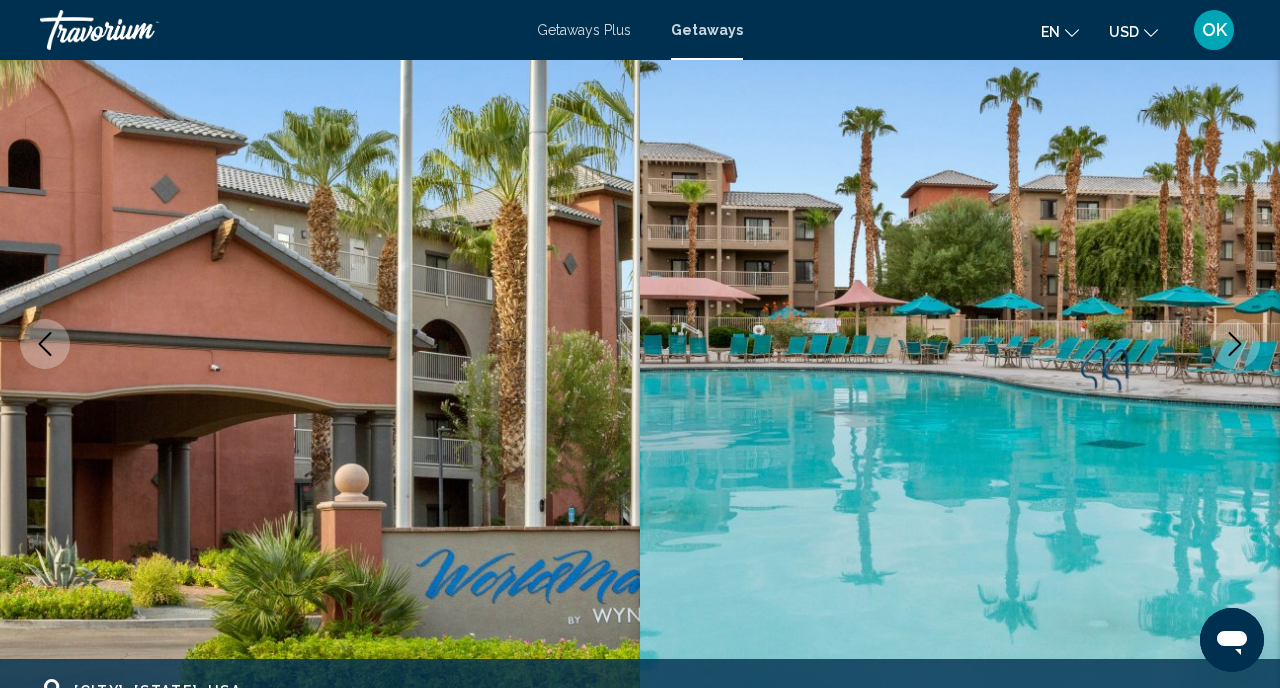 click 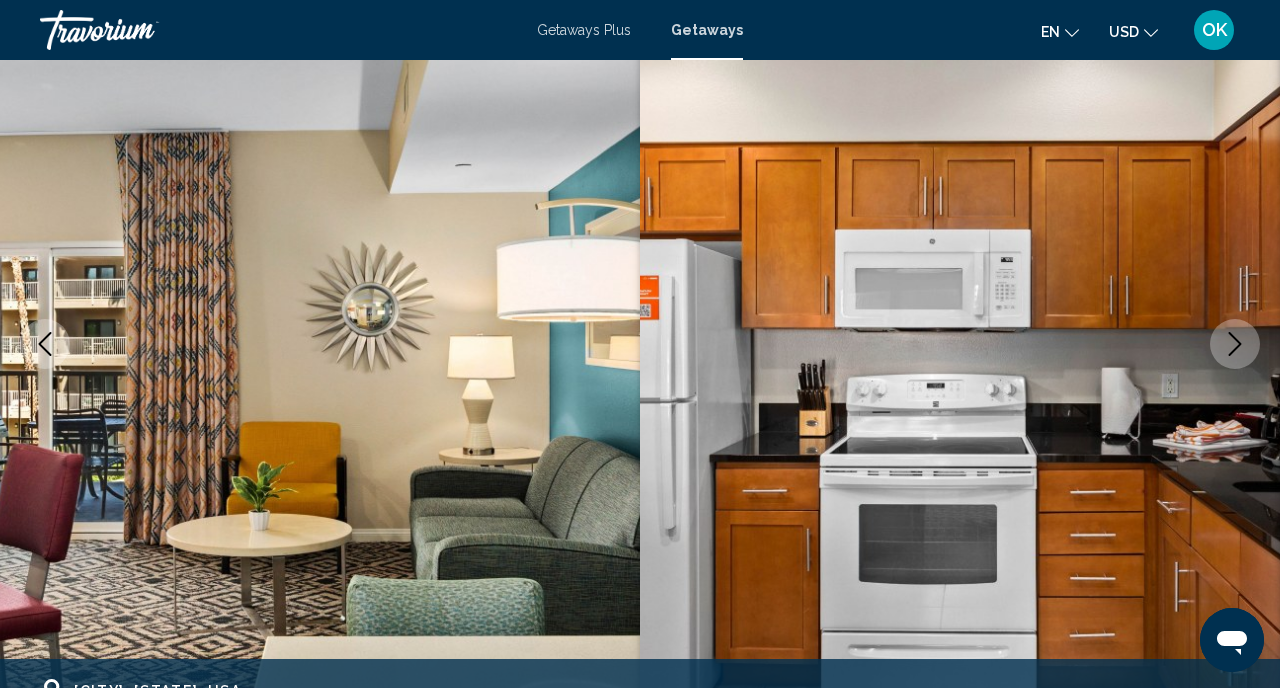 click 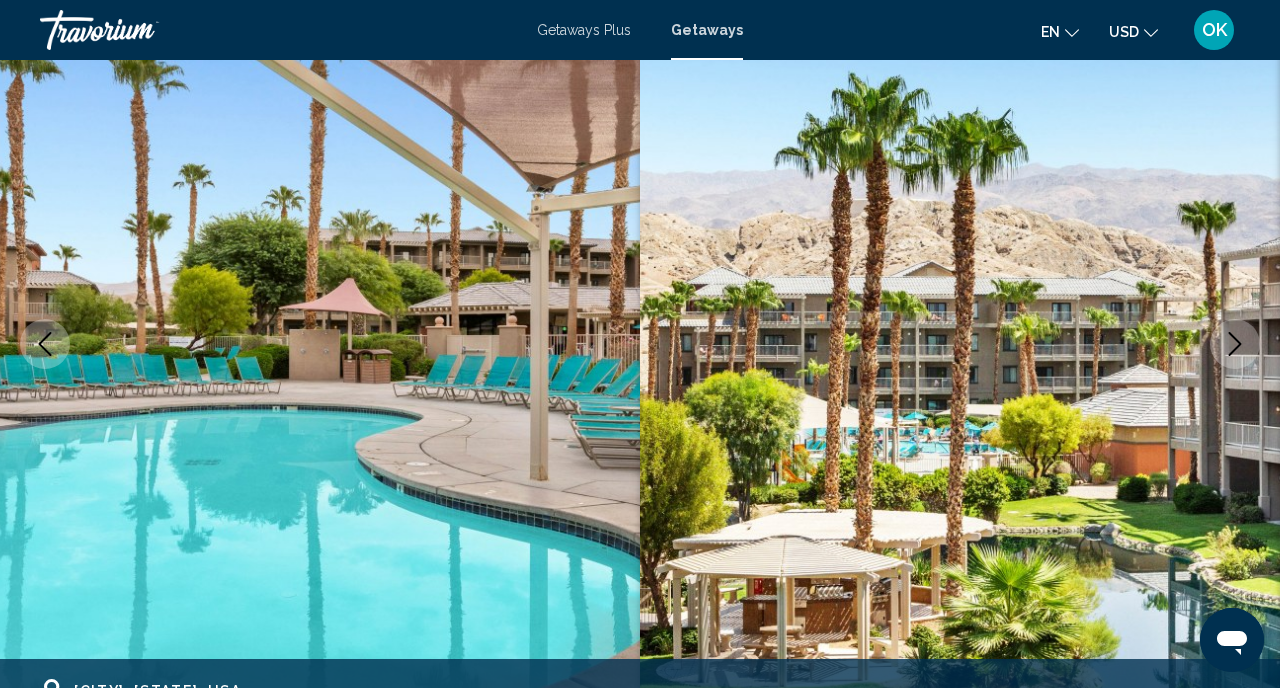 click 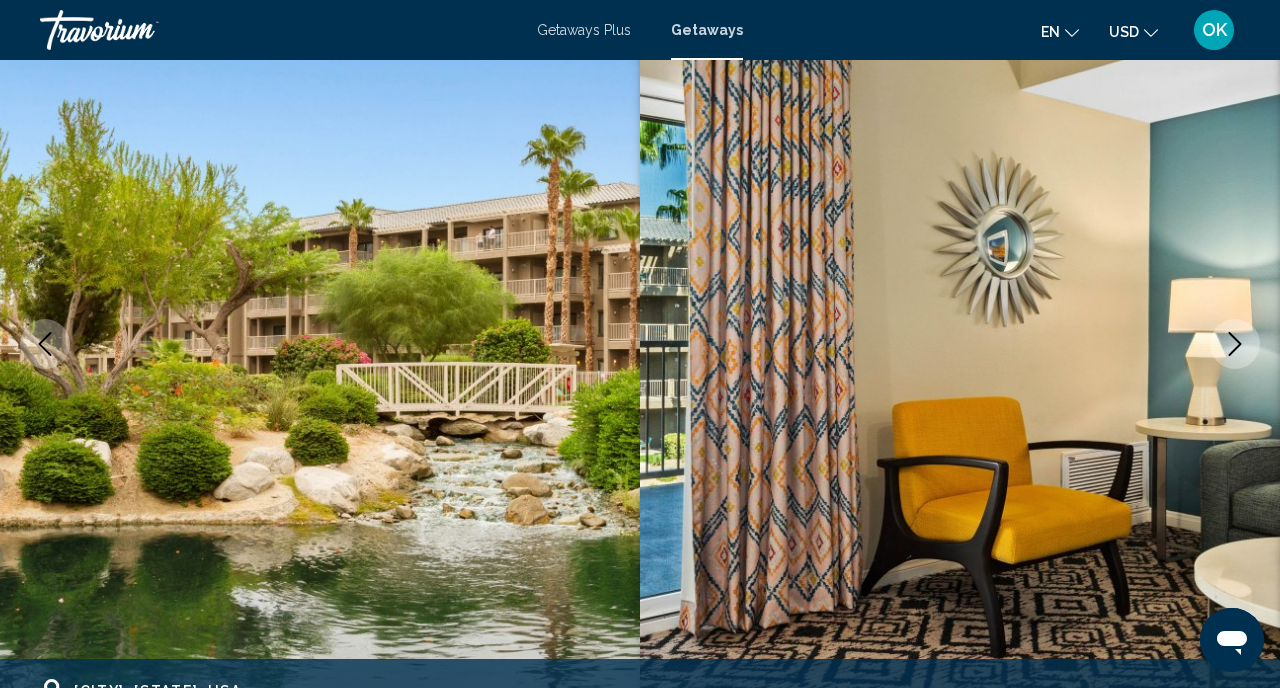 click 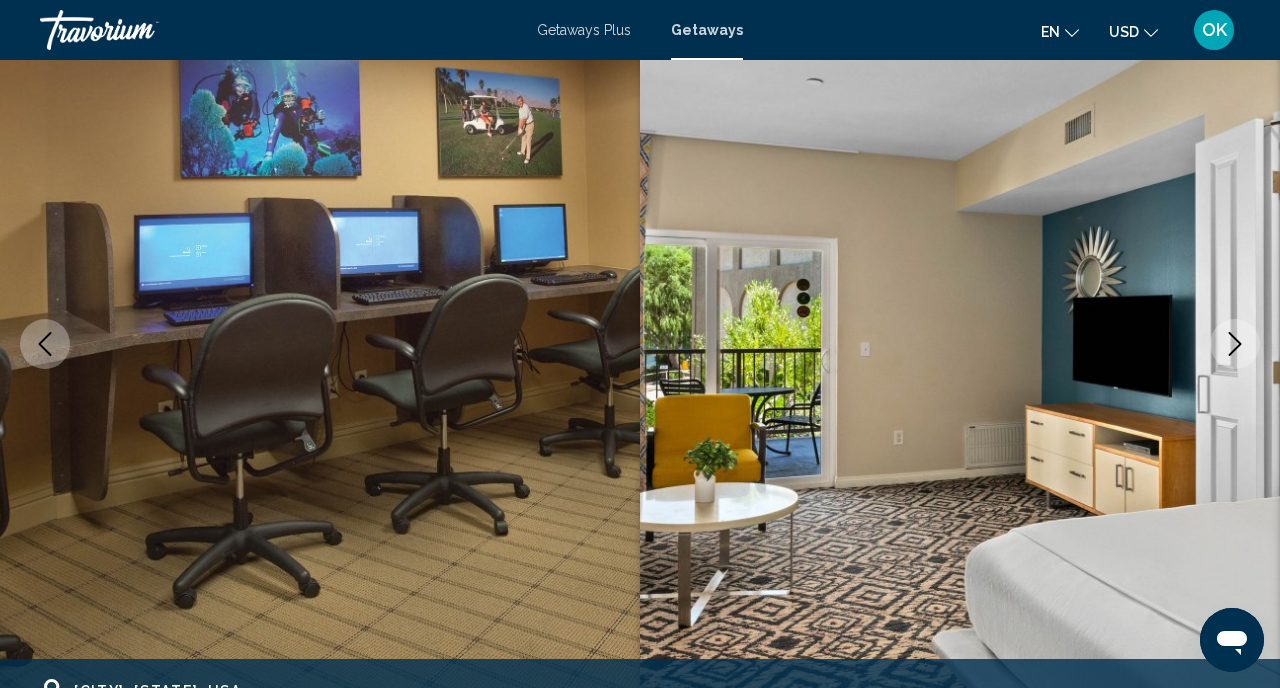 click 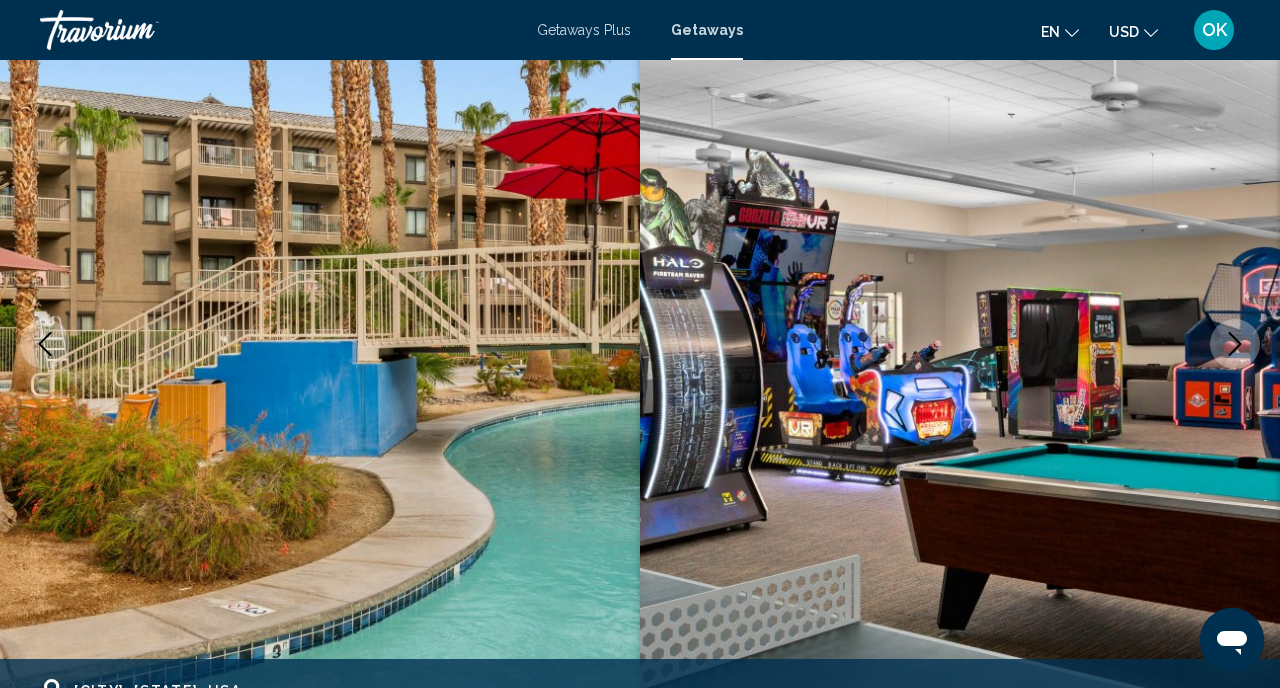 click 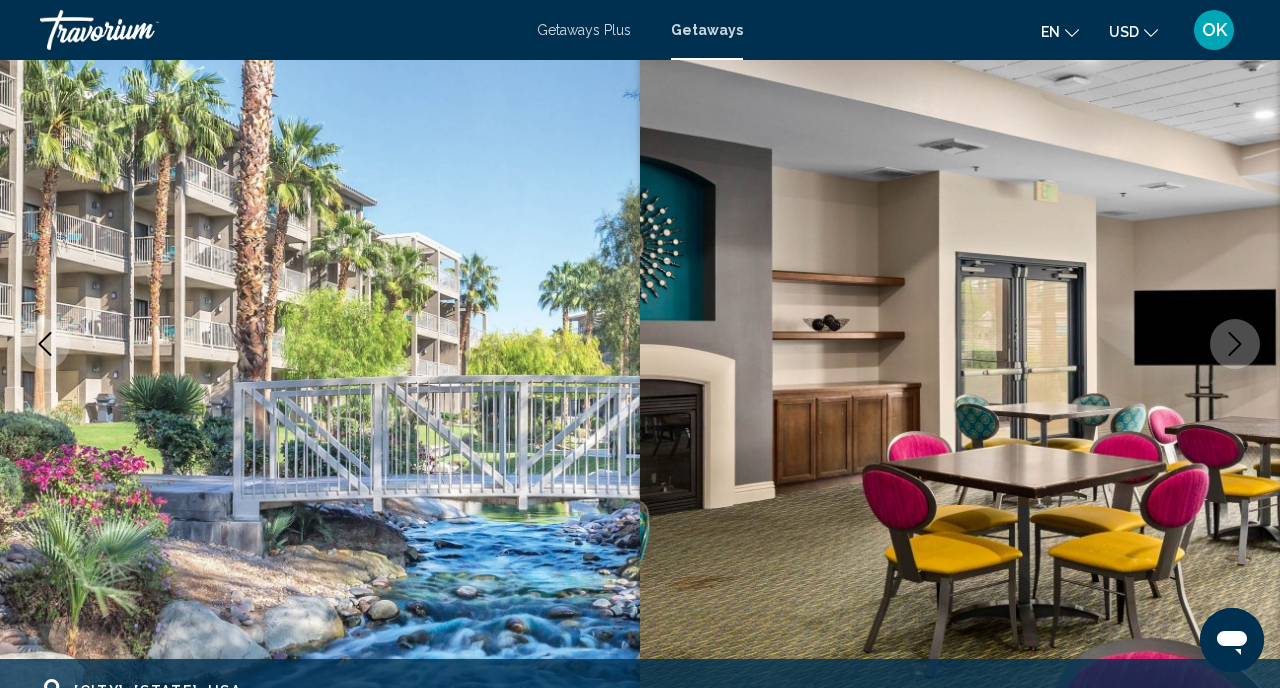click 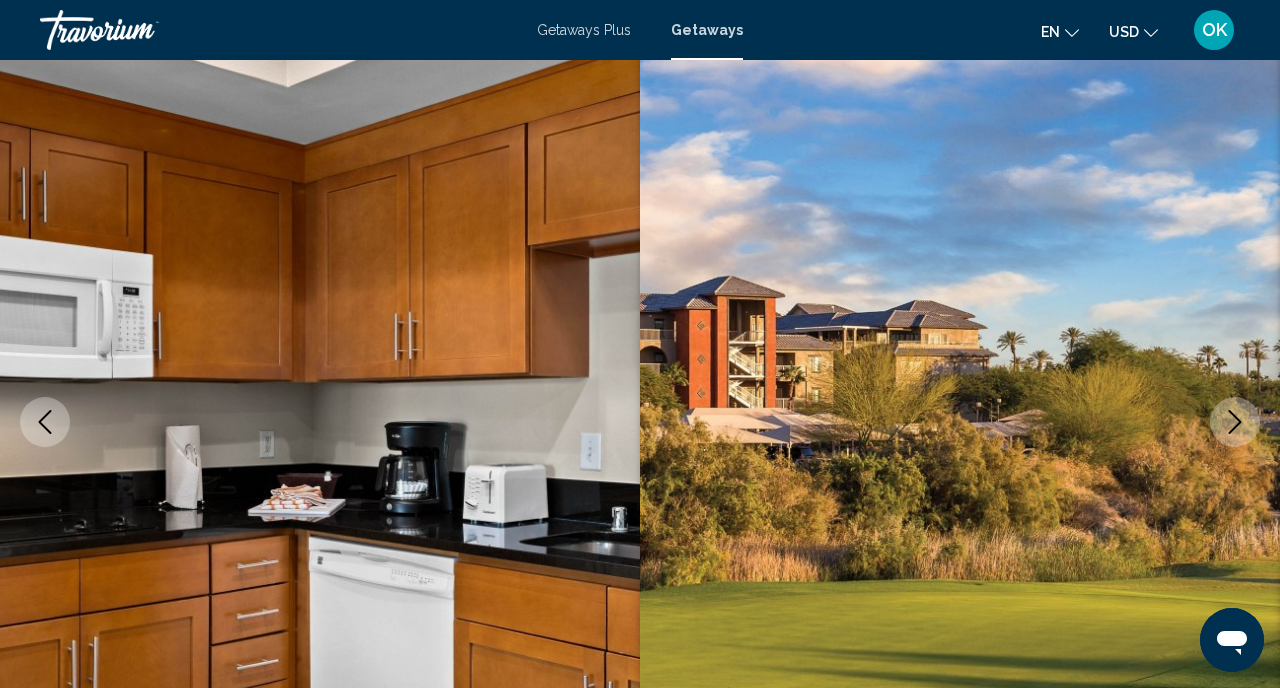 scroll, scrollTop: 114, scrollLeft: 0, axis: vertical 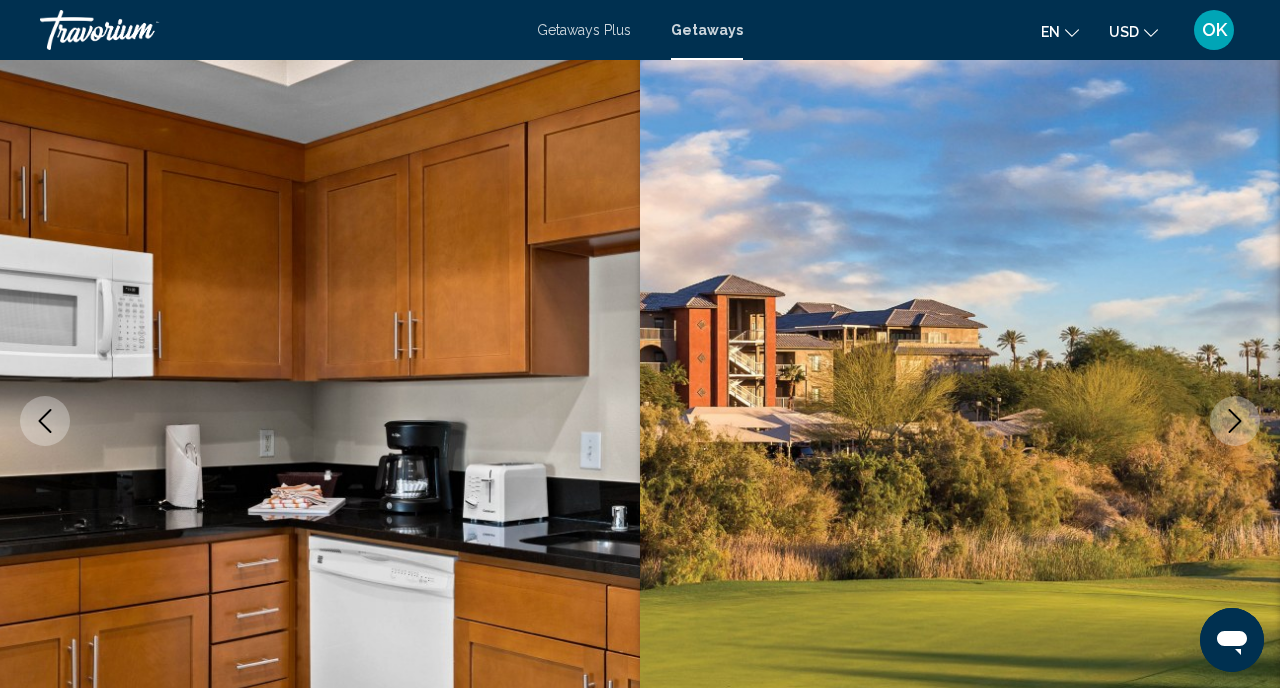 click 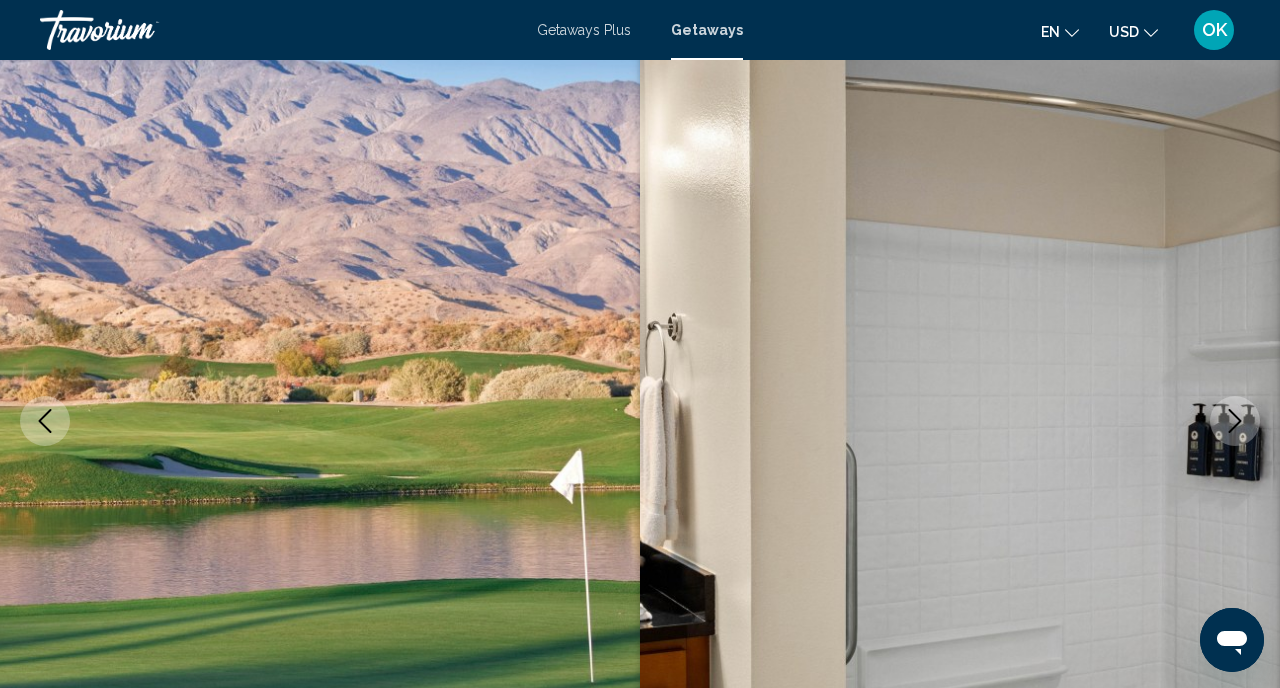 click 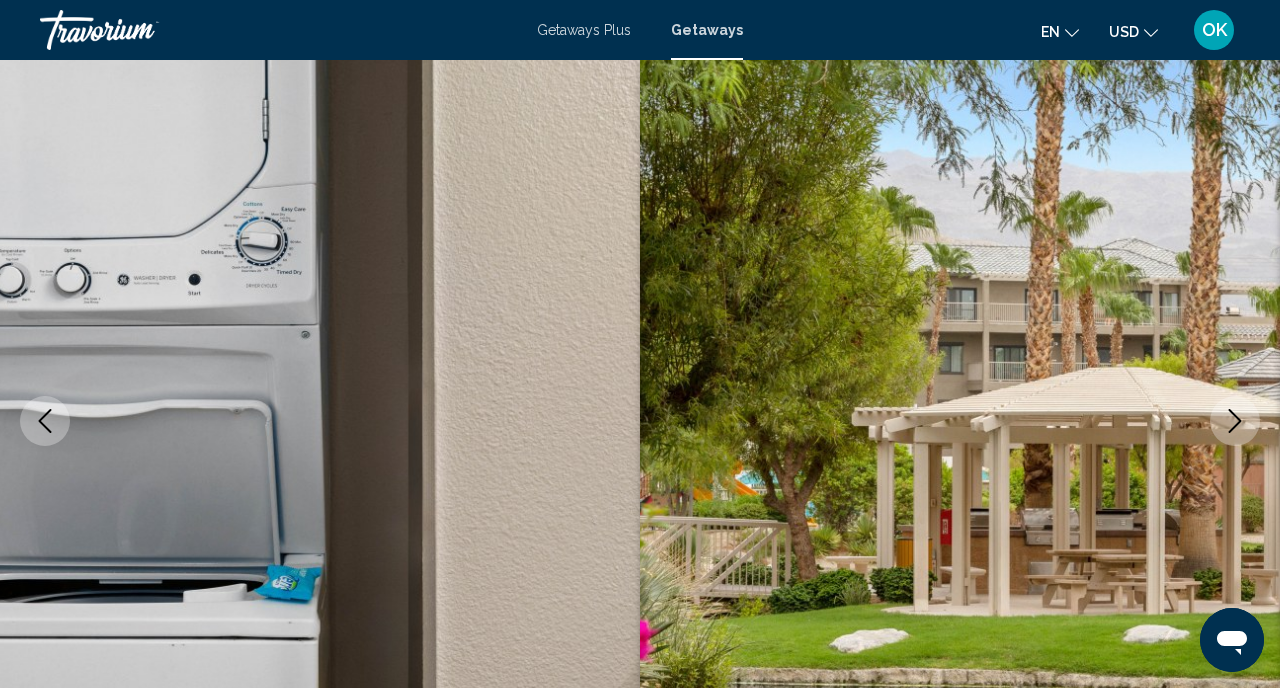 click 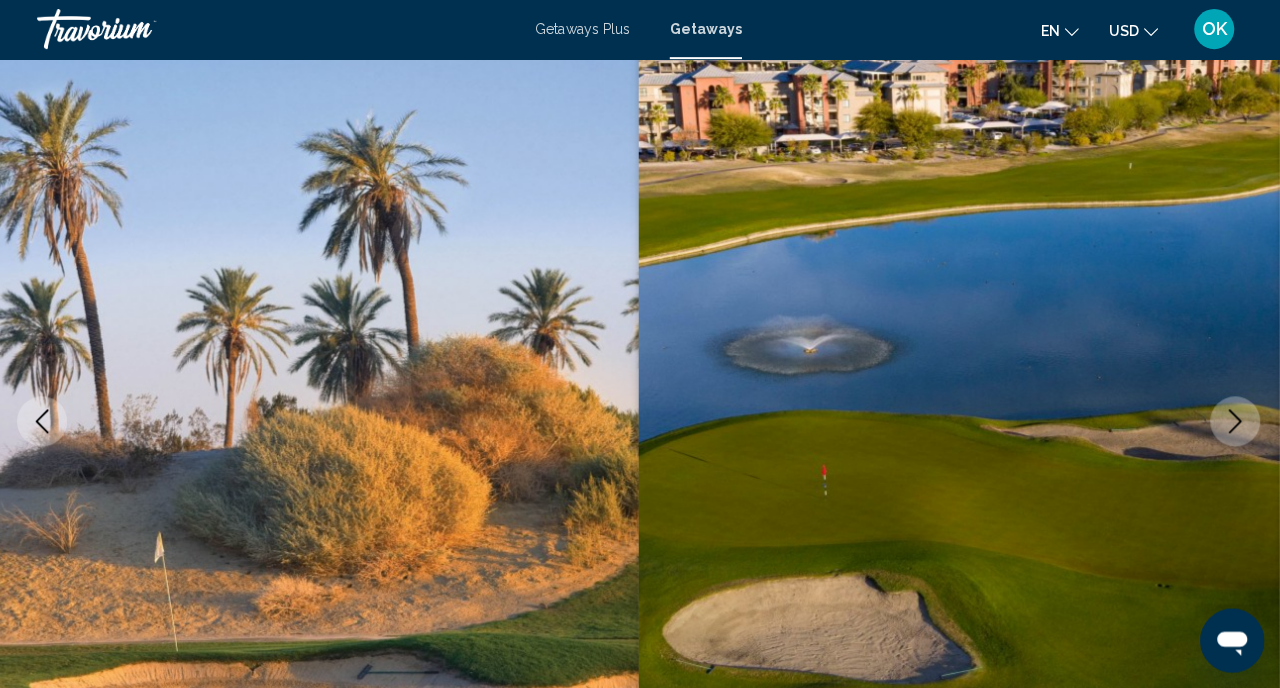 scroll, scrollTop: 114, scrollLeft: 0, axis: vertical 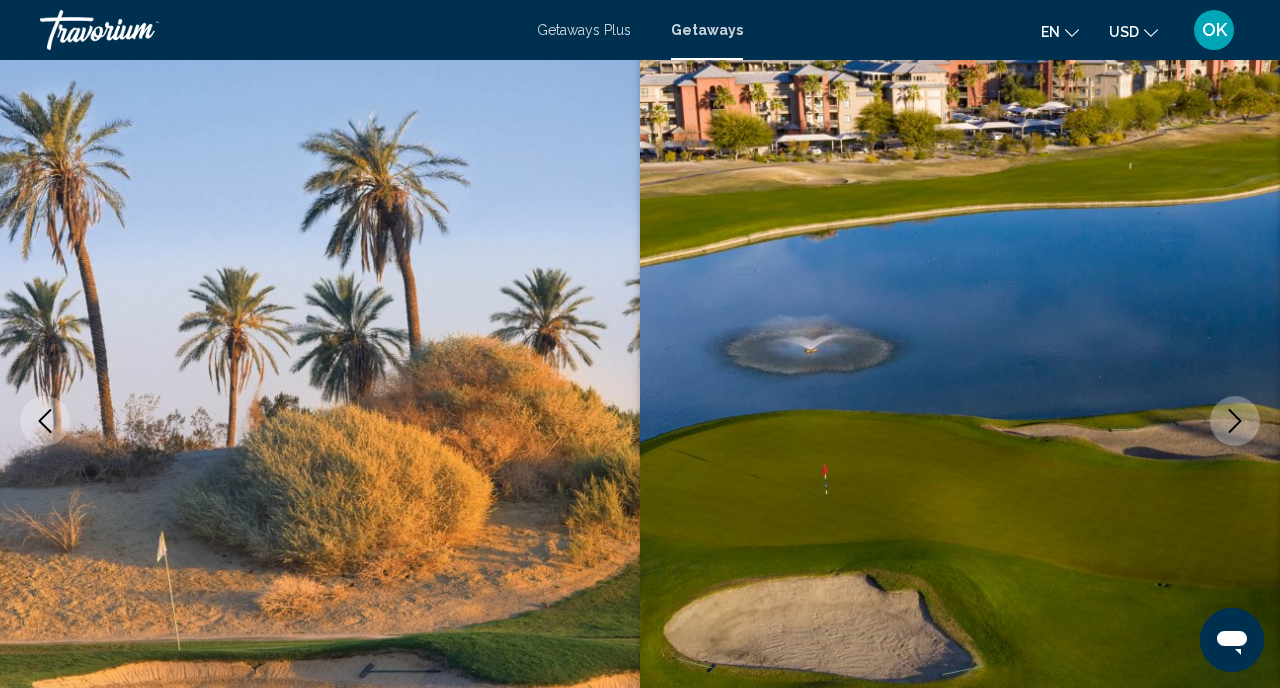 click 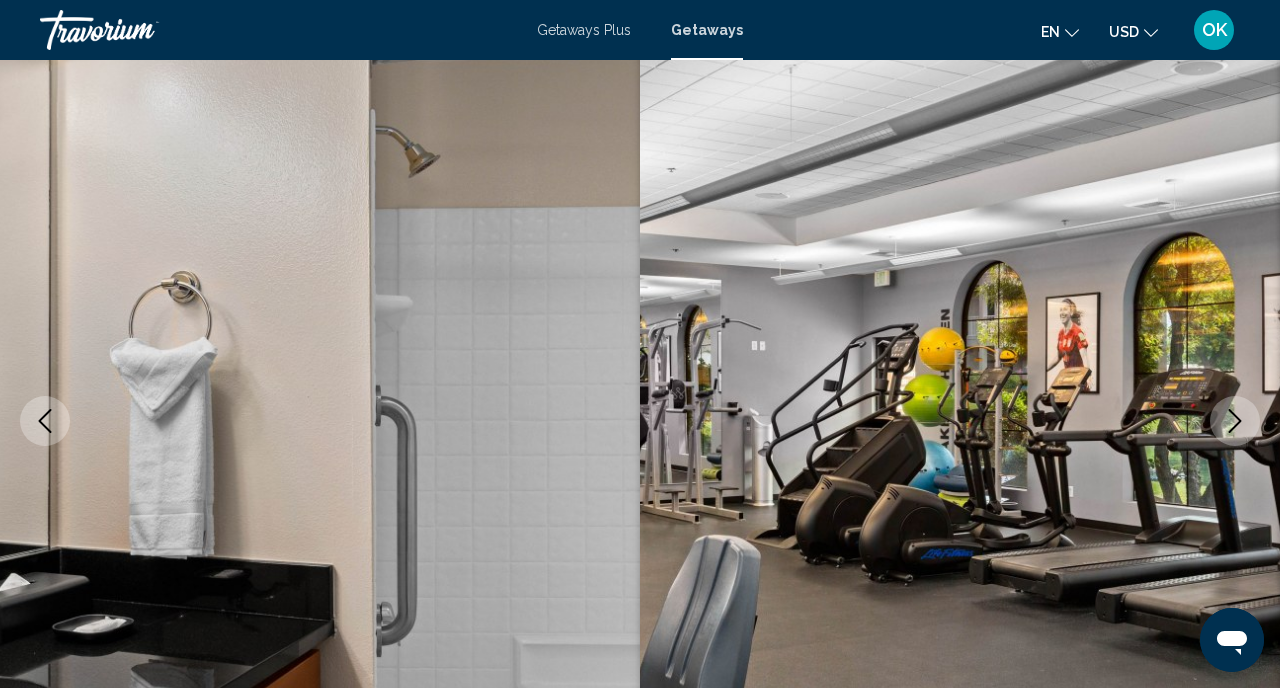 click 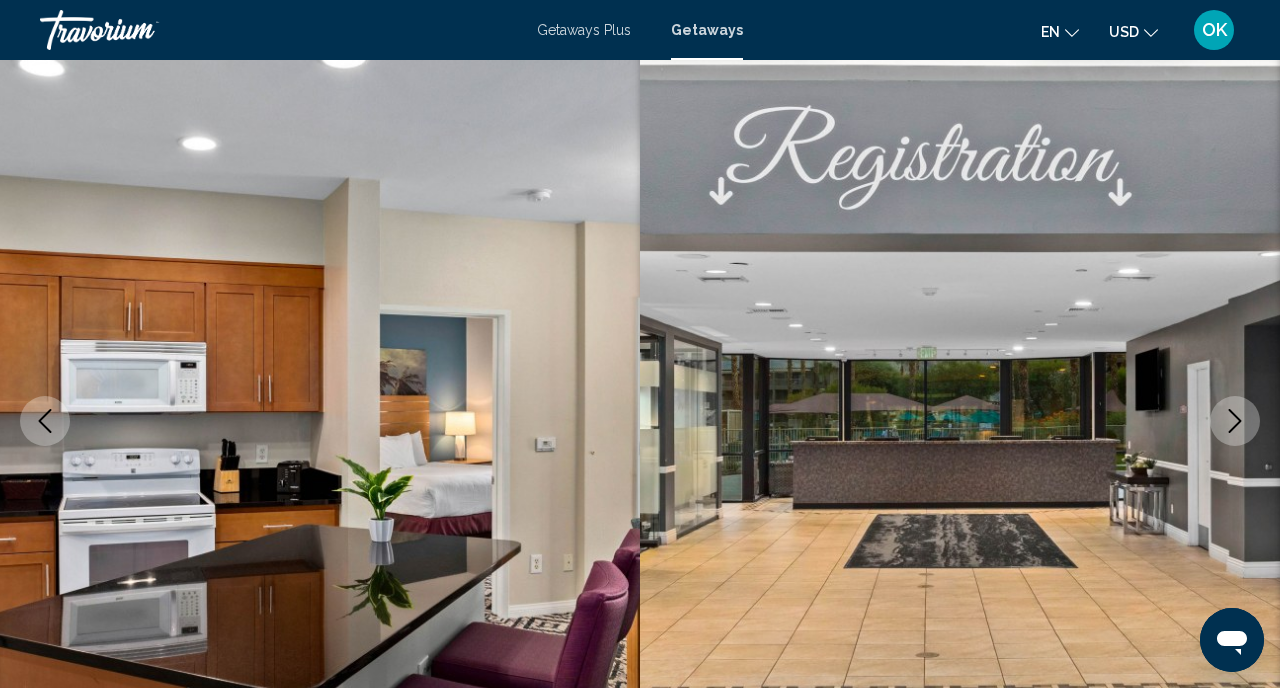 click 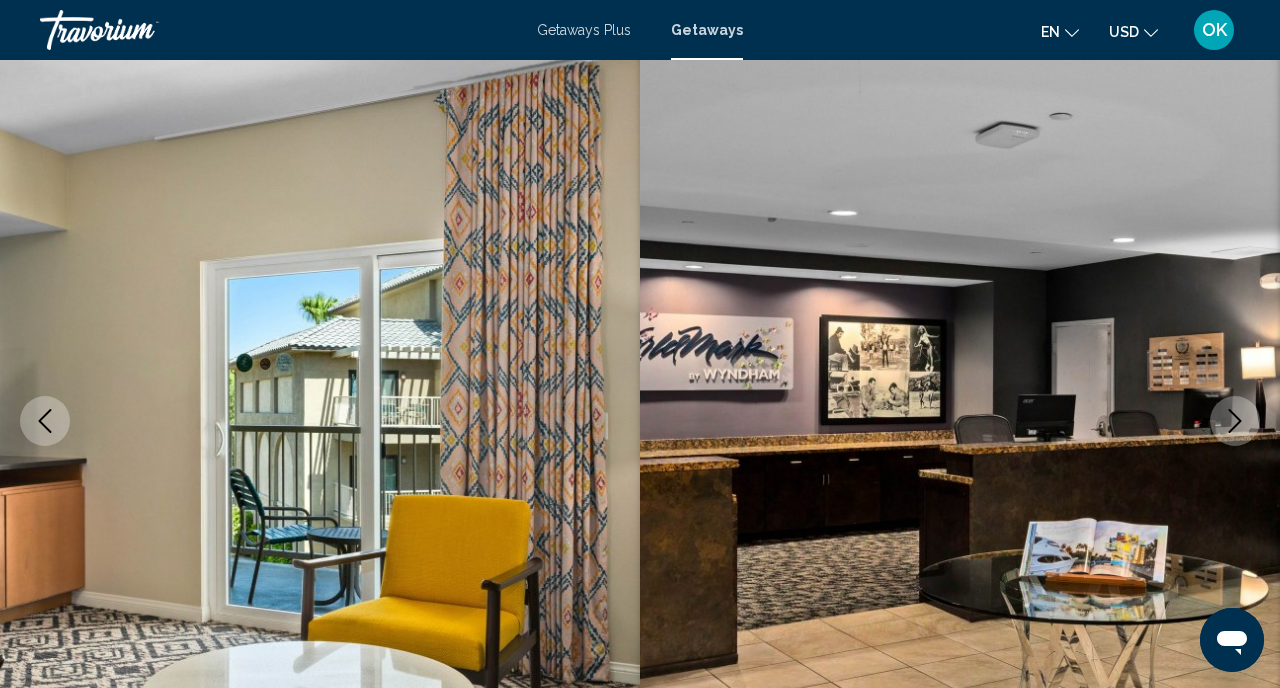 click 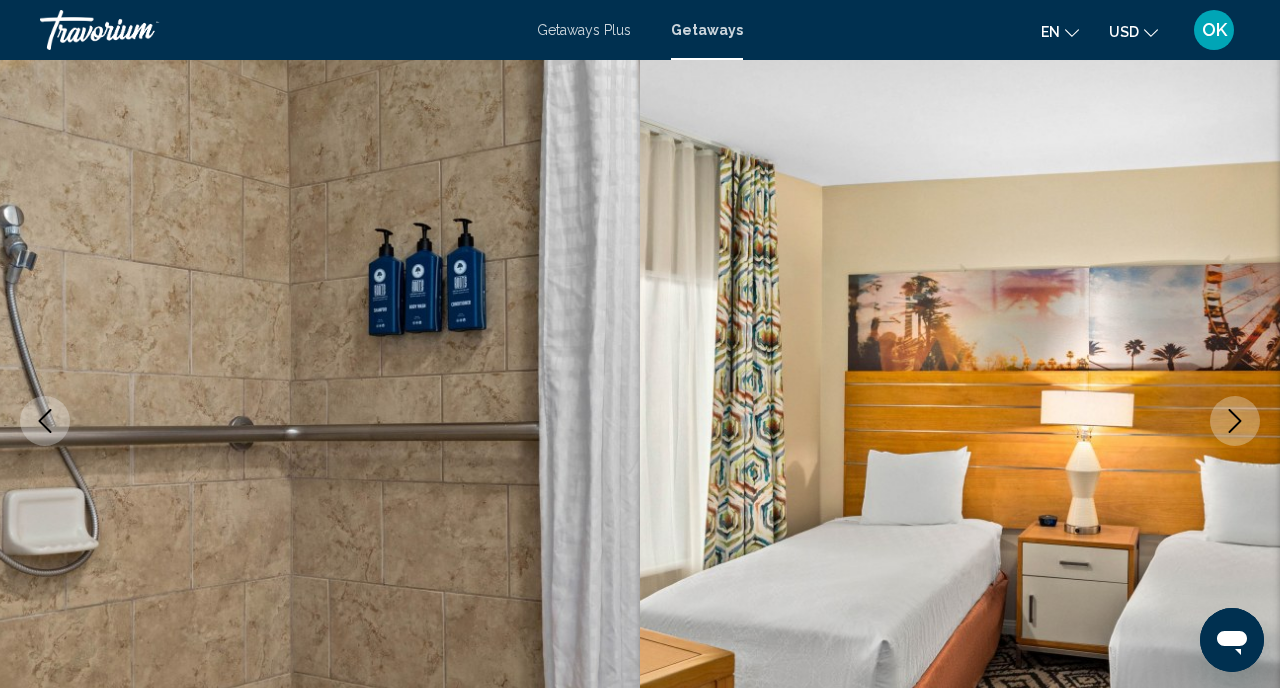click 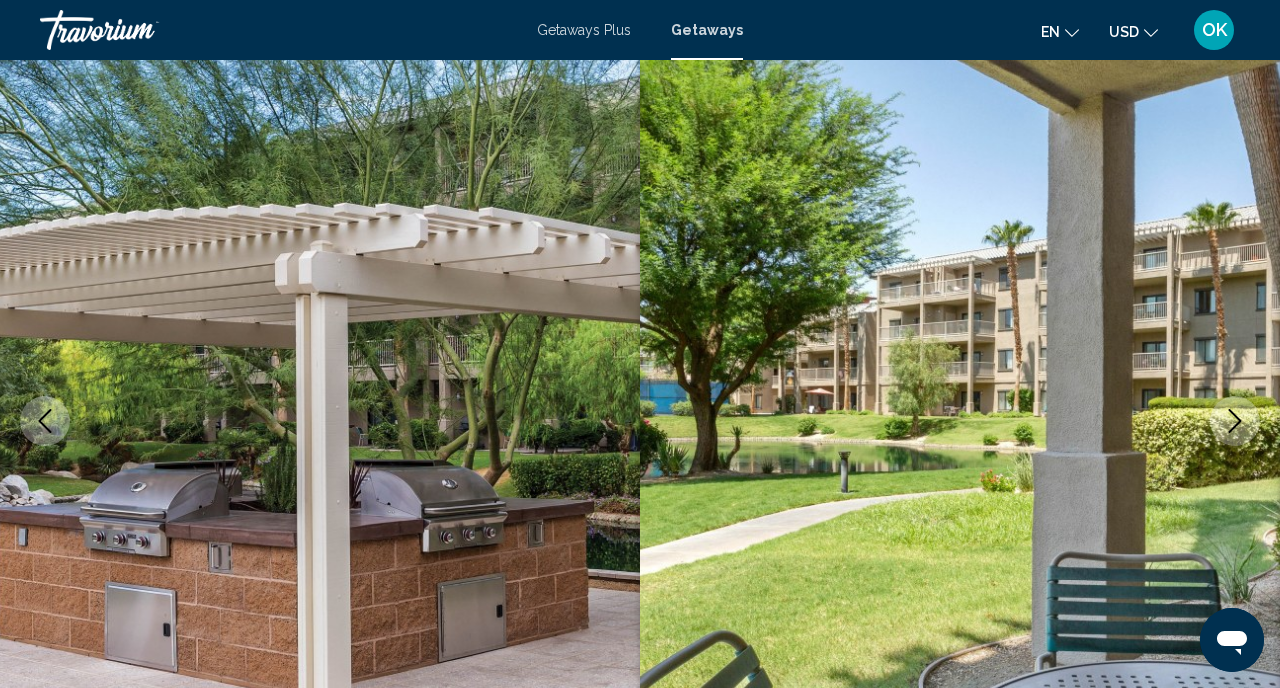 click 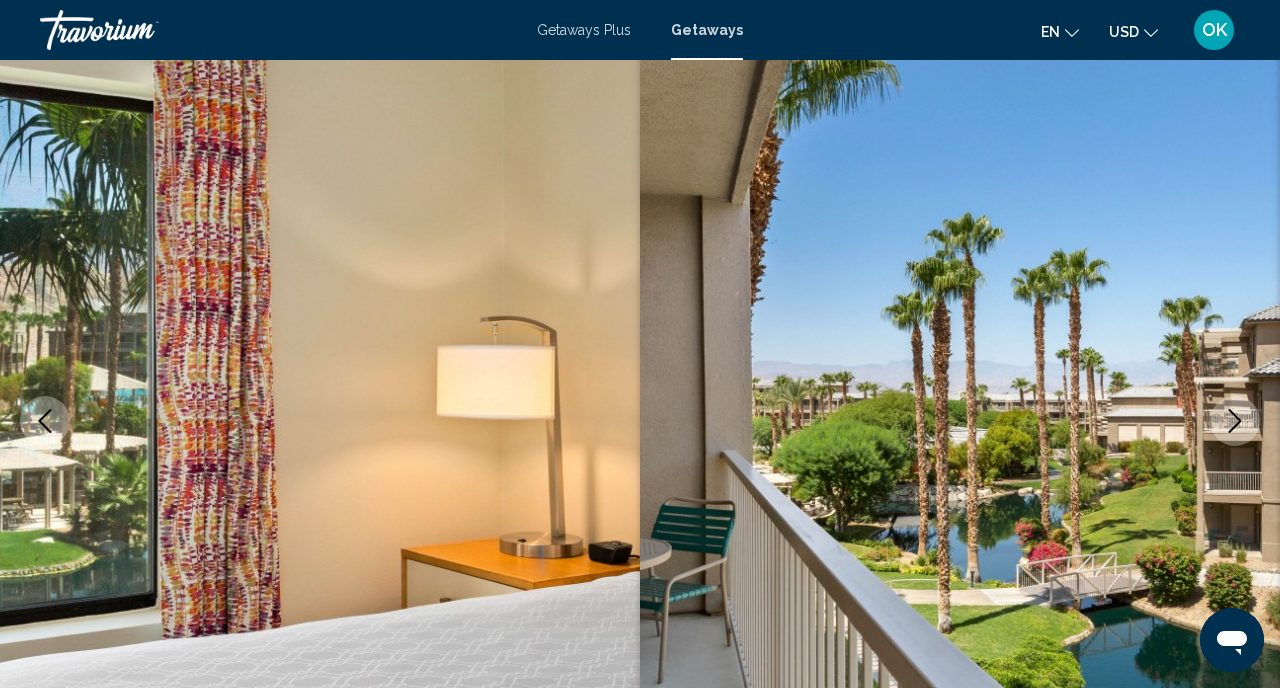 click 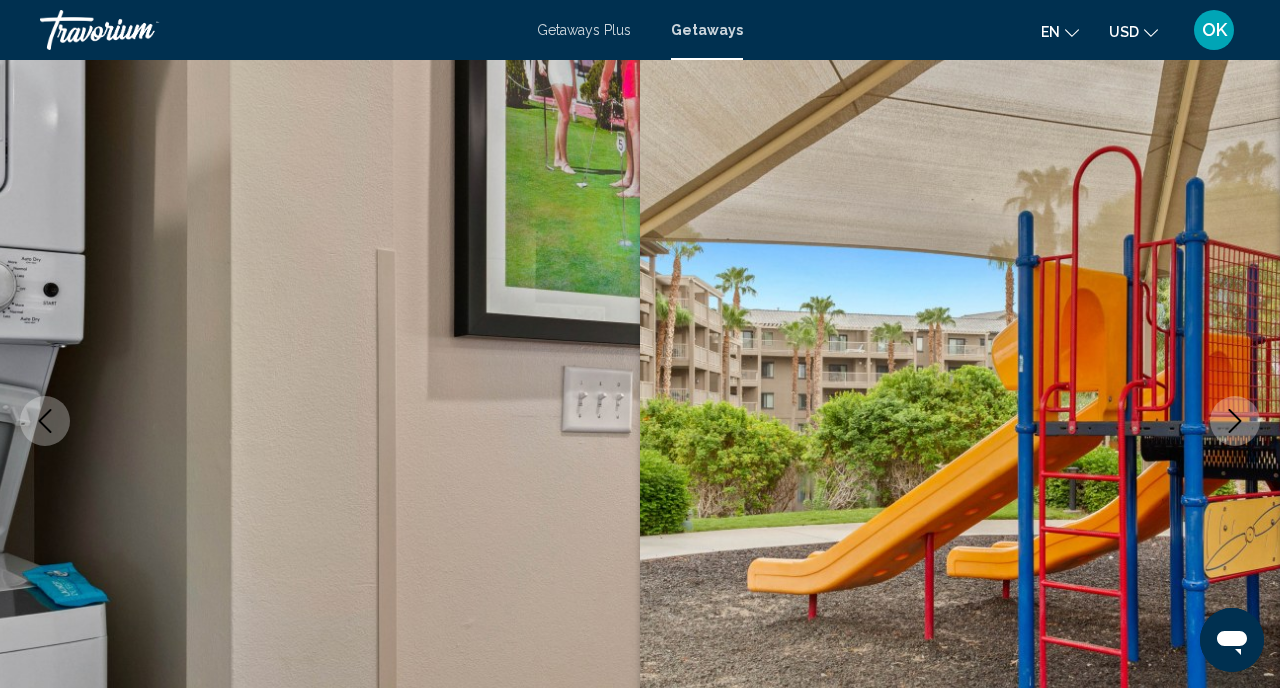 click 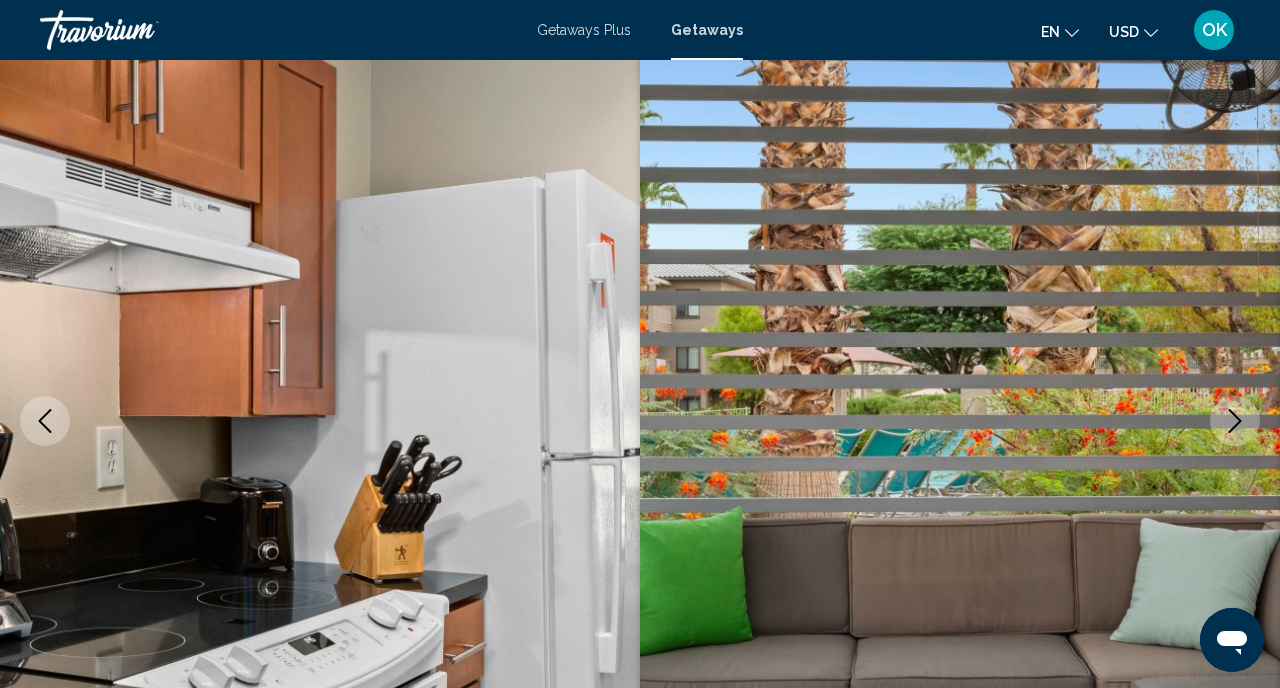 click 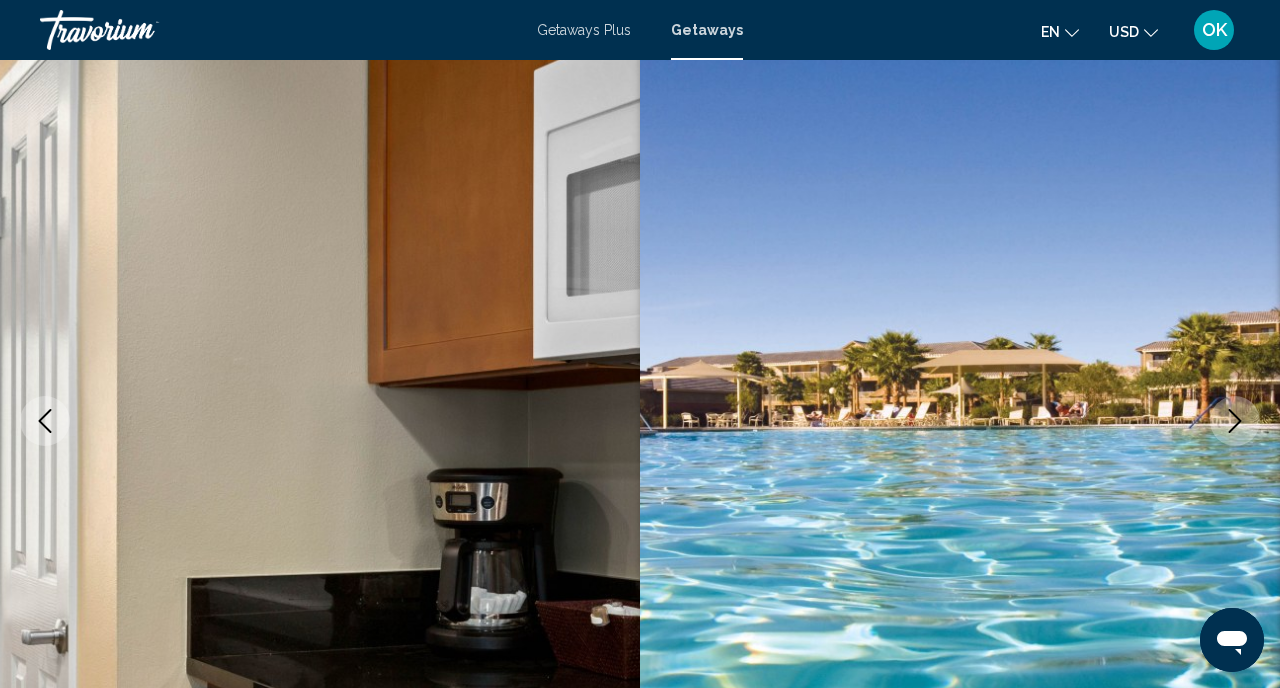 click 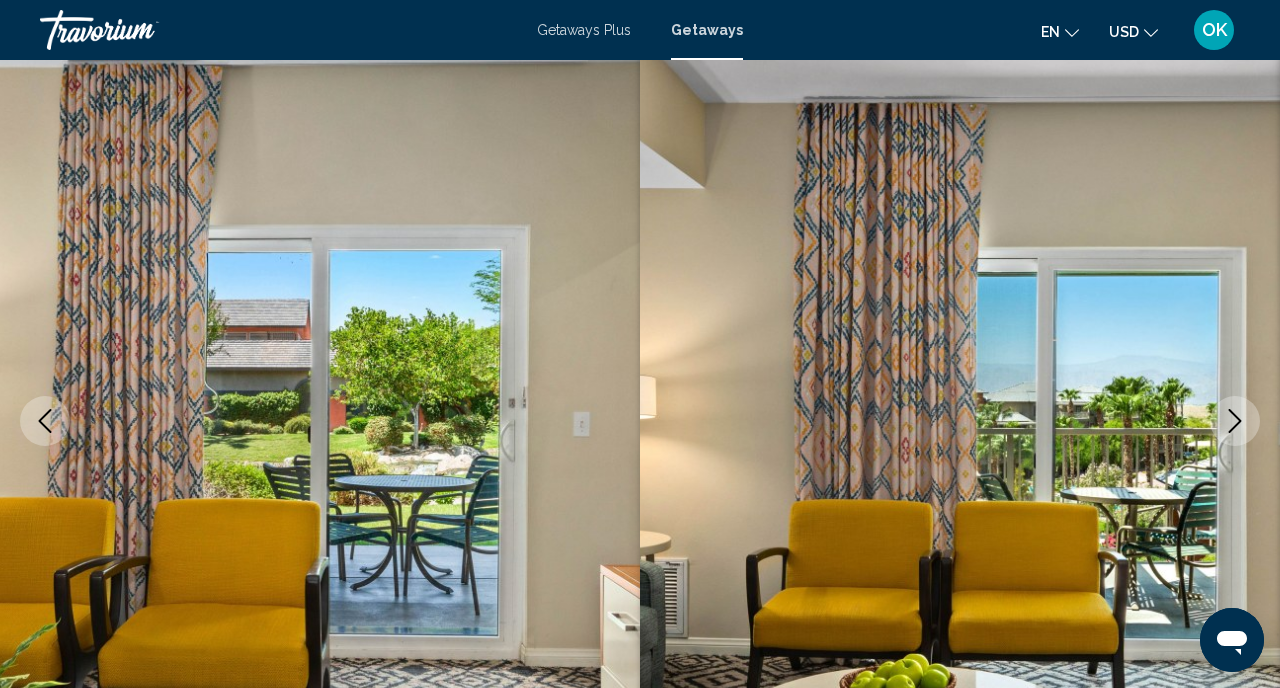 click 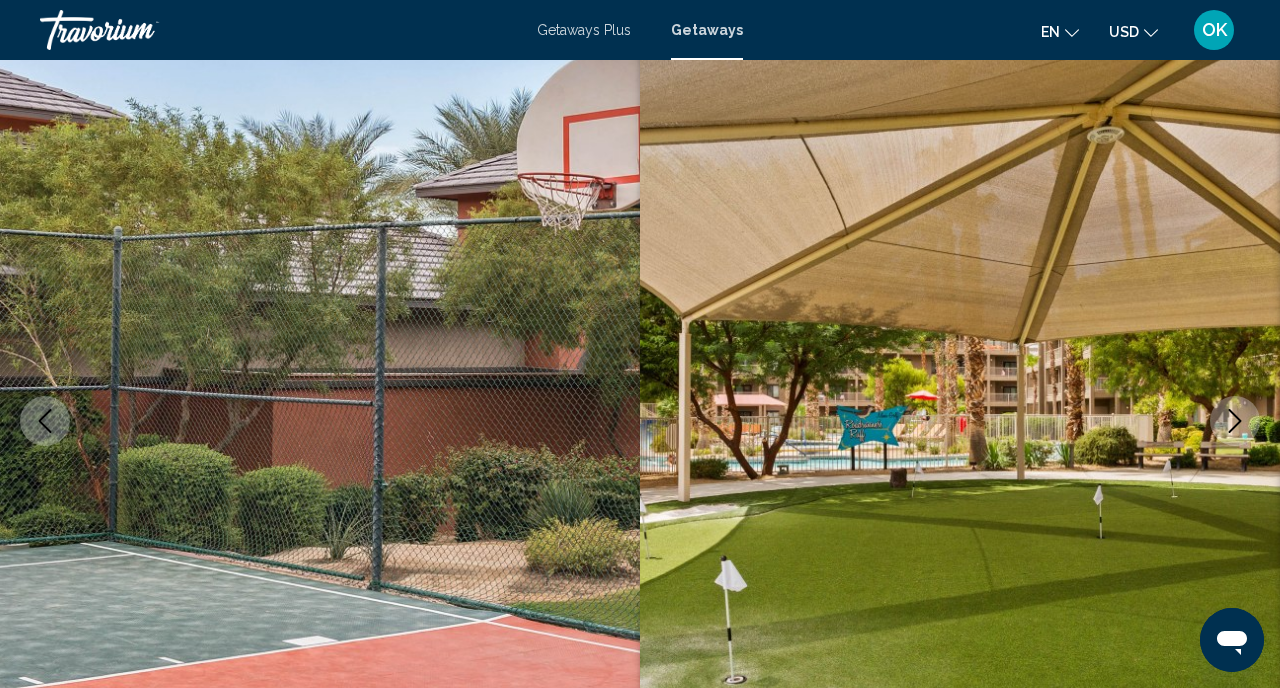 click 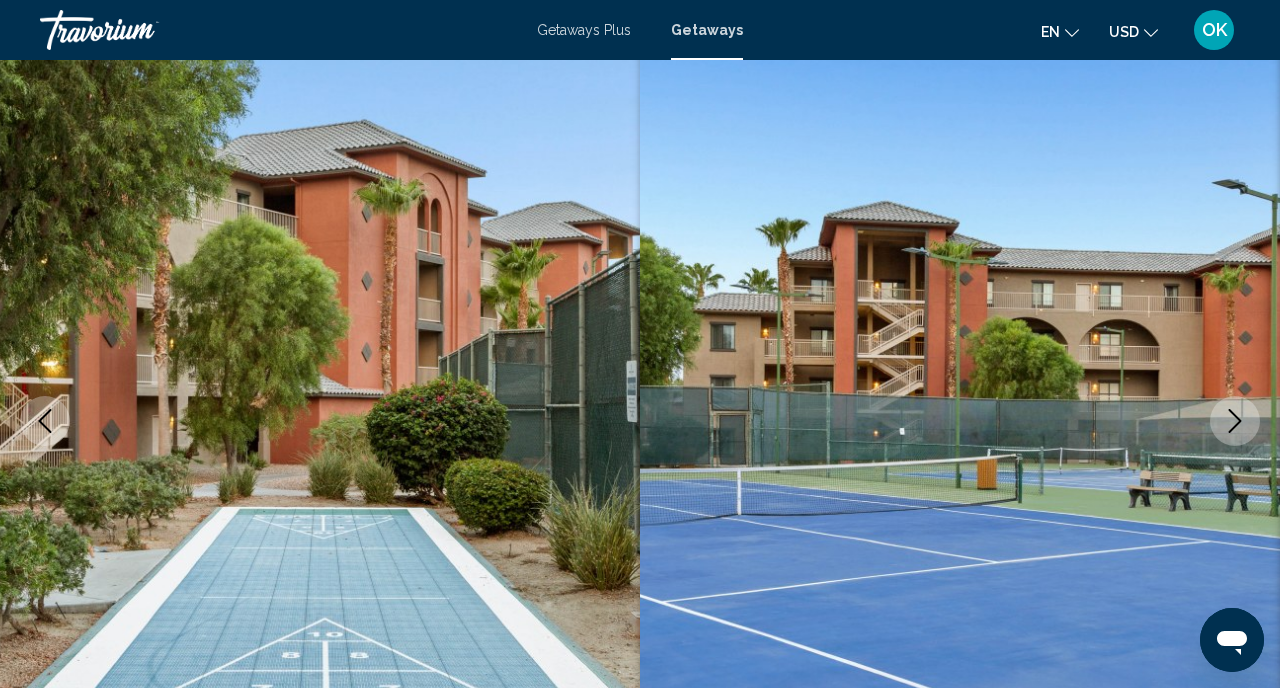 click 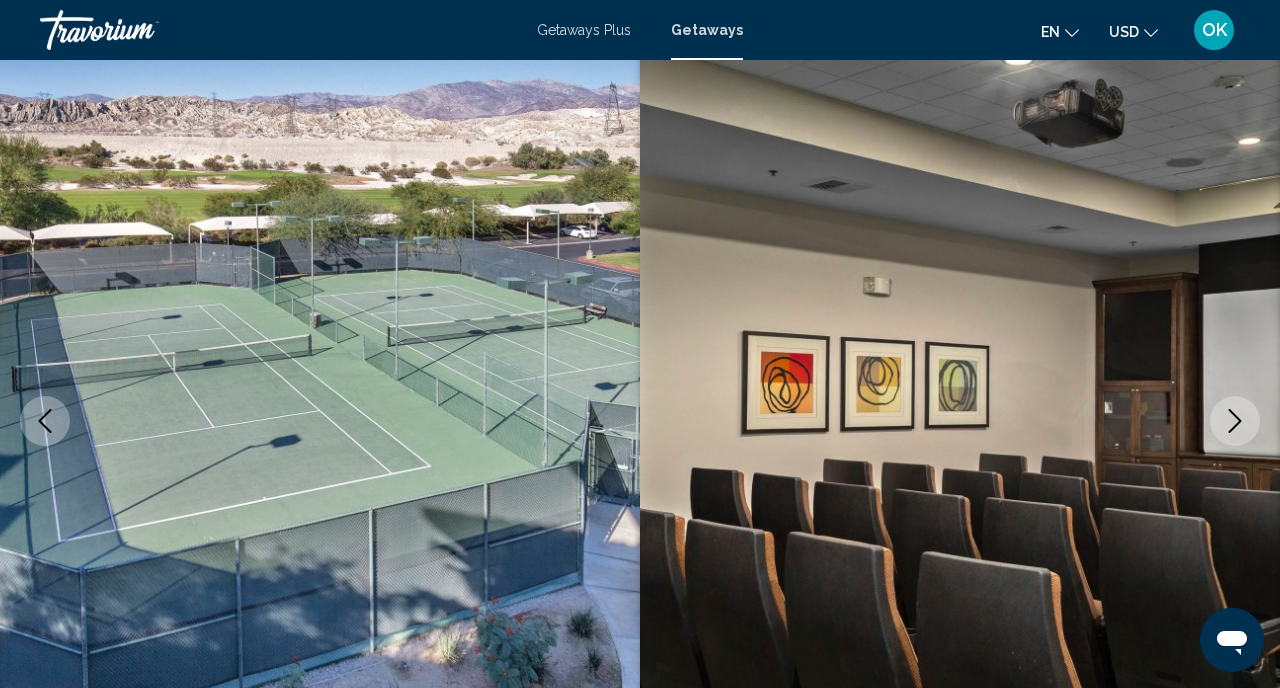 click 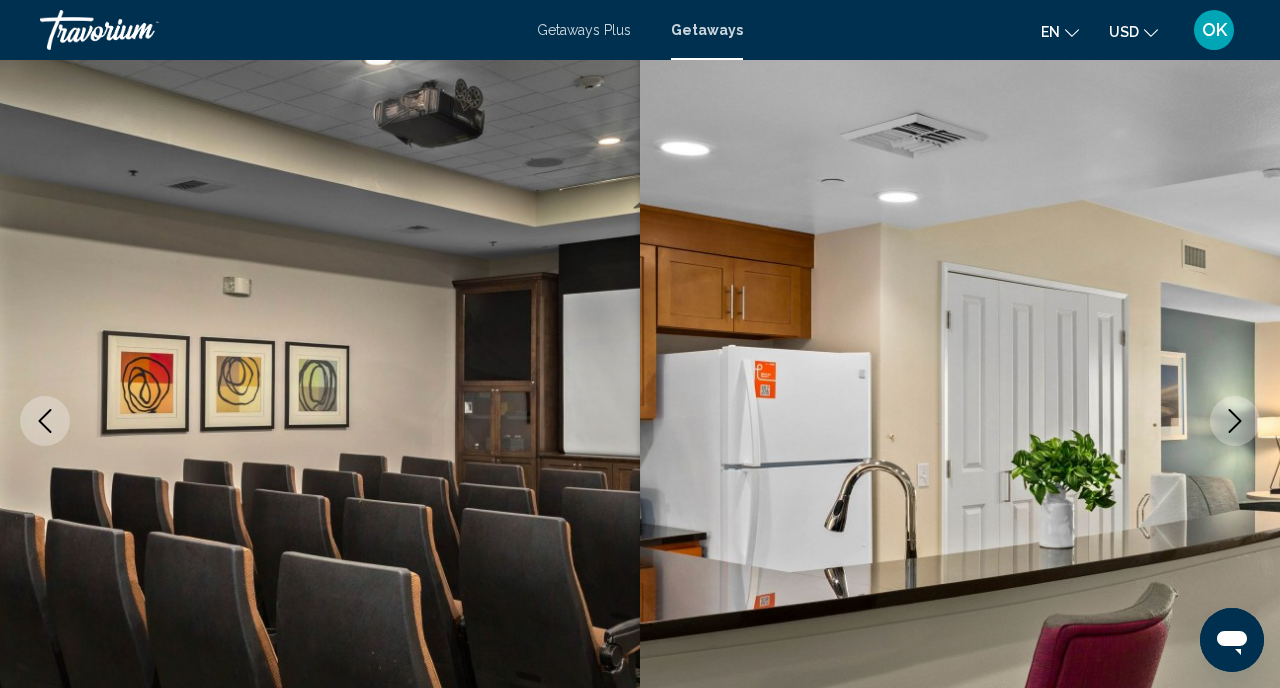 click 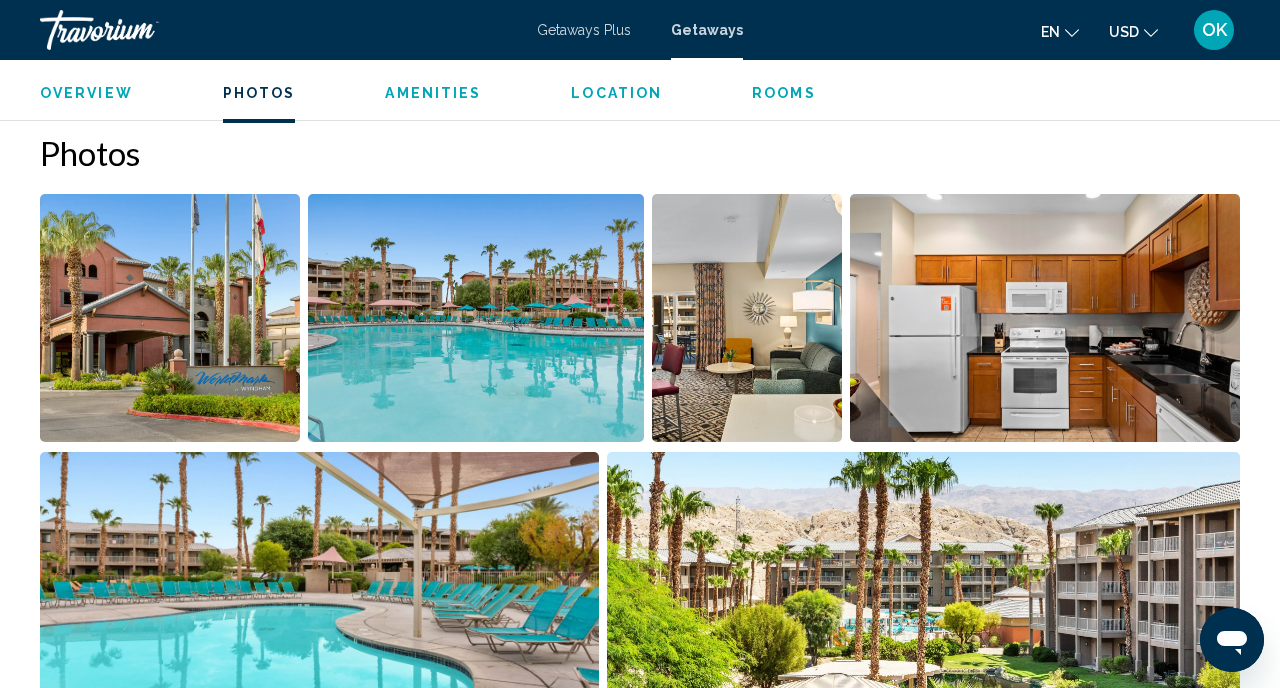 scroll, scrollTop: 1275, scrollLeft: 0, axis: vertical 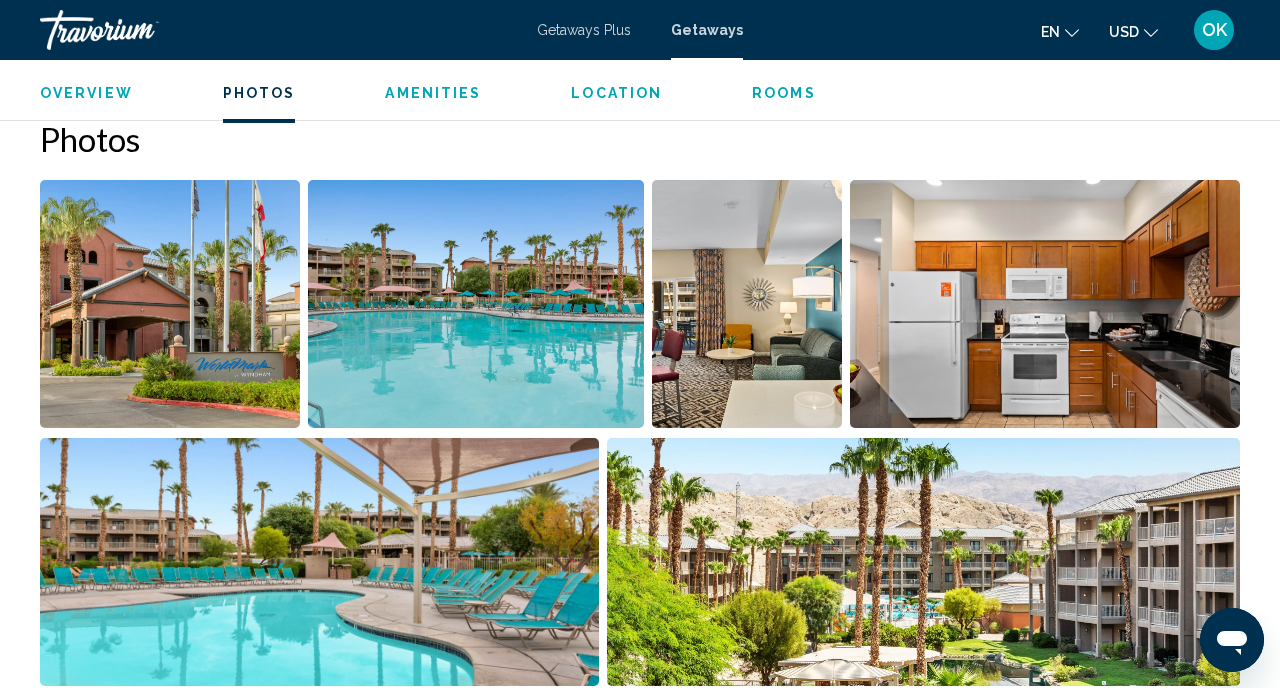 click at bounding box center (170, 304) 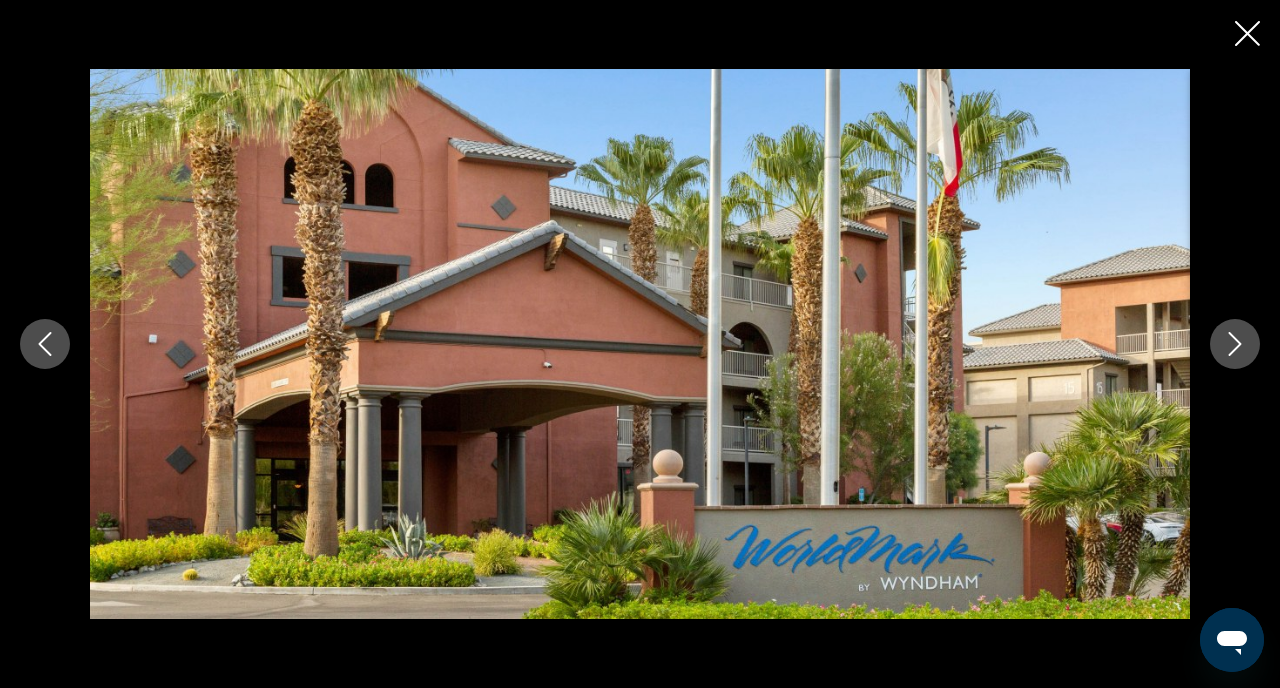 click 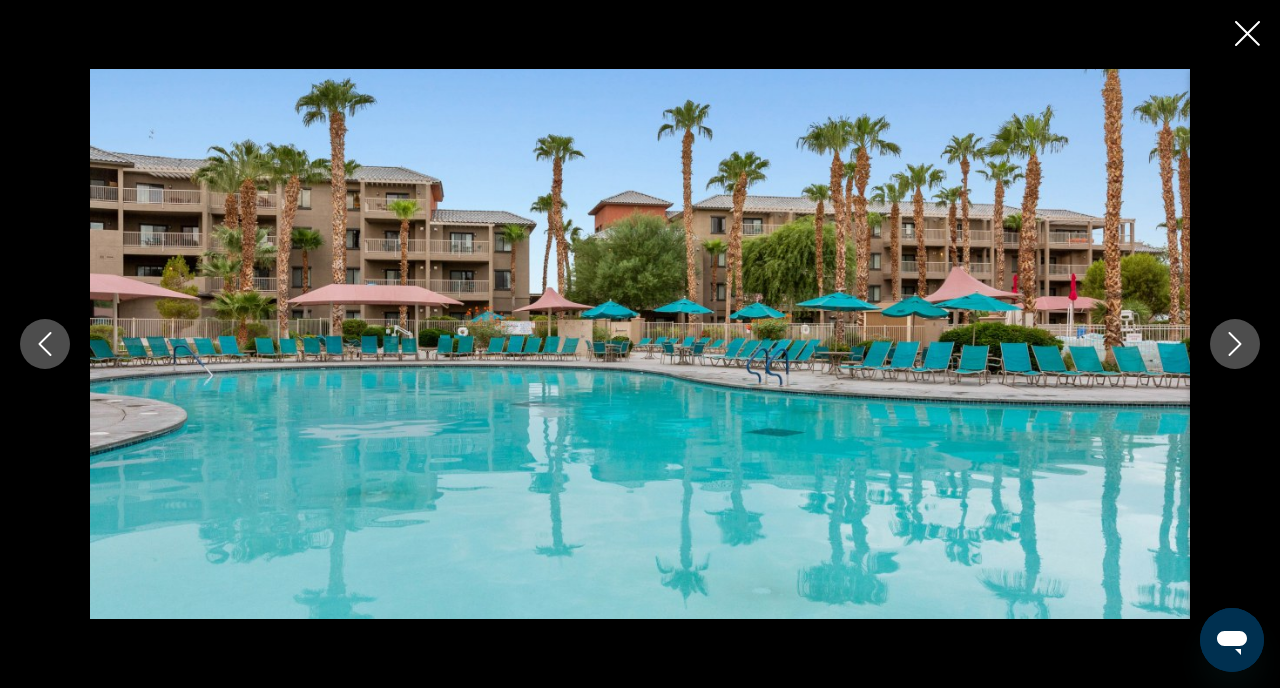 click 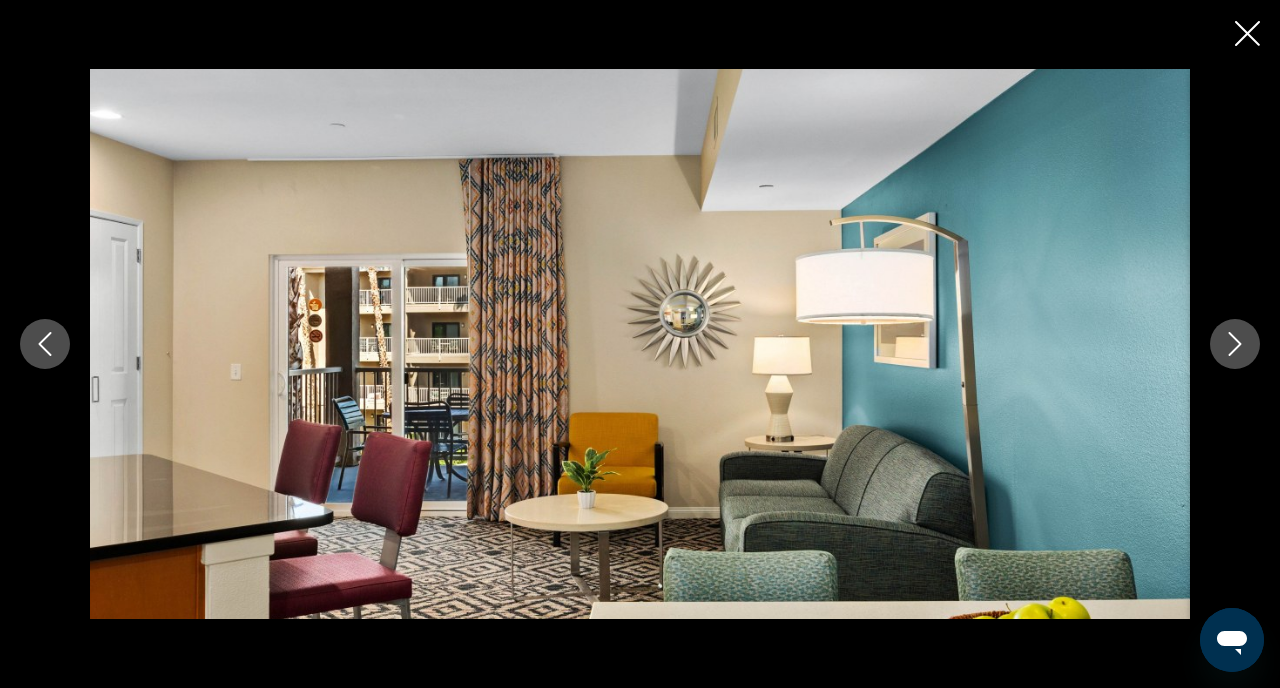 click 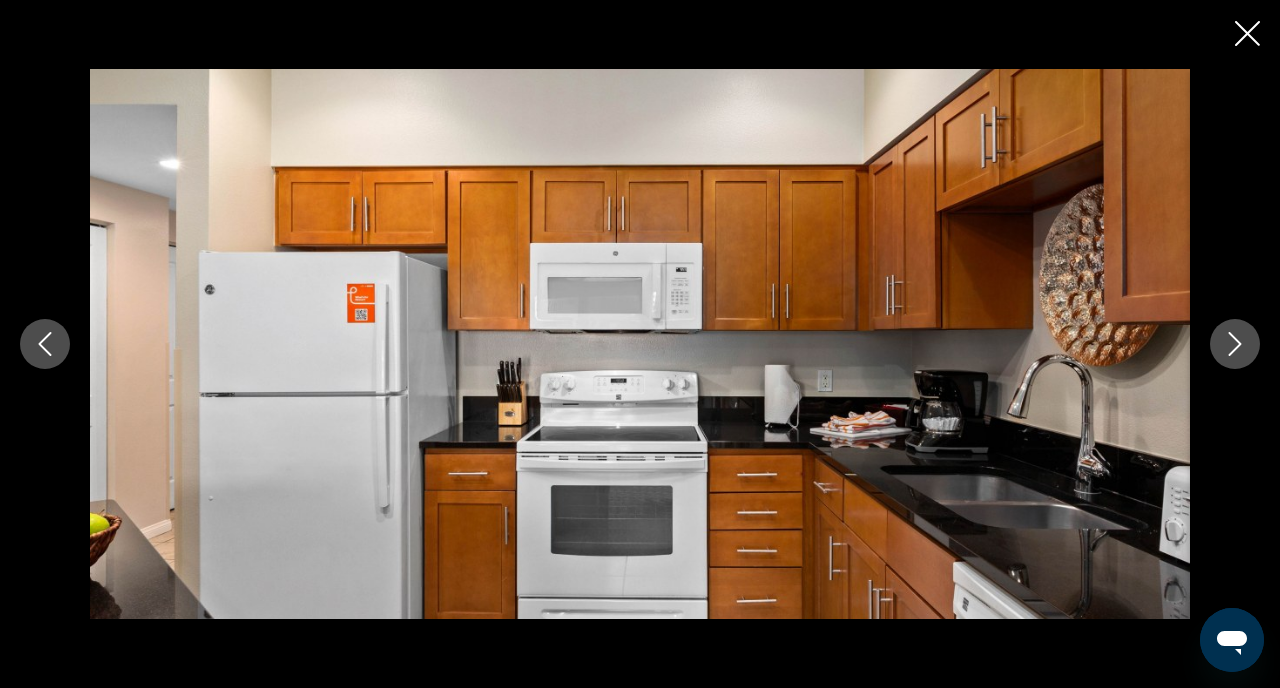 click 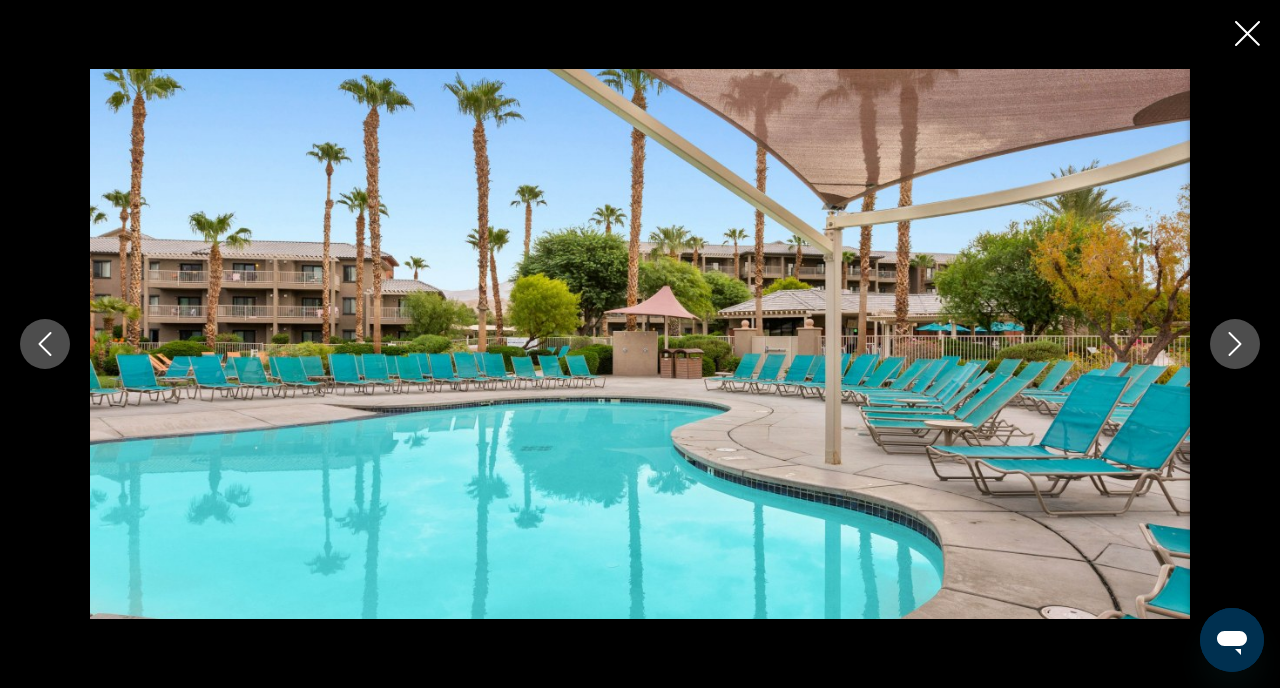 click 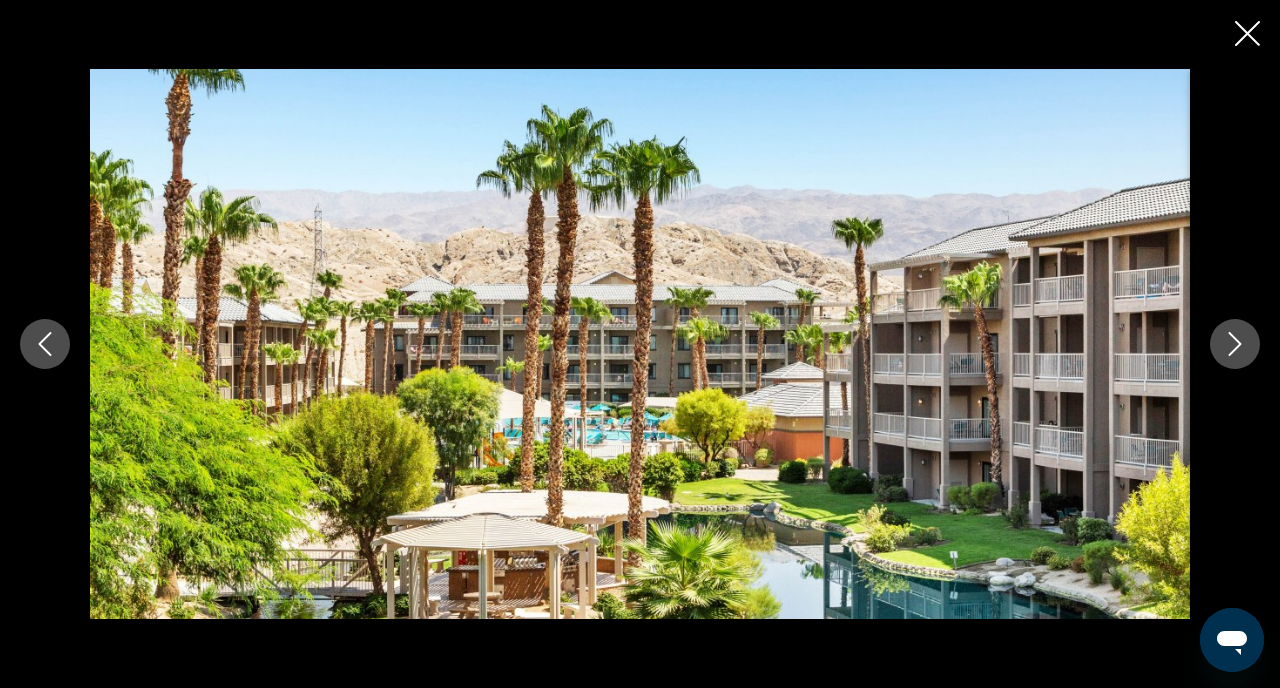 click 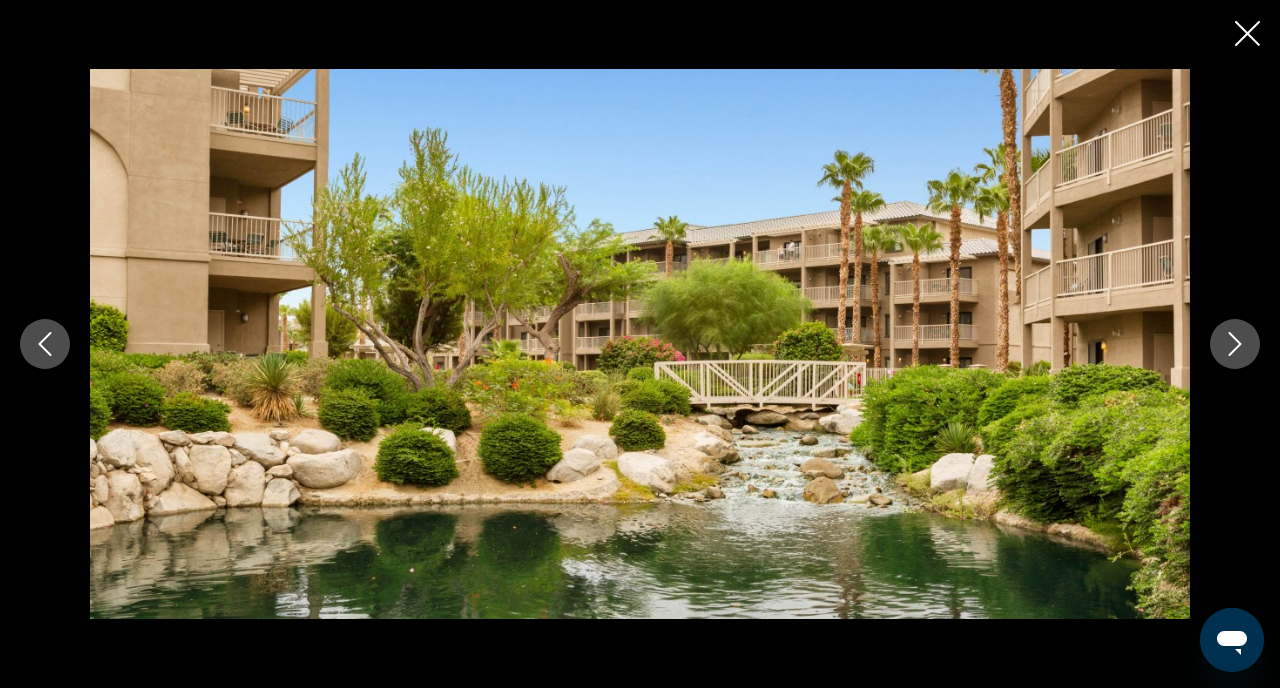 click 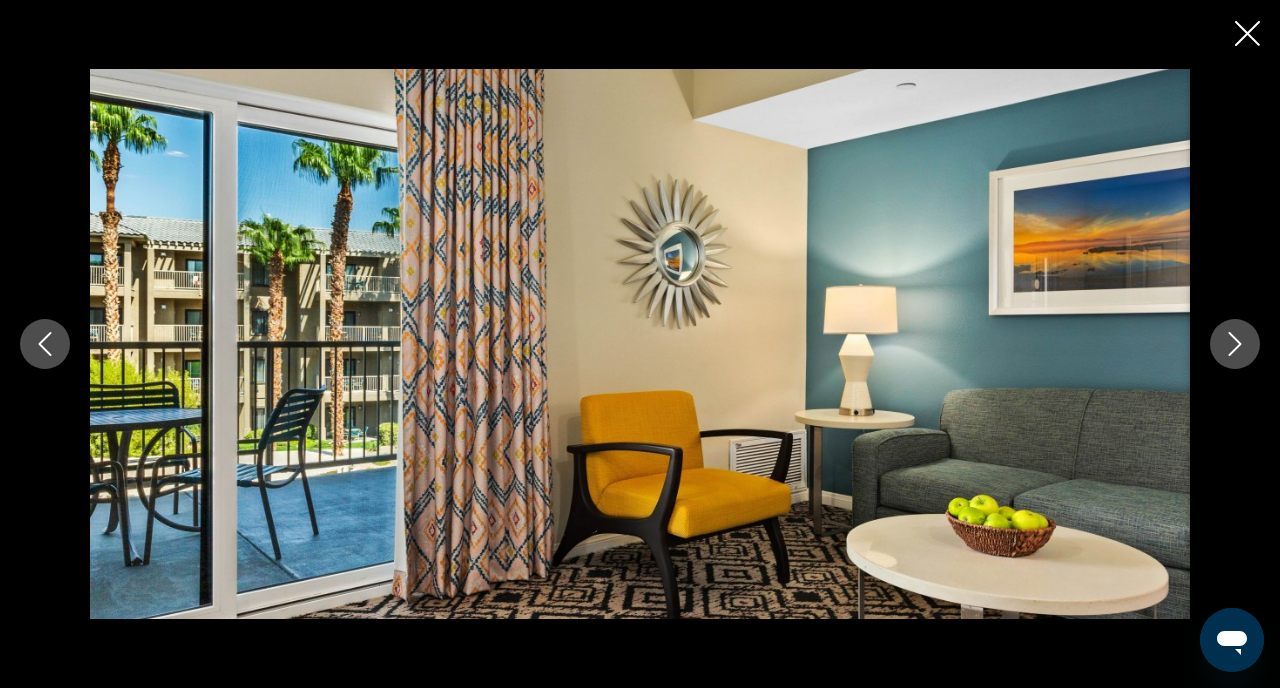 click 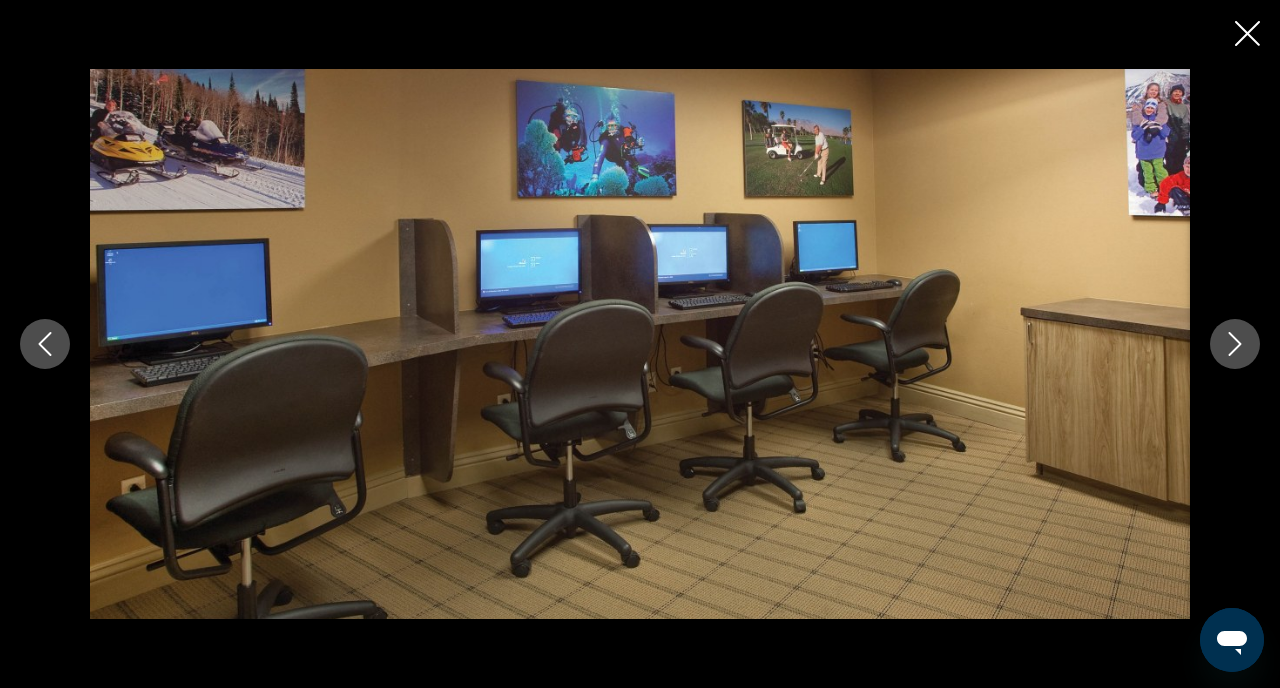 click 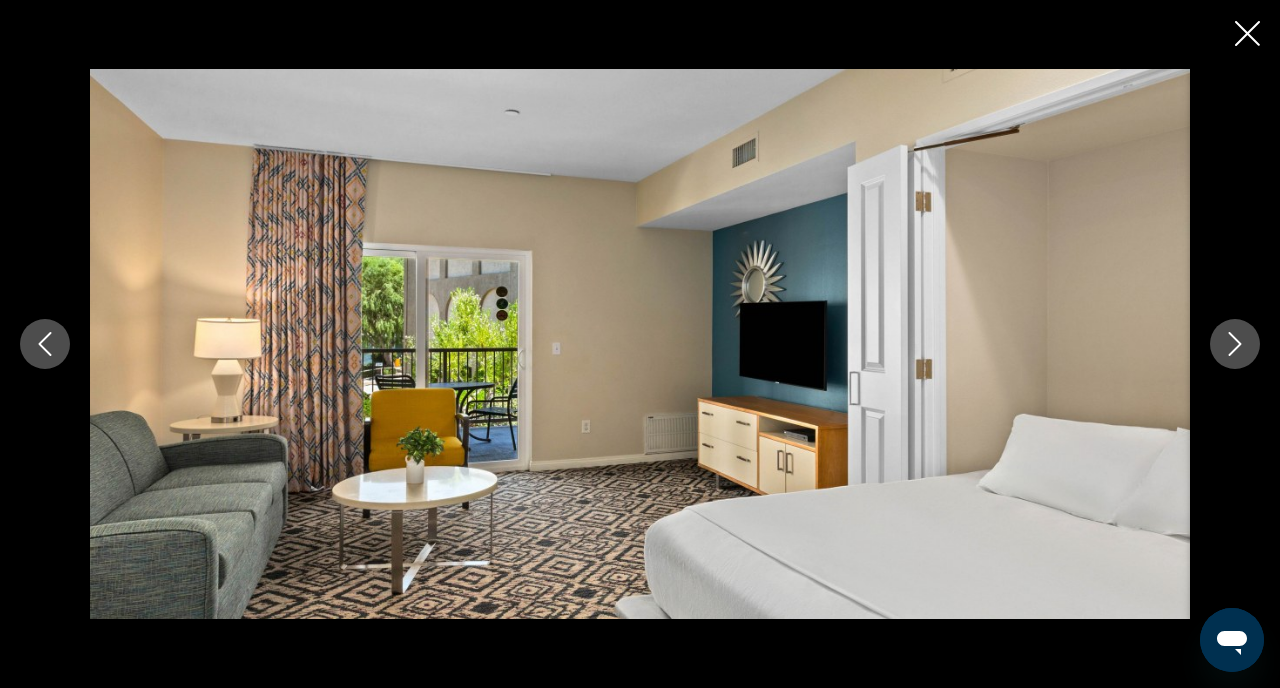 click 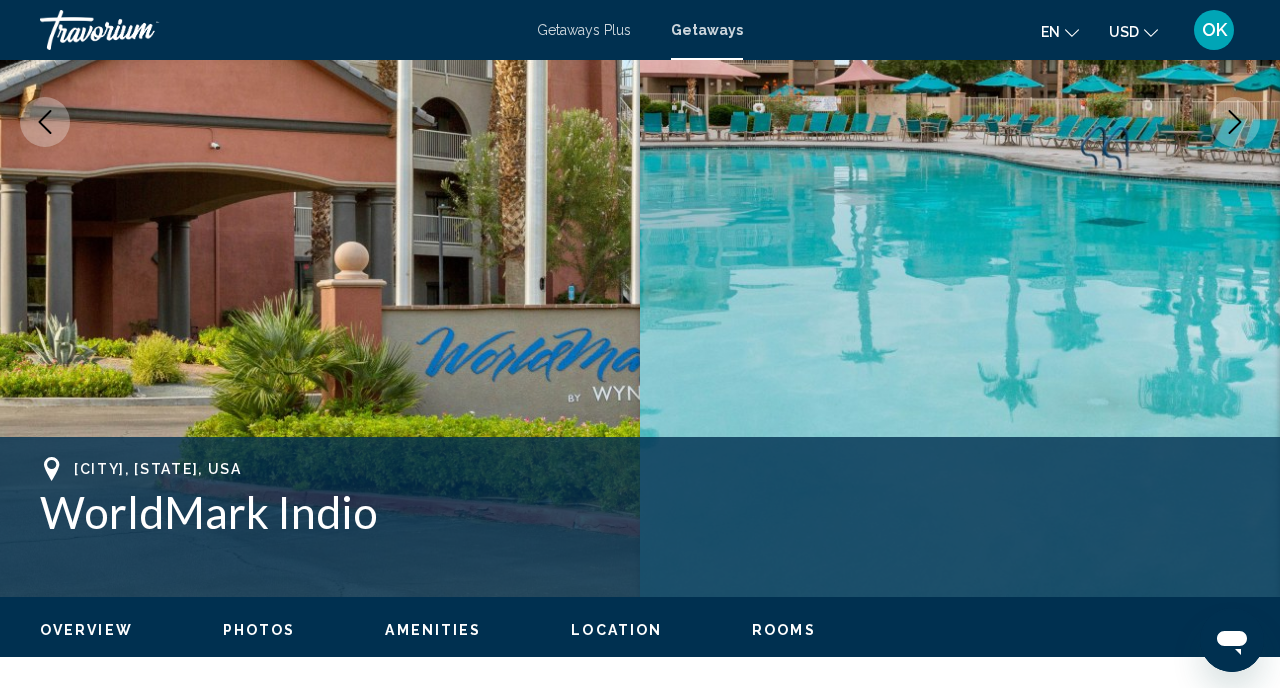 scroll, scrollTop: 329, scrollLeft: 0, axis: vertical 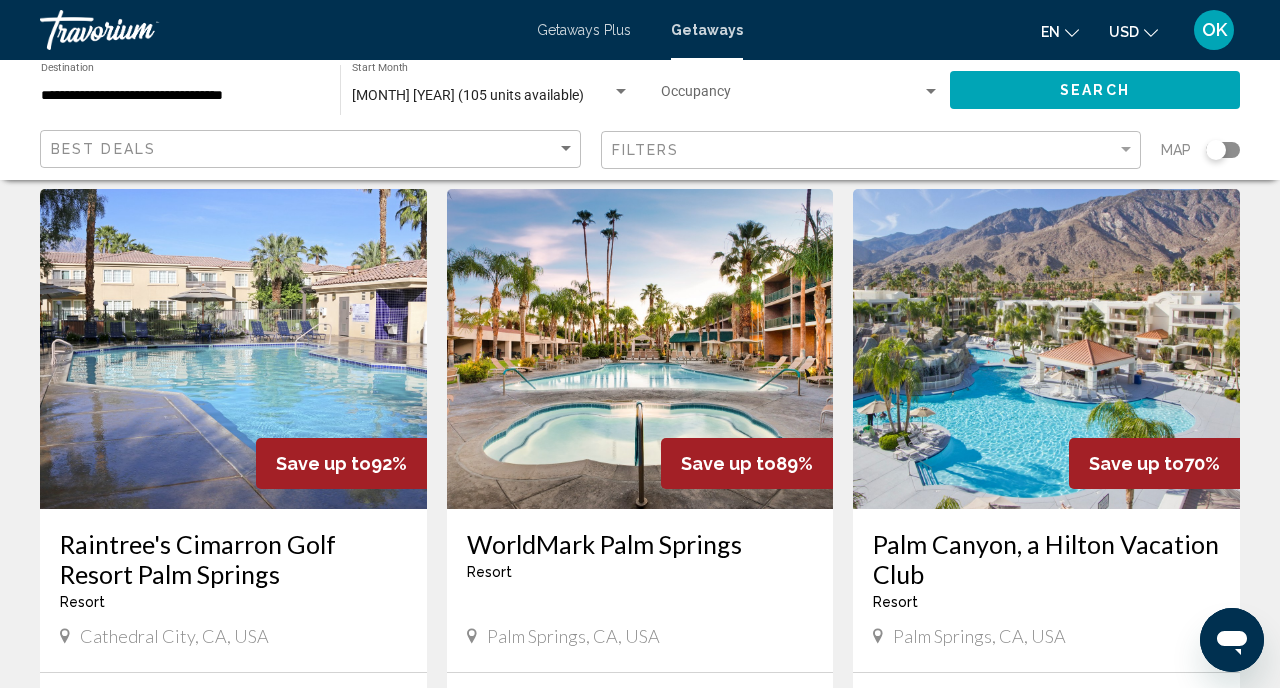 click at bounding box center [1046, 349] 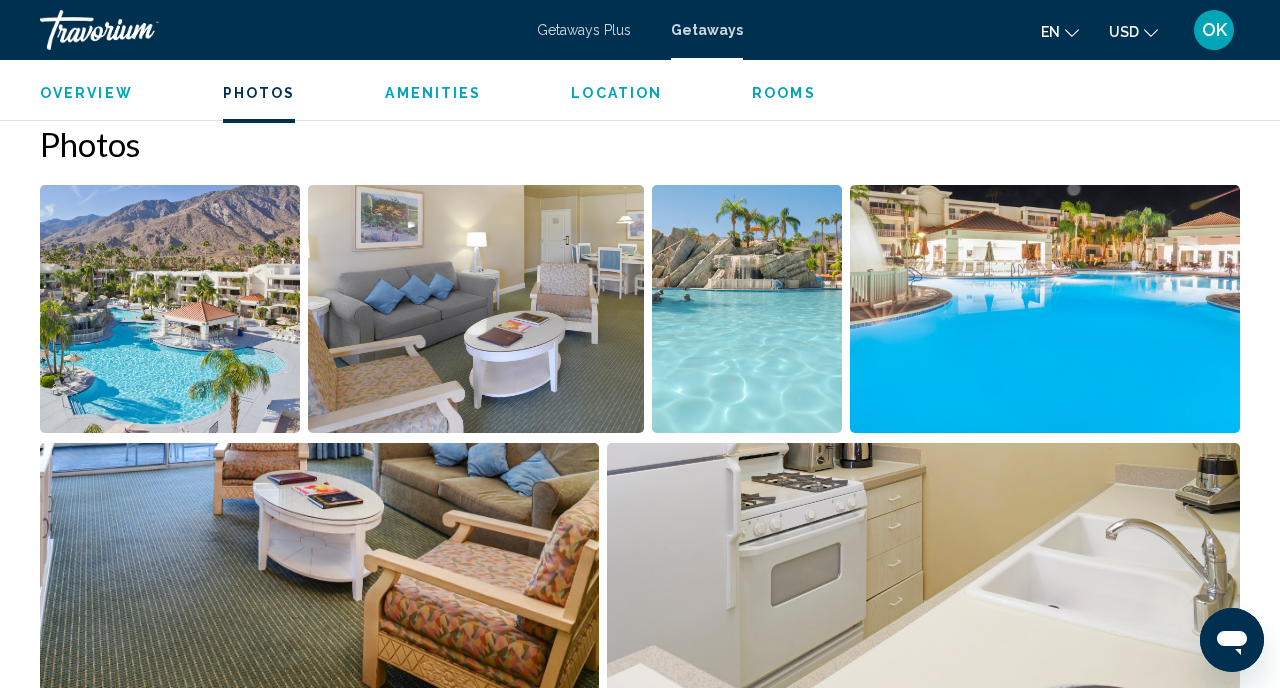 scroll, scrollTop: 1205, scrollLeft: 0, axis: vertical 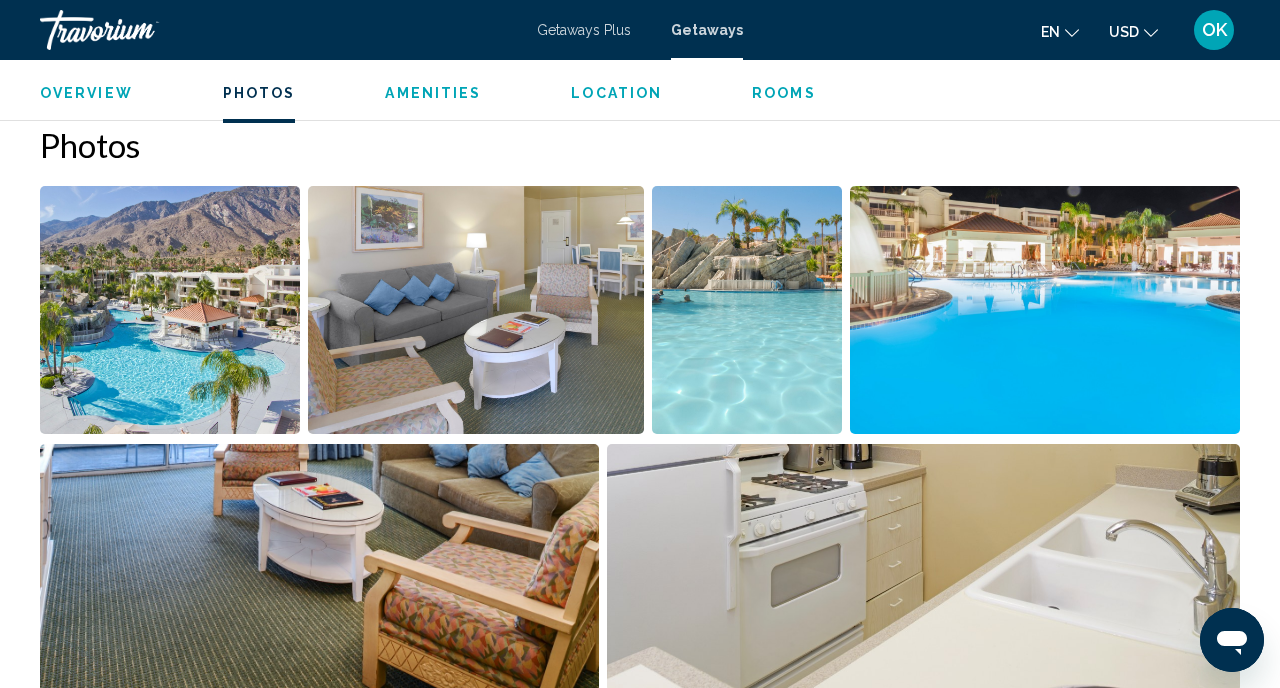 click at bounding box center [170, 310] 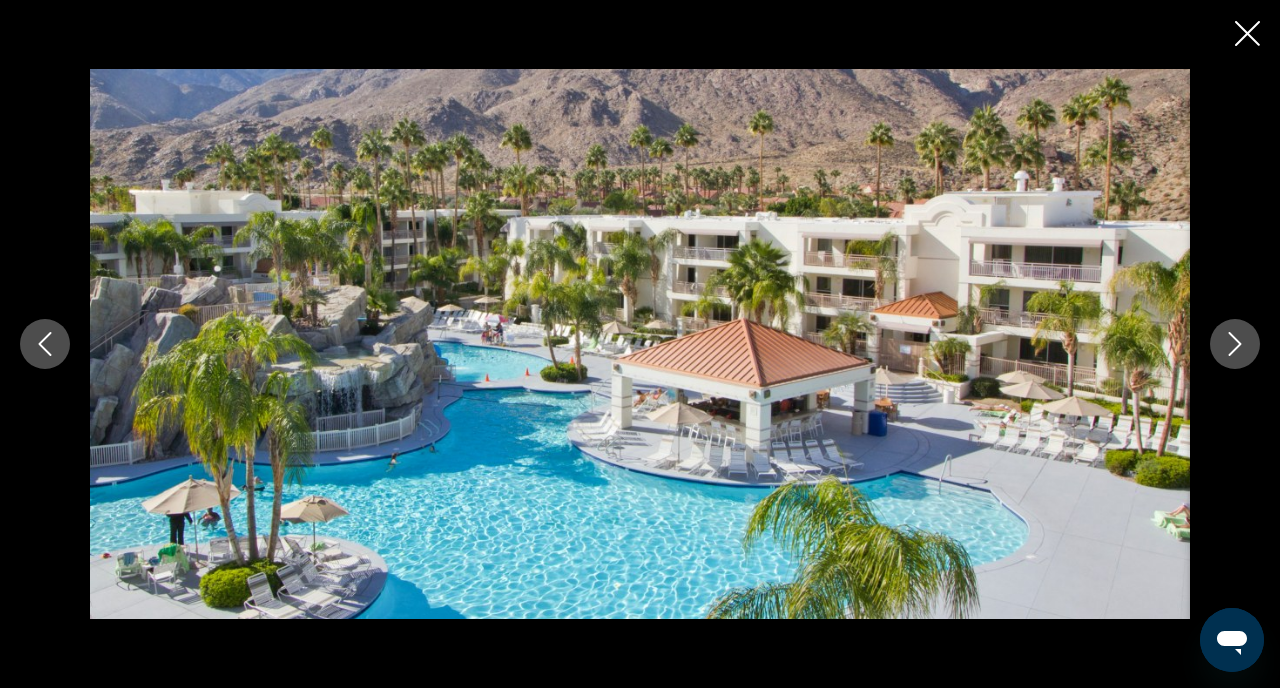 click at bounding box center (1235, 344) 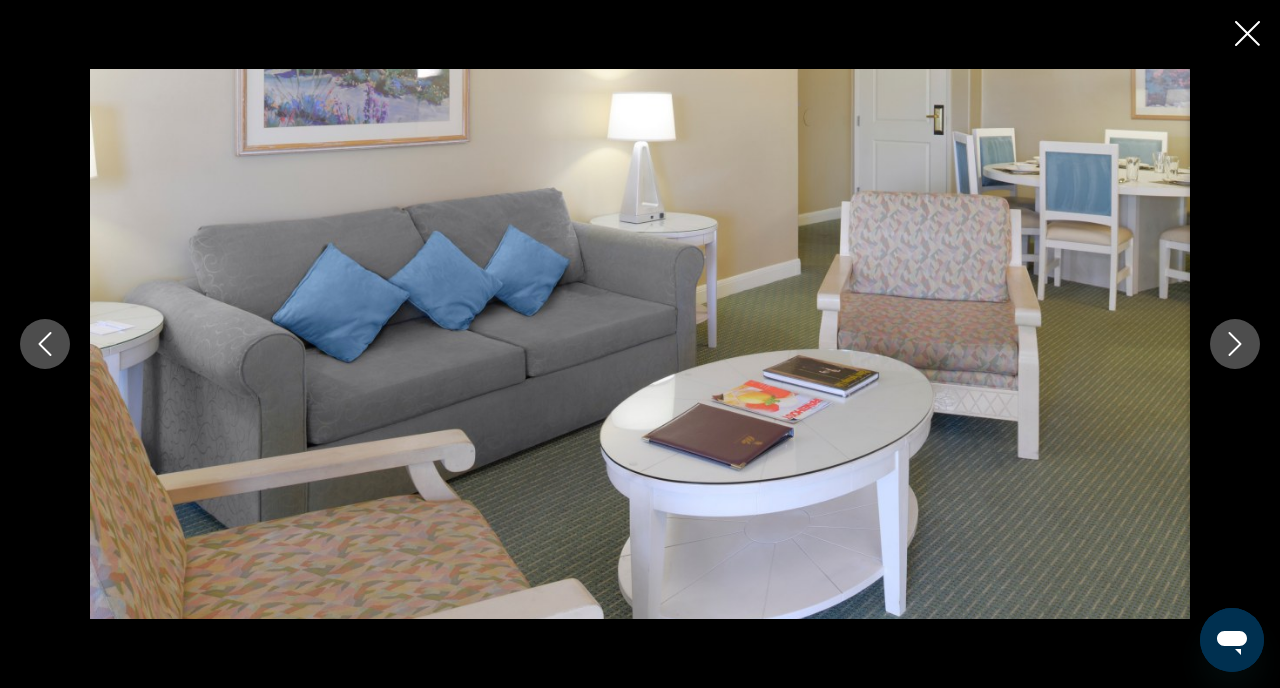 click at bounding box center (1235, 344) 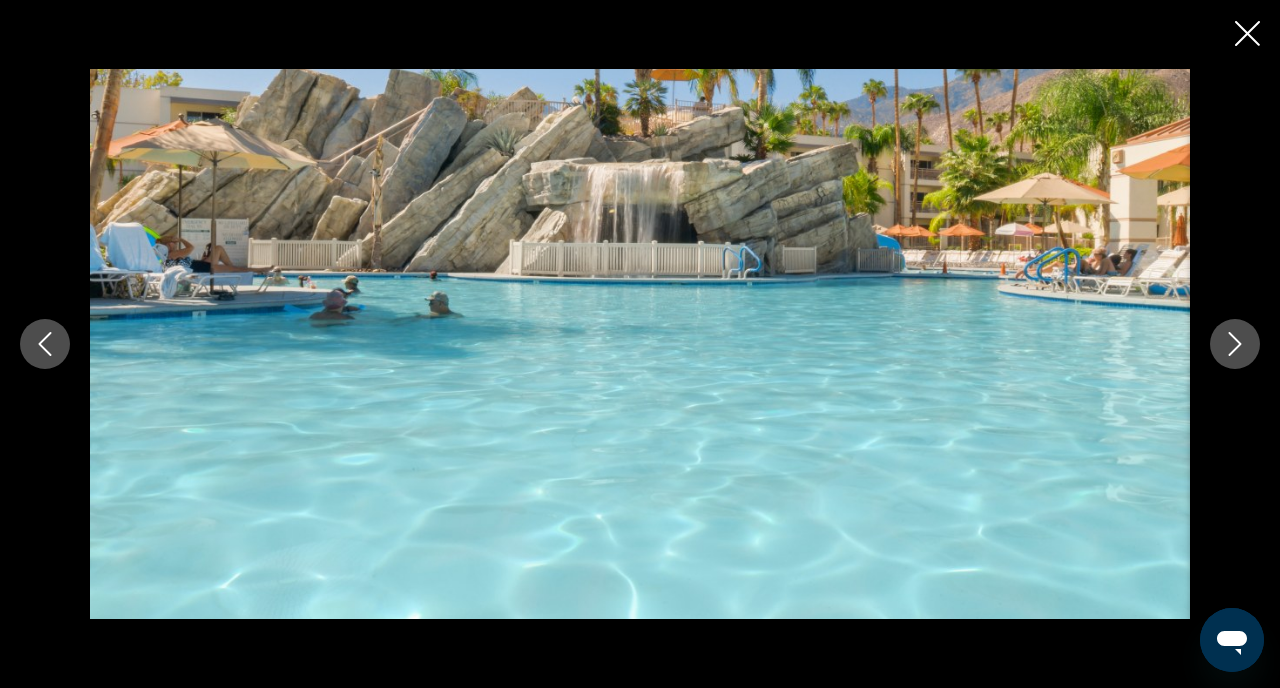 click at bounding box center (1235, 344) 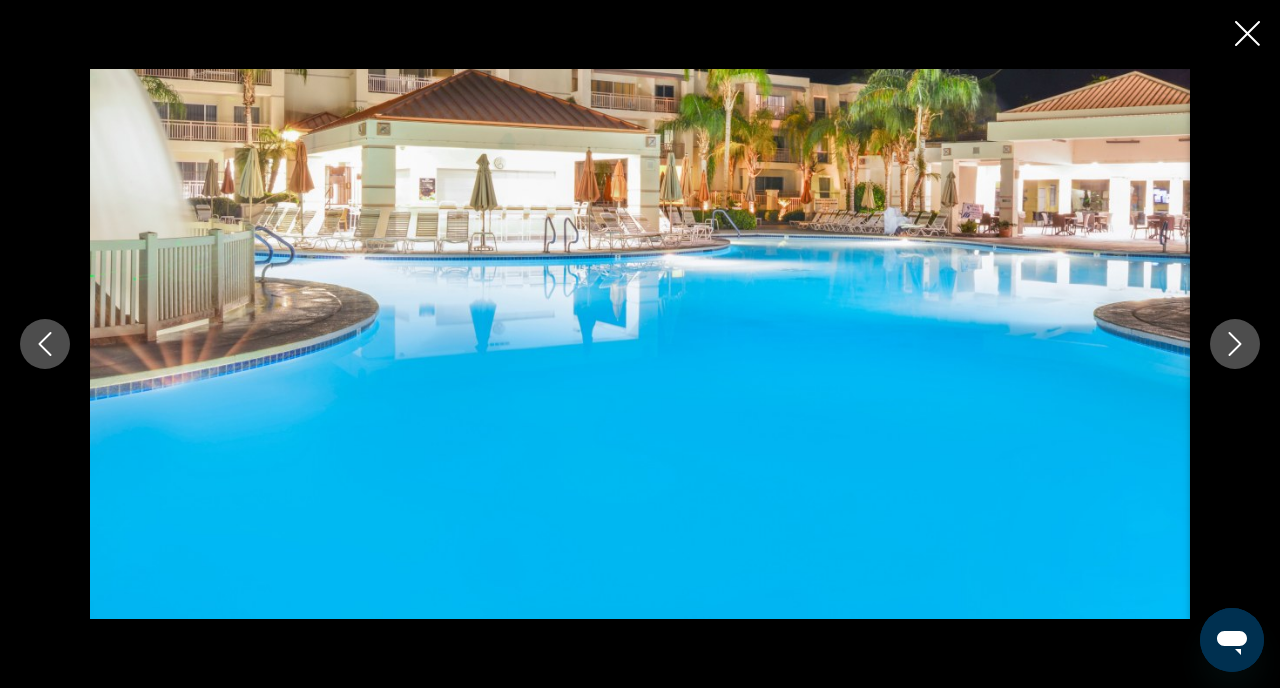 click at bounding box center (1235, 344) 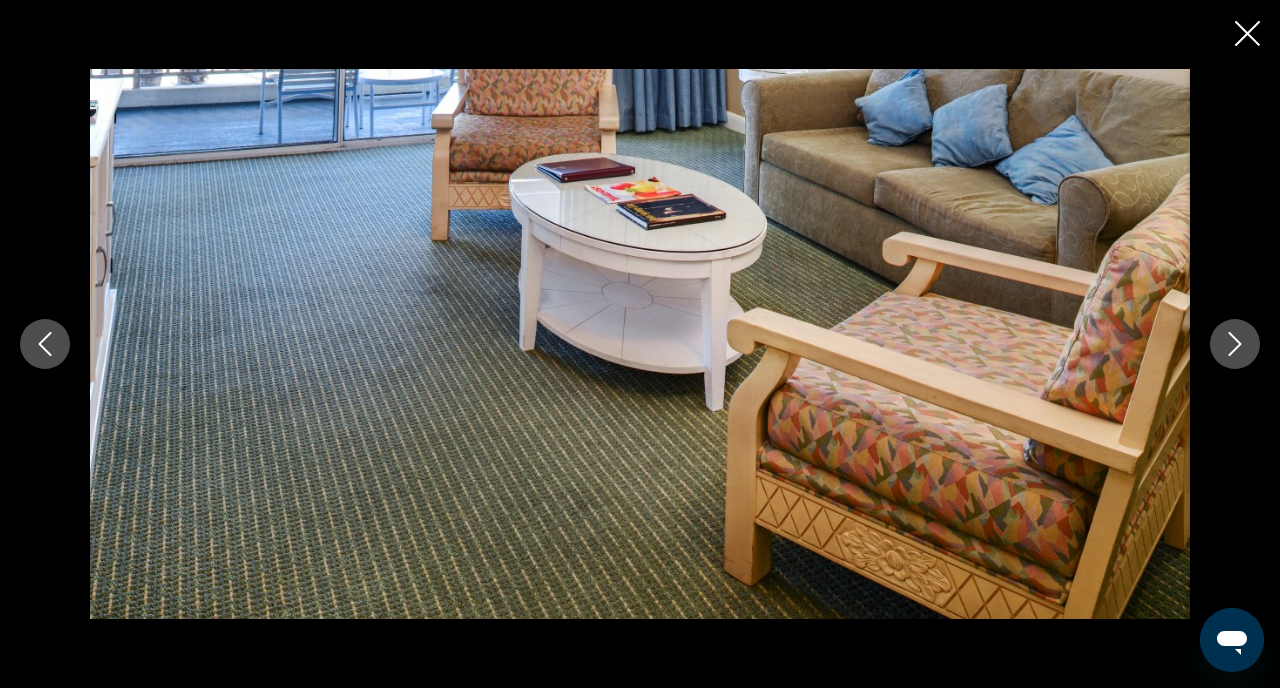 click 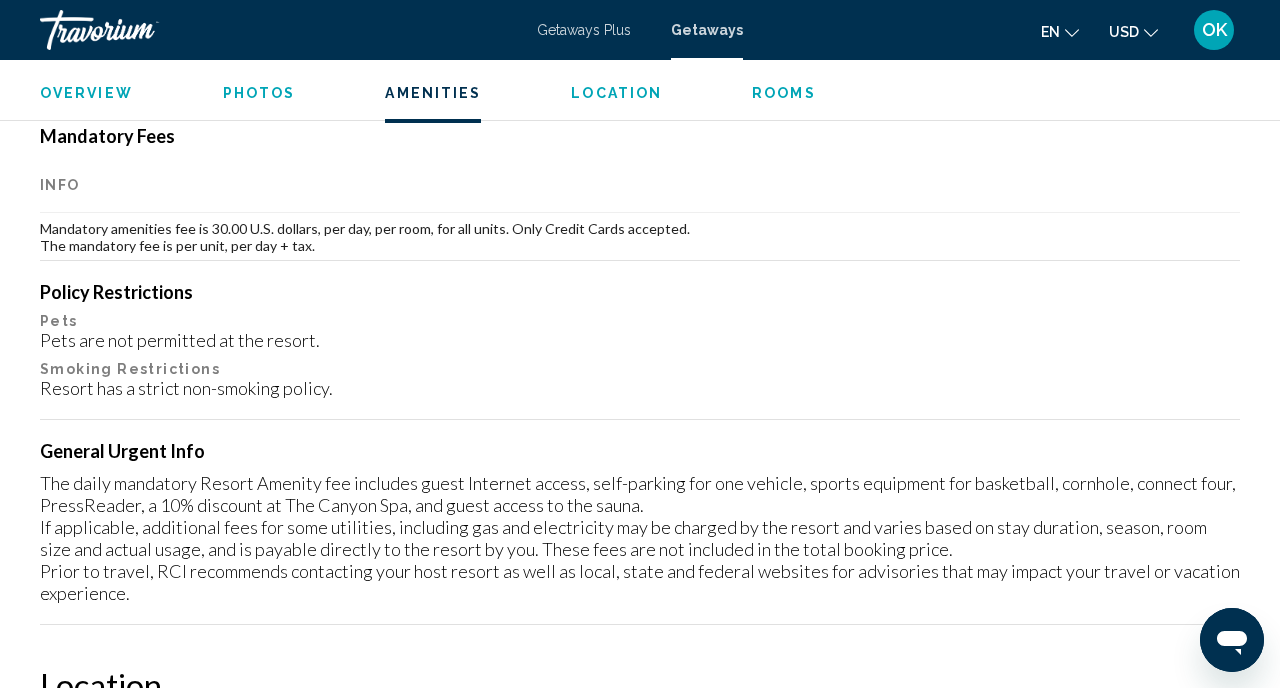 scroll, scrollTop: 2114, scrollLeft: 0, axis: vertical 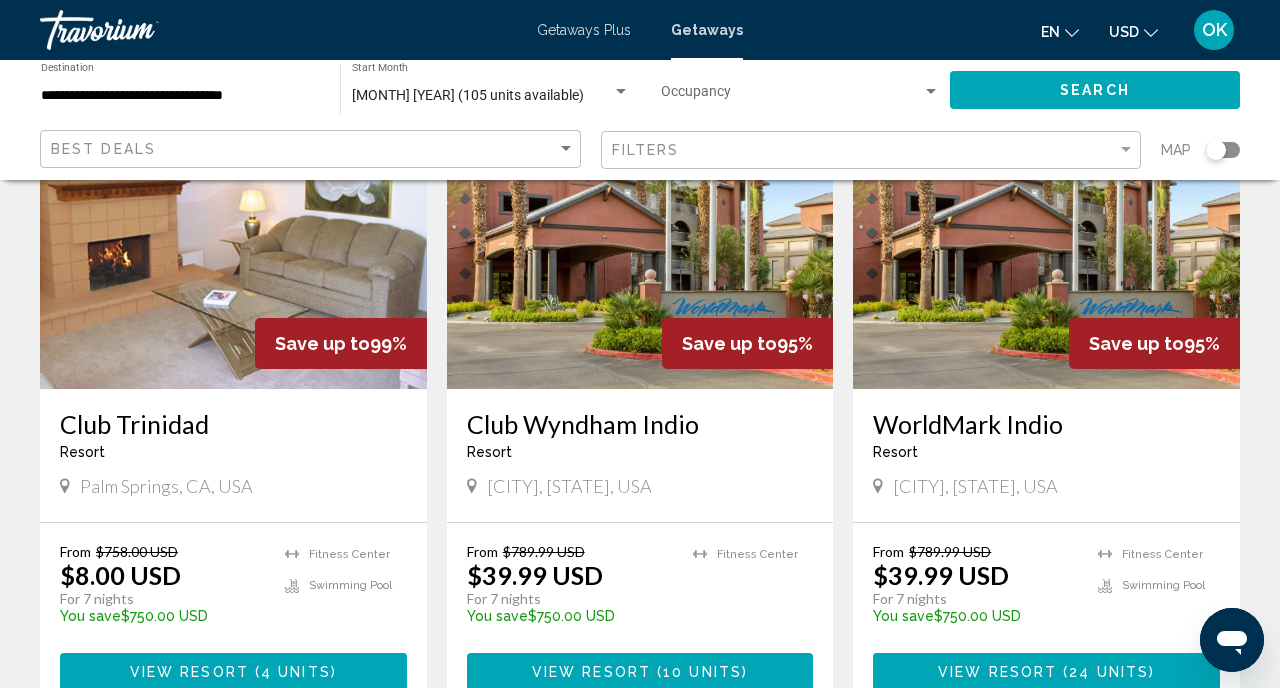 click at bounding box center (1046, 229) 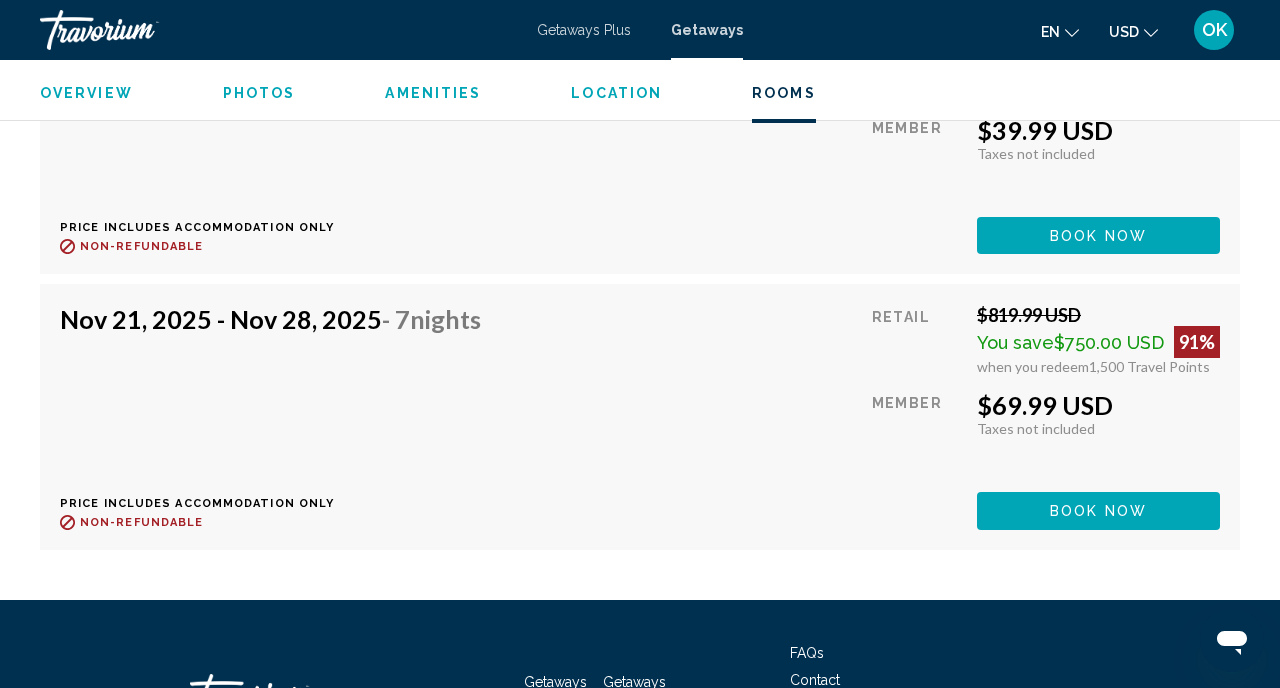 scroll, scrollTop: 5763, scrollLeft: 0, axis: vertical 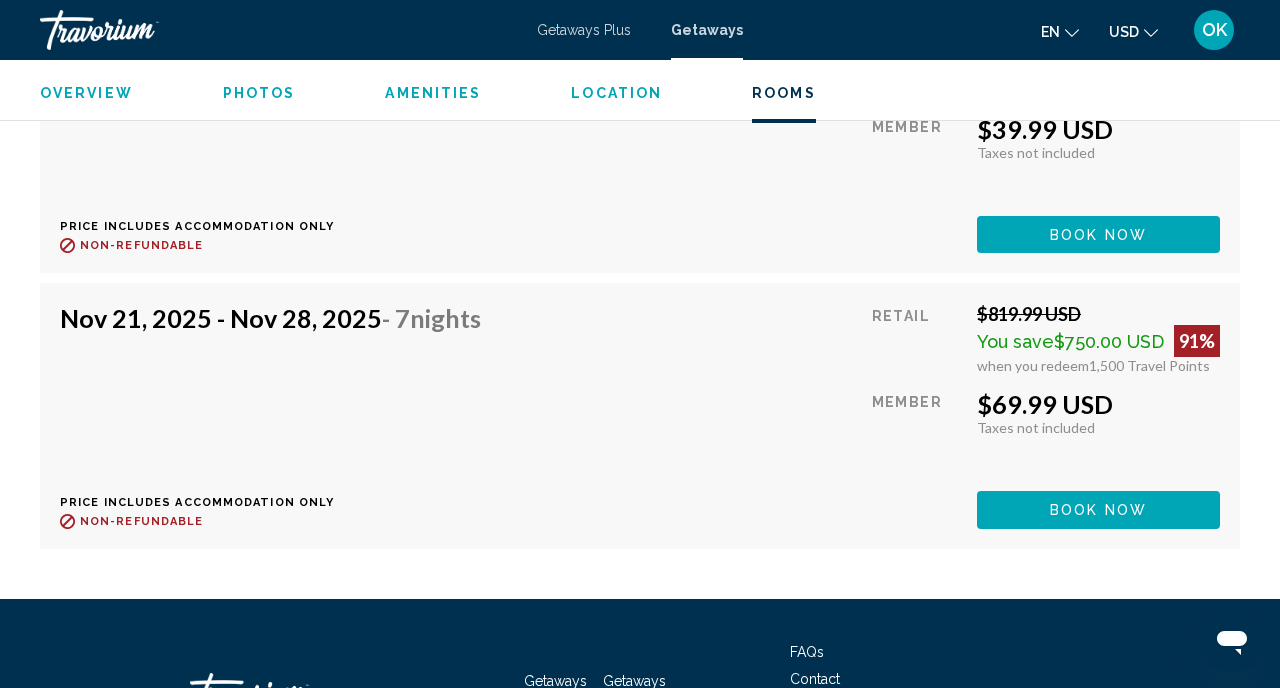 click on "Nov 21, 2025 - Nov 28, 2025  - 7  Nights Price includes accommodation only
Refundable until :
Non-refundable Retail  $819.99 USD  You save  $750.00 USD   91%  when you redeem  1,500  Travel Points  Member  $69.99 USD  Taxes included Taxes not included You earn  0  Travel Points  Book now This room is no longer available. Price includes accommodation only
Refundable until
Non-refundable Book now This room is no longer available." at bounding box center (640, 415) 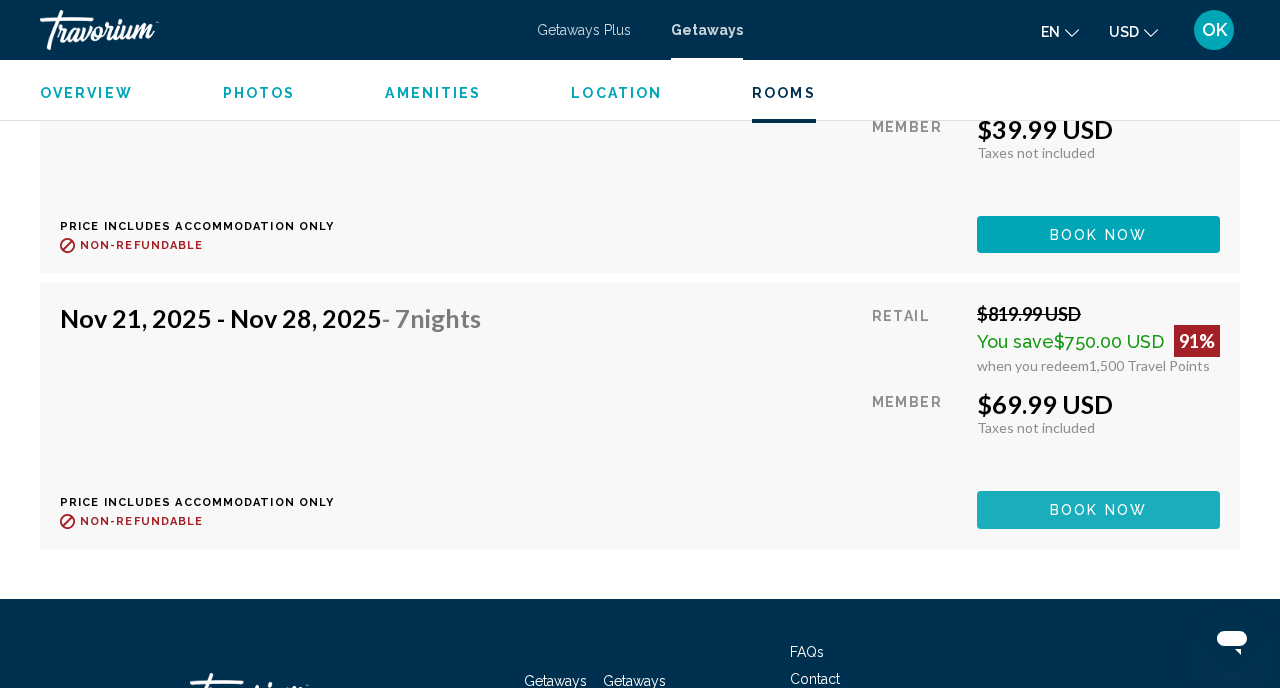 click on "Book now" at bounding box center (1098, 511) 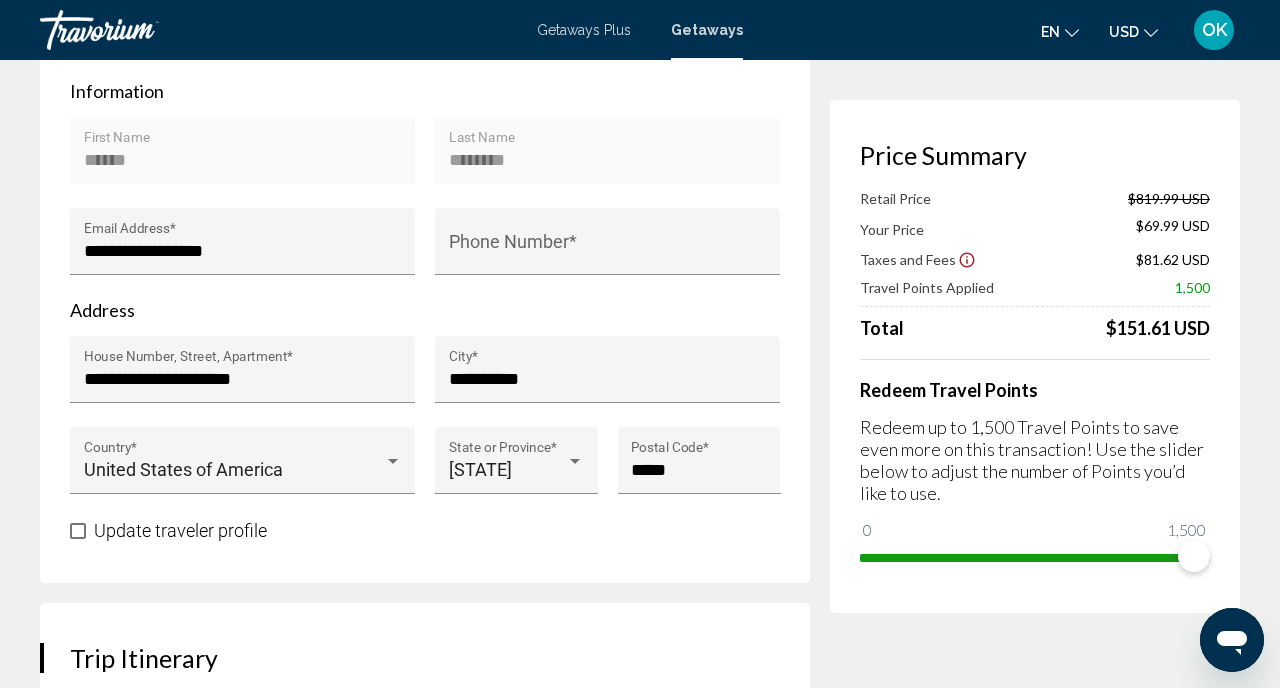 scroll, scrollTop: 611, scrollLeft: 0, axis: vertical 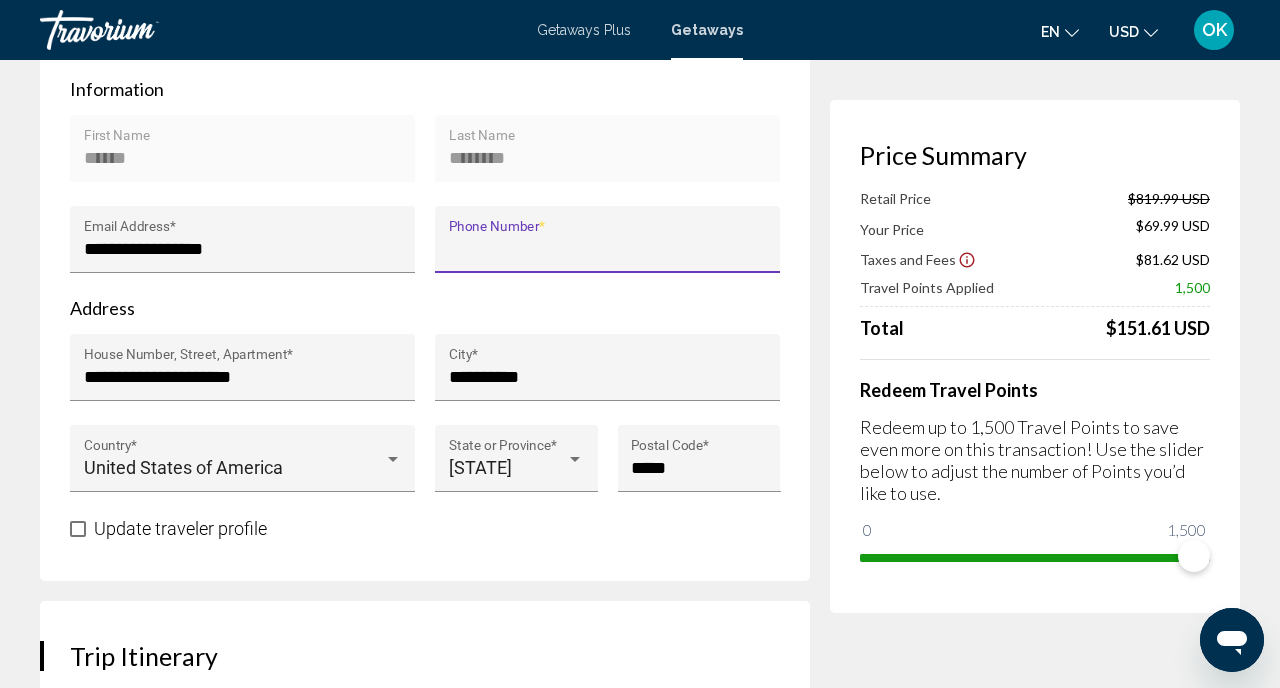 click on "Phone Number  *" at bounding box center (608, 249) 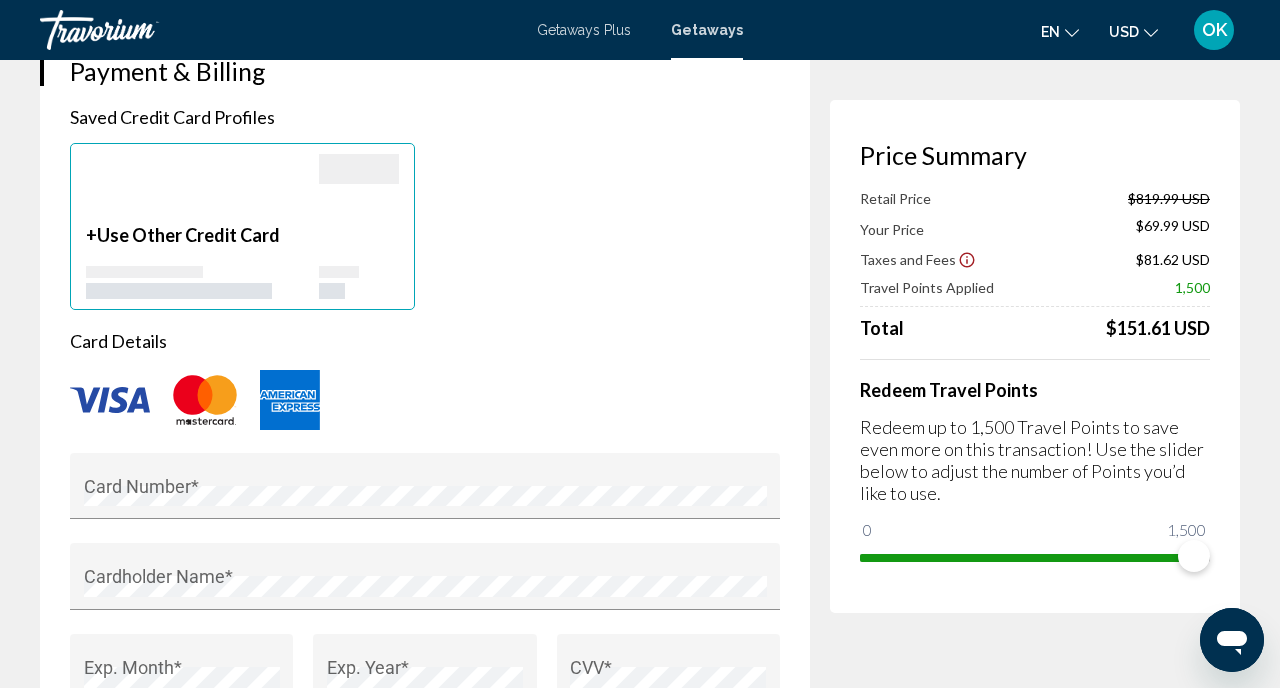 scroll, scrollTop: 1391, scrollLeft: 0, axis: vertical 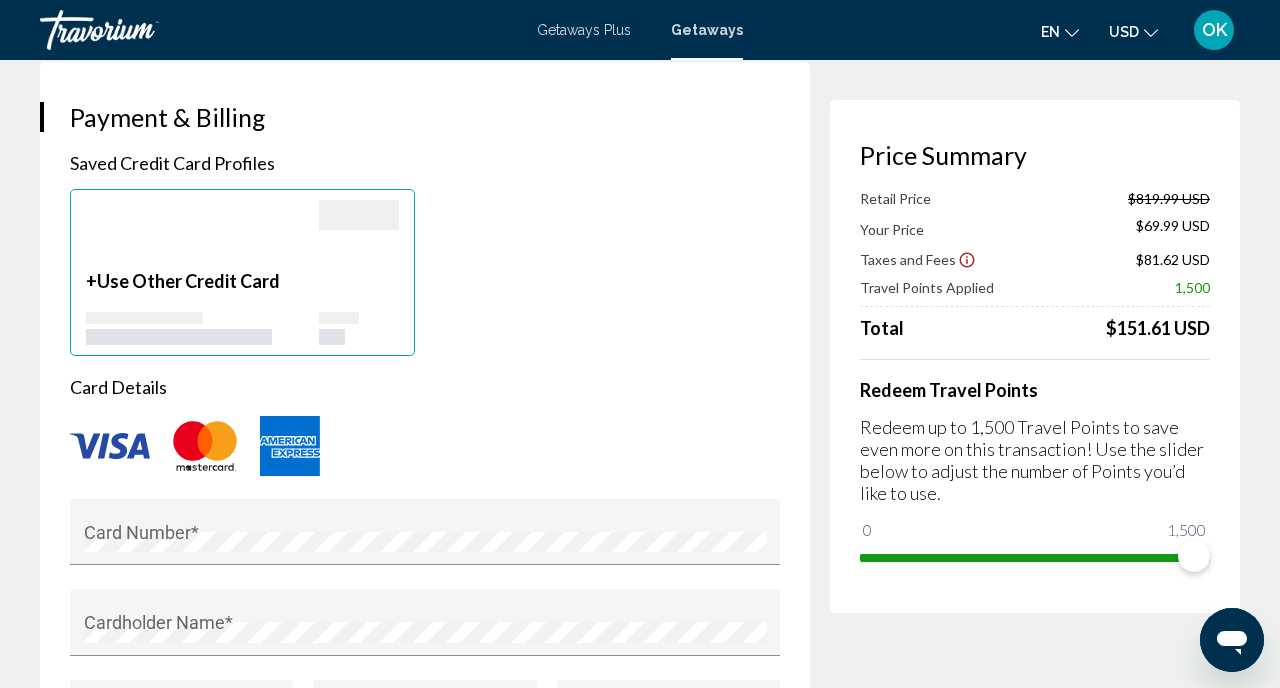 click on "Use Other Credit Card" at bounding box center [188, 281] 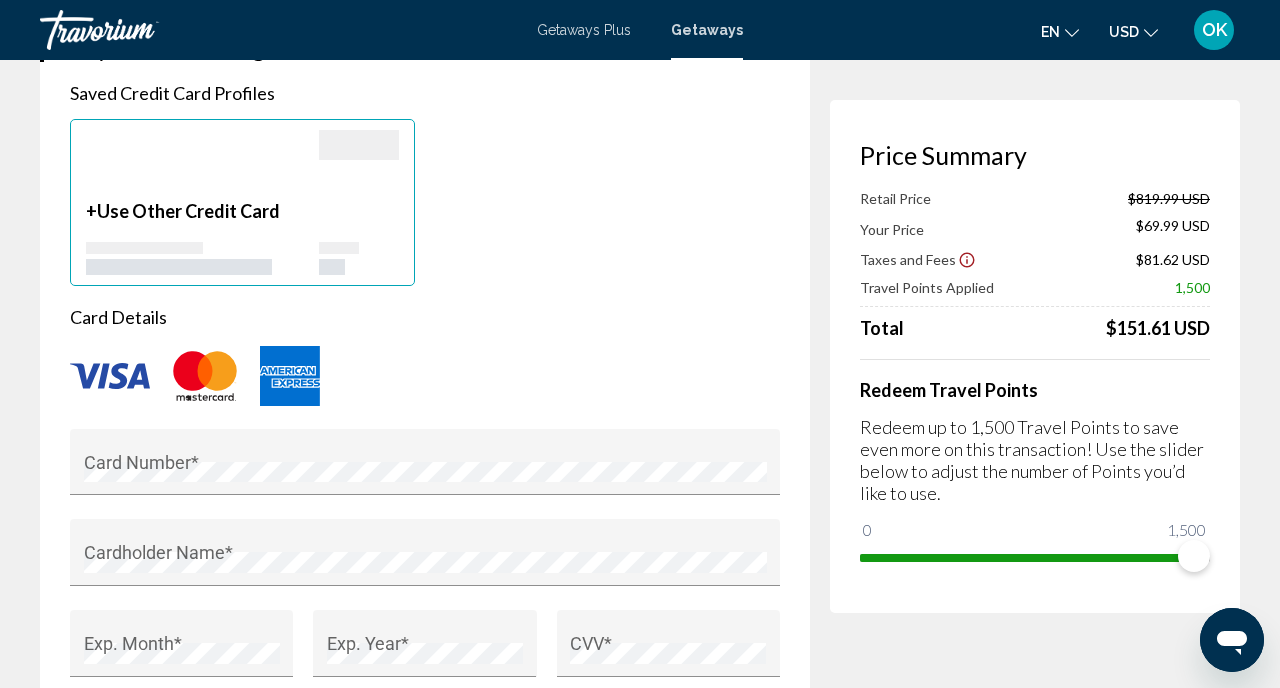 scroll, scrollTop: 1474, scrollLeft: 0, axis: vertical 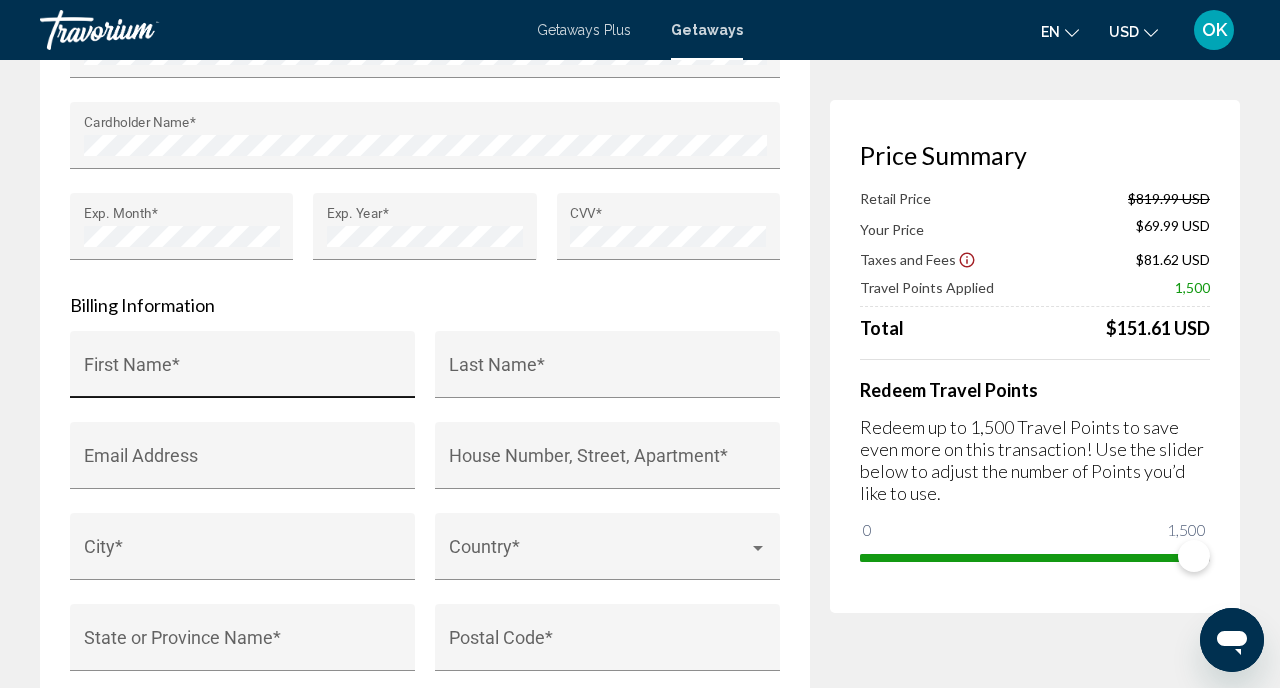 click on "First Name  *" at bounding box center [243, 371] 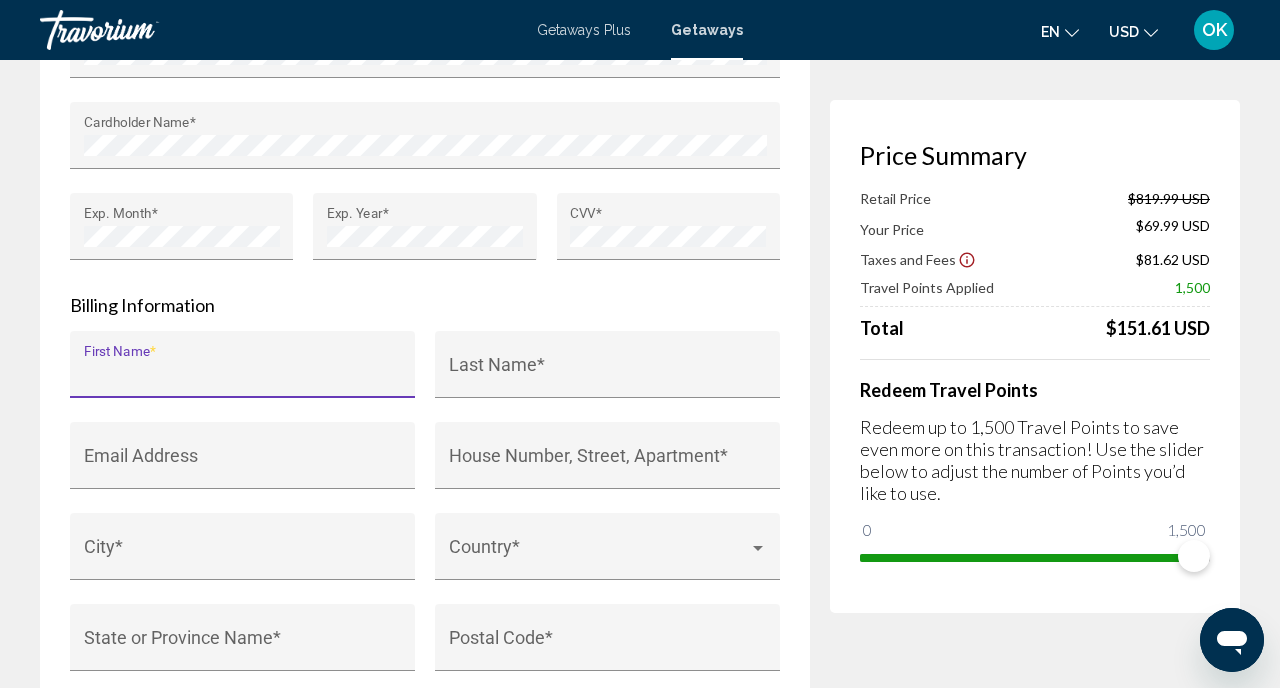 click on "First Name  *" at bounding box center (243, 374) 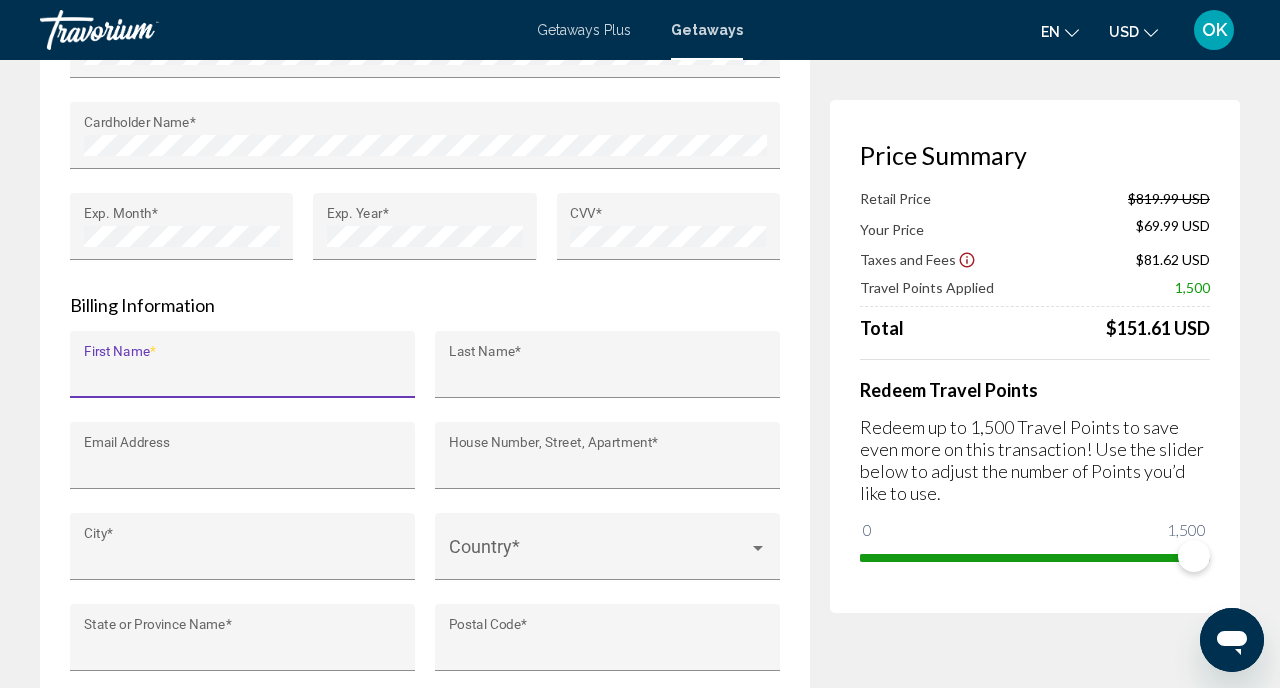 type on "******" 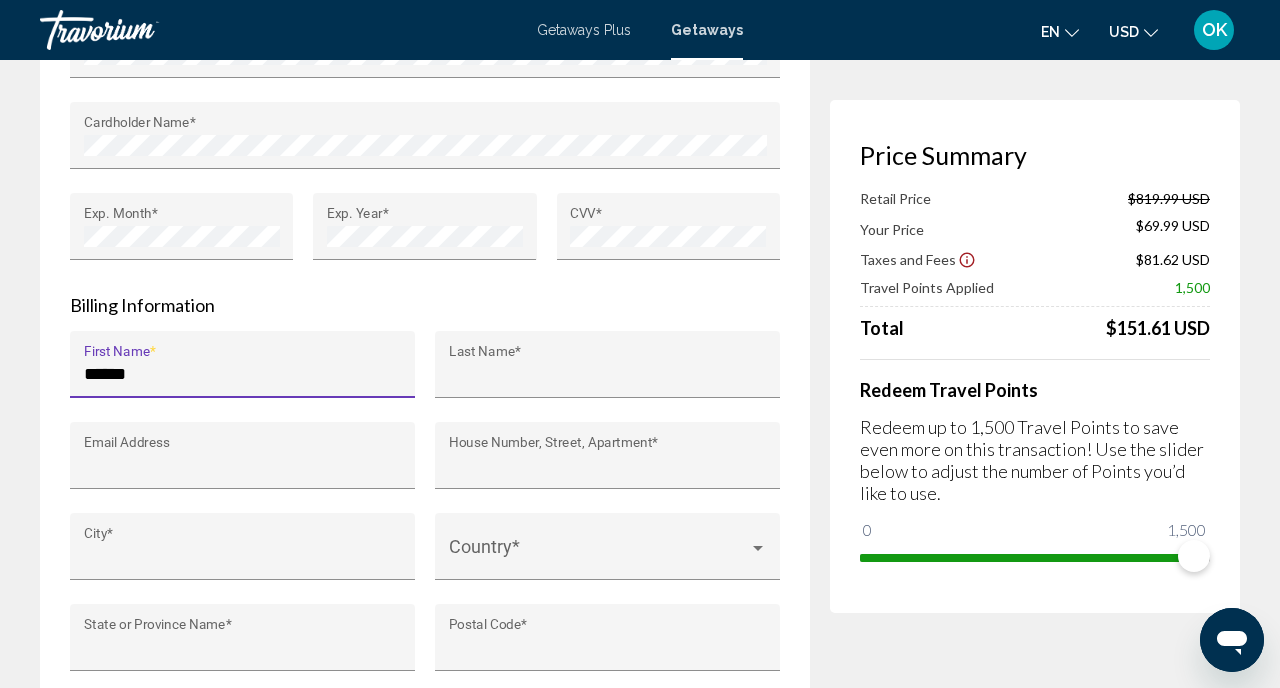type on "********" 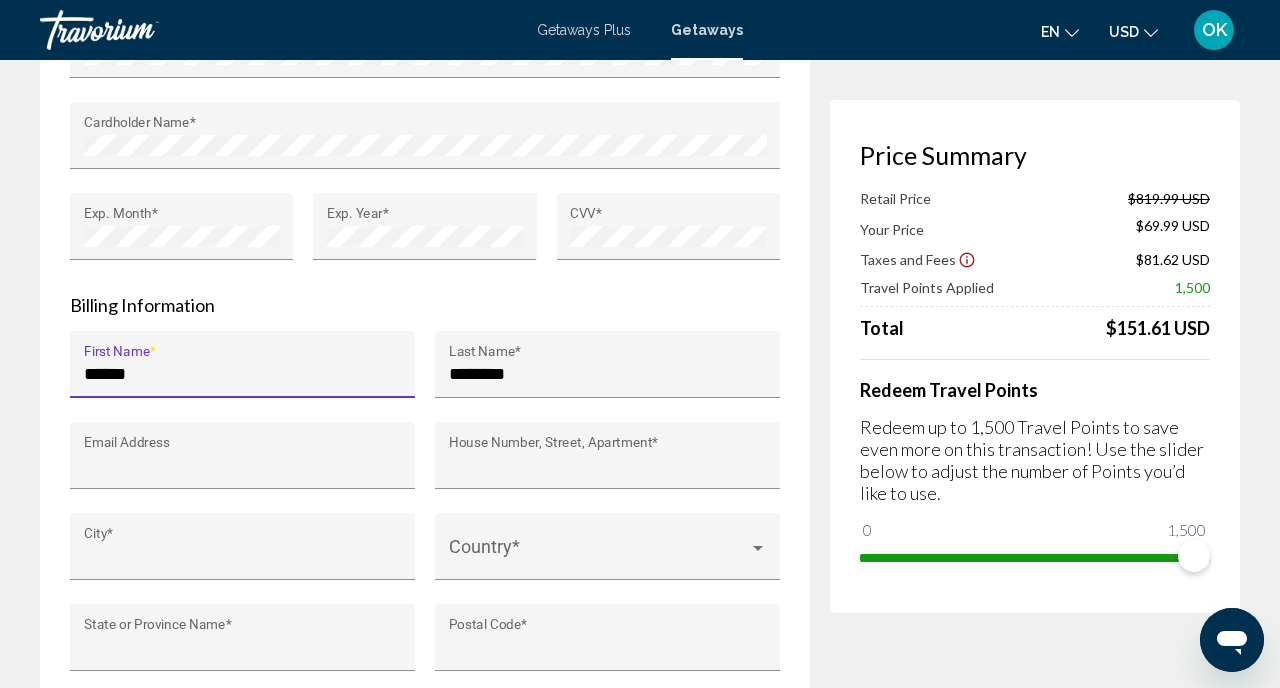 type on "**********" 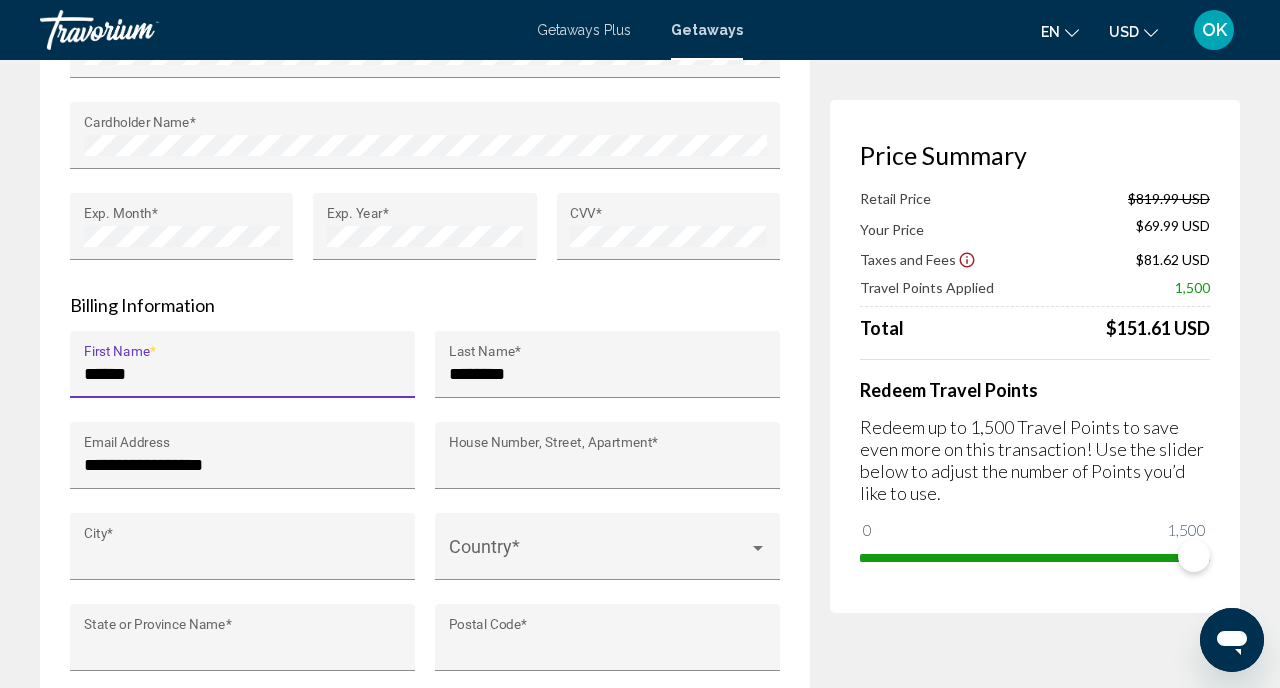 type on "**********" 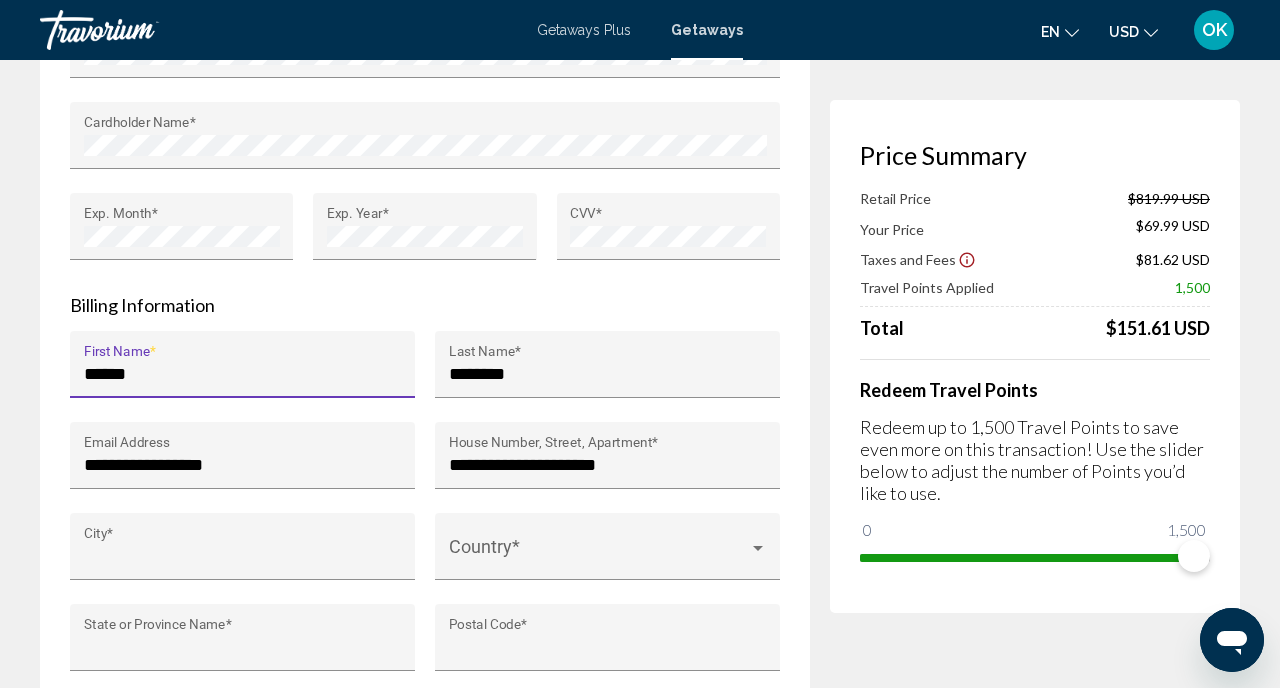 type on "**********" 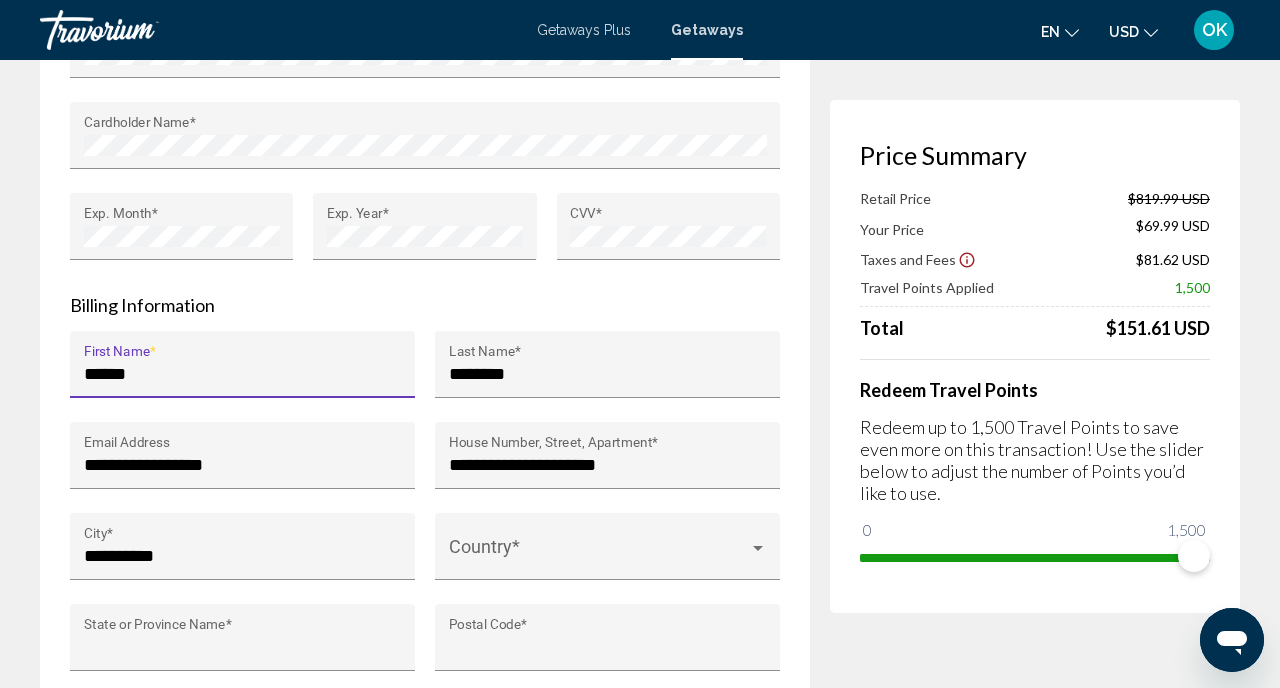 type on "**" 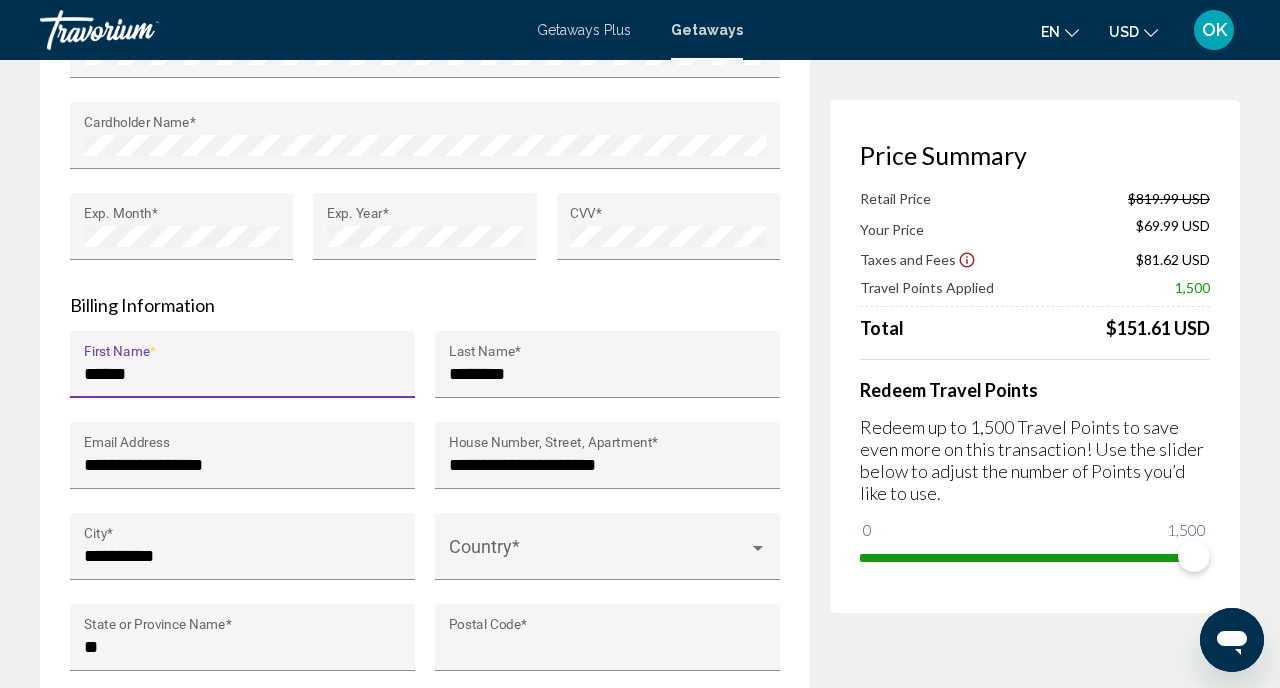type on "*****" 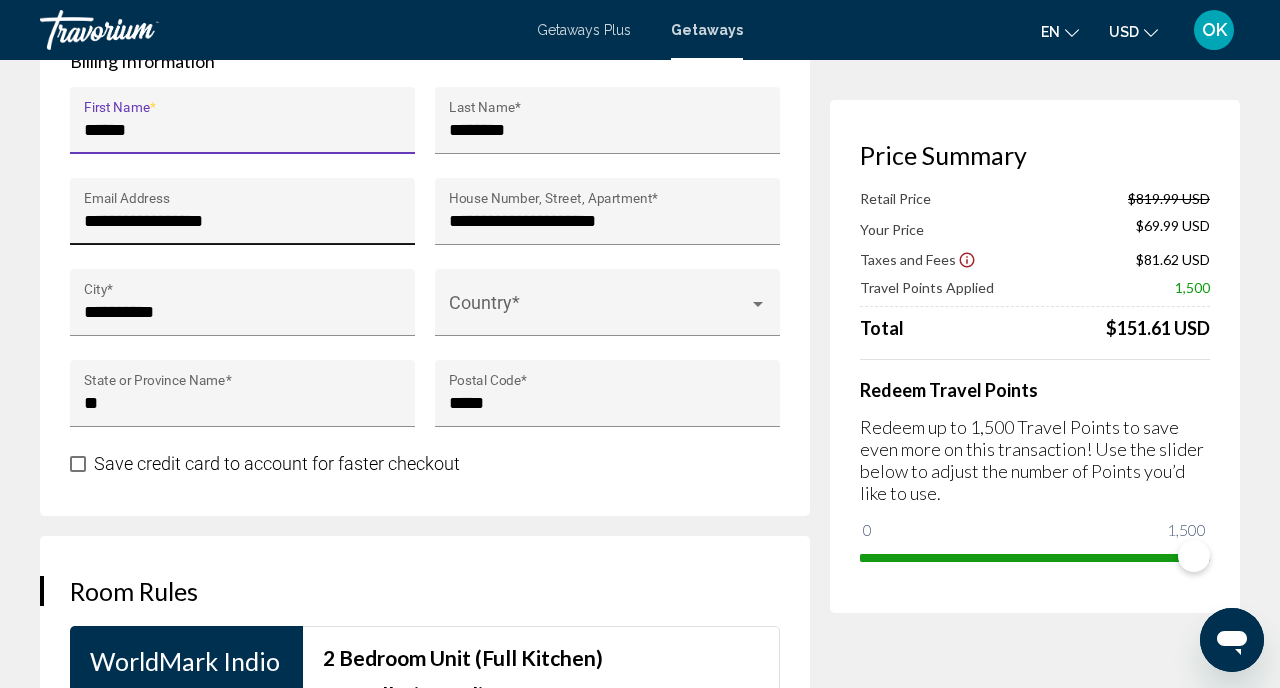 scroll, scrollTop: 2134, scrollLeft: 0, axis: vertical 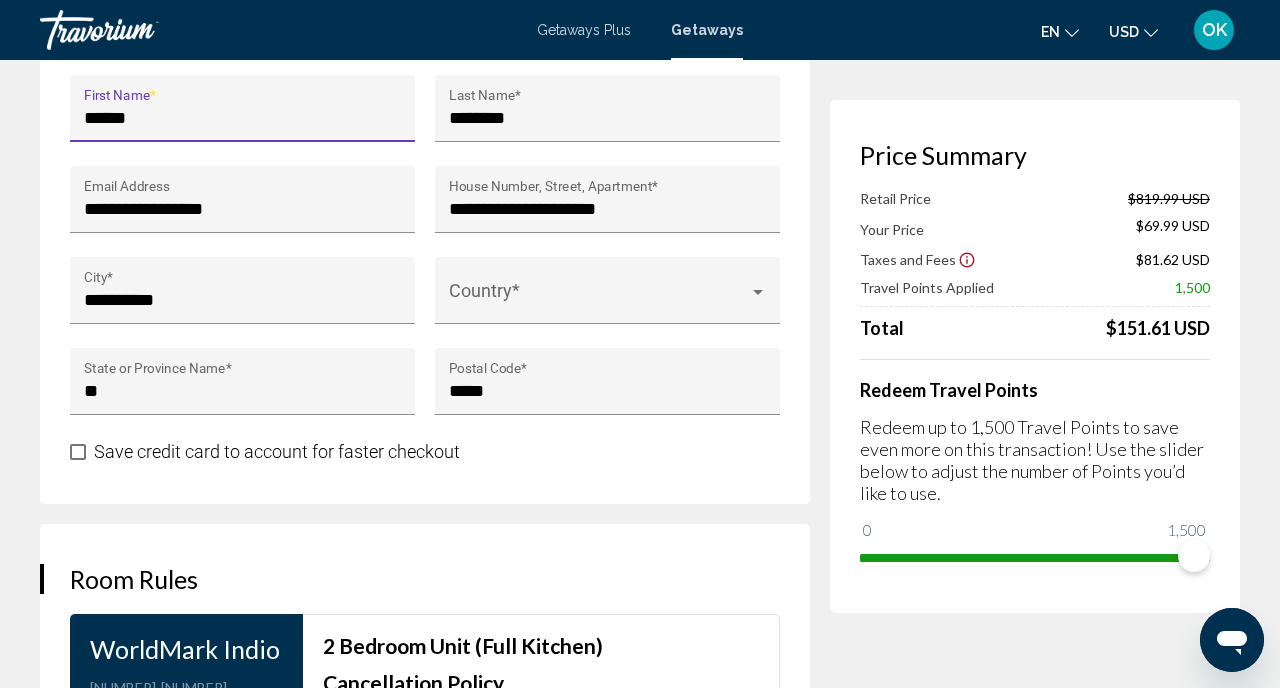 click at bounding box center (78, 452) 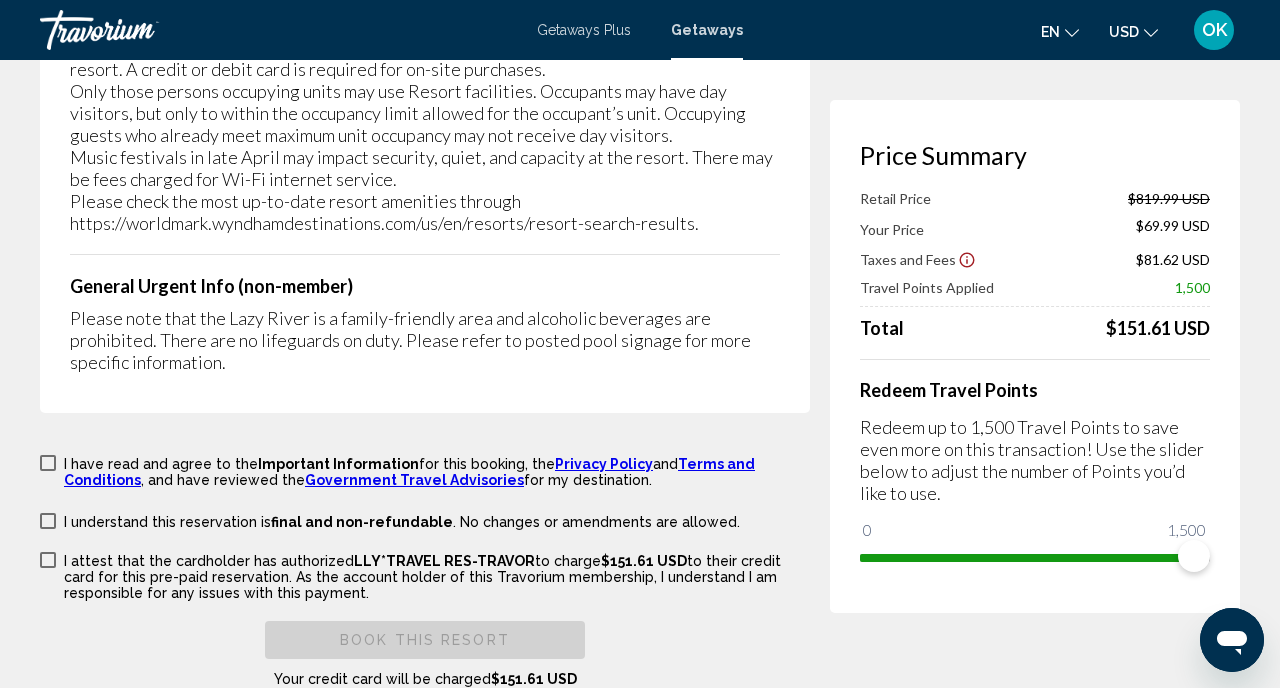 scroll, scrollTop: 4177, scrollLeft: 0, axis: vertical 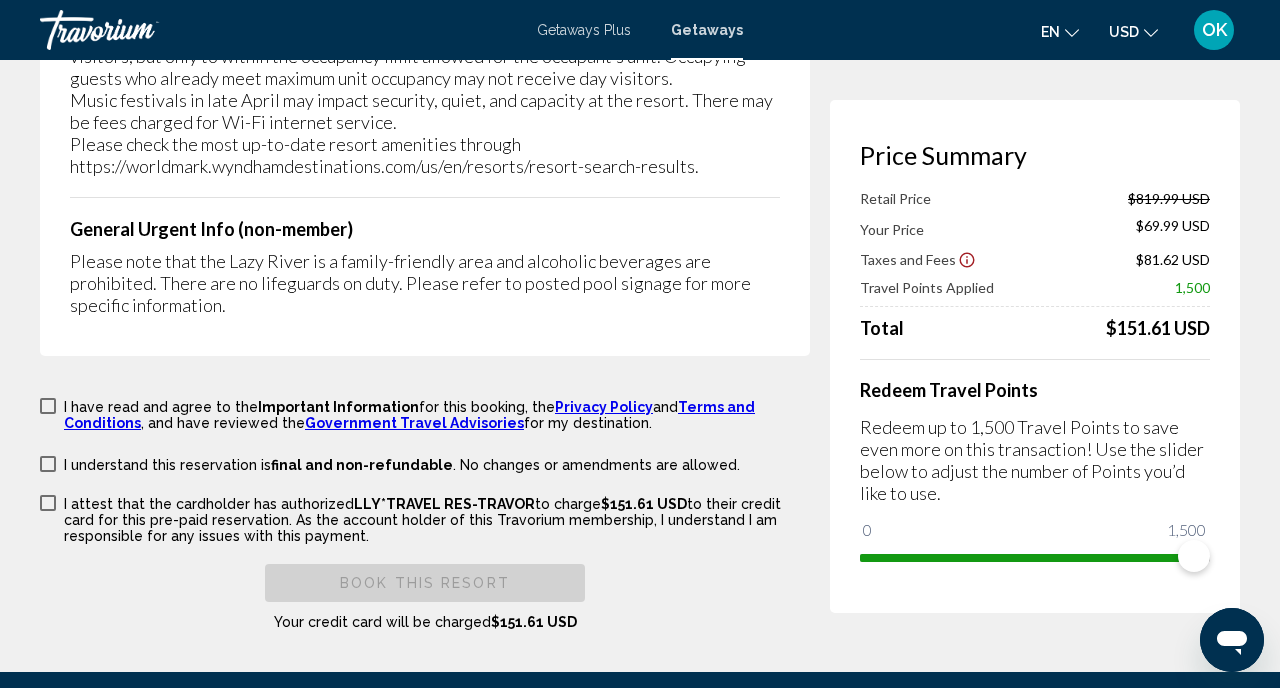 click at bounding box center [48, 406] 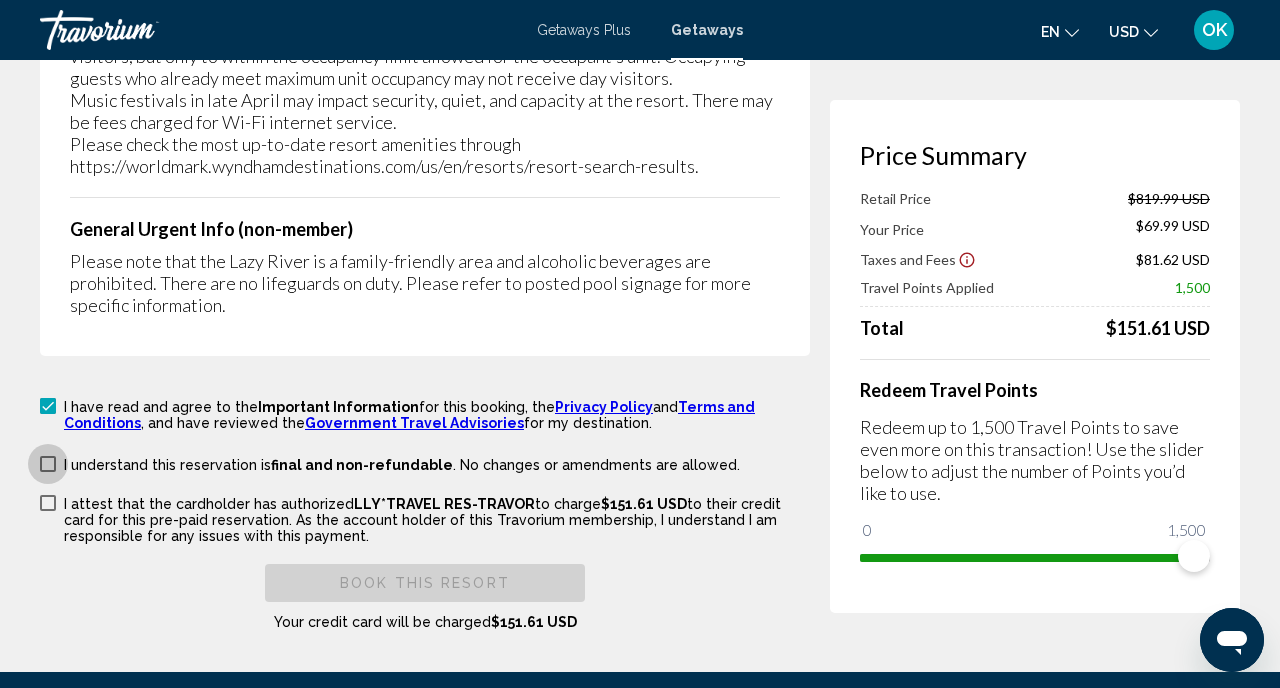 click on "I understand this reservation is  final and non-refundable . No changes or amendments are allowed.  I understand this reservation is refundable until  {0} . Cancellations made after that date and time are non-refundable." at bounding box center [390, 463] 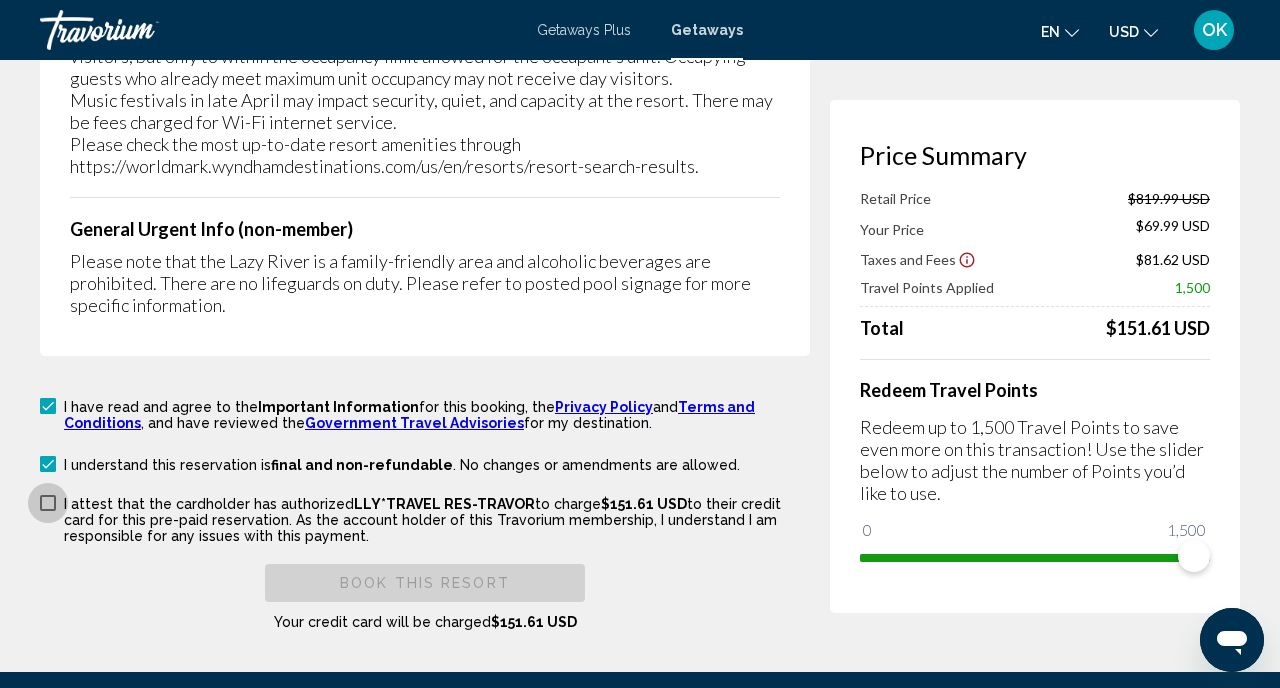 click at bounding box center (48, 503) 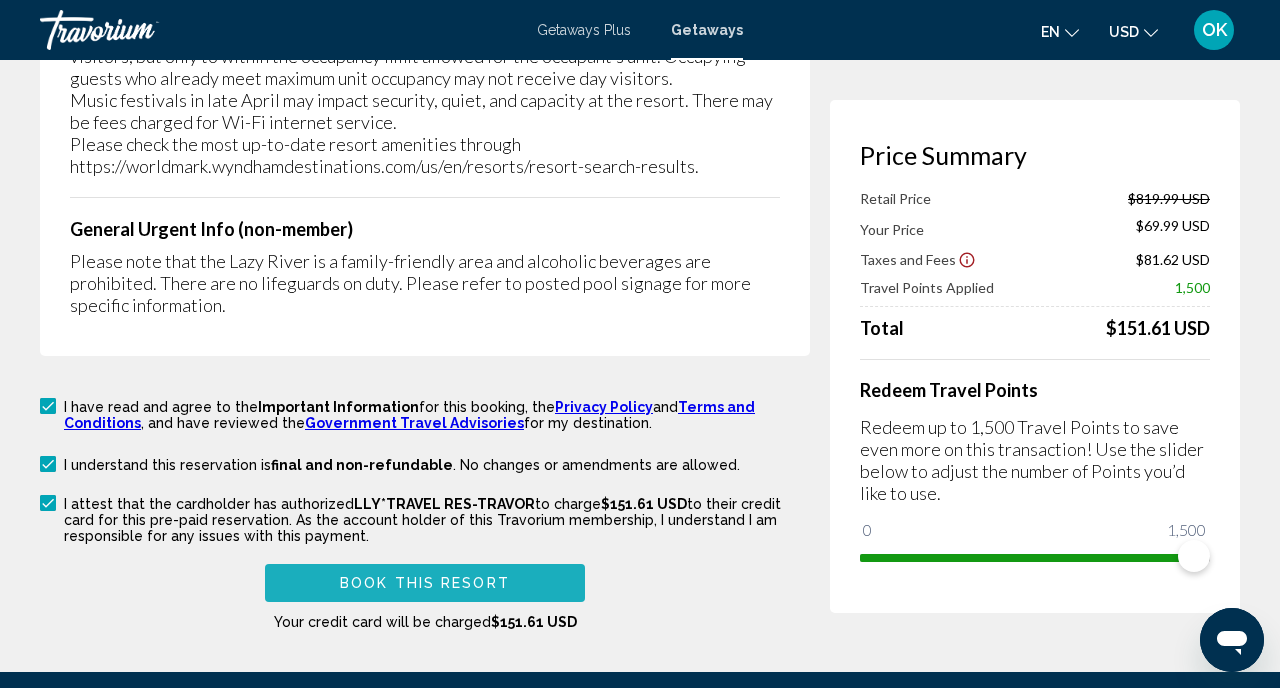 click on "Book this Resort" at bounding box center [425, 582] 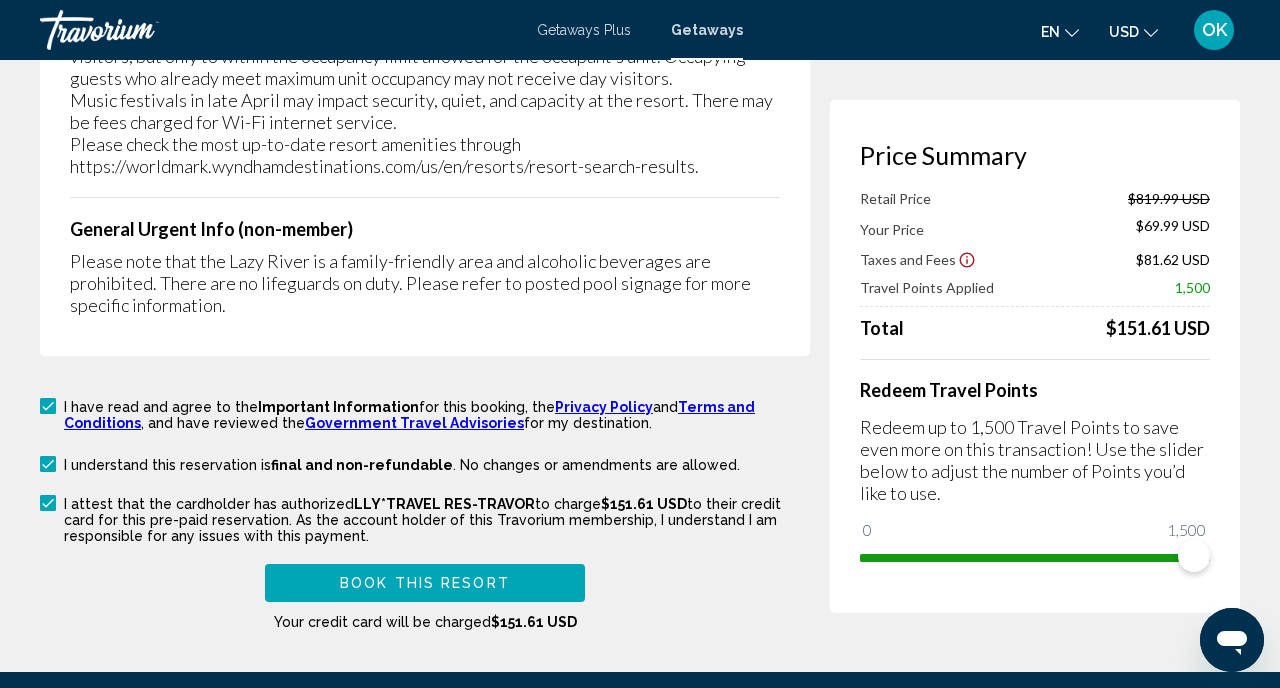 scroll, scrollTop: 2112, scrollLeft: 0, axis: vertical 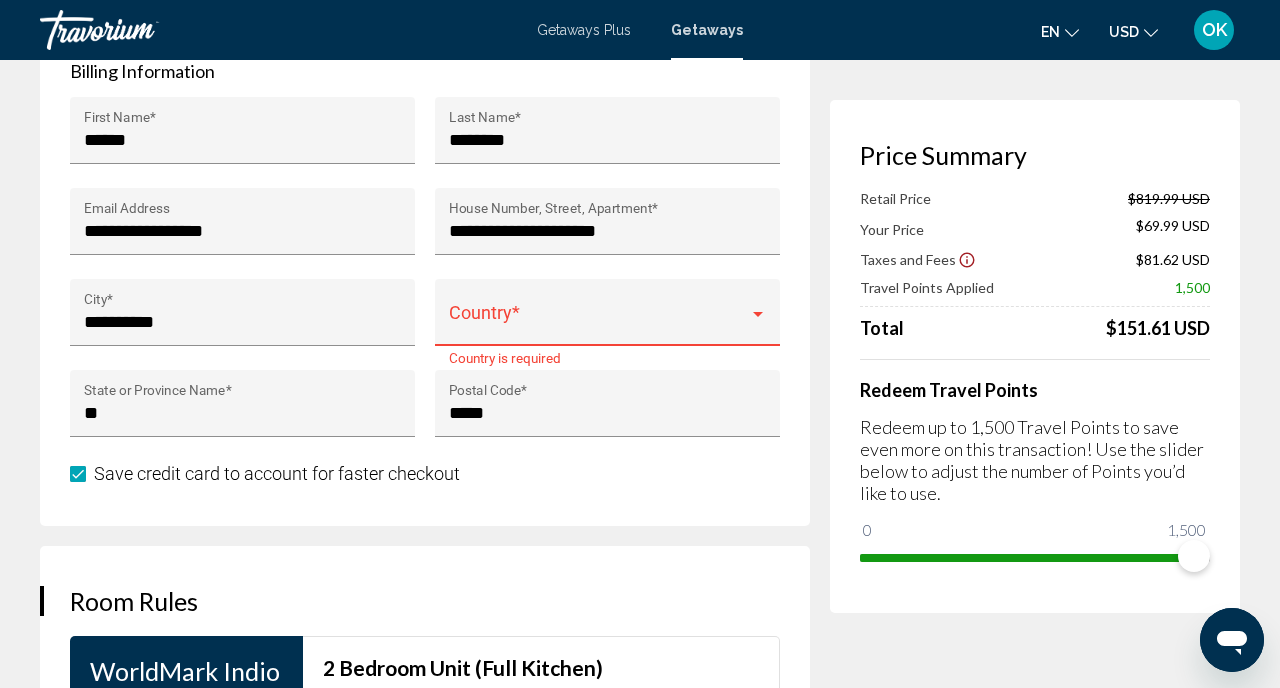 click on "Country  *" at bounding box center [608, 319] 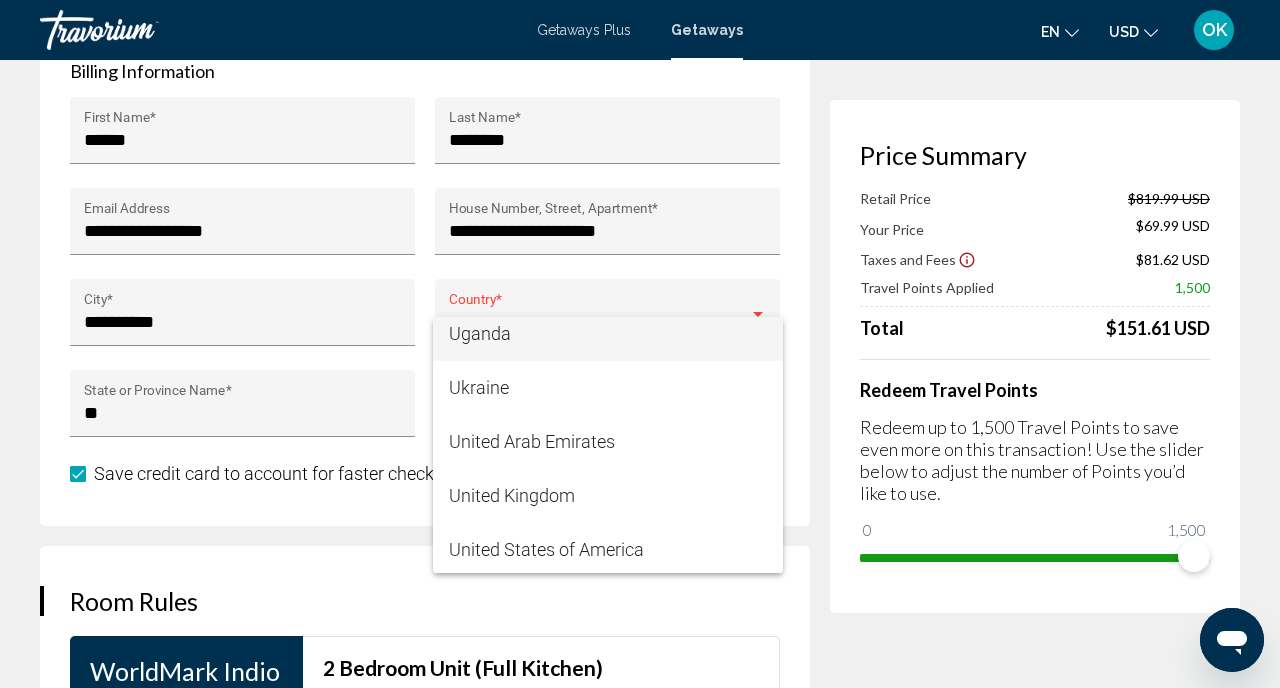 scroll, scrollTop: 12871, scrollLeft: 0, axis: vertical 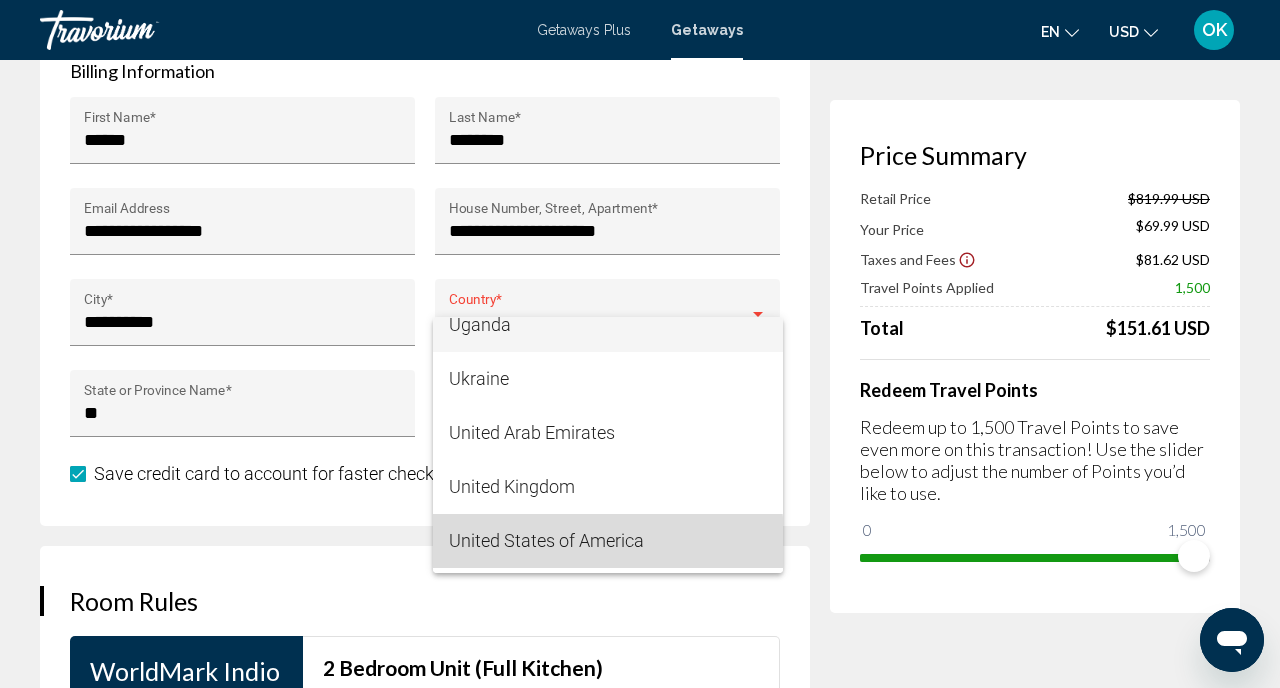 click on "United States of America" at bounding box center [608, 541] 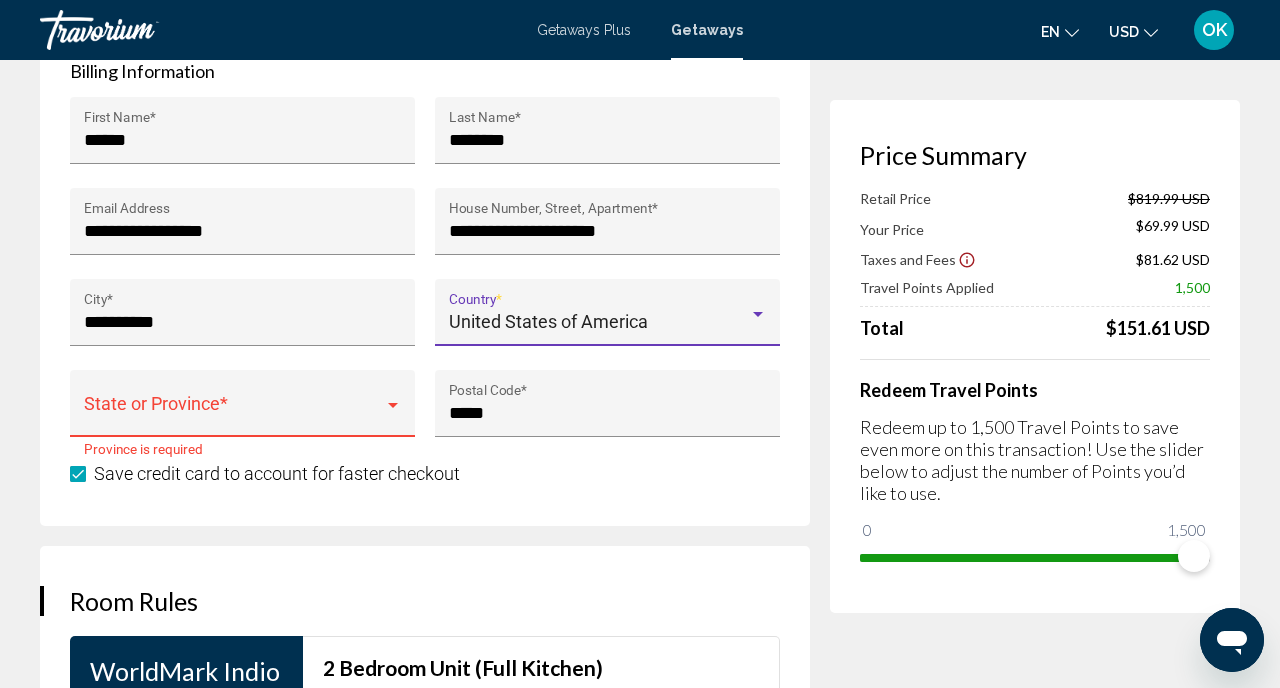click at bounding box center [234, 413] 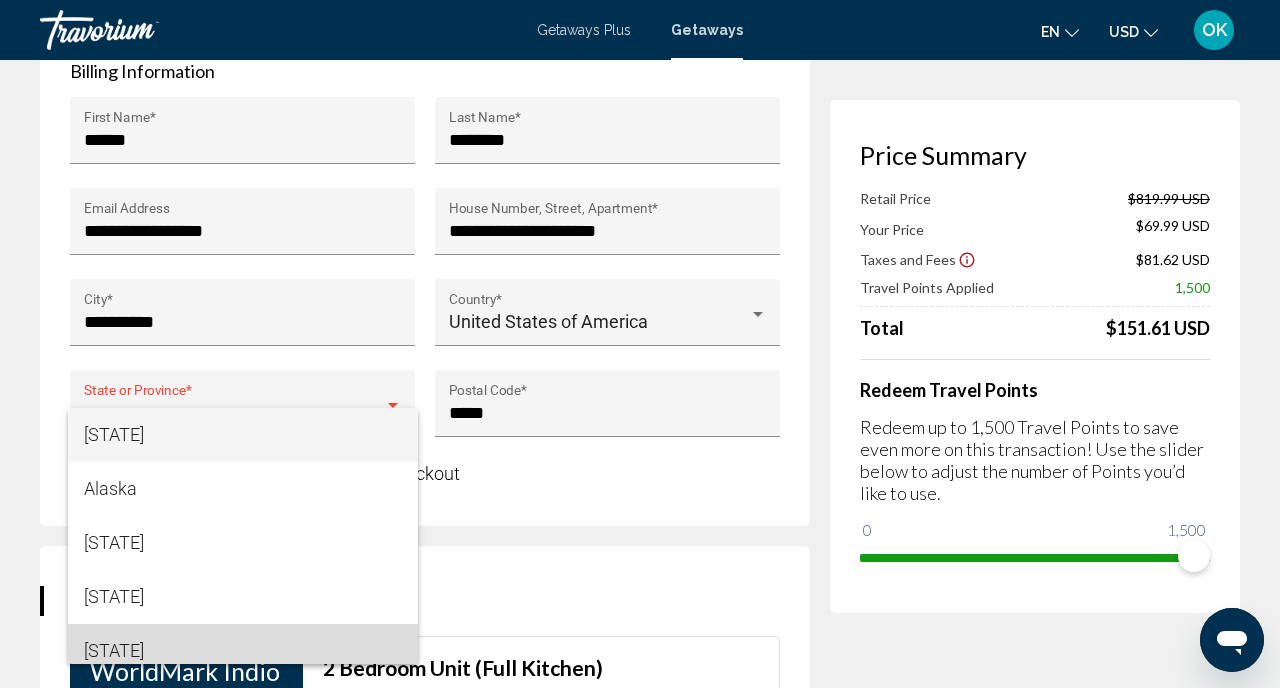 click on "California" at bounding box center [243, 651] 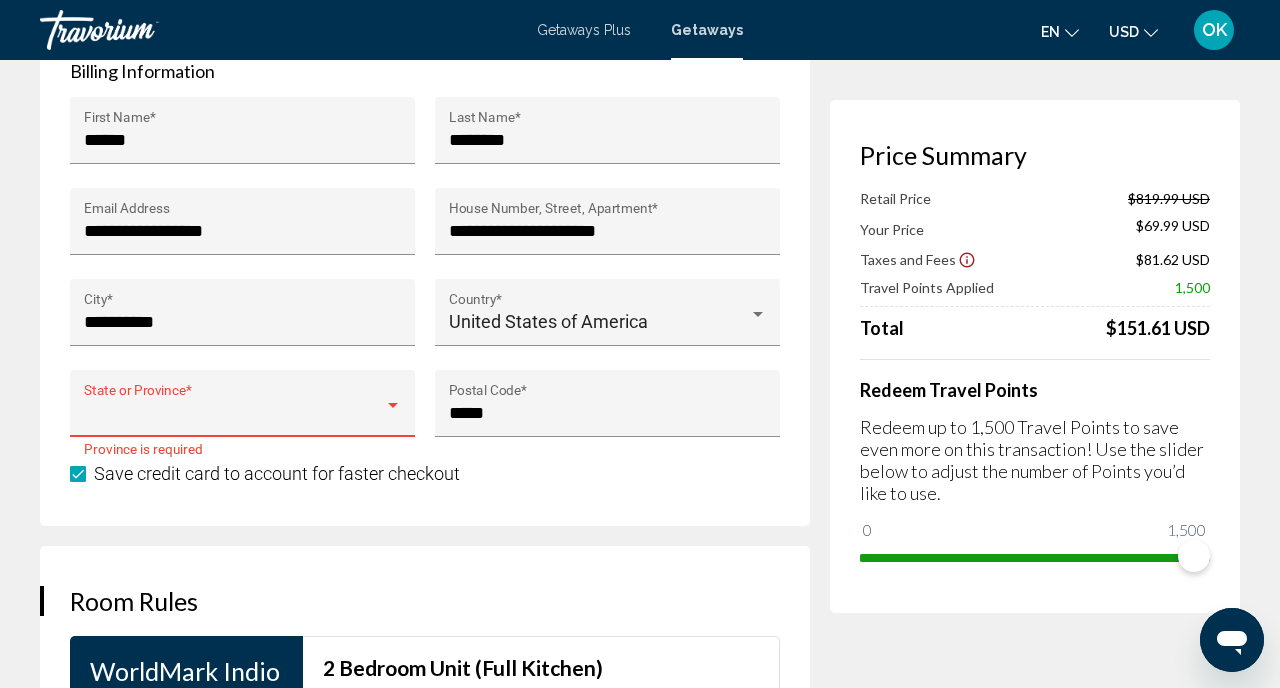 scroll, scrollTop: 14, scrollLeft: 0, axis: vertical 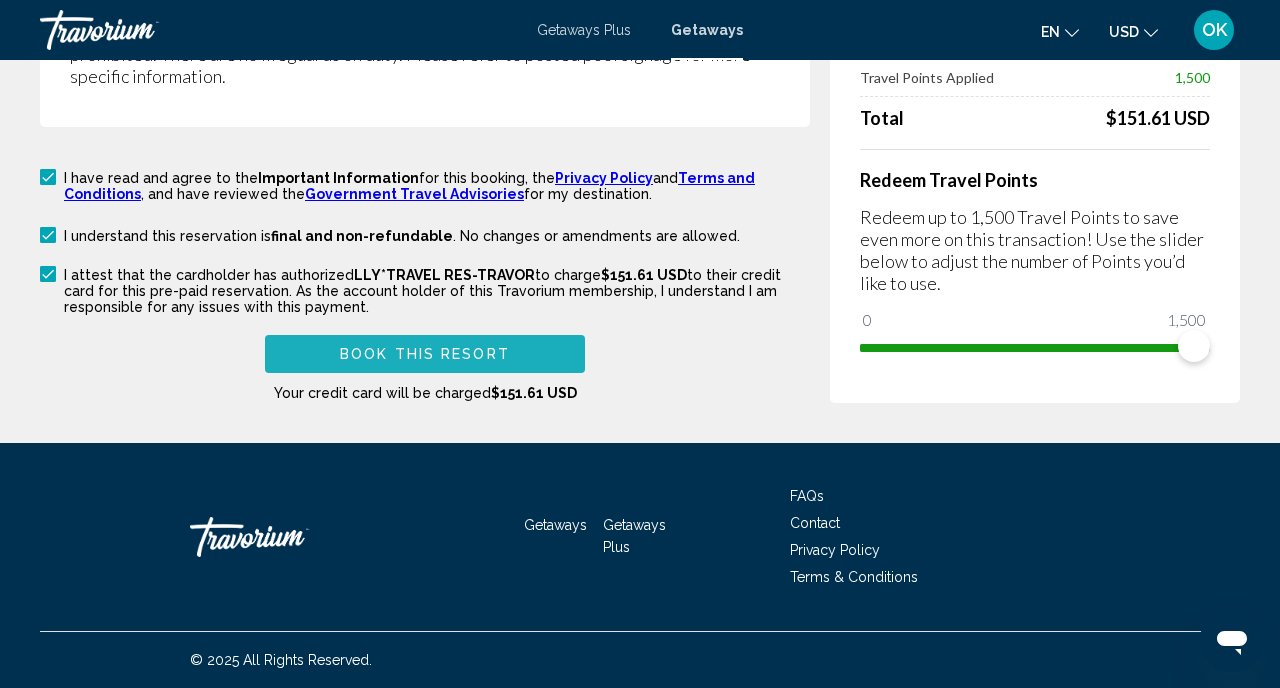 click on "Book this Resort" at bounding box center [425, 355] 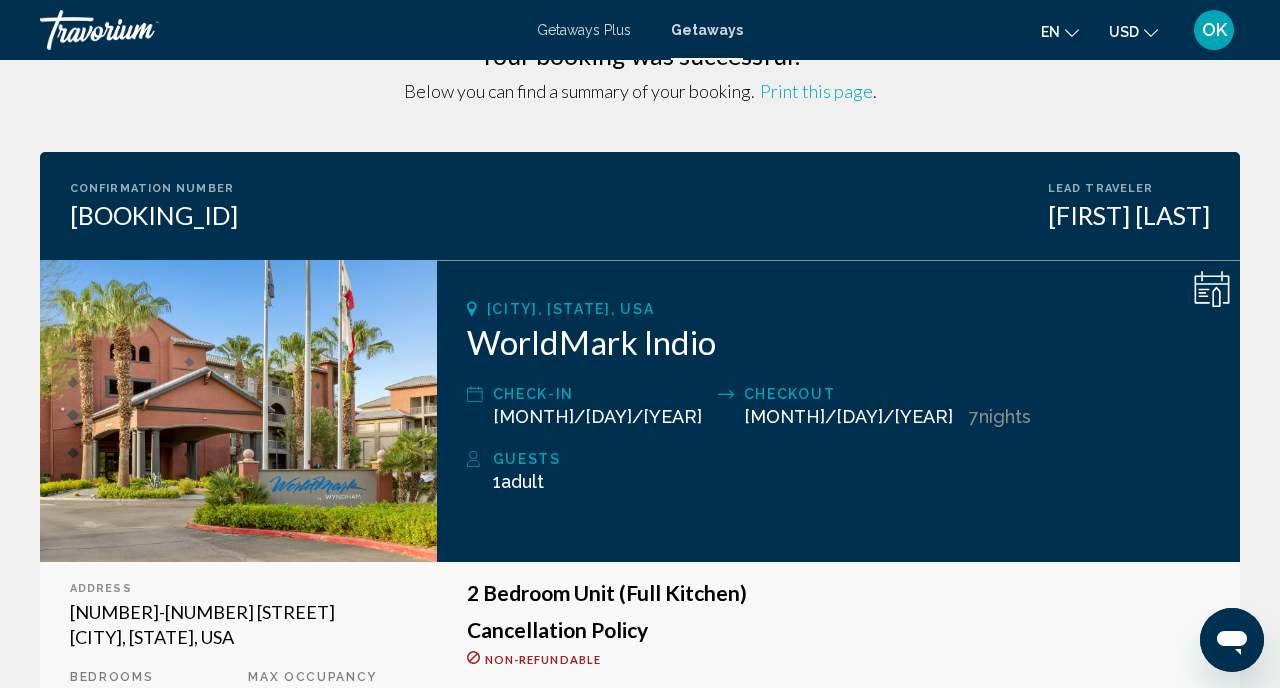 scroll, scrollTop: 0, scrollLeft: 0, axis: both 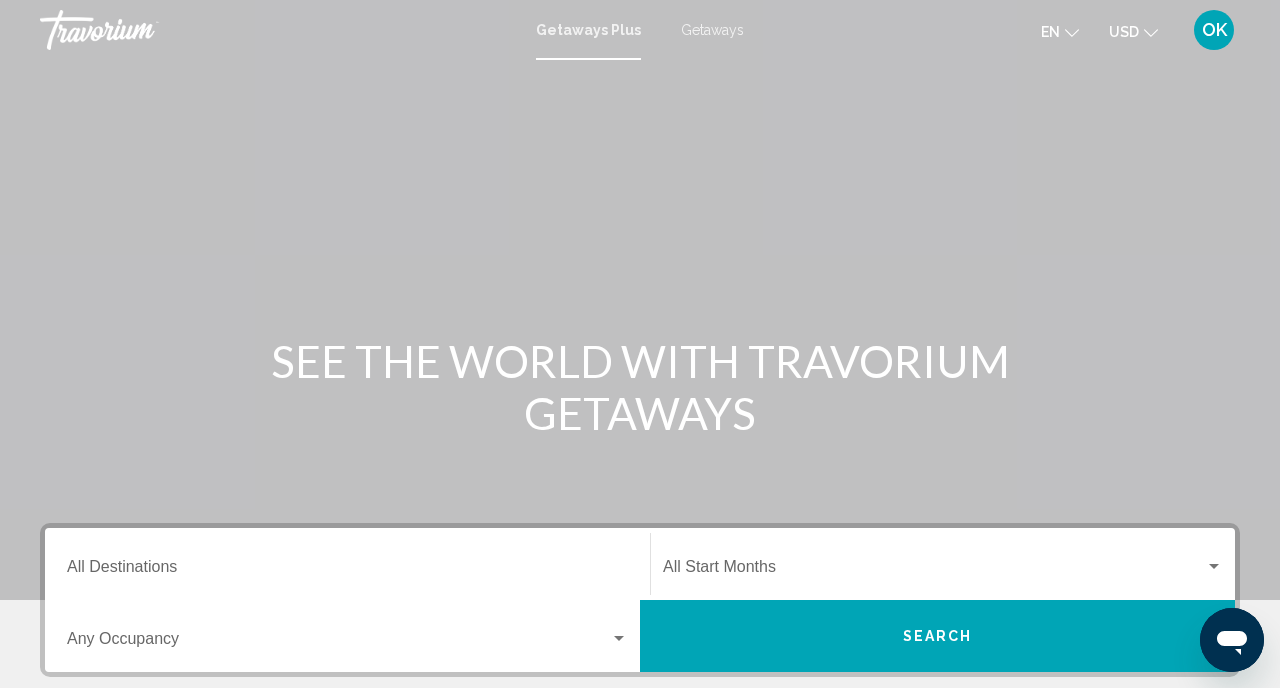 click on "Getaways" at bounding box center (712, 30) 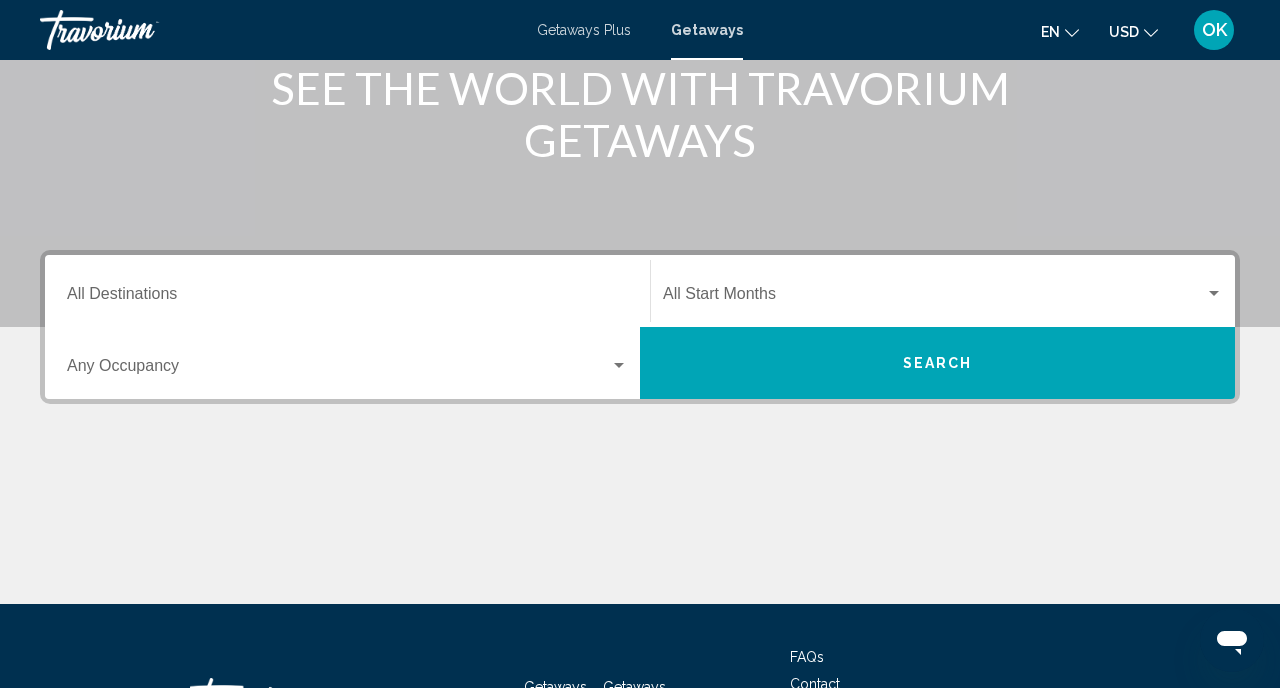 scroll, scrollTop: 278, scrollLeft: 0, axis: vertical 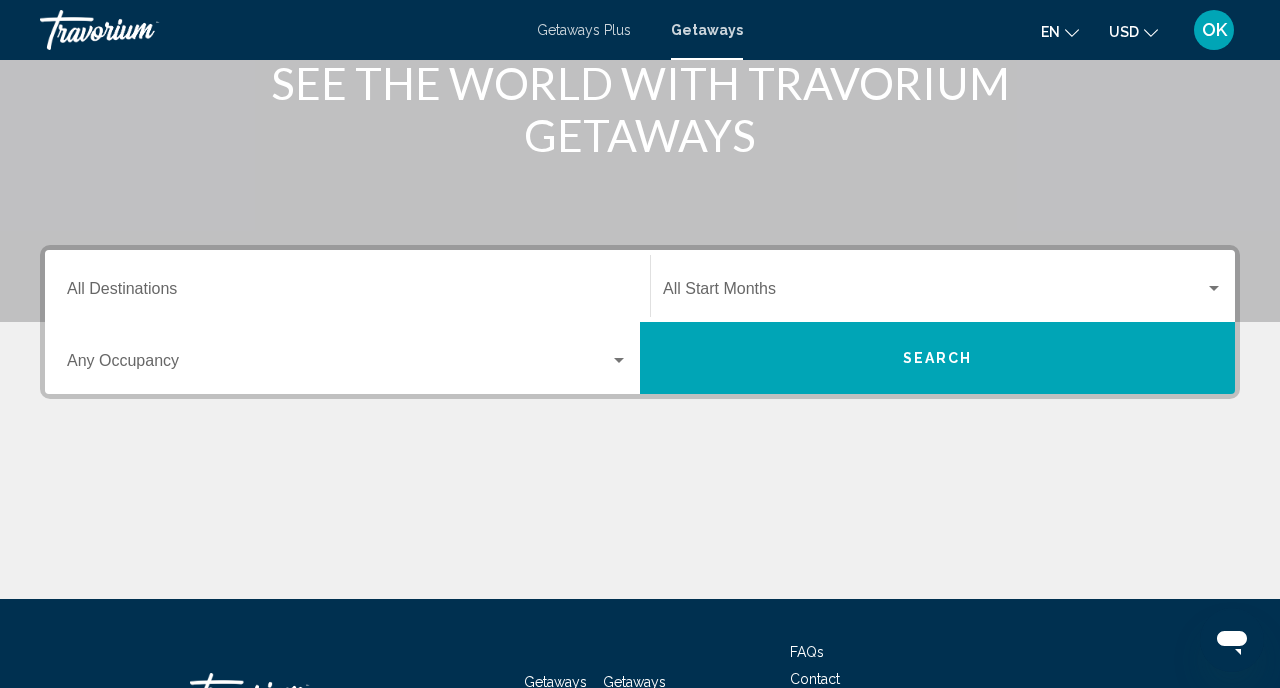click on "Destination All Destinations" at bounding box center (347, 286) 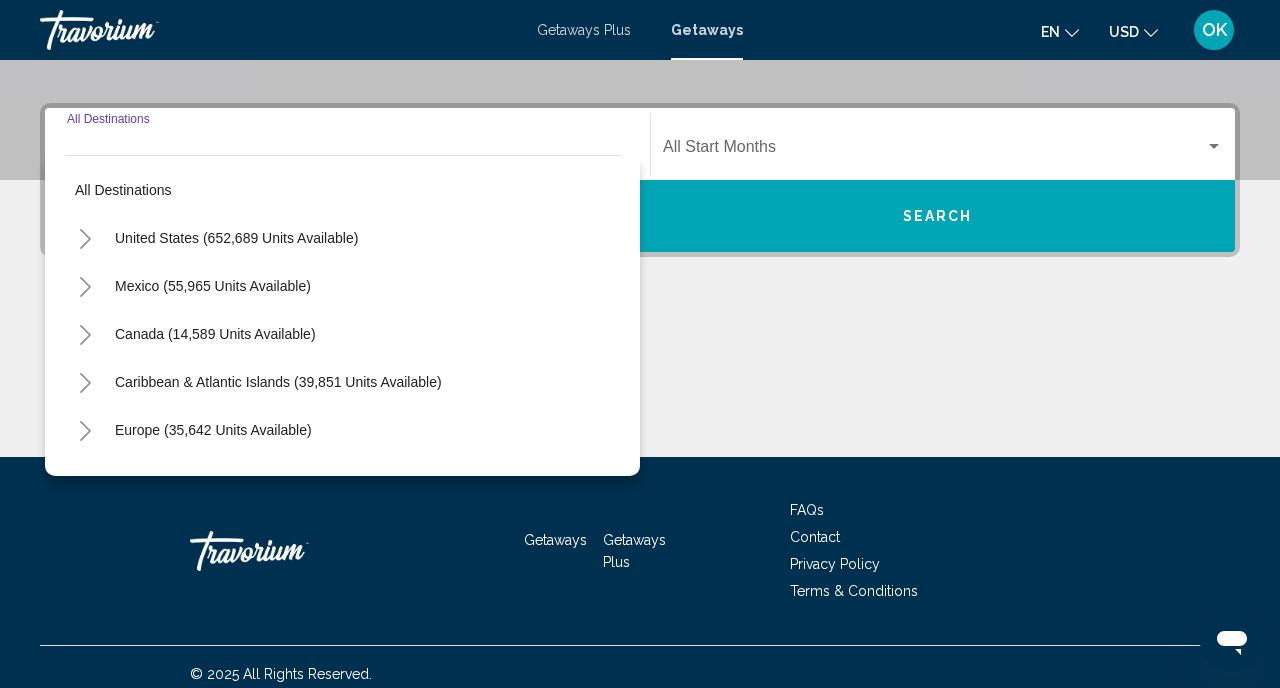 scroll, scrollTop: 434, scrollLeft: 0, axis: vertical 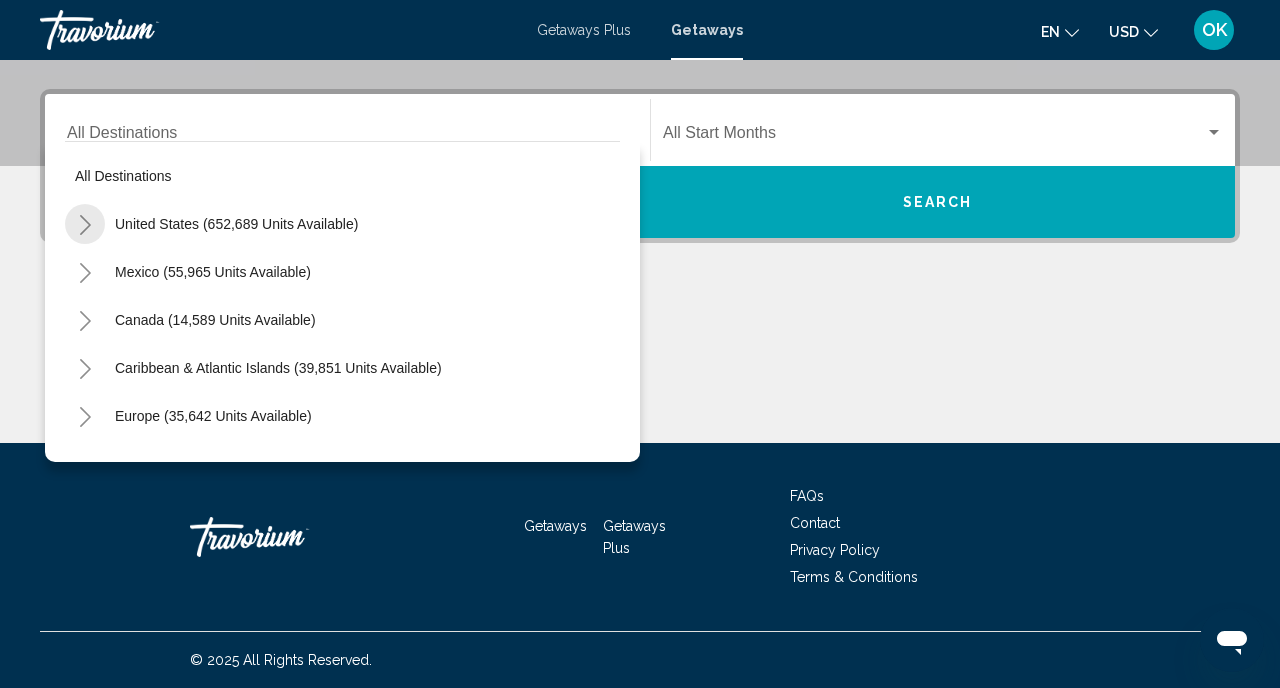 click 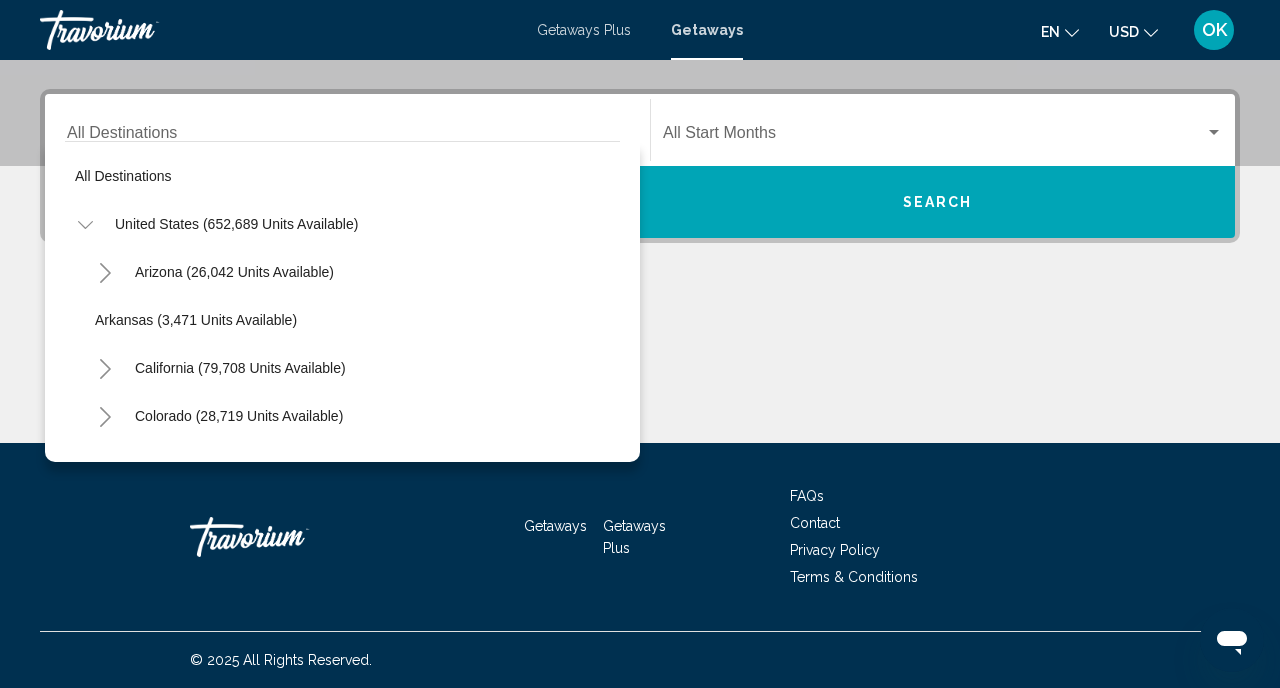 click 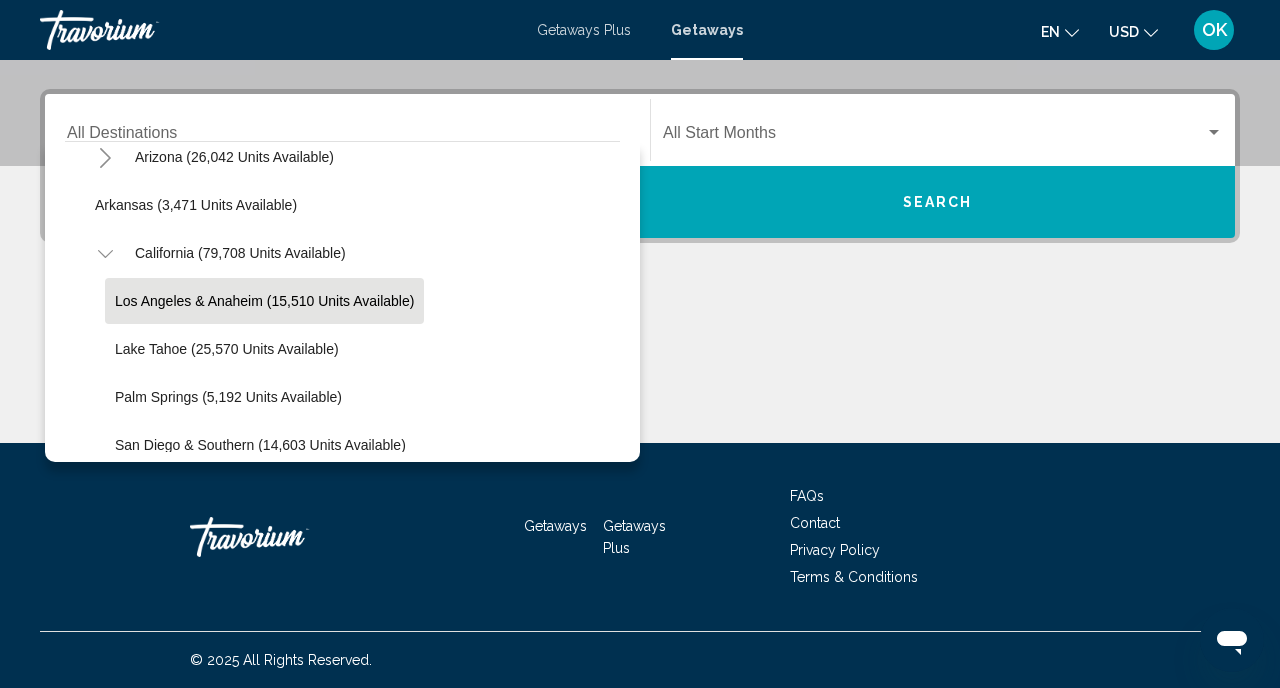 scroll, scrollTop: 126, scrollLeft: 0, axis: vertical 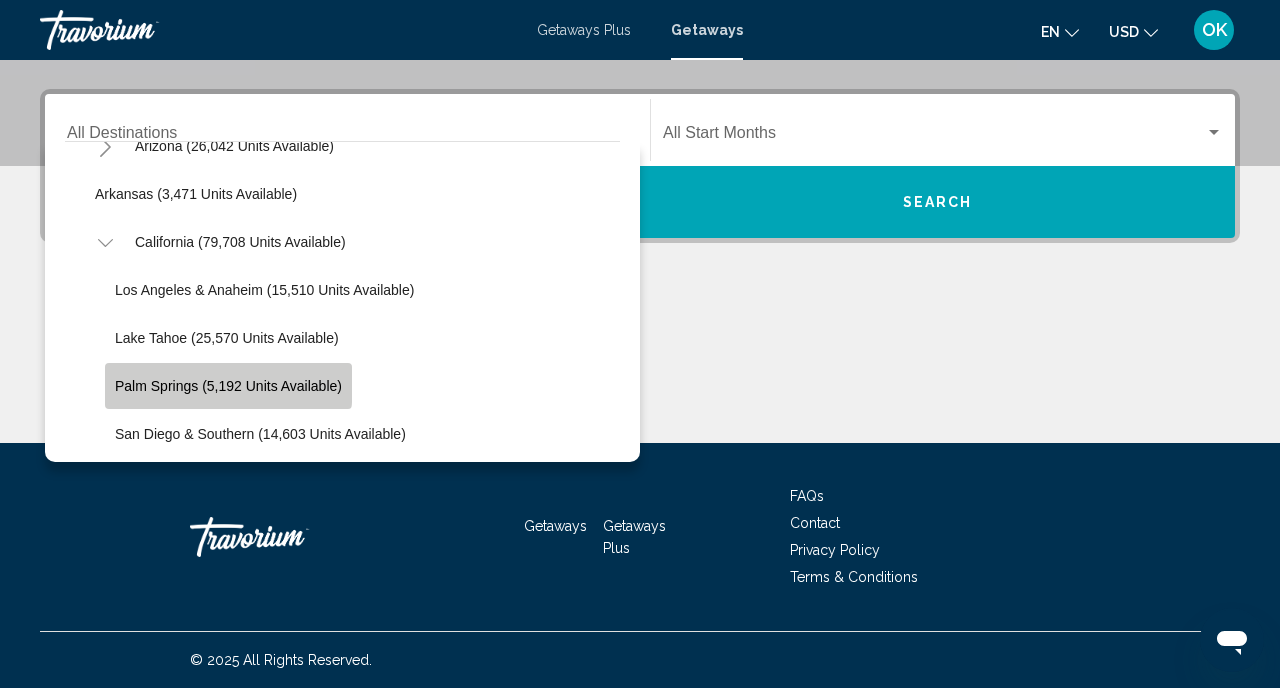 click on "Palm Springs (5,192 units available)" 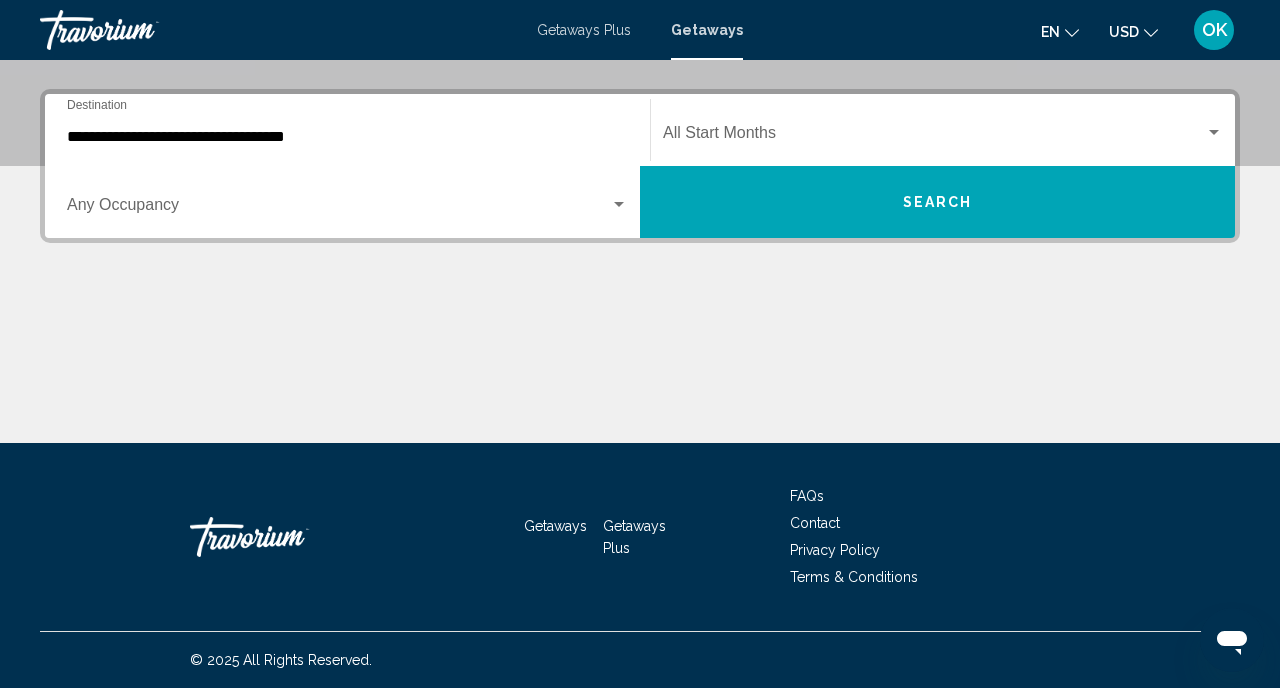 click on "Start Month All Start Months" 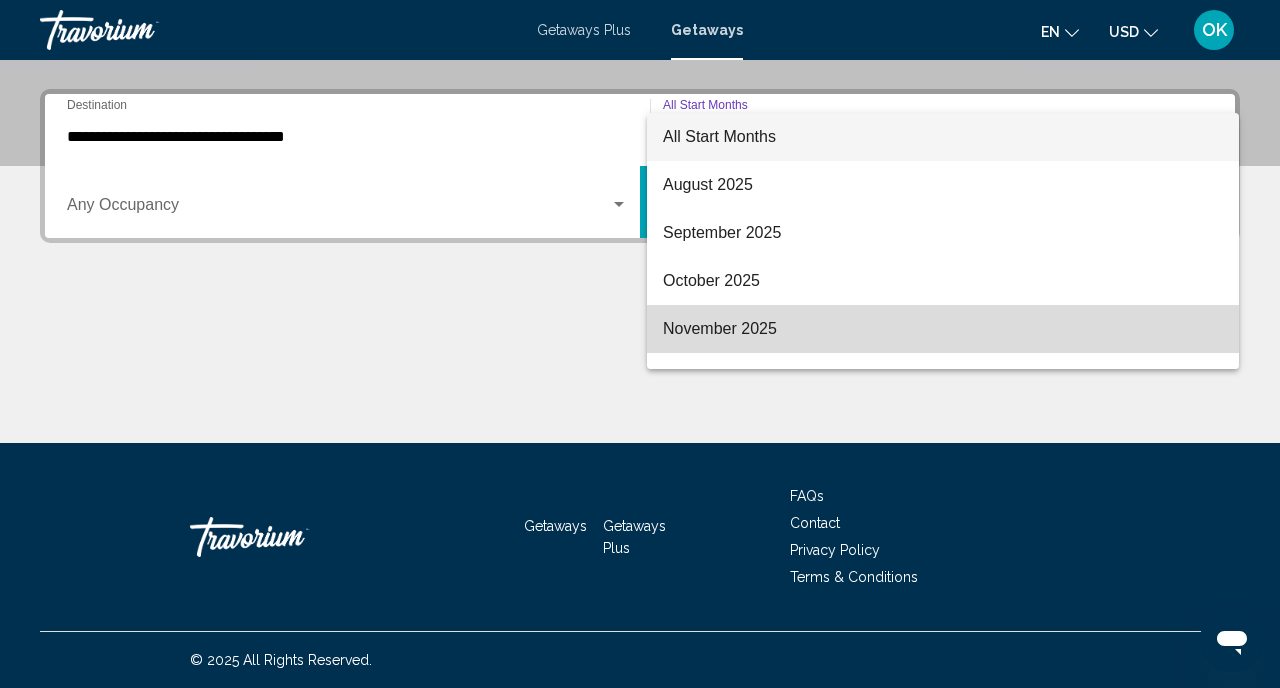 click on "November 2025" at bounding box center (943, 329) 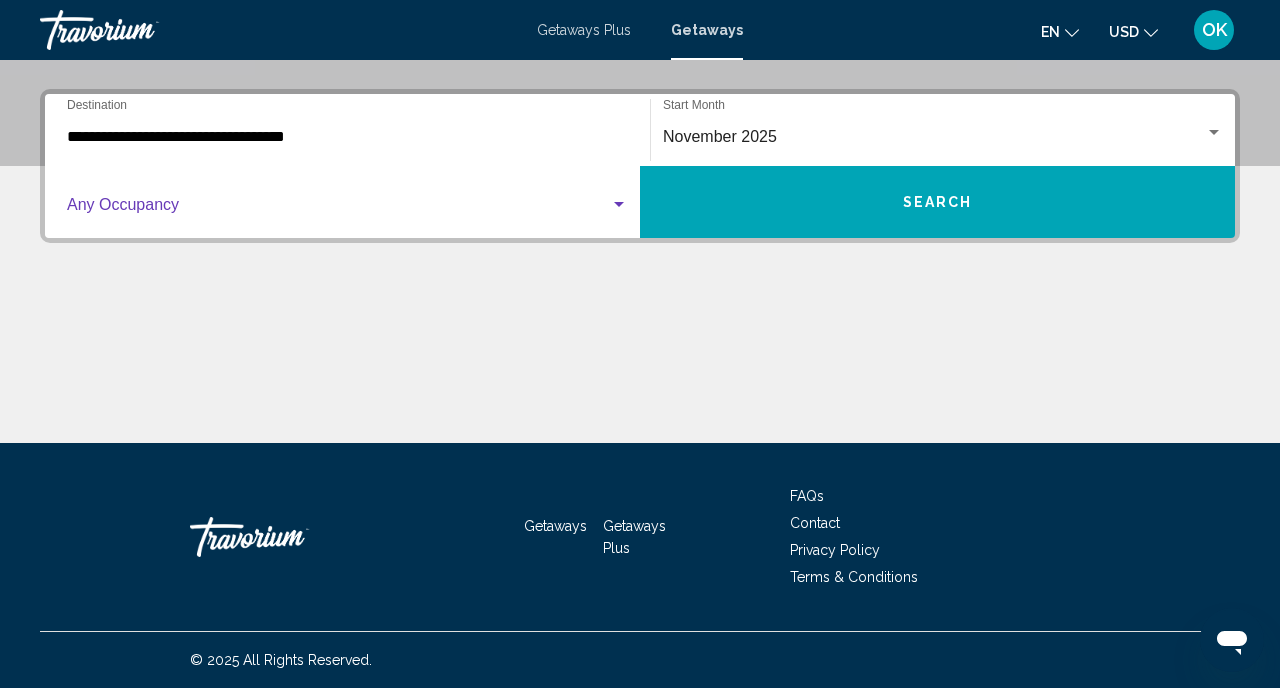 click at bounding box center [338, 209] 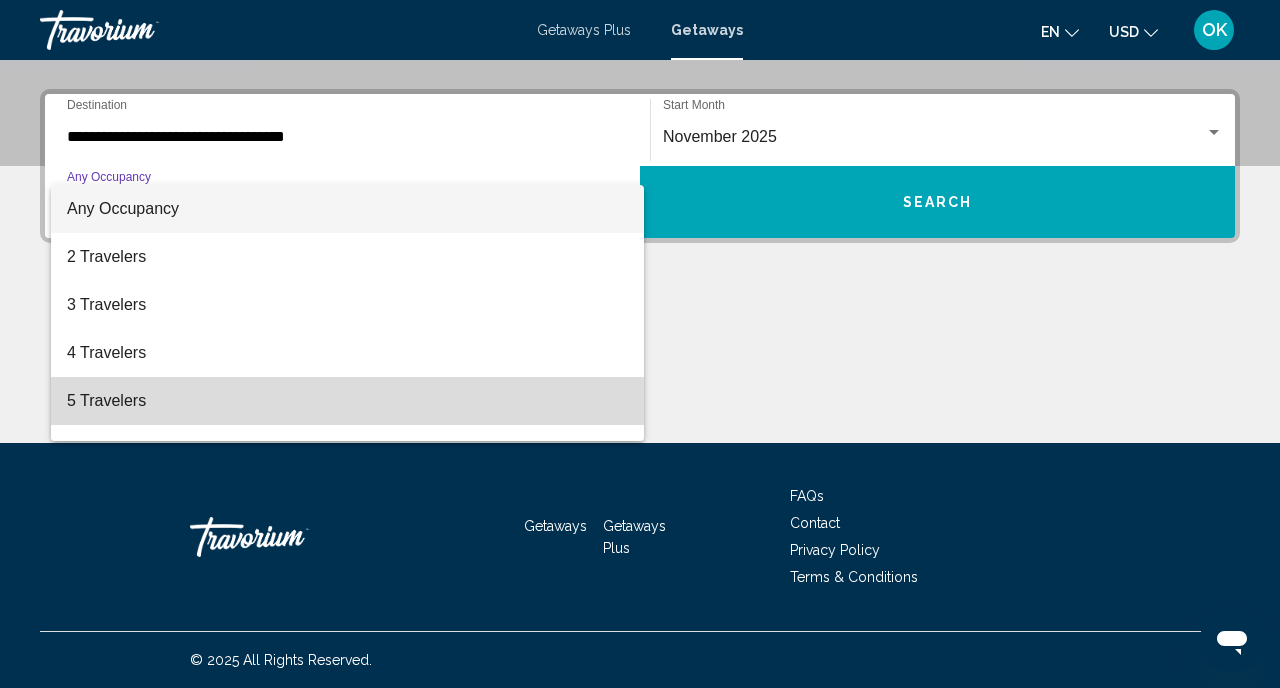 click on "5 Travelers" at bounding box center [347, 401] 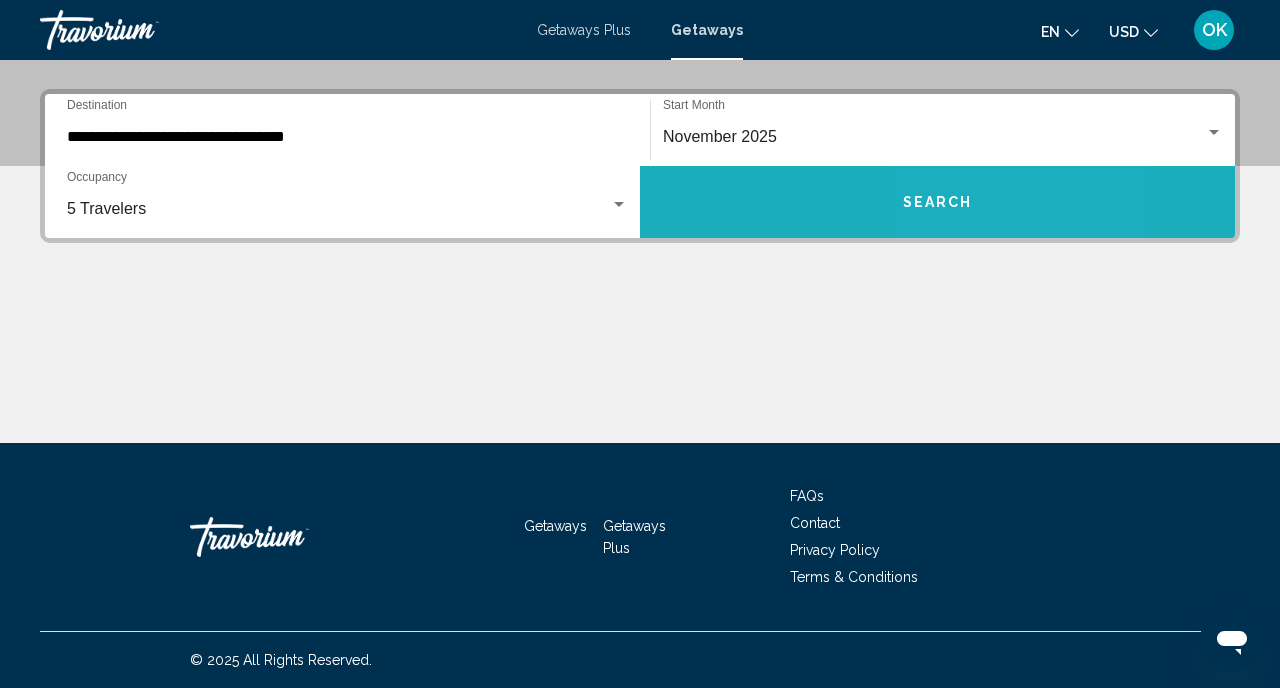 click on "Search" at bounding box center (937, 202) 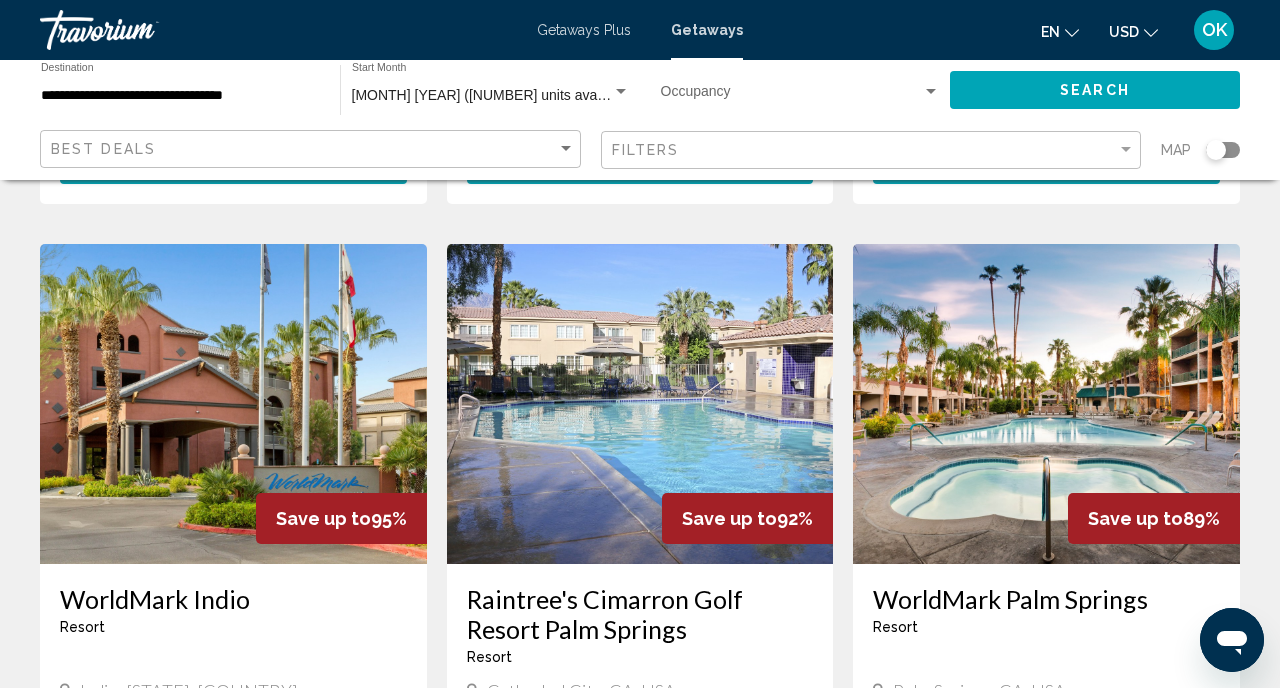 scroll, scrollTop: 1391, scrollLeft: 0, axis: vertical 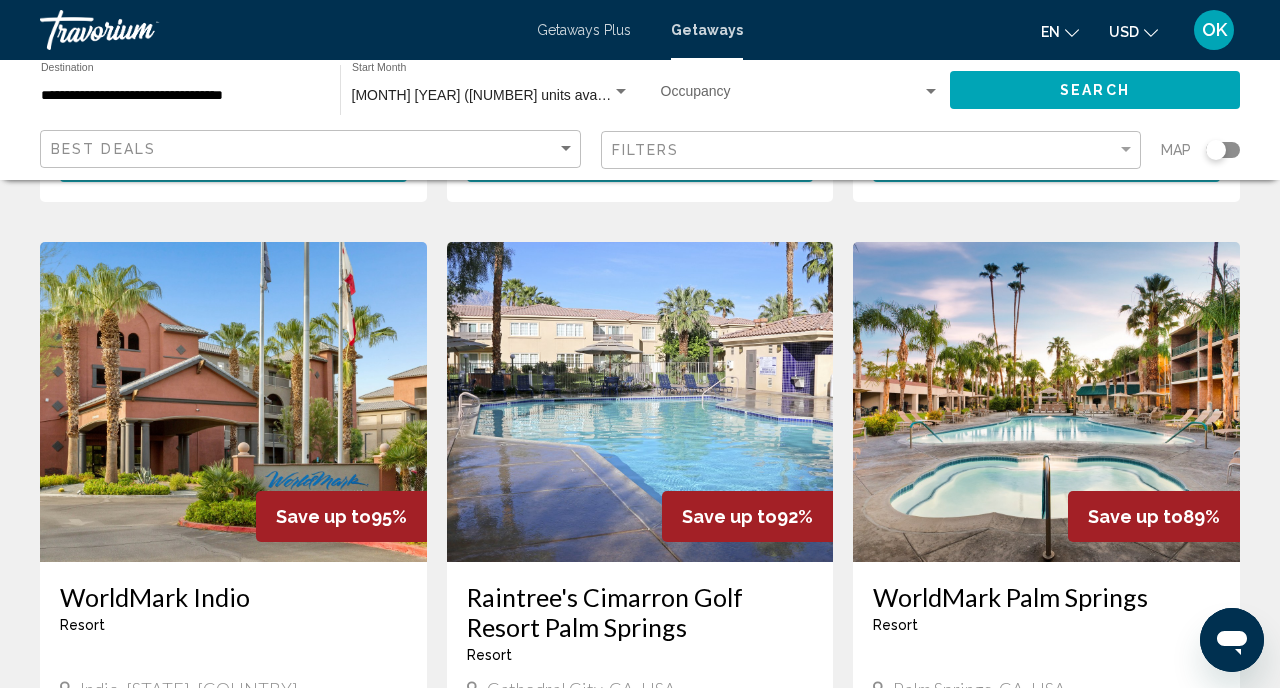 click at bounding box center [233, 402] 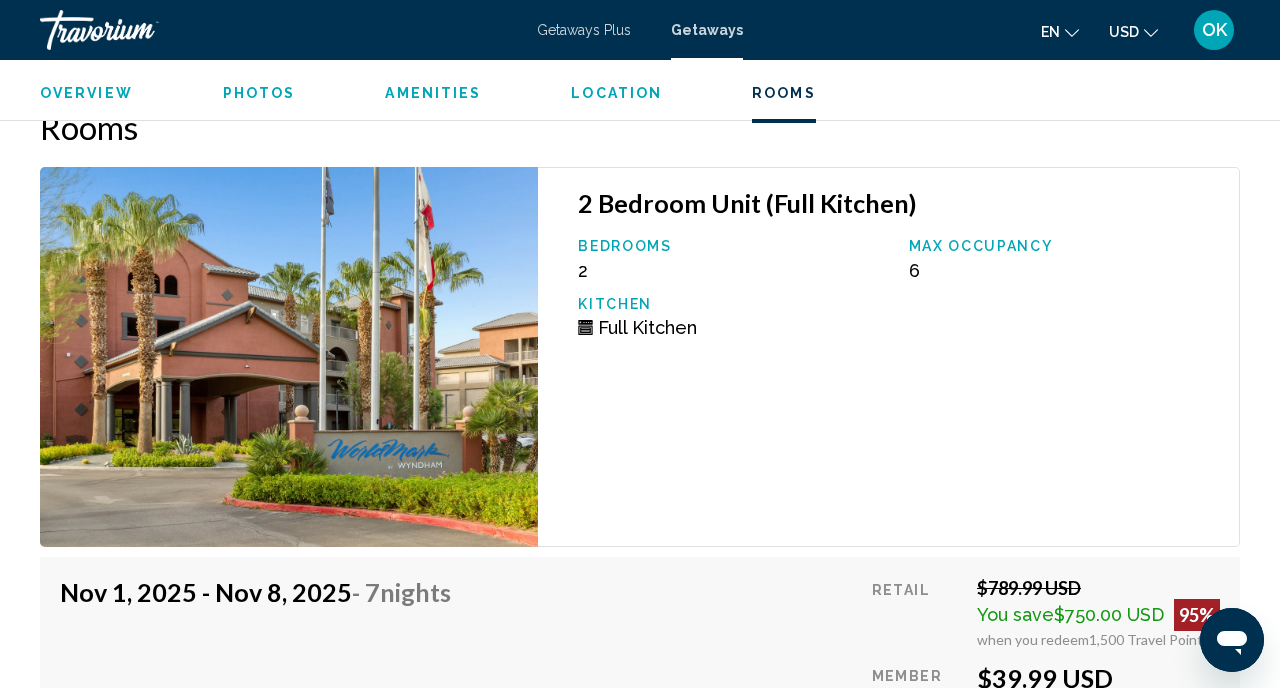 scroll, scrollTop: 4066, scrollLeft: 0, axis: vertical 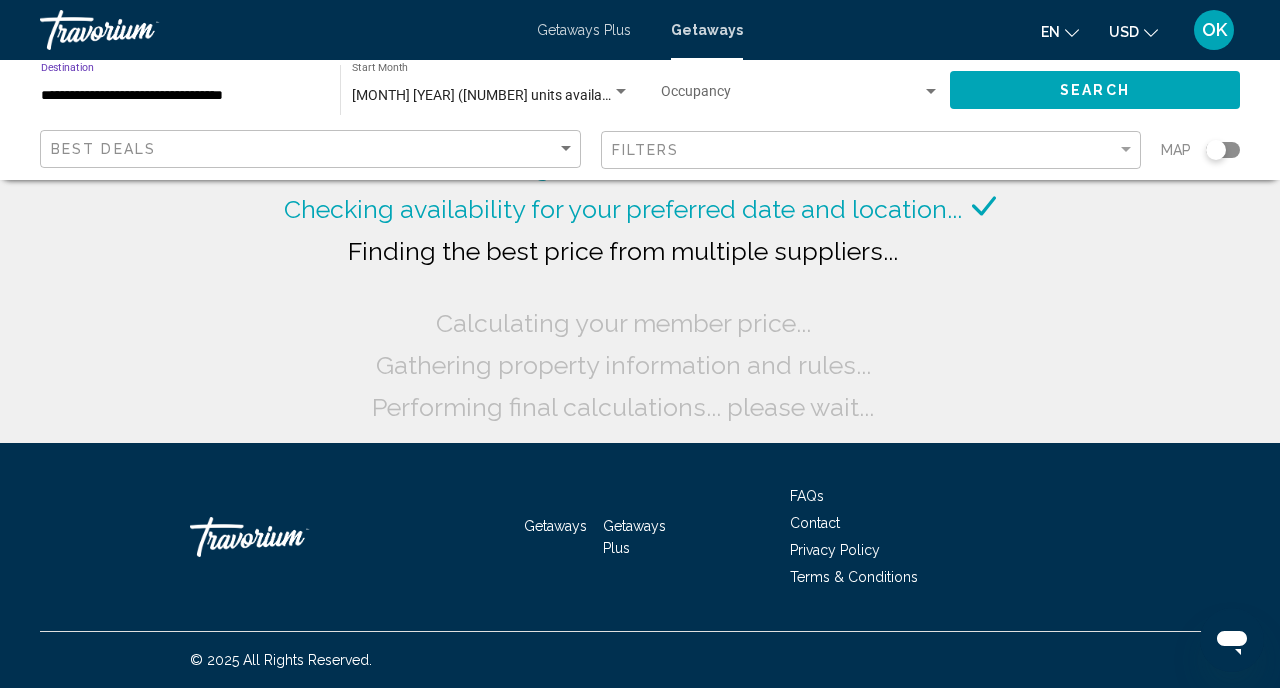click on "**********" at bounding box center (180, 96) 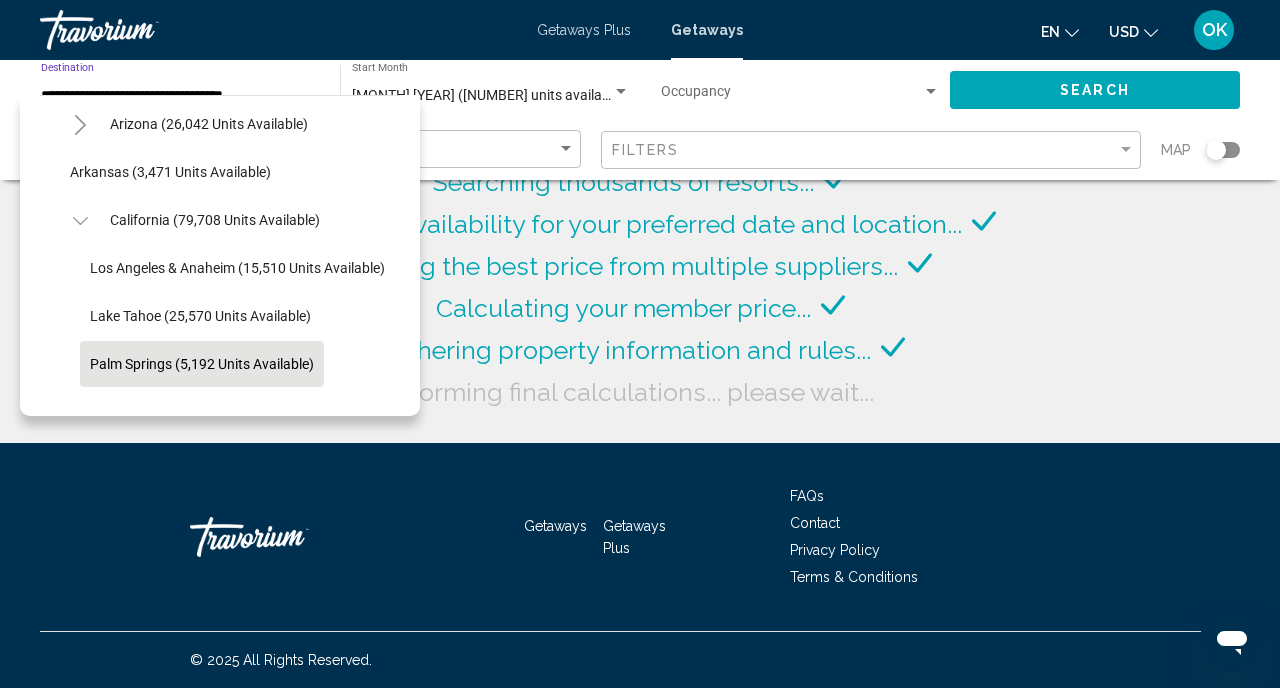 scroll, scrollTop: 101, scrollLeft: 0, axis: vertical 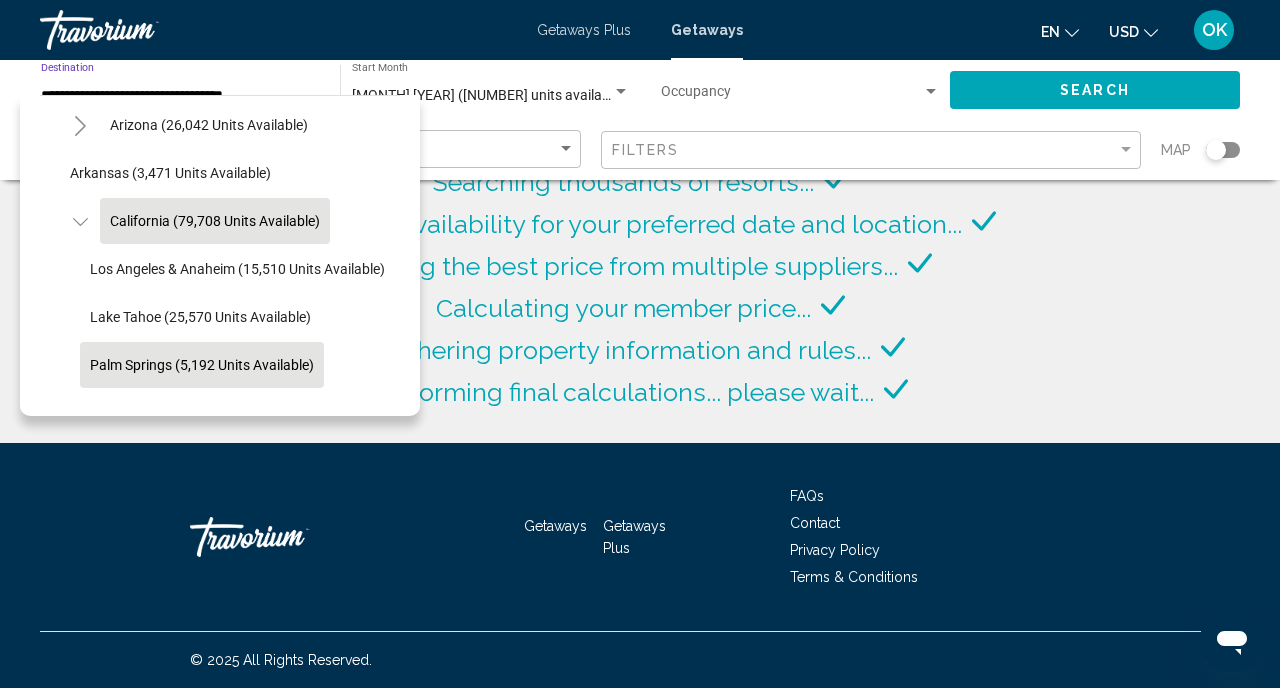 click on "California (79,708 units available)" 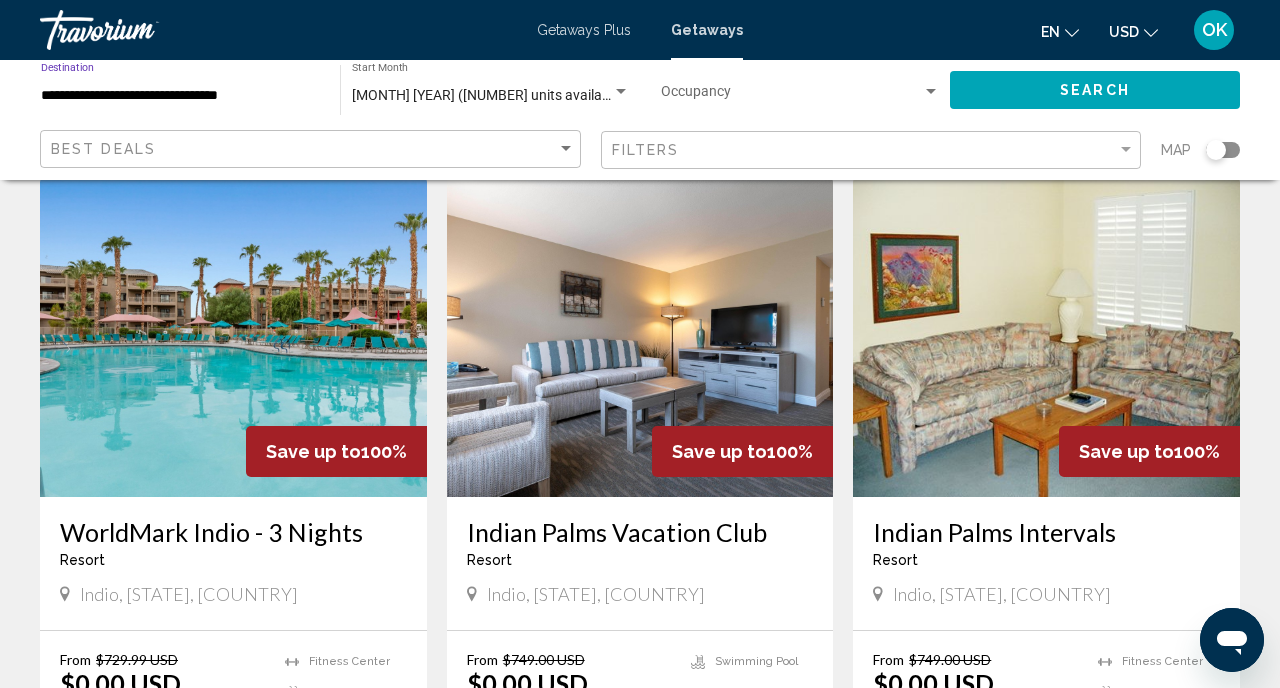 scroll, scrollTop: 0, scrollLeft: 0, axis: both 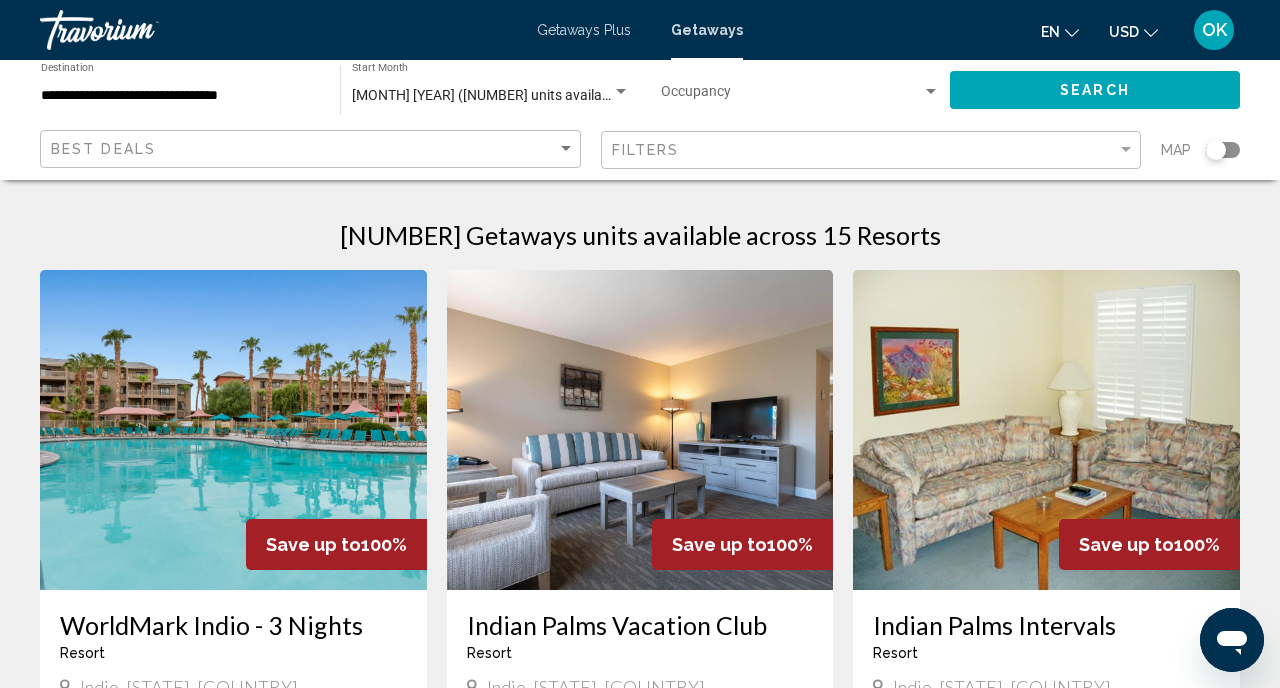 click on "November 2025 (135 units available) Start Month All Start Months" 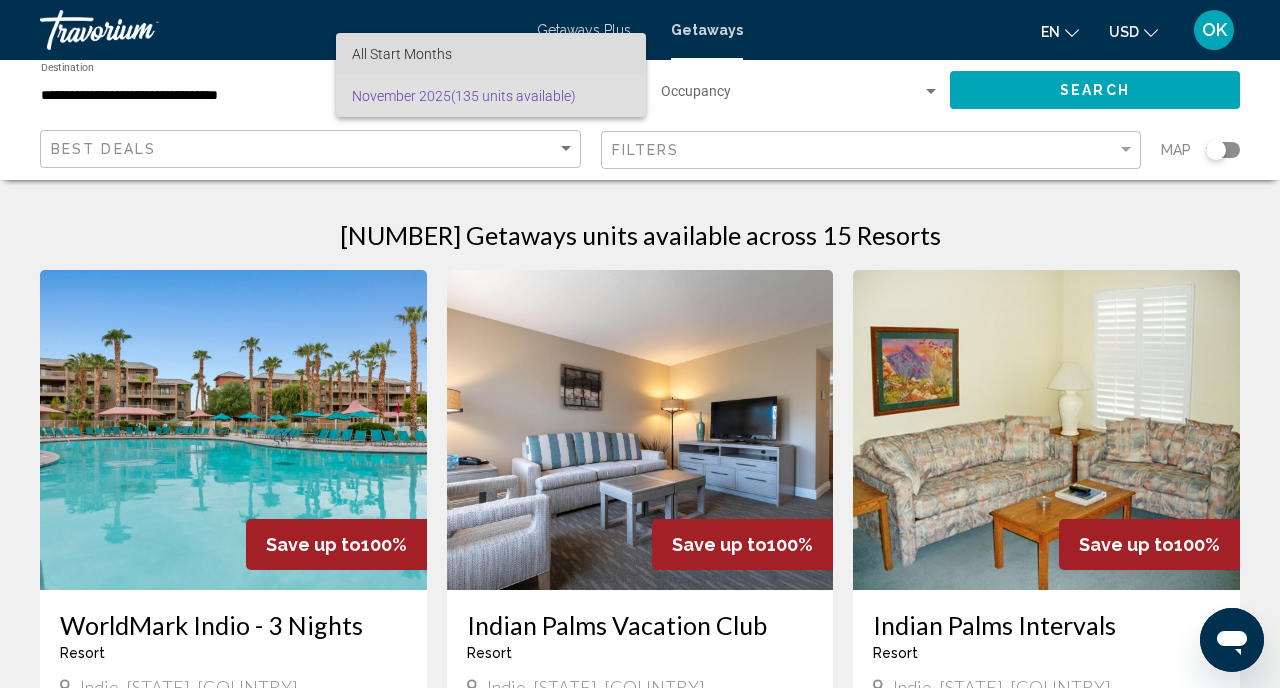 click on "All Start Months" at bounding box center [402, 54] 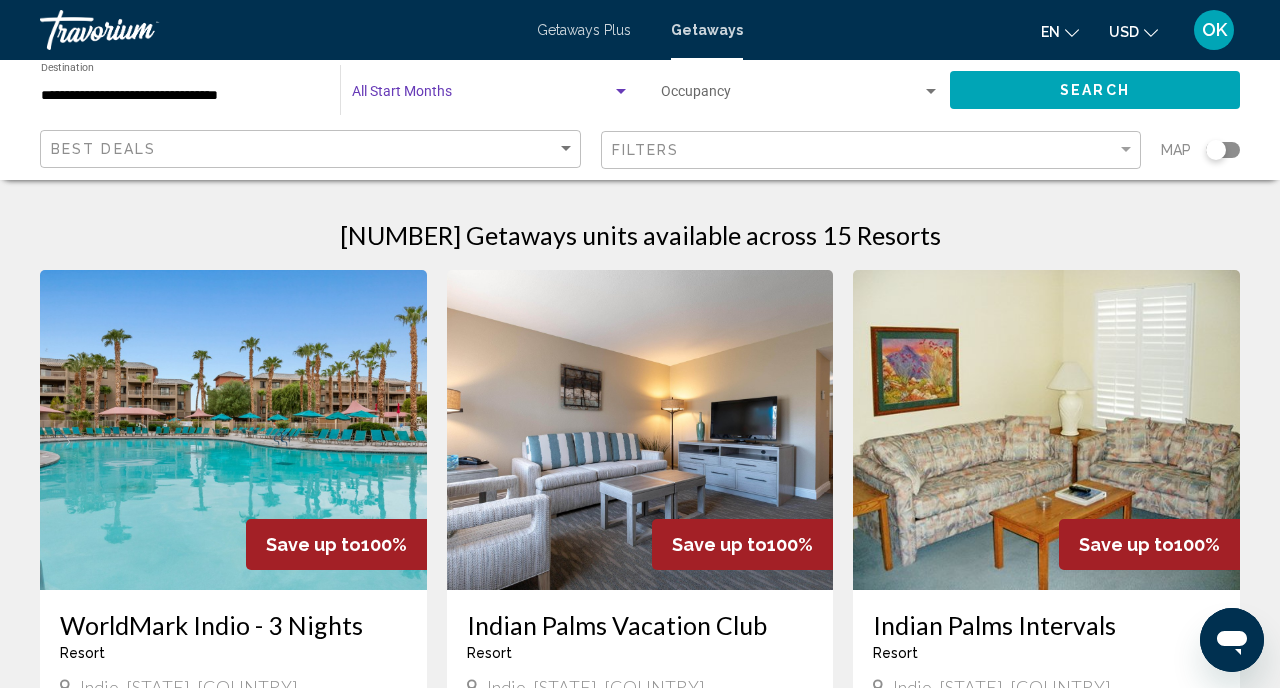 click at bounding box center [482, 96] 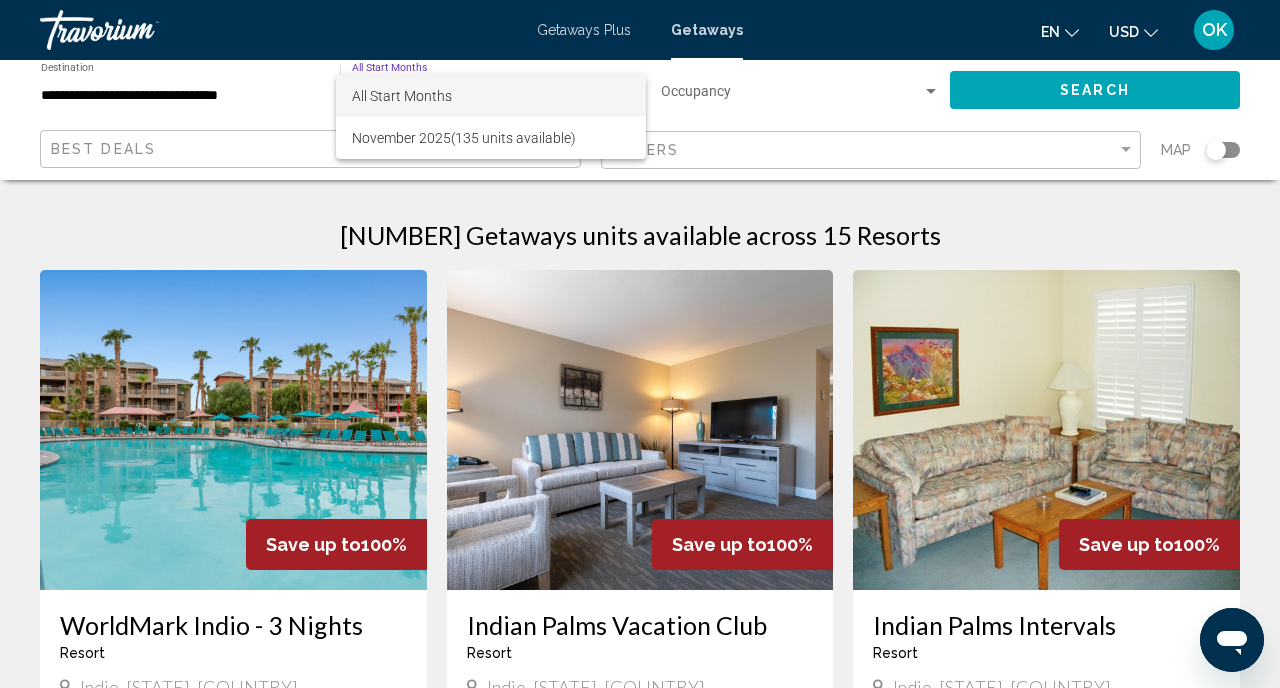 click at bounding box center [640, 344] 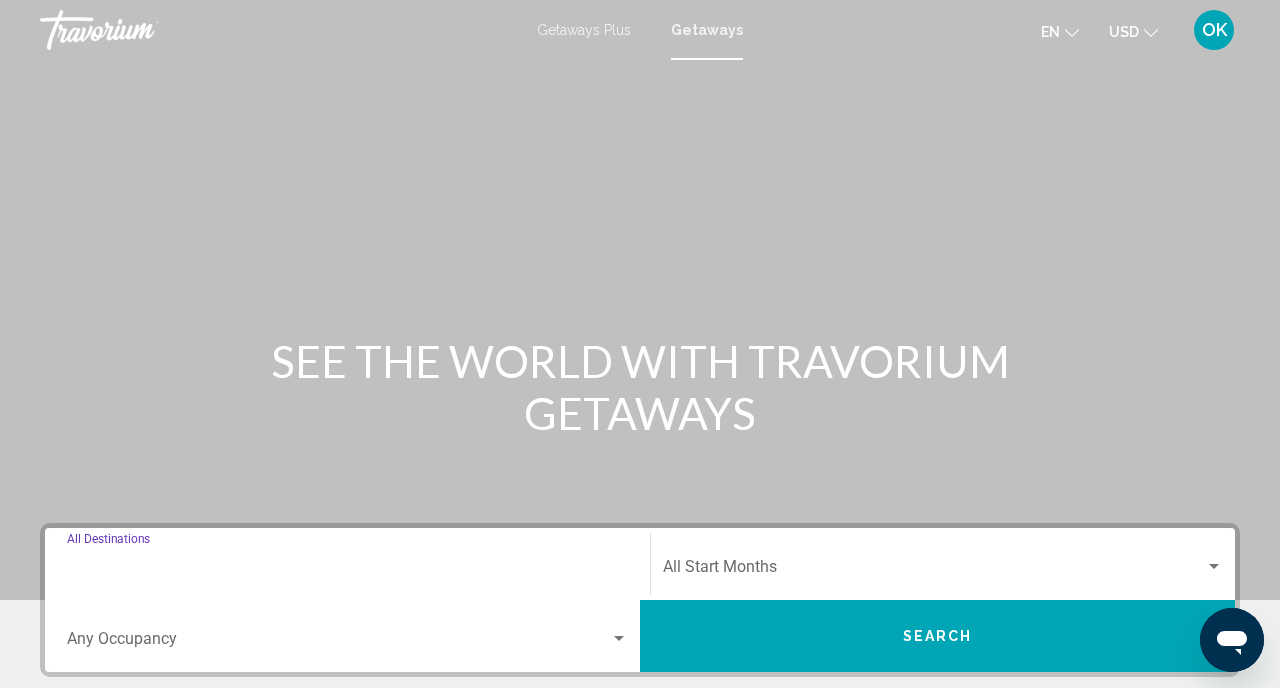 click on "Destination All Destinations" at bounding box center [347, 571] 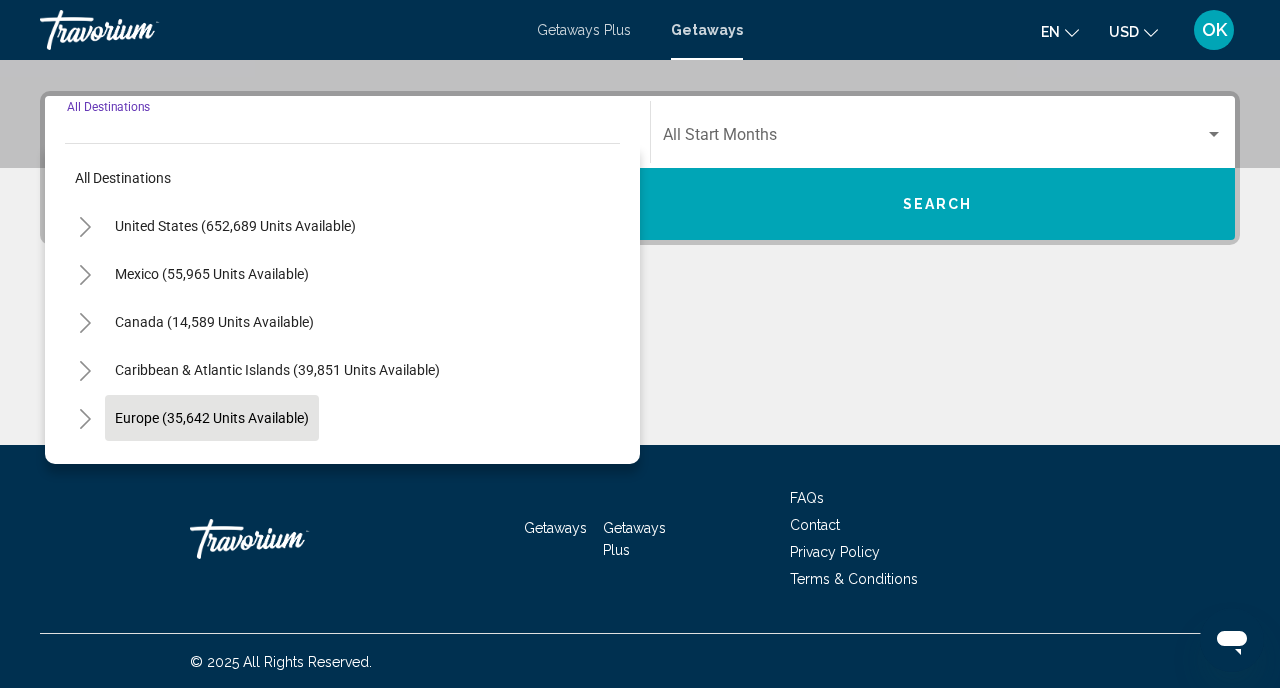 scroll, scrollTop: 434, scrollLeft: 0, axis: vertical 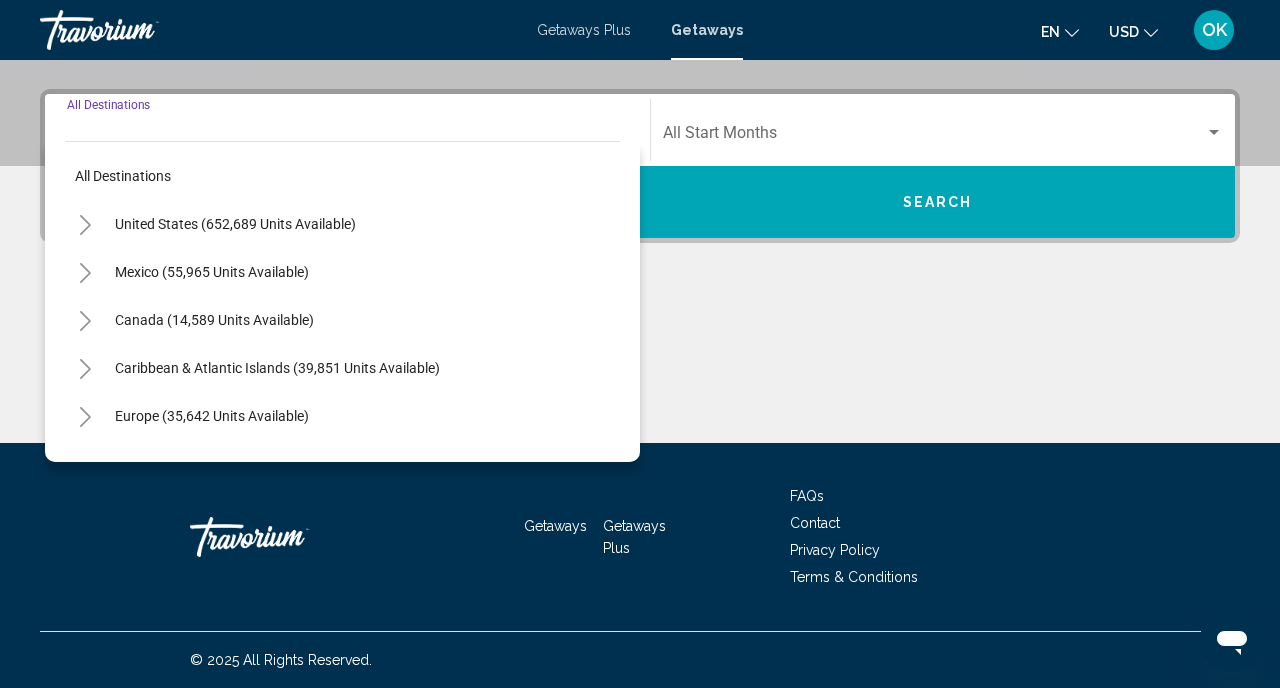 click 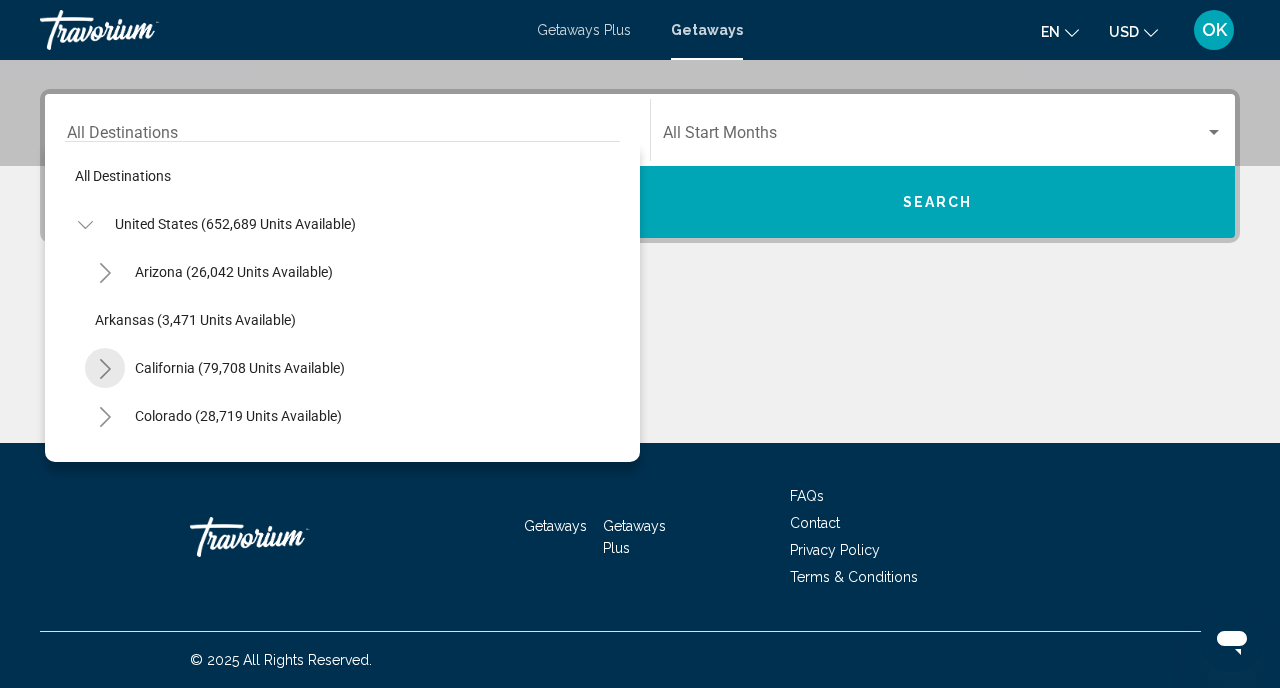 click 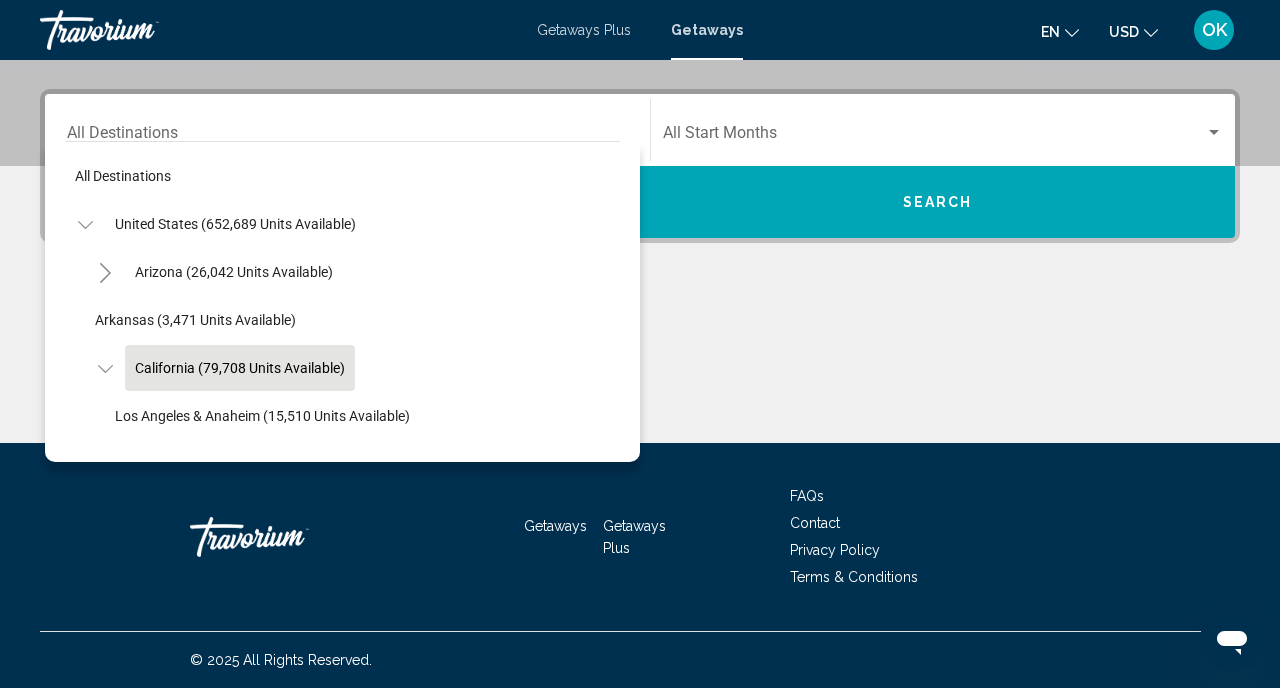 click on "California (79,708 units available)" 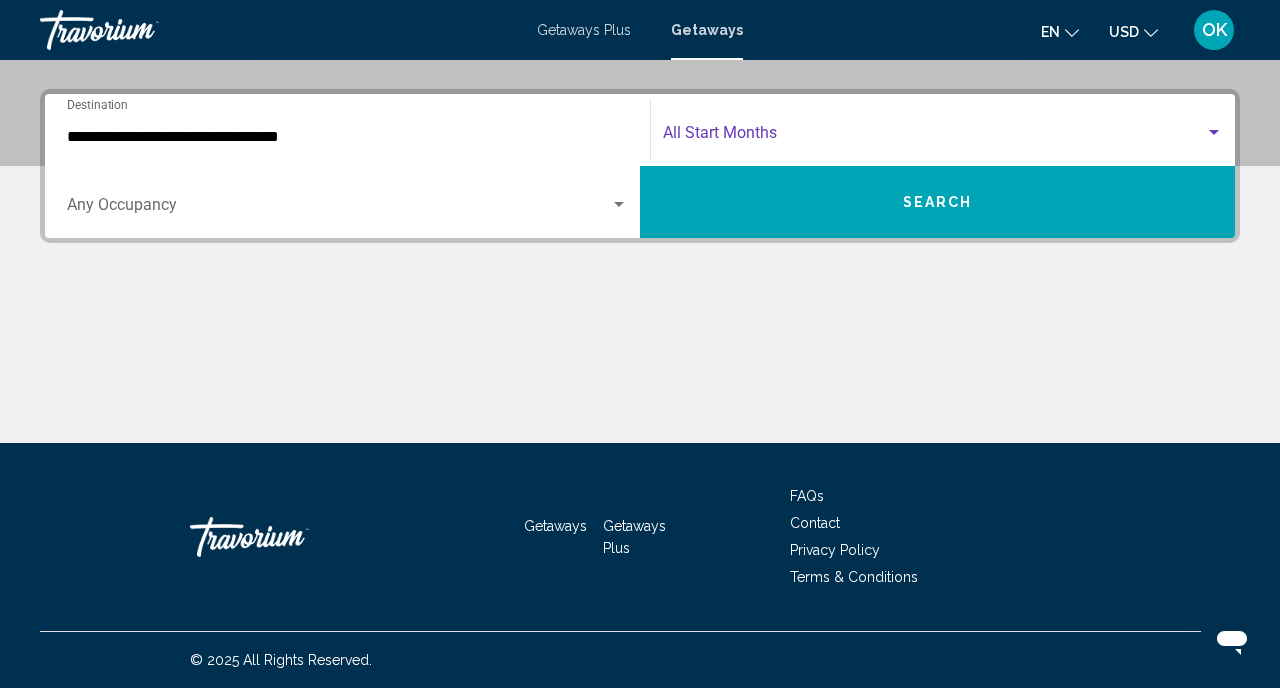 click at bounding box center [934, 137] 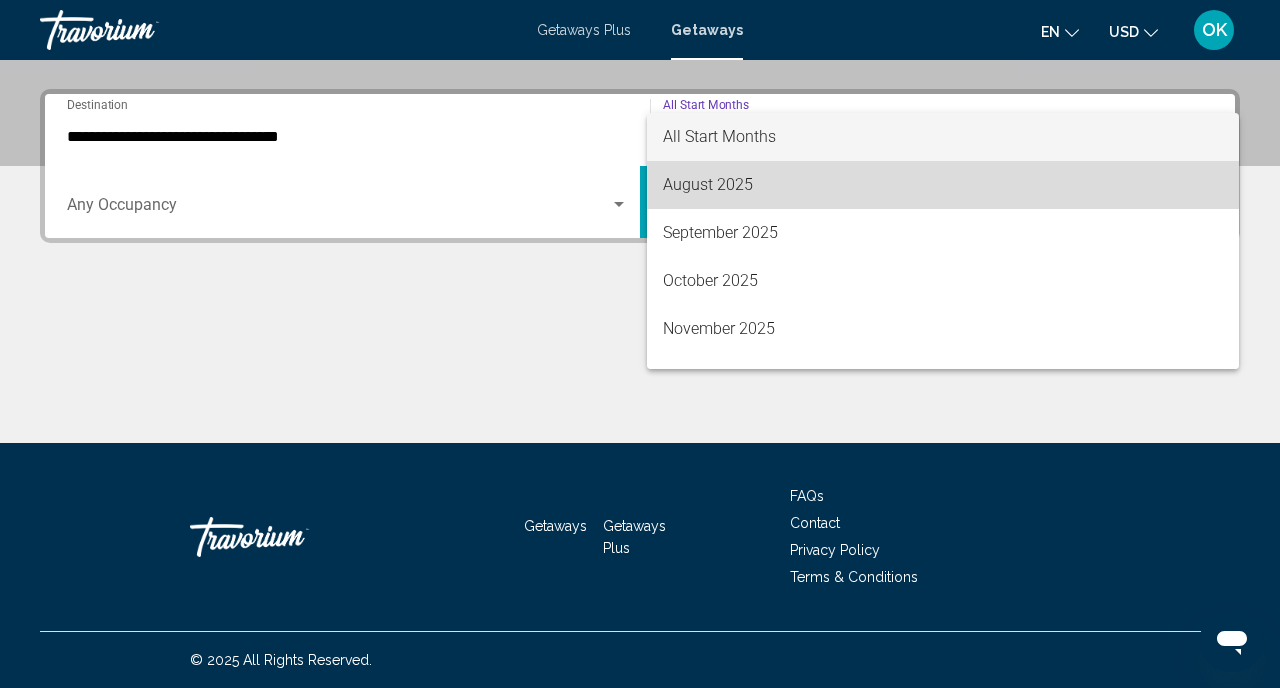 click on "August 2025" at bounding box center (943, 185) 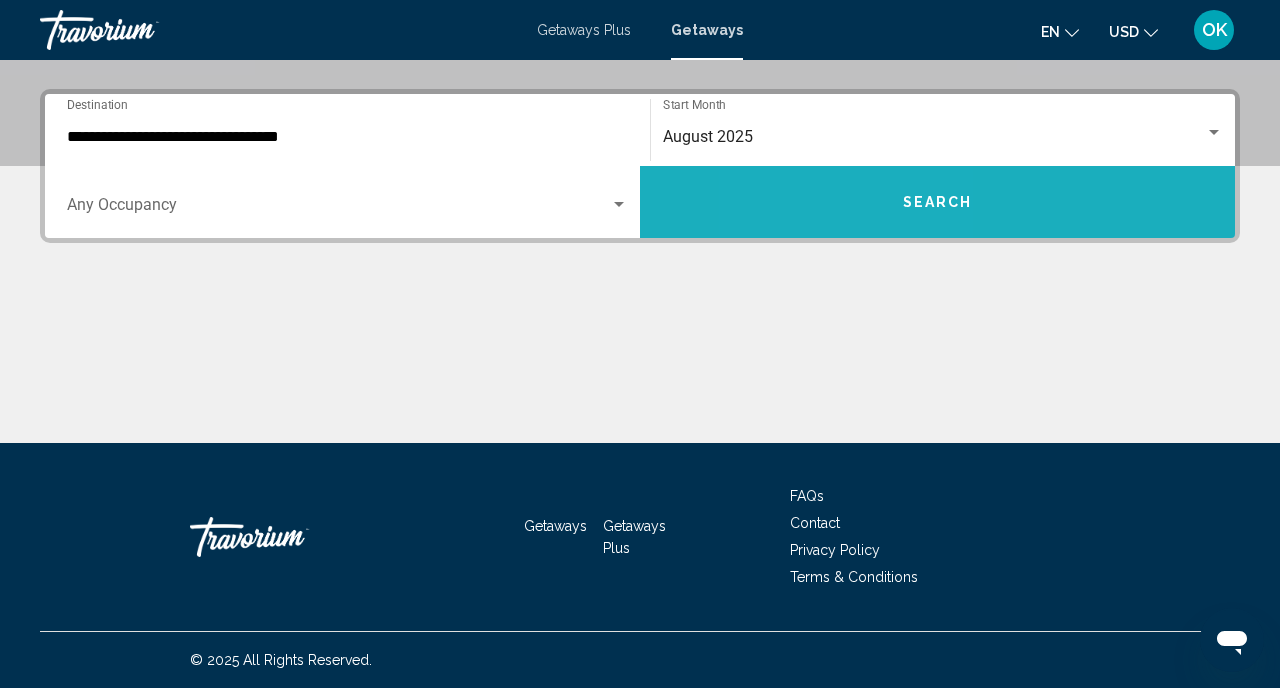 click on "Search" at bounding box center [937, 202] 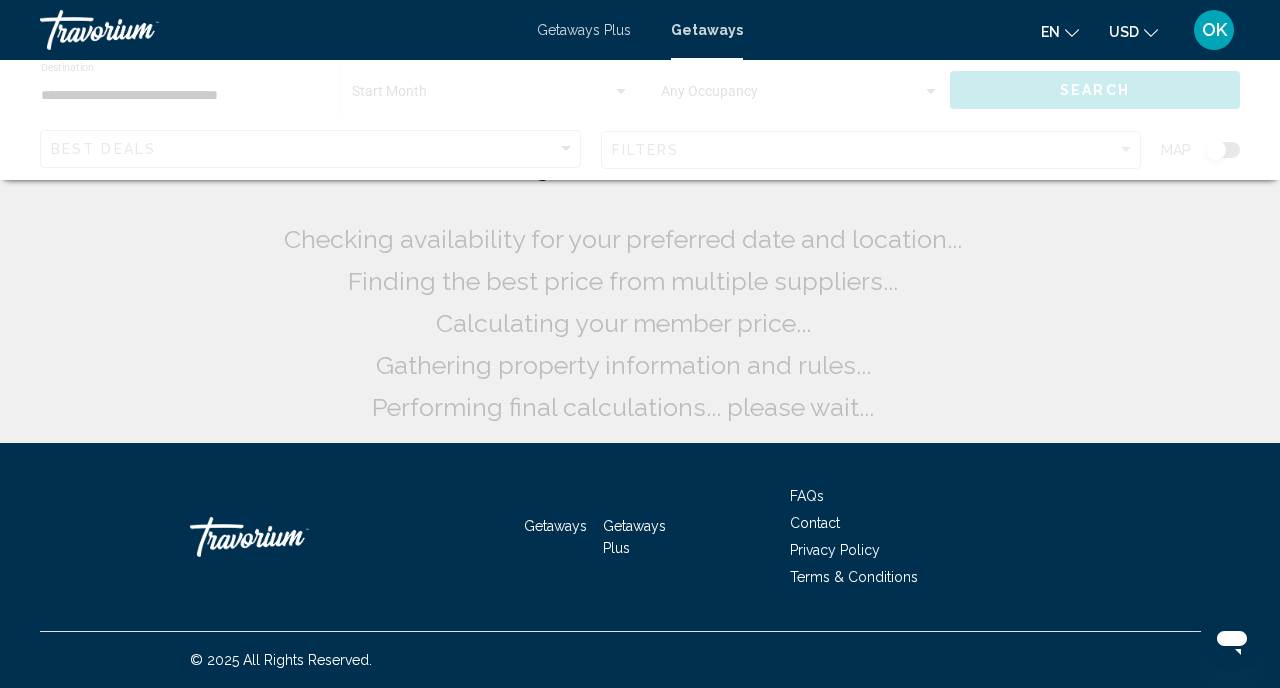 scroll, scrollTop: 0, scrollLeft: 0, axis: both 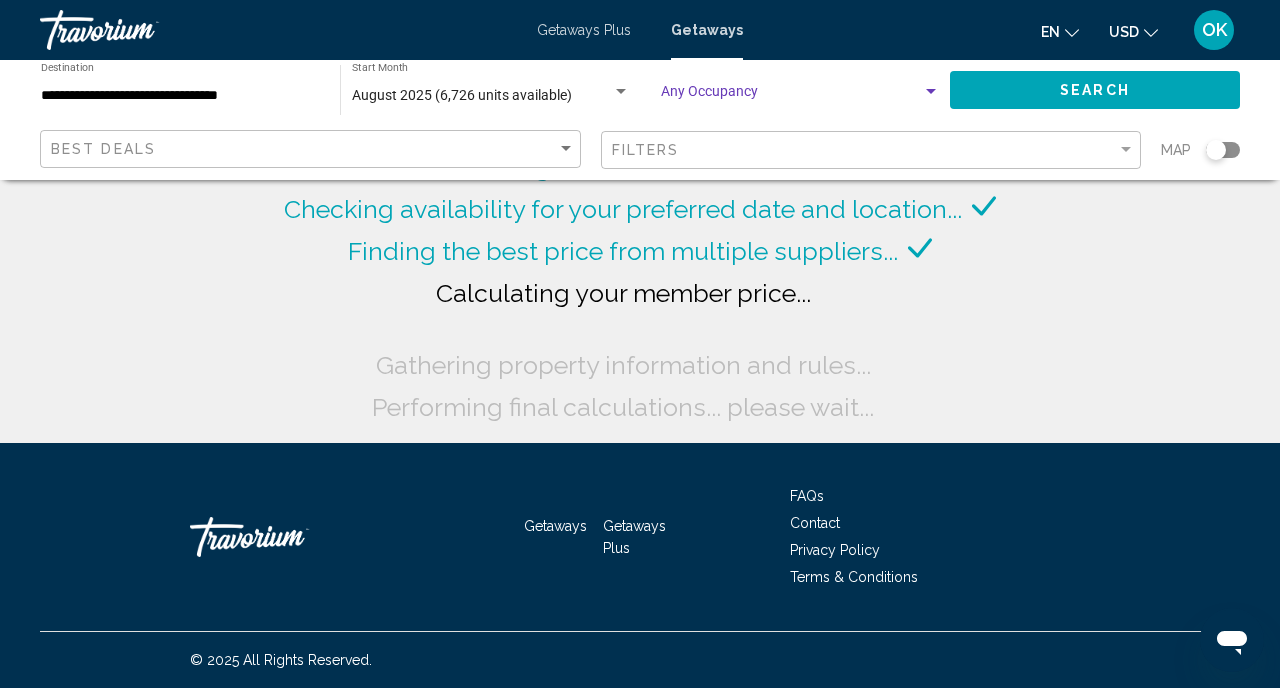 click at bounding box center (791, 96) 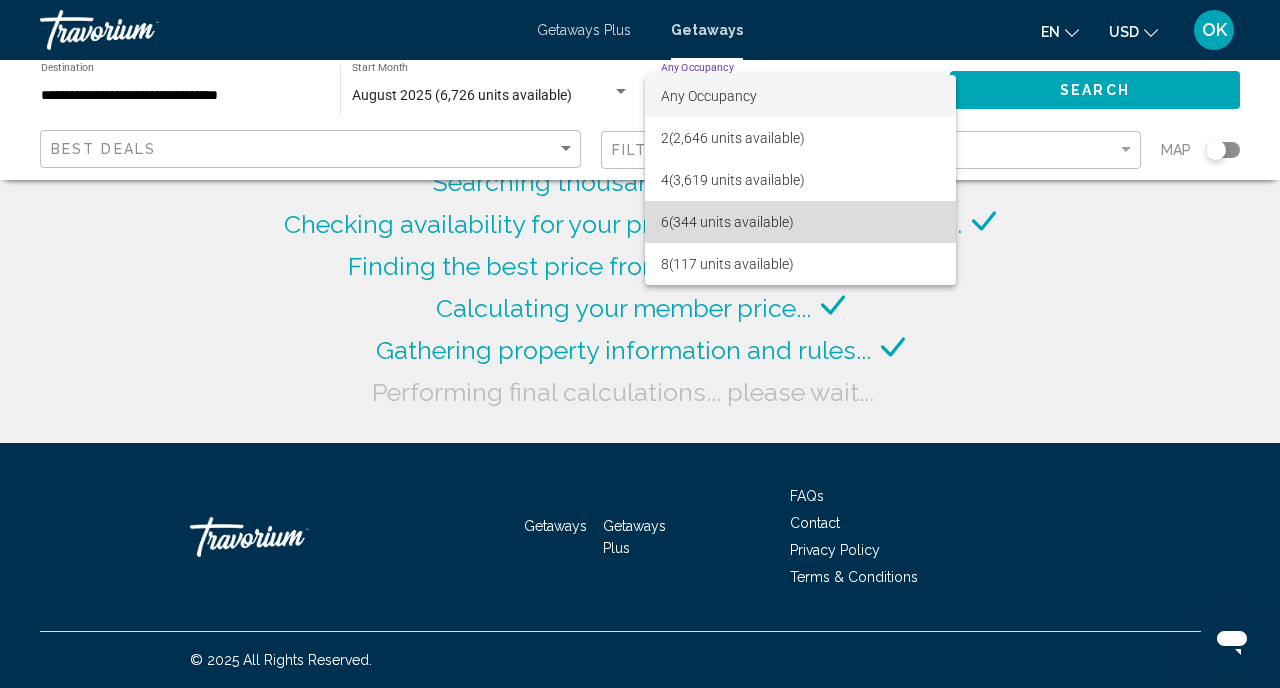 click on "6  (344 units available)" at bounding box center (800, 222) 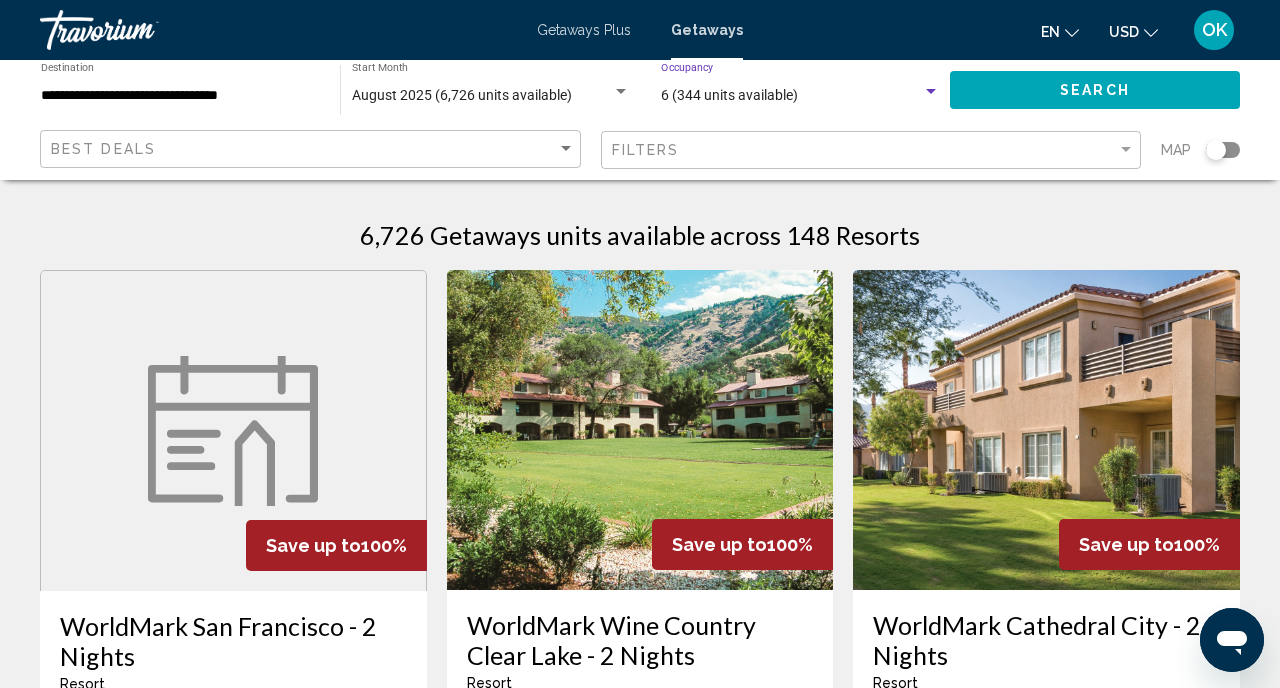 click on "Search" 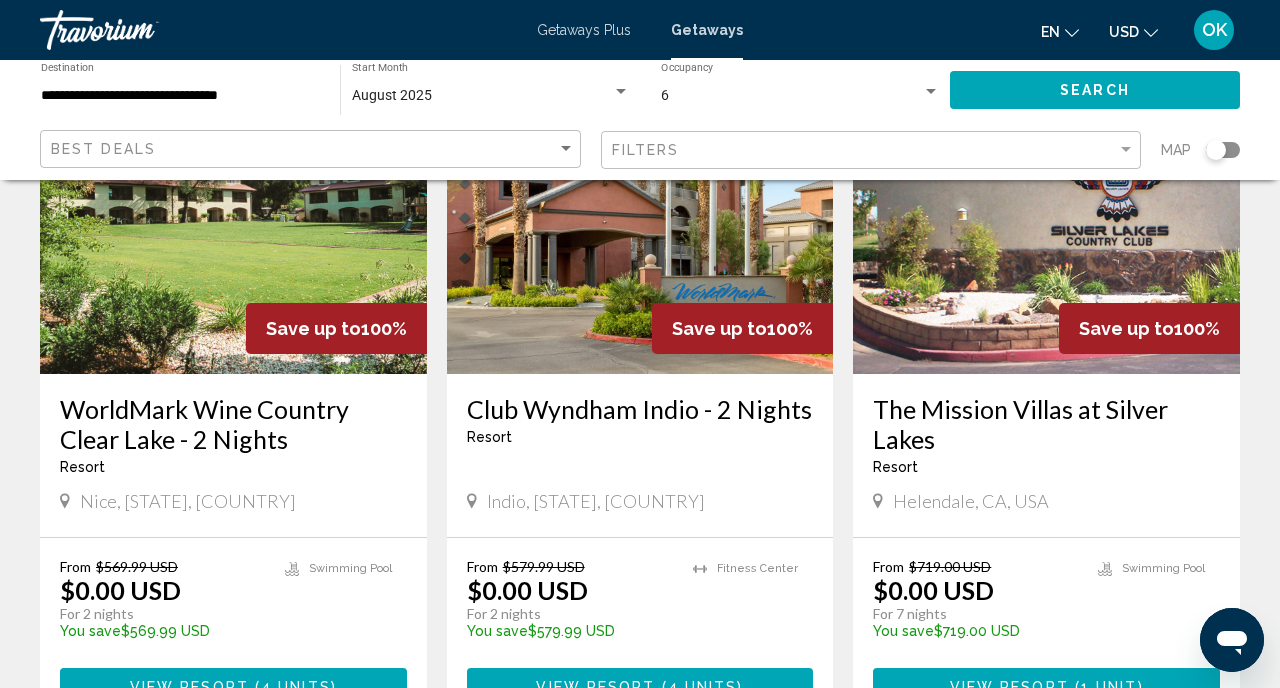 scroll, scrollTop: 210, scrollLeft: 0, axis: vertical 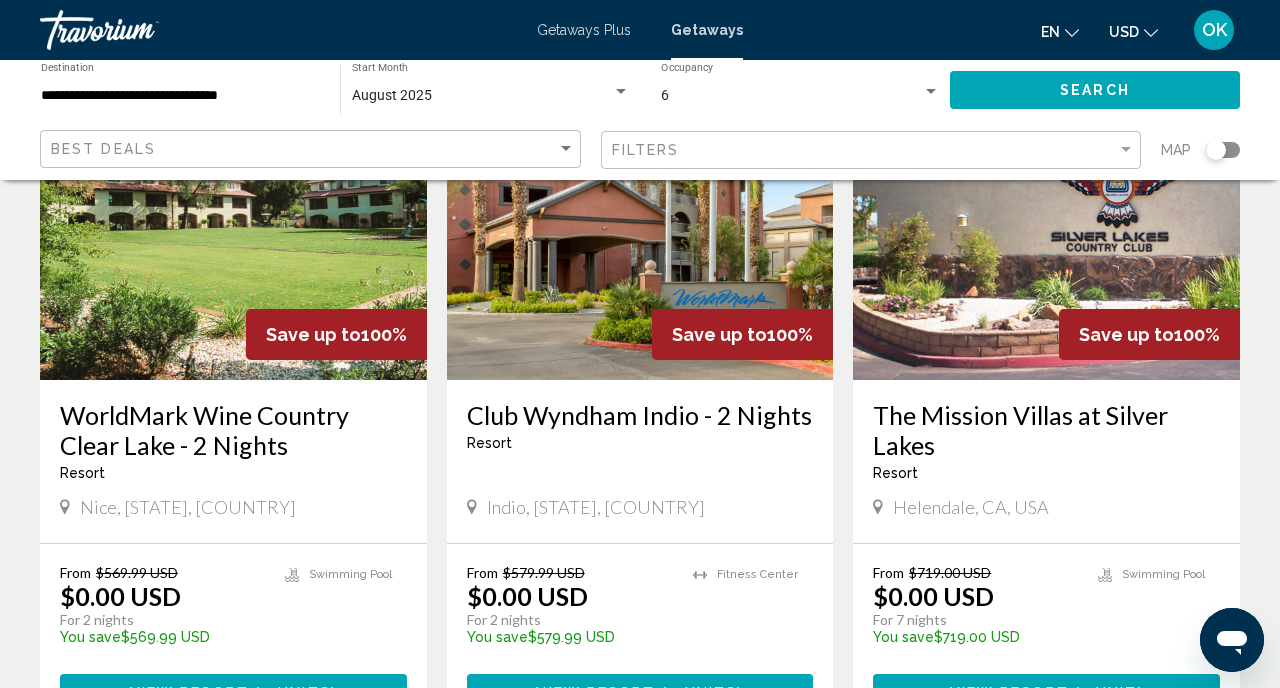 click at bounding box center [233, 220] 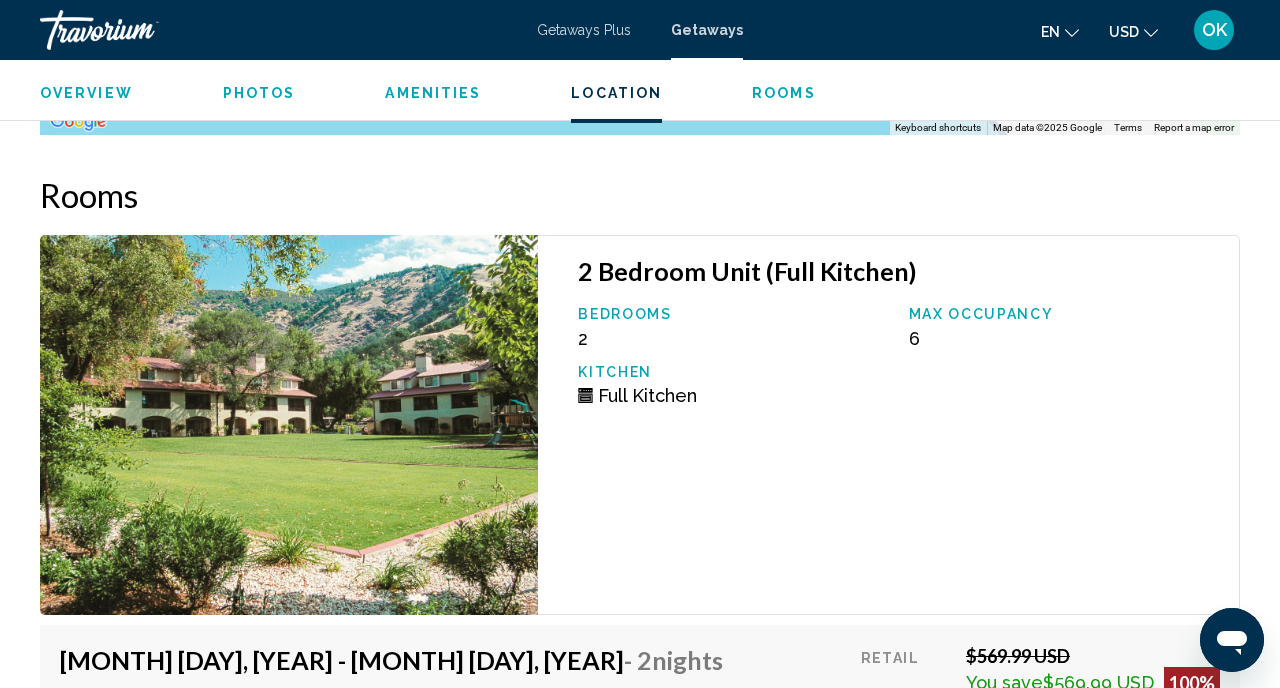 scroll, scrollTop: 3861, scrollLeft: 0, axis: vertical 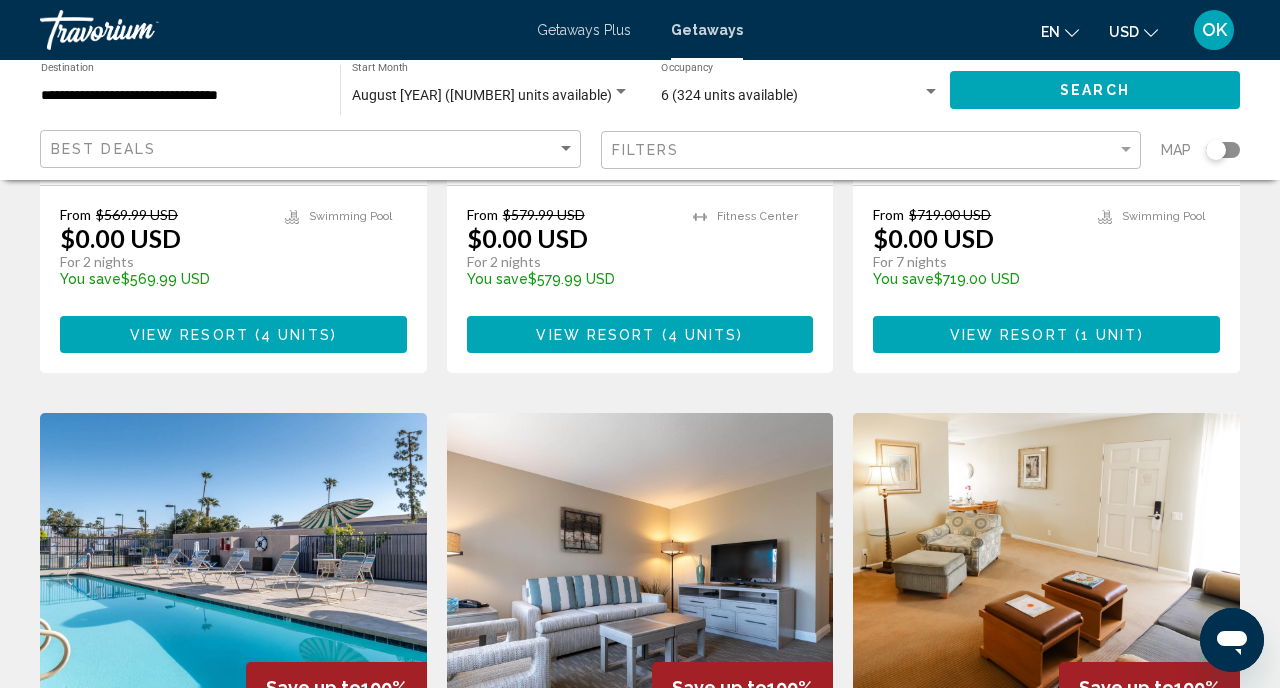click on "**********" 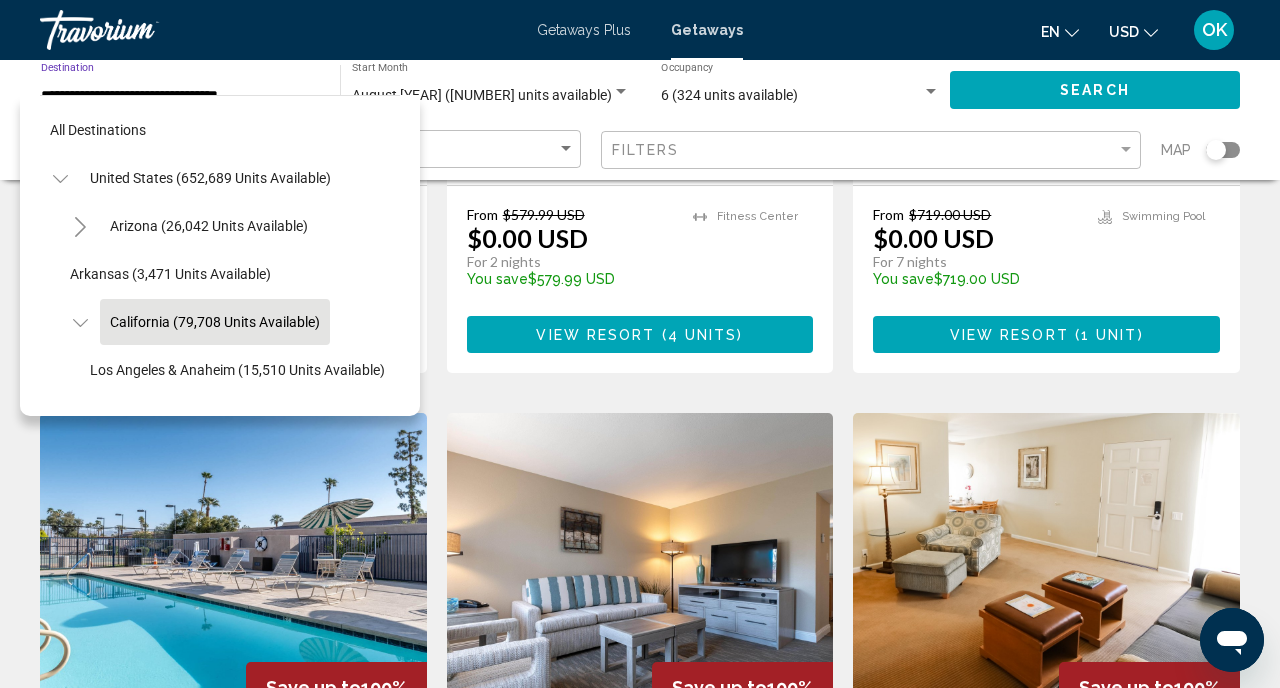 scroll, scrollTop: 71, scrollLeft: 0, axis: vertical 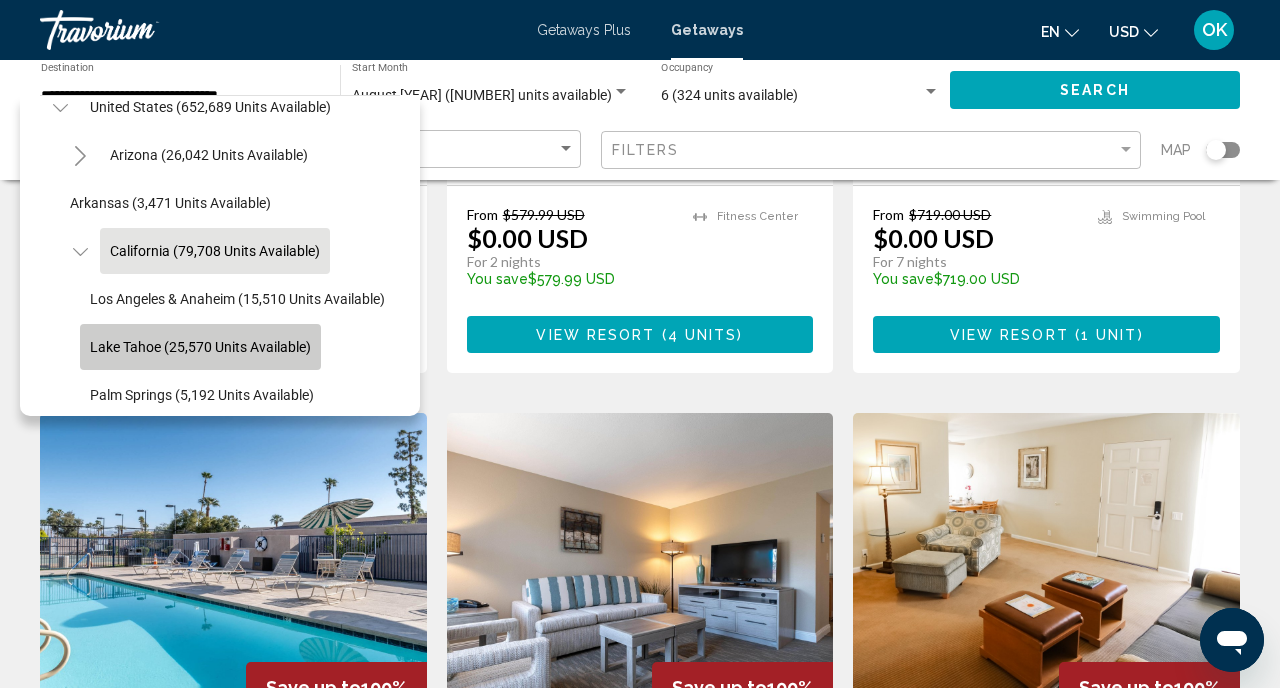 click on "Lake Tahoe (25,570 units available)" 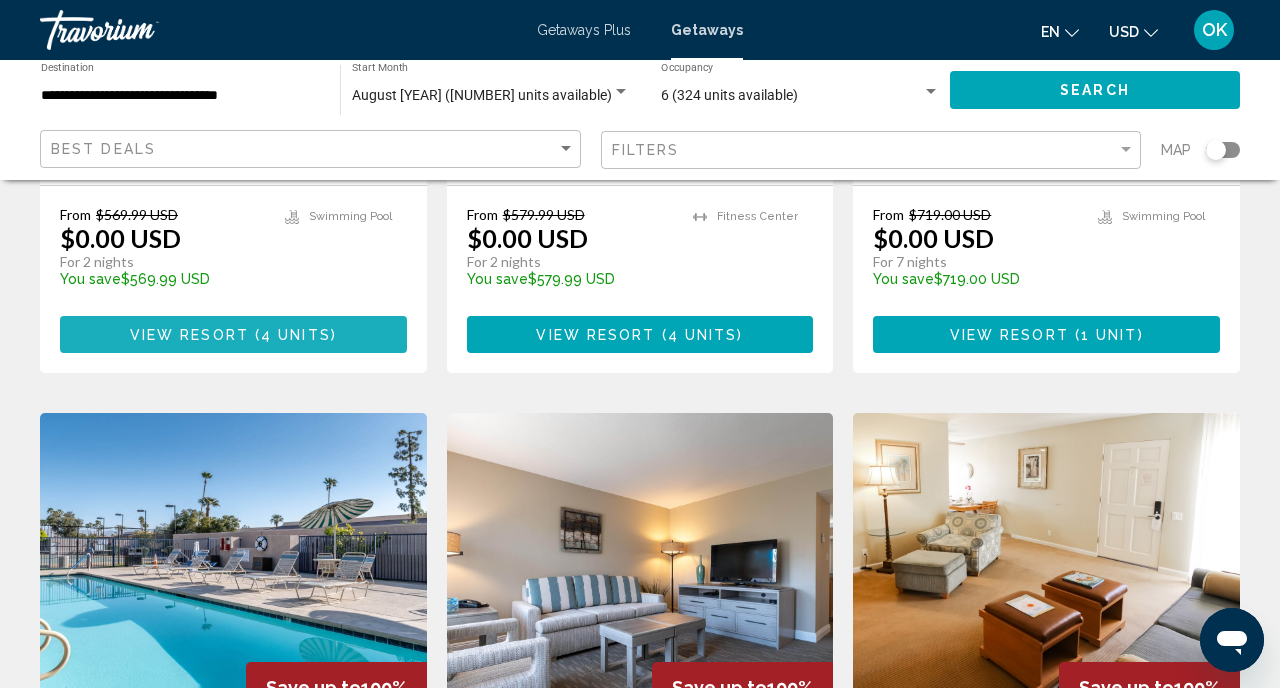 click on "View Resort" at bounding box center [189, 335] 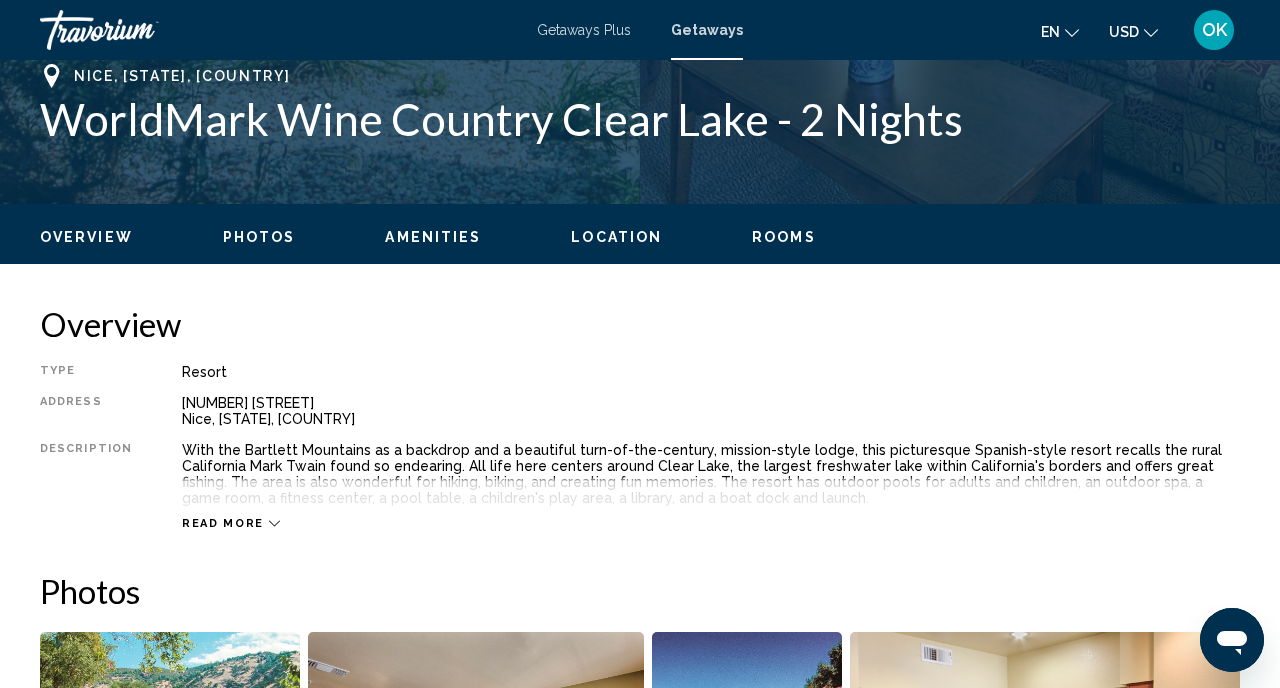 scroll, scrollTop: 748, scrollLeft: 0, axis: vertical 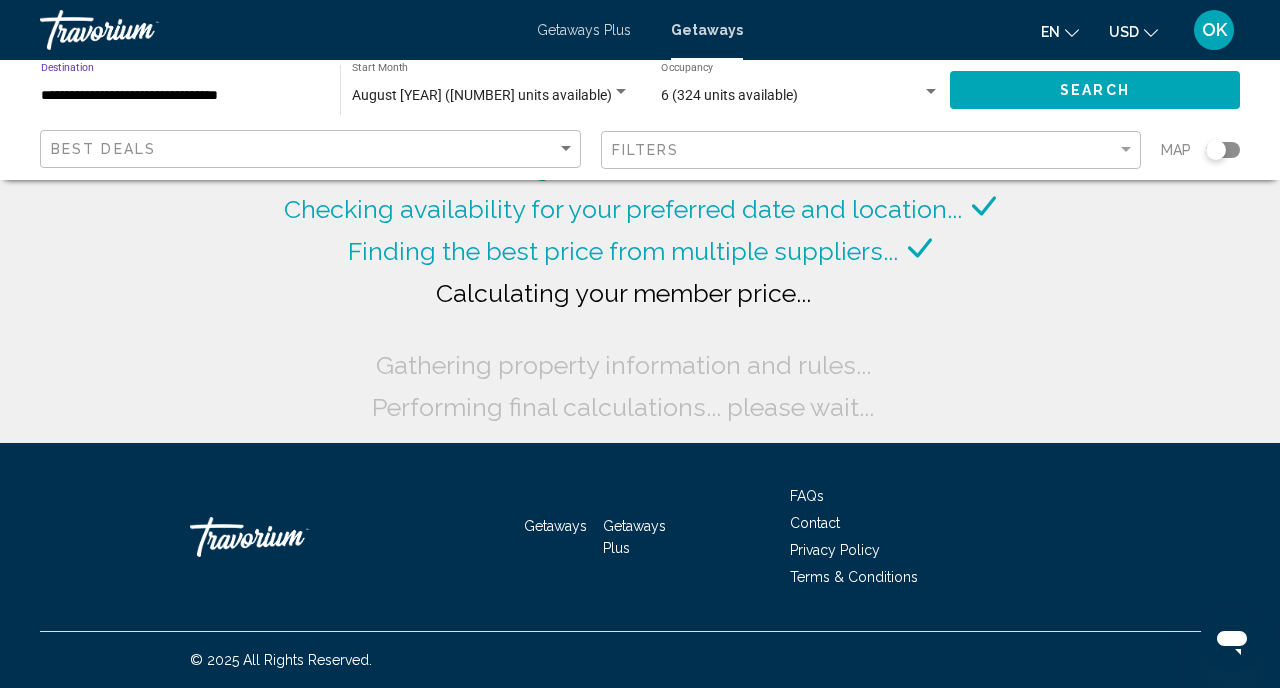 click on "**********" at bounding box center [180, 96] 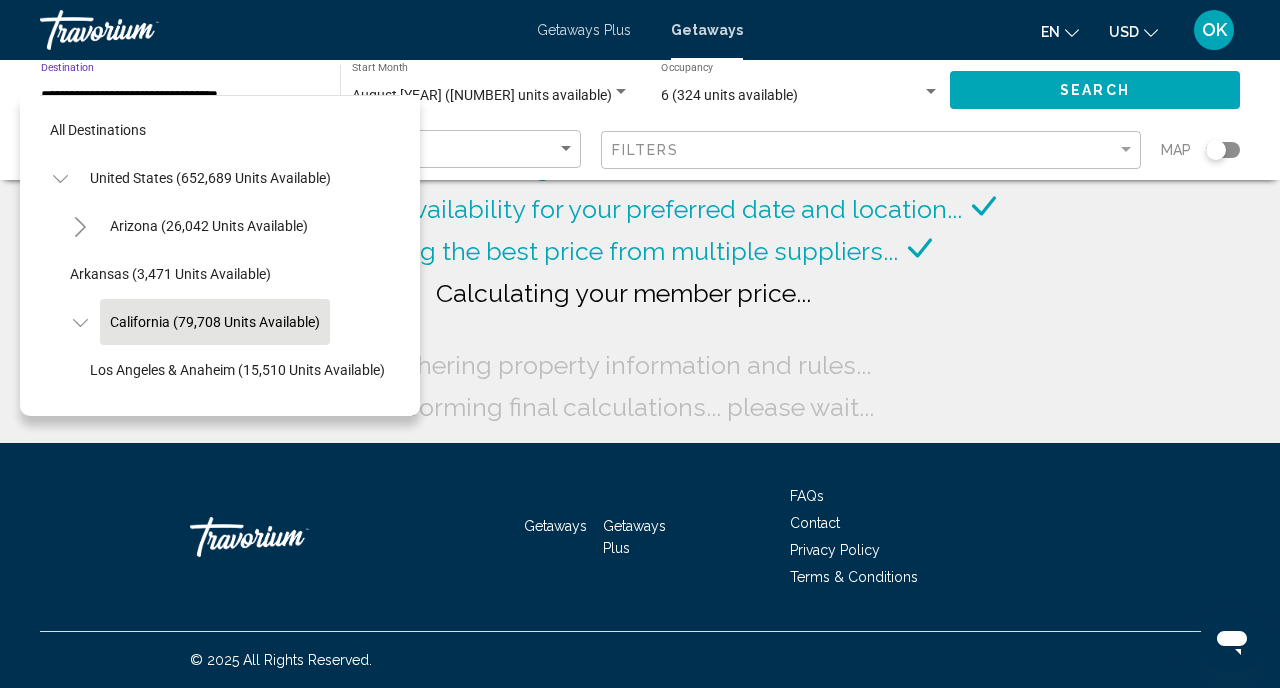 scroll, scrollTop: 71, scrollLeft: 0, axis: vertical 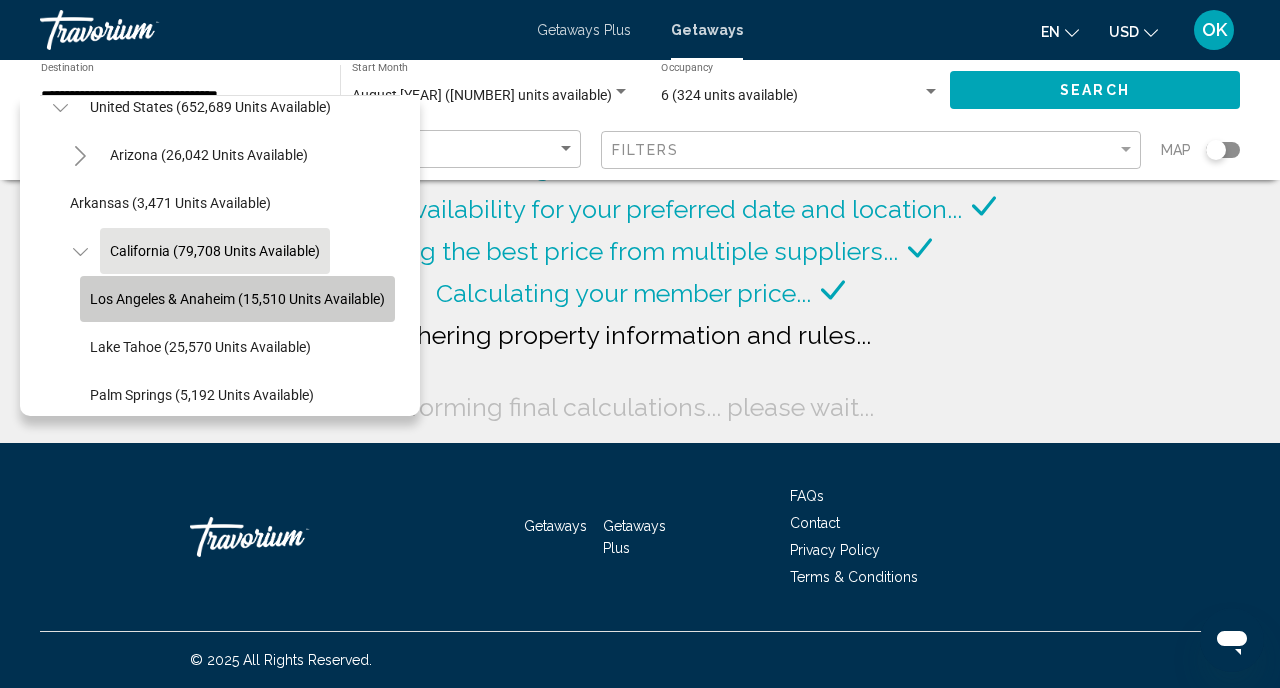 click on "Los Angeles & Anaheim (15,510 units available)" 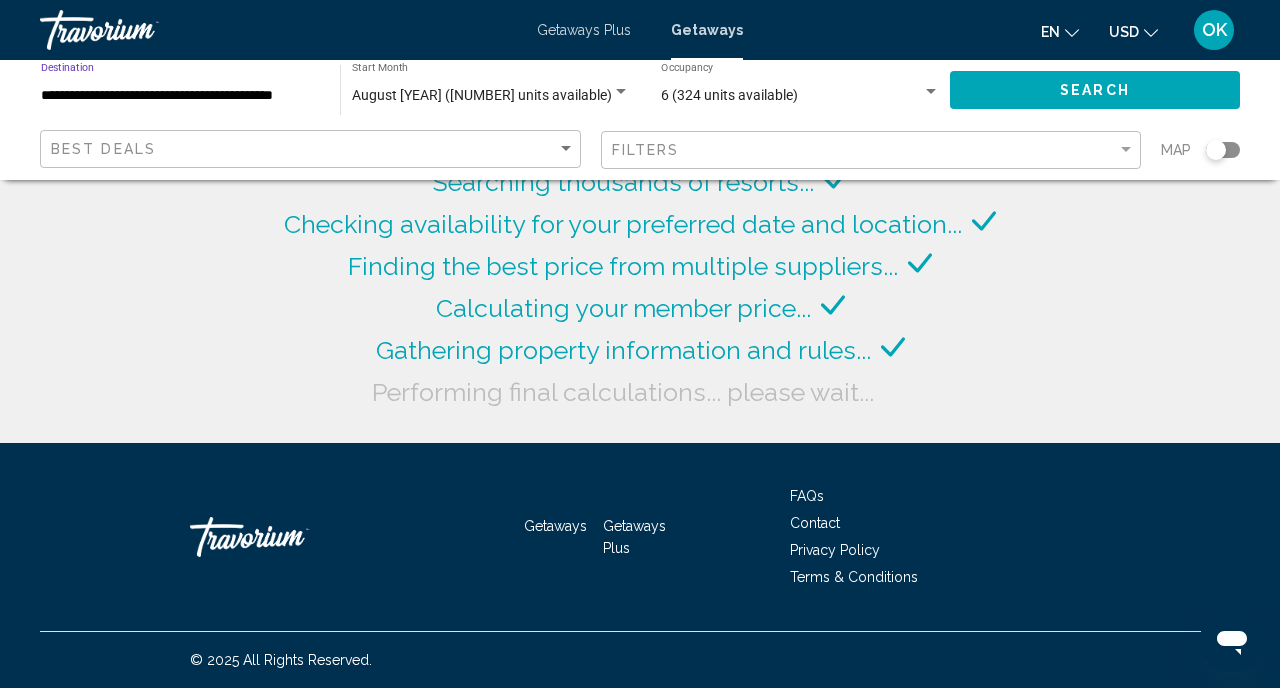 click on "**********" at bounding box center [180, 96] 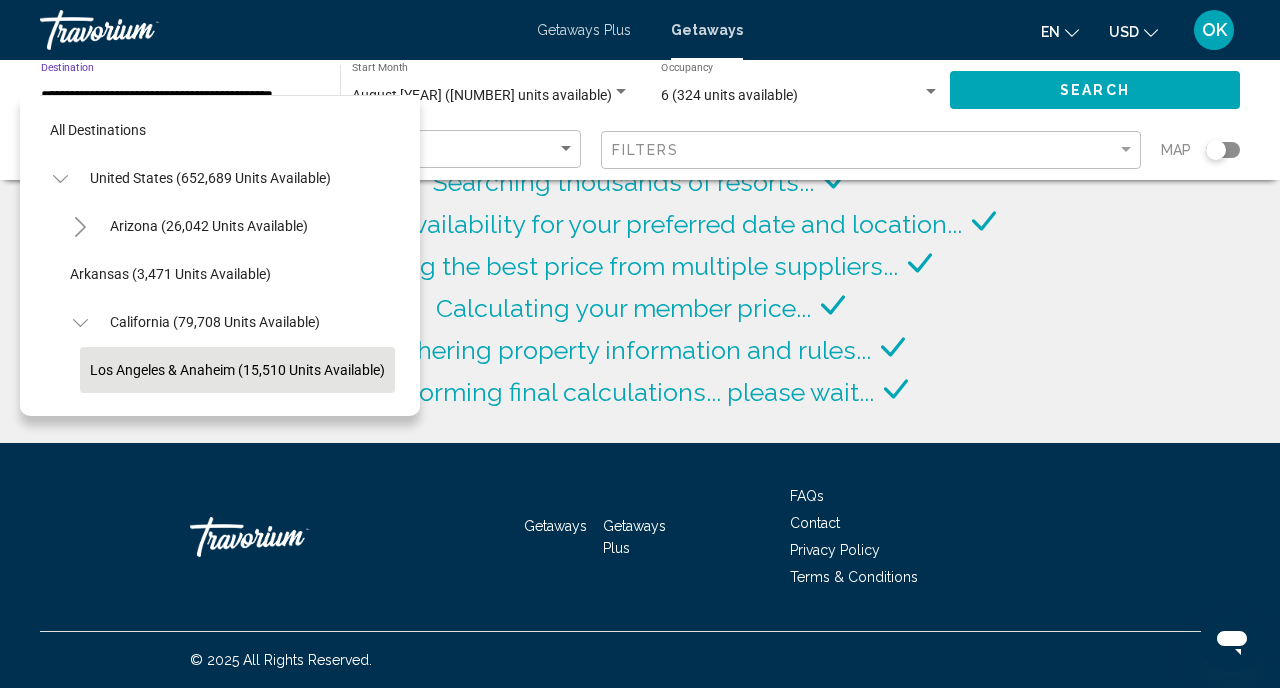 scroll, scrollTop: 119, scrollLeft: 0, axis: vertical 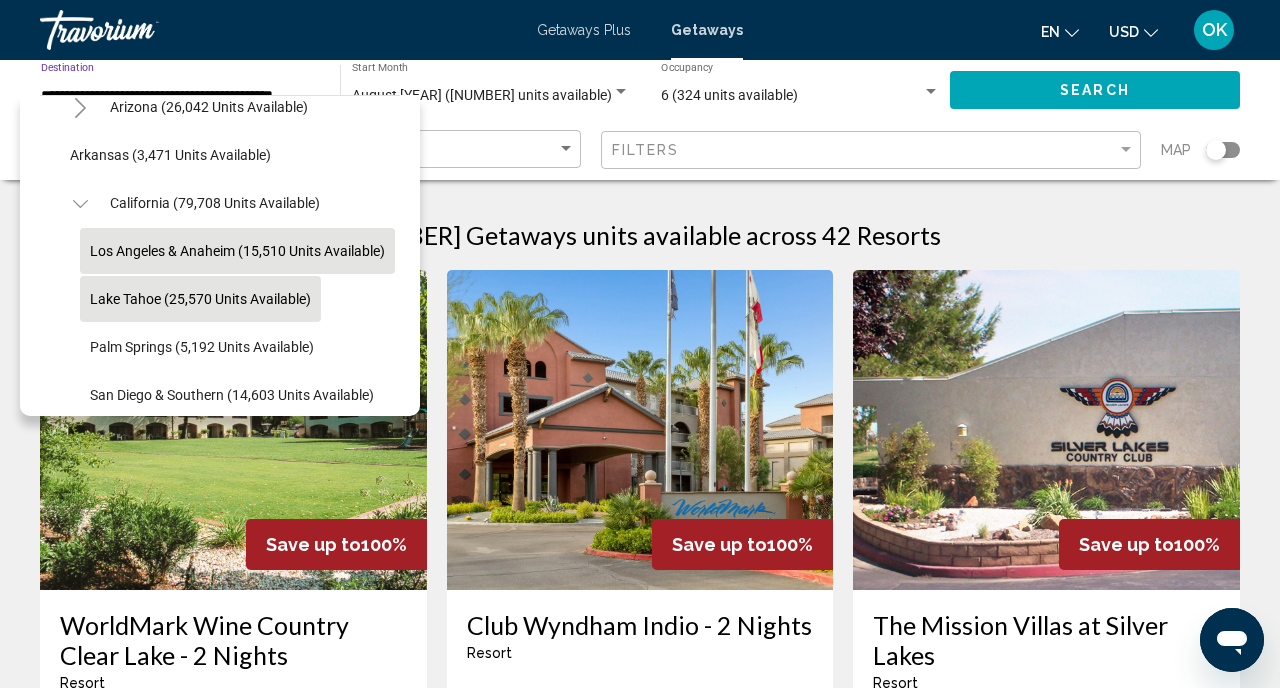 click on "Lake Tahoe (25,570 units available)" 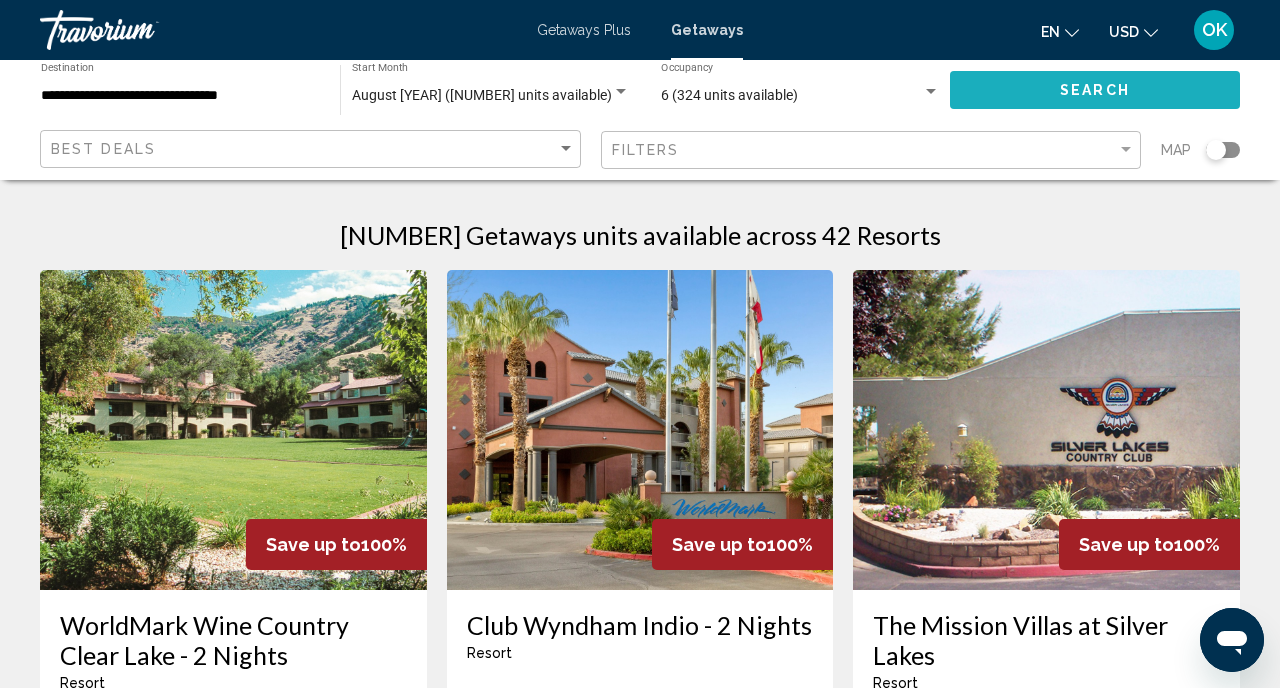 click on "Search" 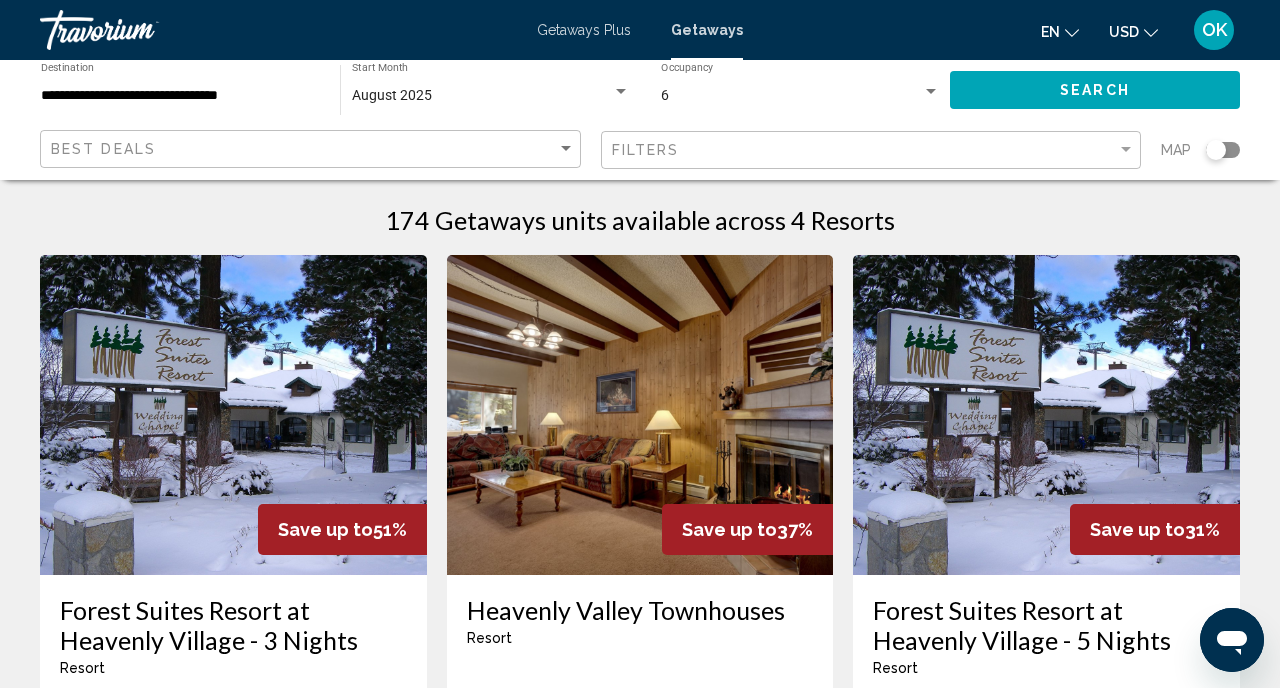 scroll, scrollTop: 0, scrollLeft: 0, axis: both 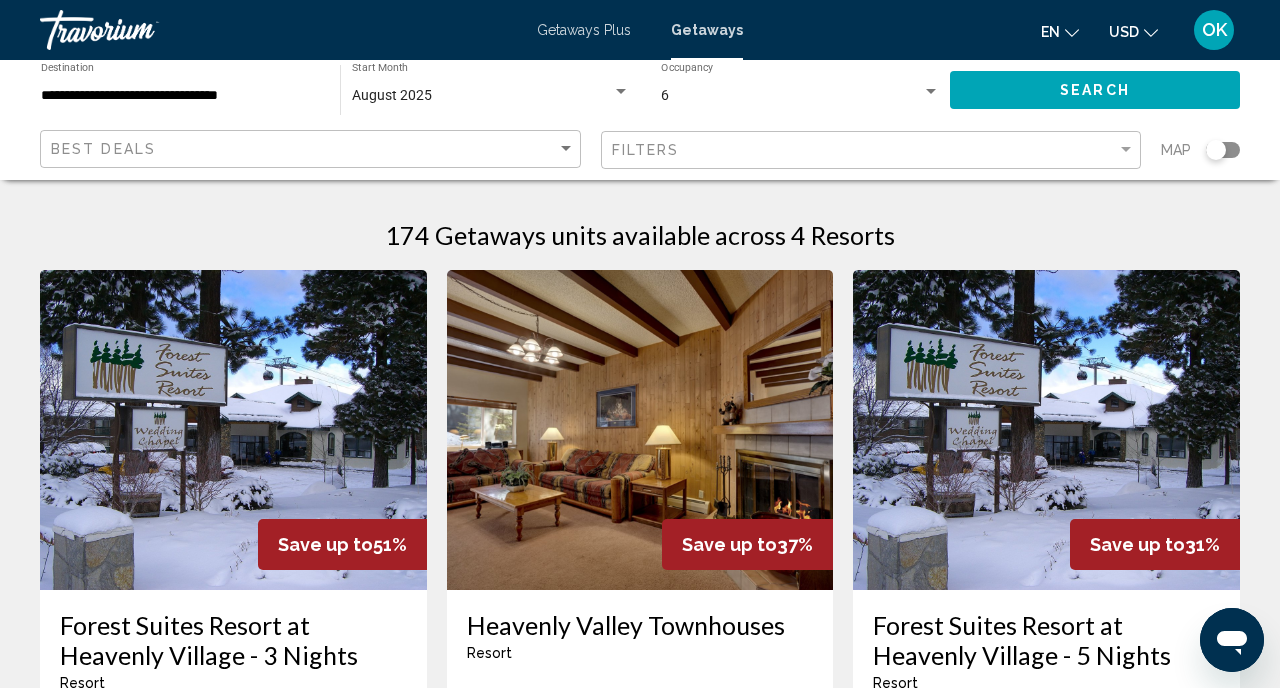 click on "**********" at bounding box center [180, 96] 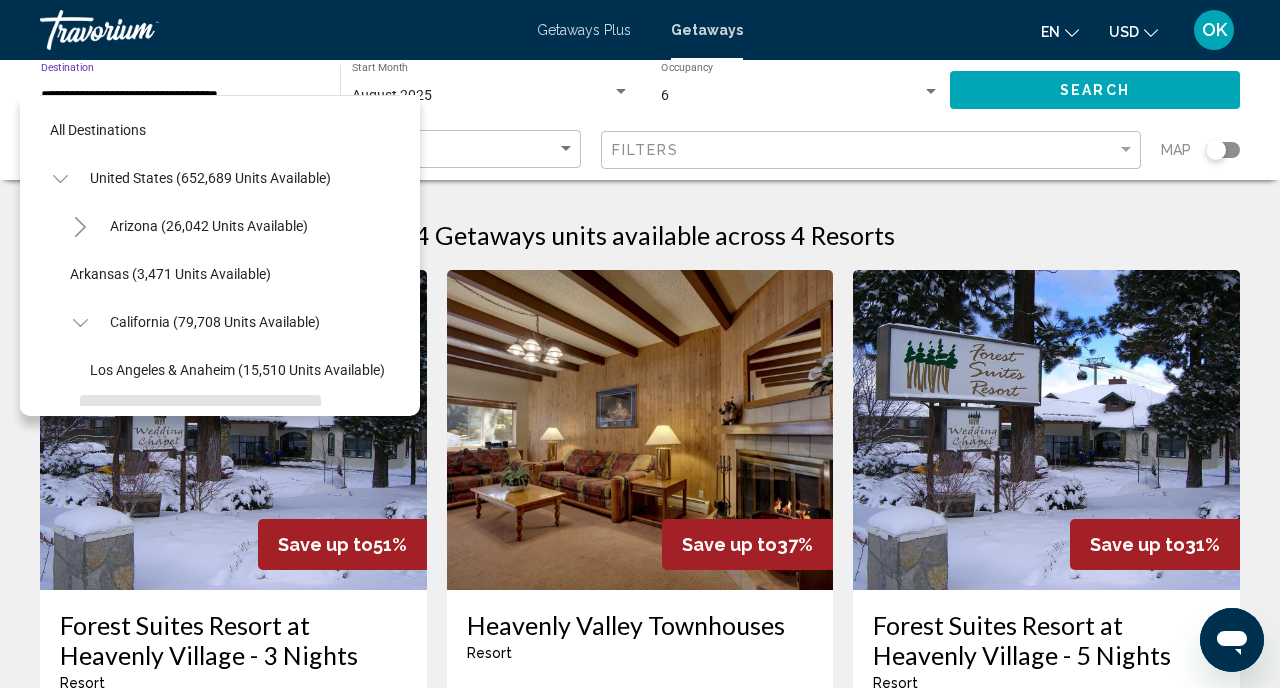 scroll, scrollTop: 167, scrollLeft: 0, axis: vertical 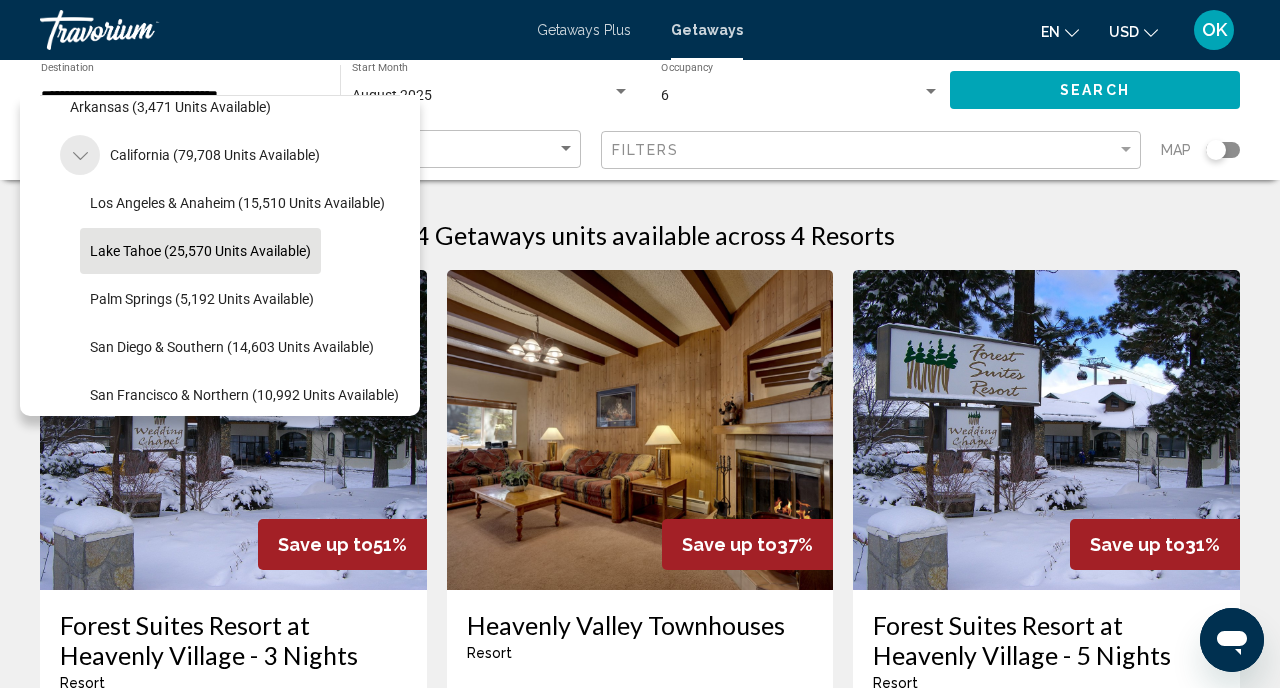 click 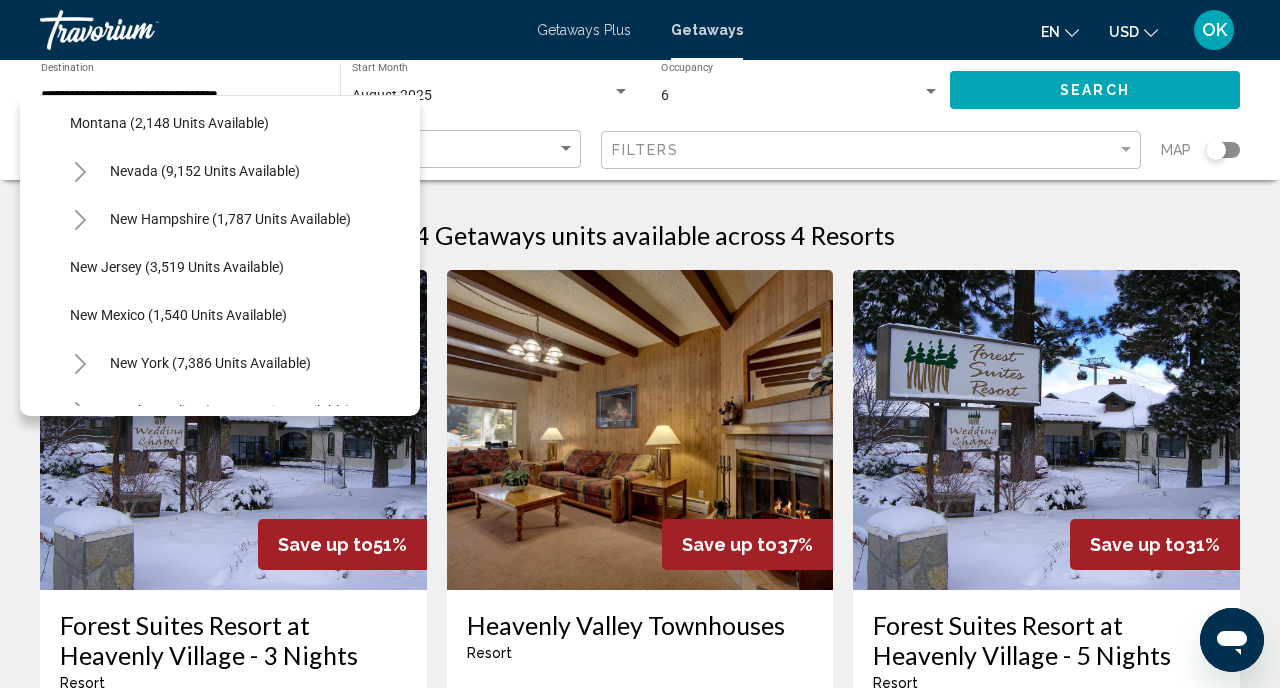 scroll, scrollTop: 1167, scrollLeft: 0, axis: vertical 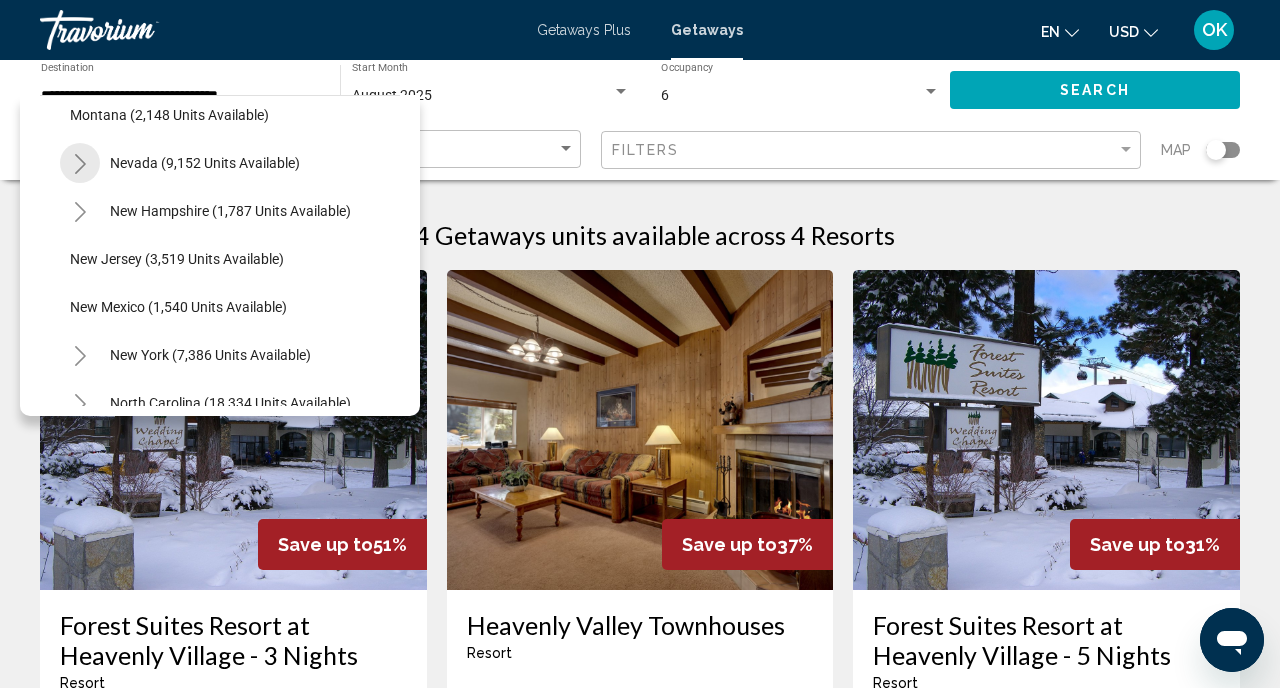click 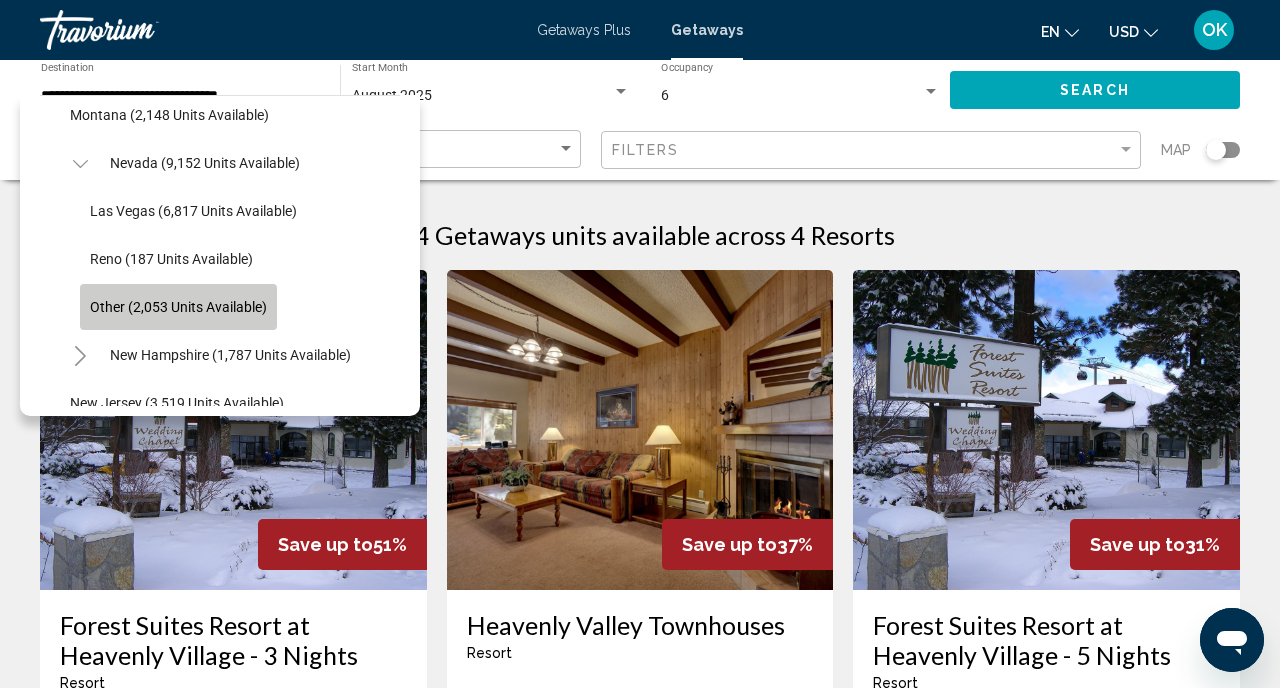 click on "Other (2,053 units available)" 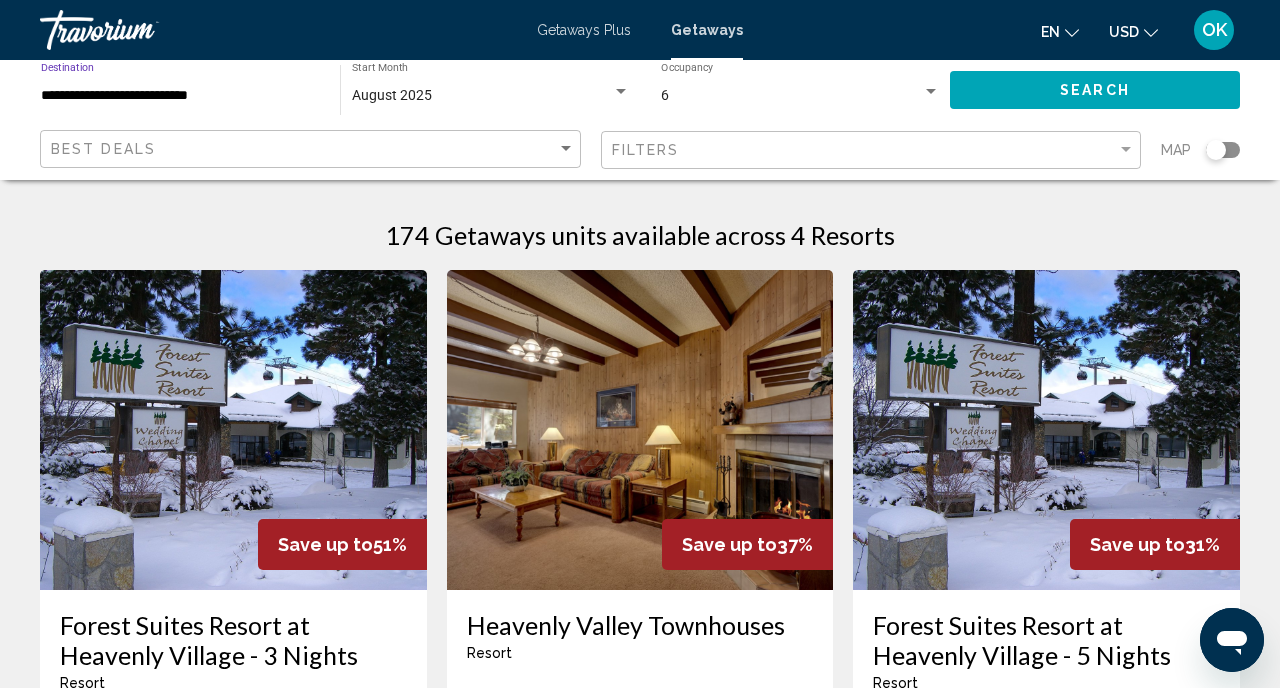 click on "Search" 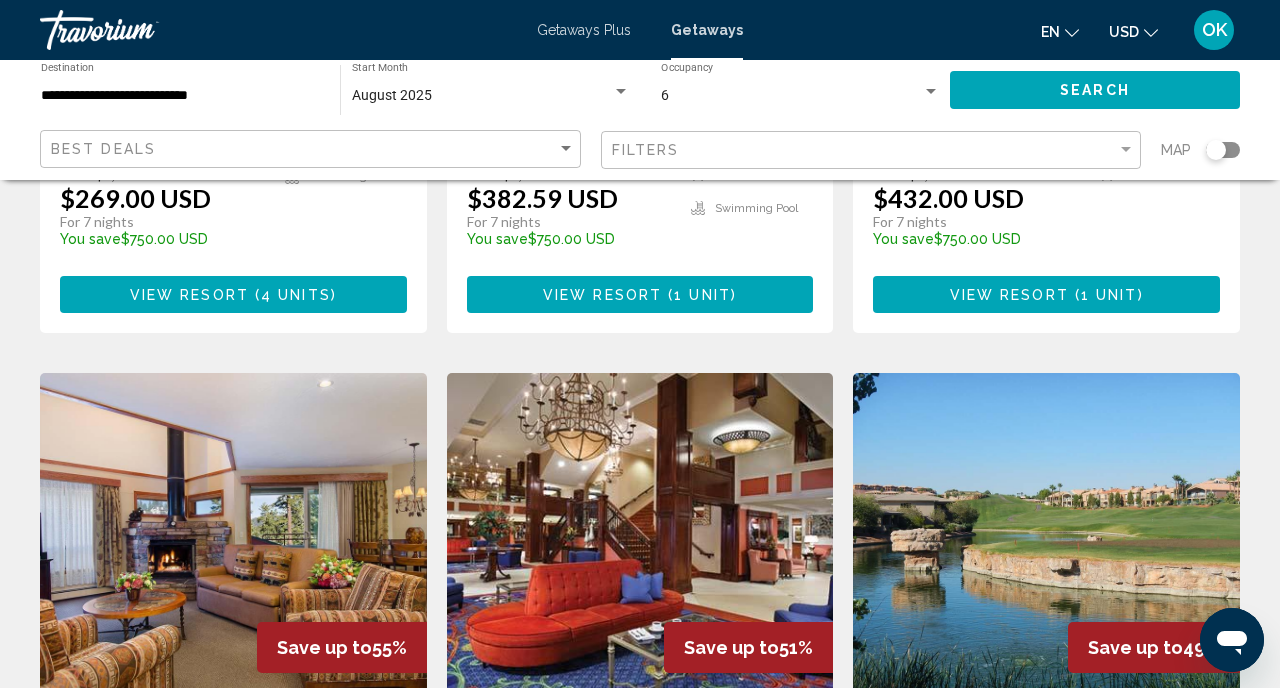 scroll, scrollTop: 626, scrollLeft: 0, axis: vertical 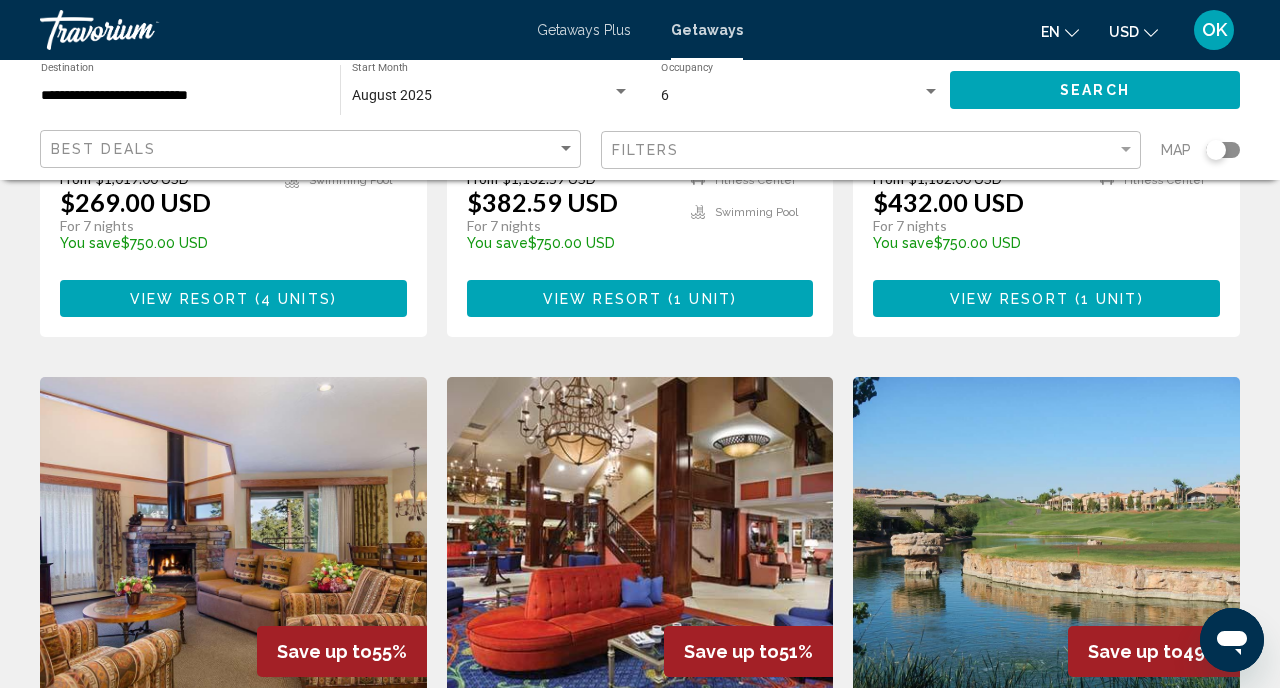 click at bounding box center [640, 537] 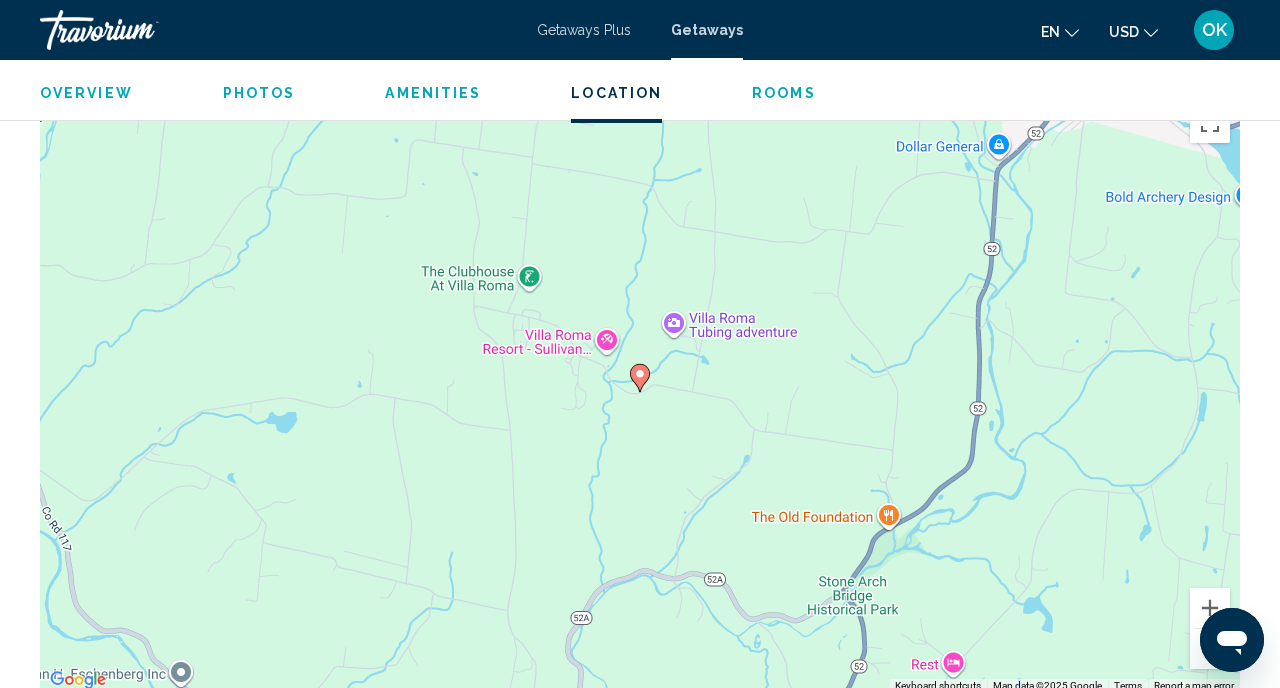 scroll, scrollTop: 2675, scrollLeft: 0, axis: vertical 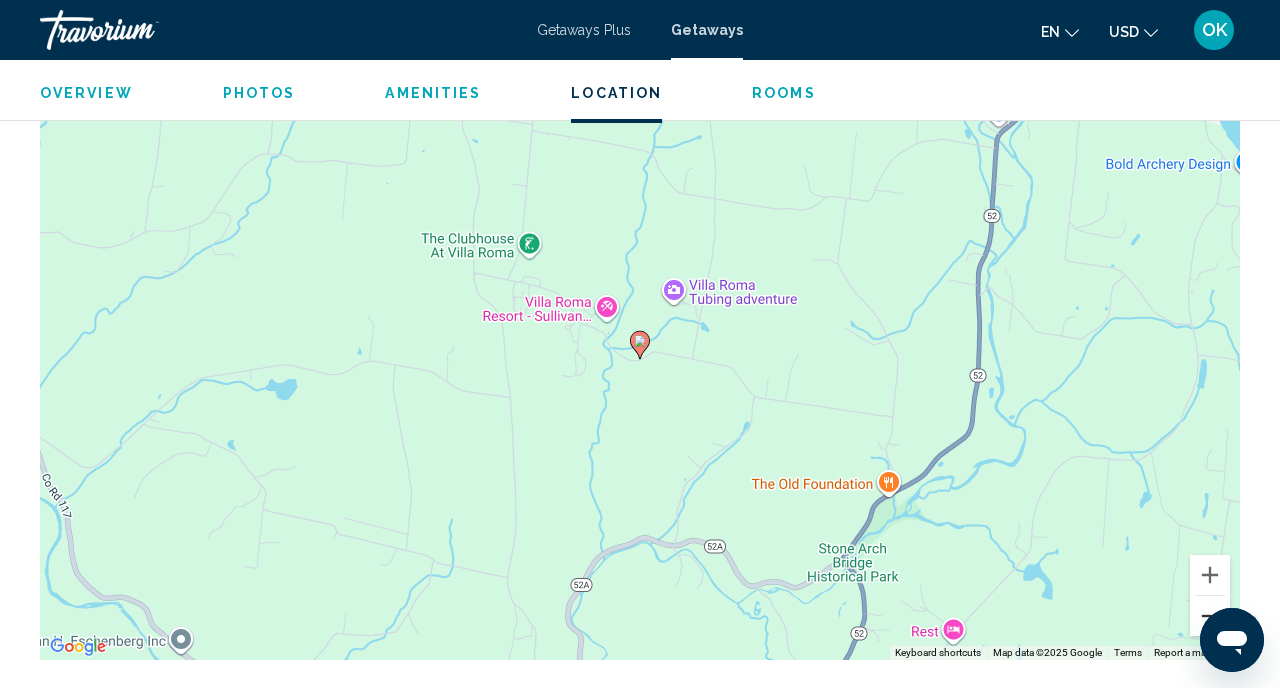 click at bounding box center (1210, 616) 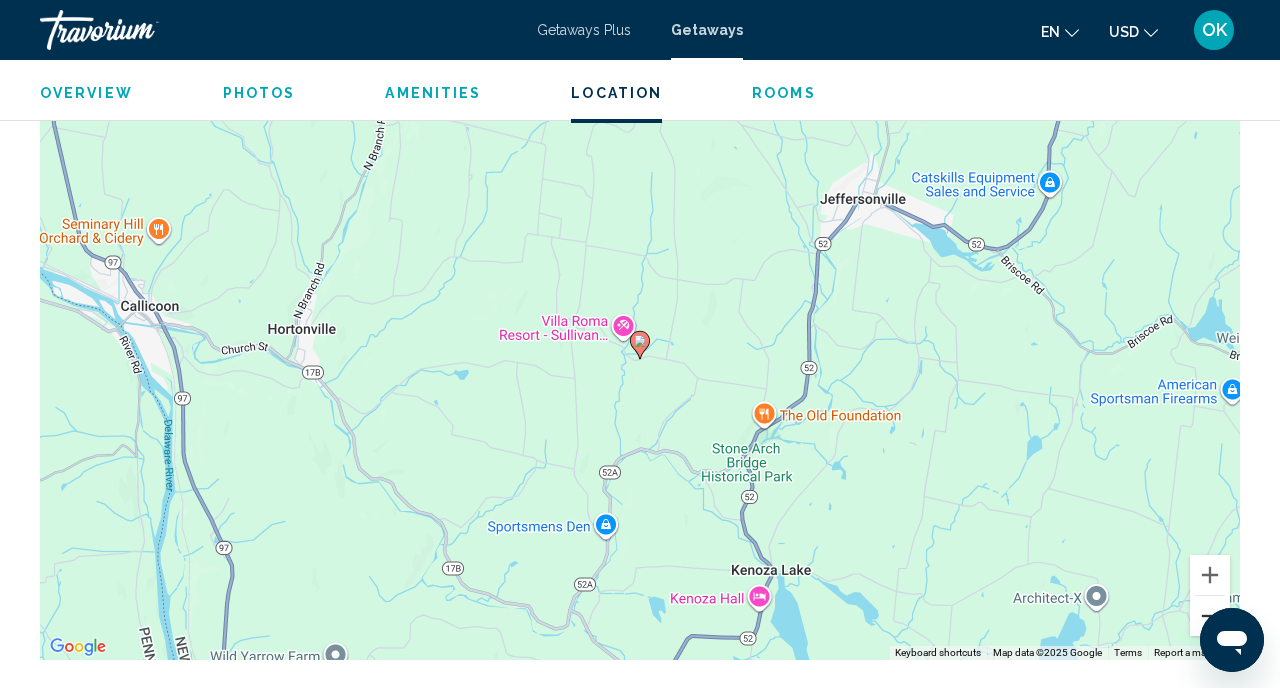 click at bounding box center (1210, 616) 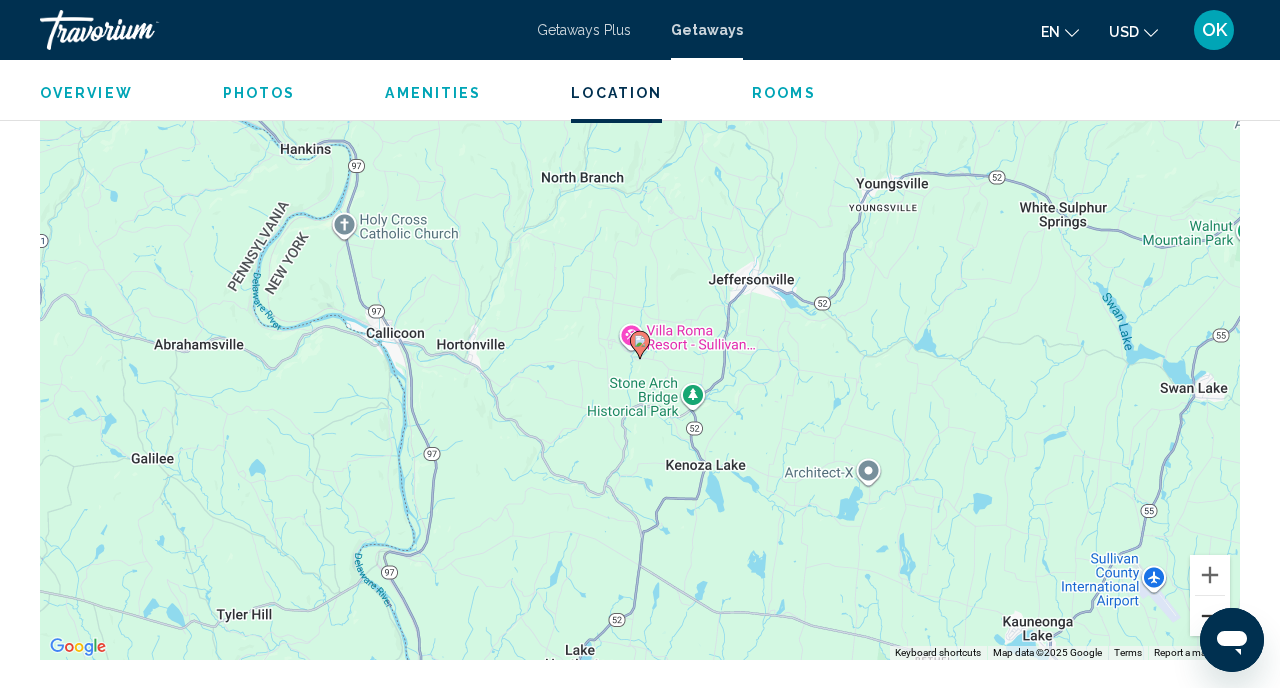 click at bounding box center (1210, 616) 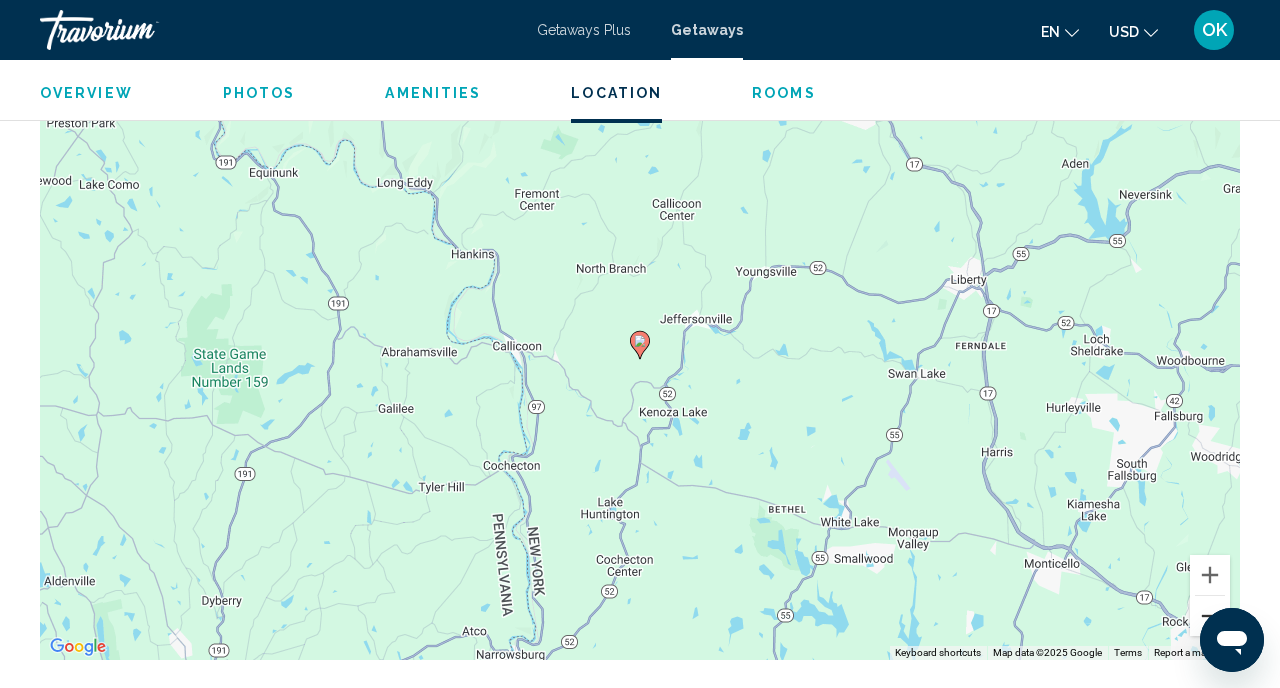 click at bounding box center [1210, 616] 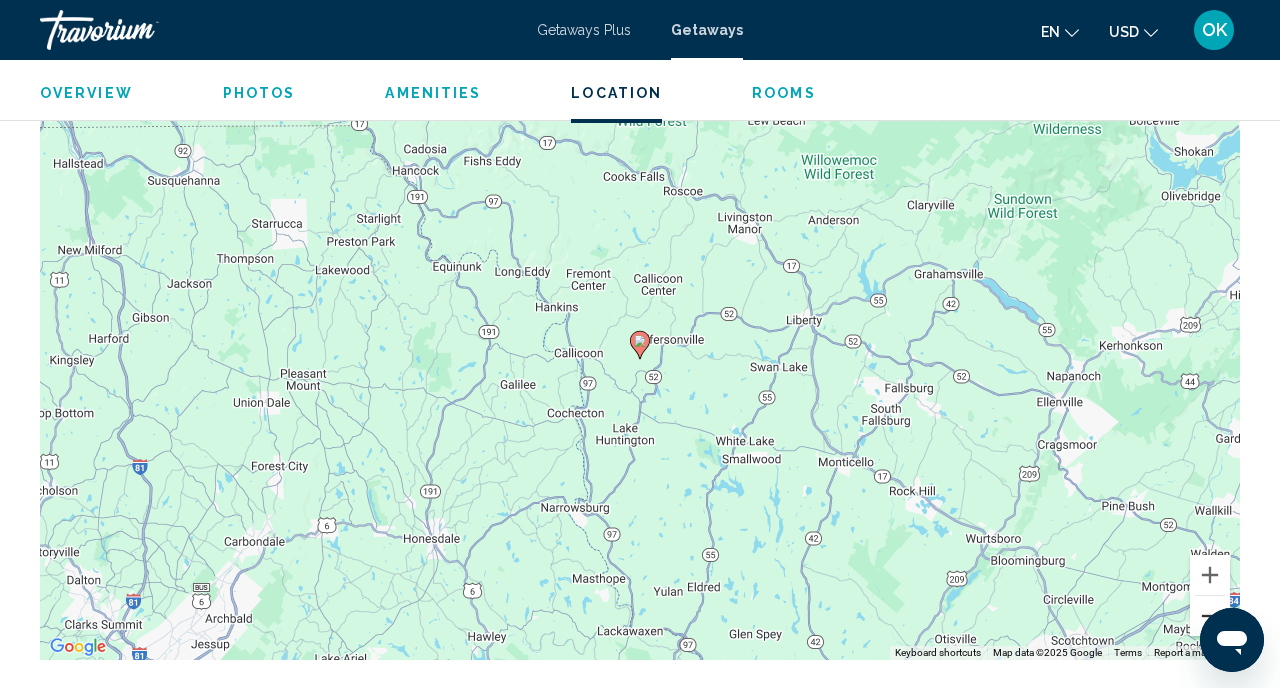 click at bounding box center [1210, 616] 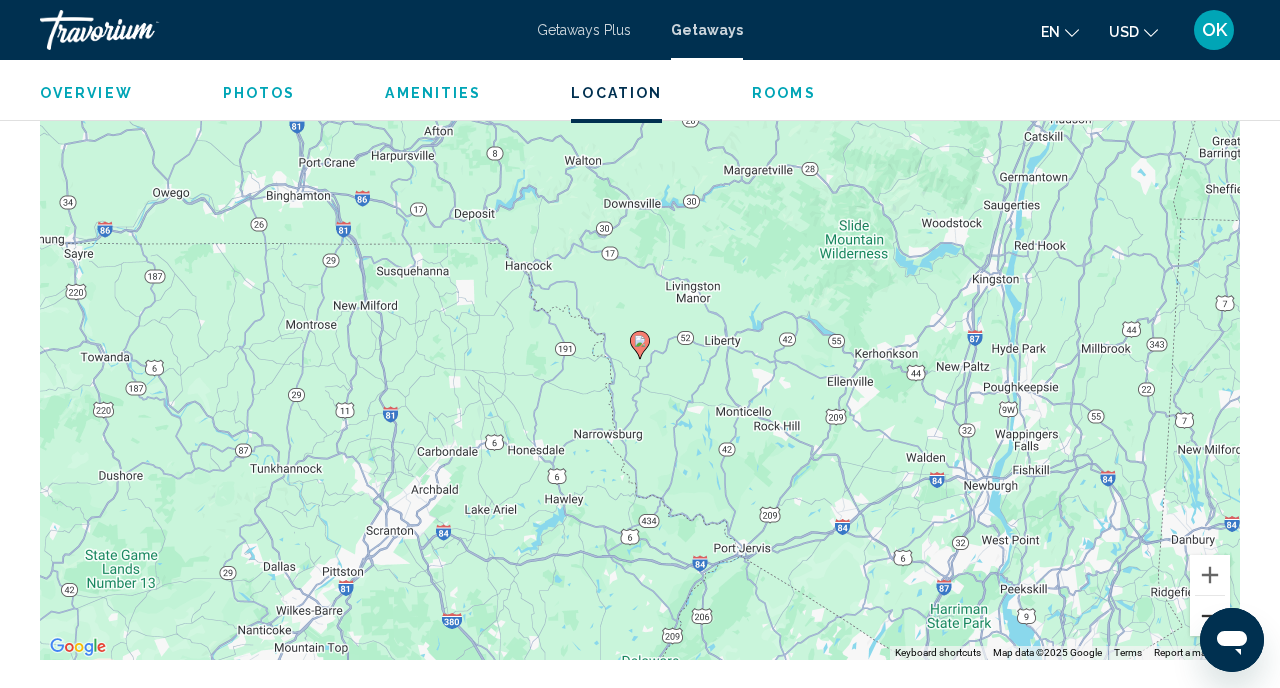 click at bounding box center (1210, 616) 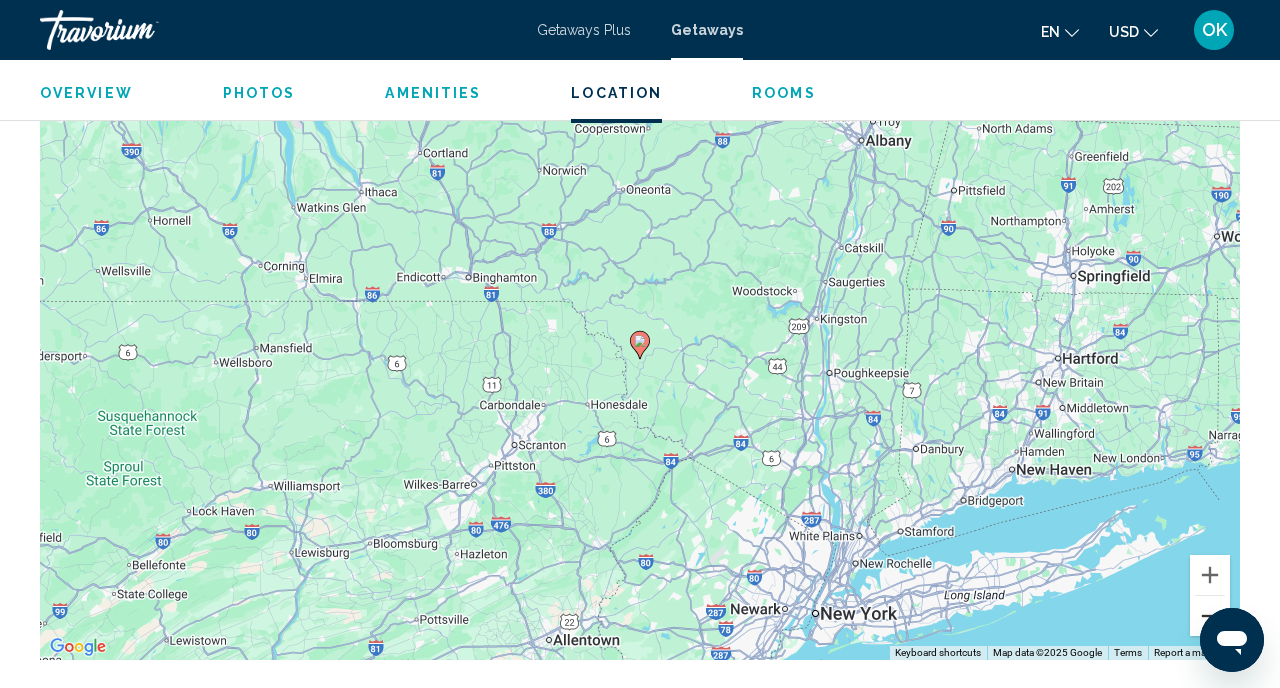 click at bounding box center (1210, 616) 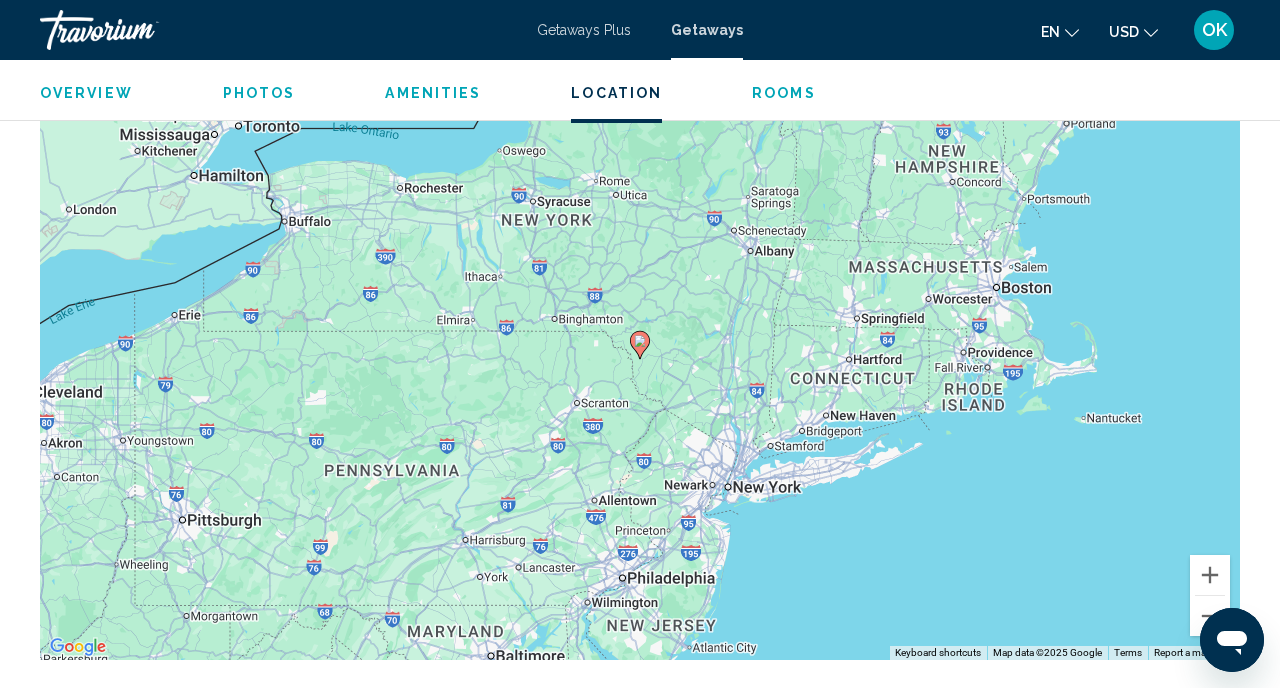 scroll, scrollTop: 0, scrollLeft: 0, axis: both 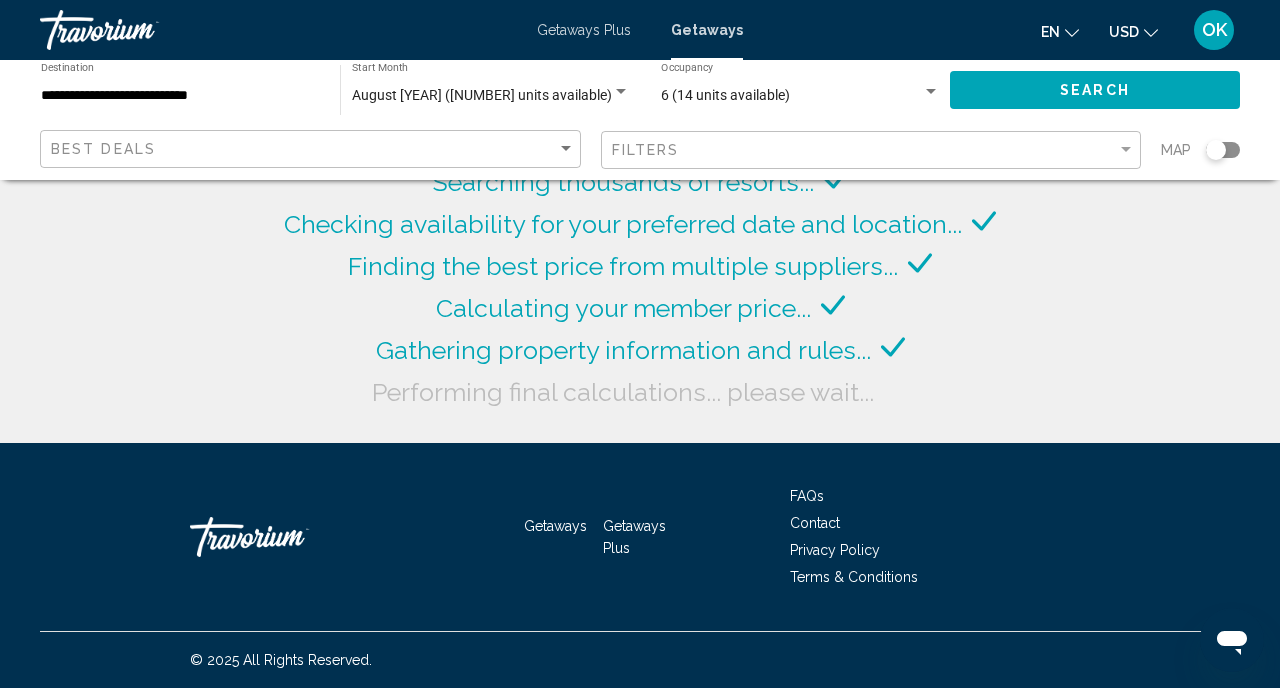click on "**********" at bounding box center [180, 96] 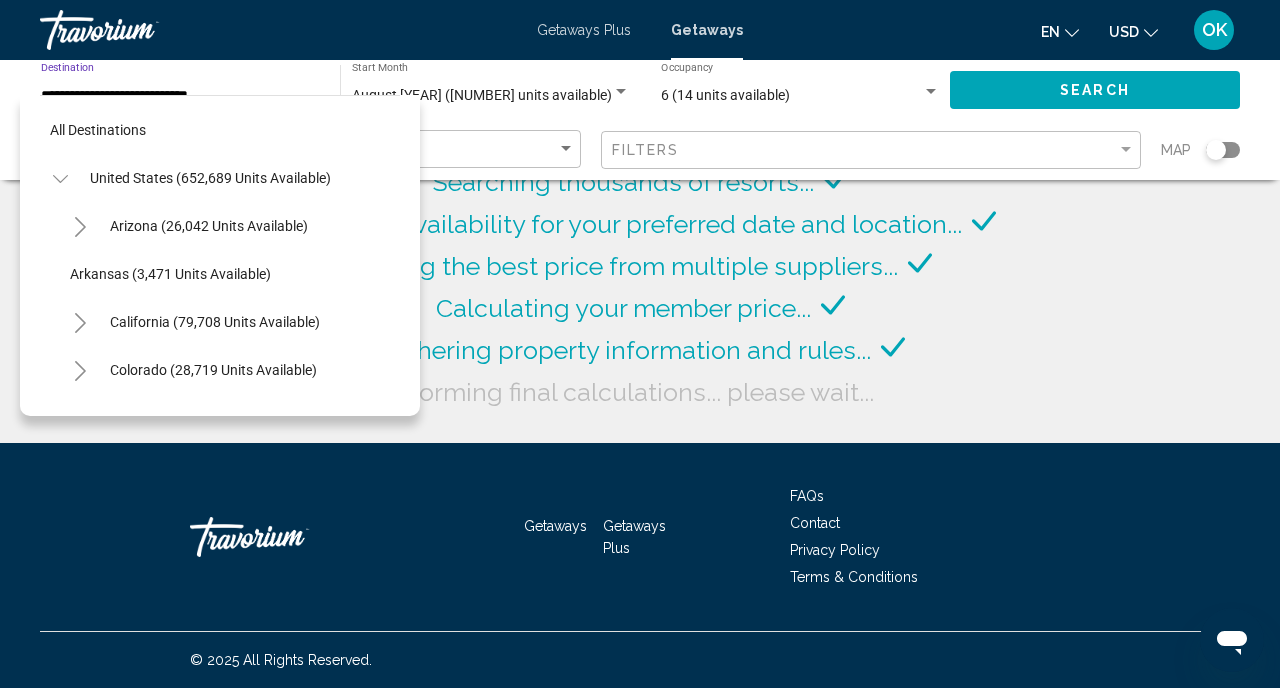 scroll, scrollTop: 1223, scrollLeft: 0, axis: vertical 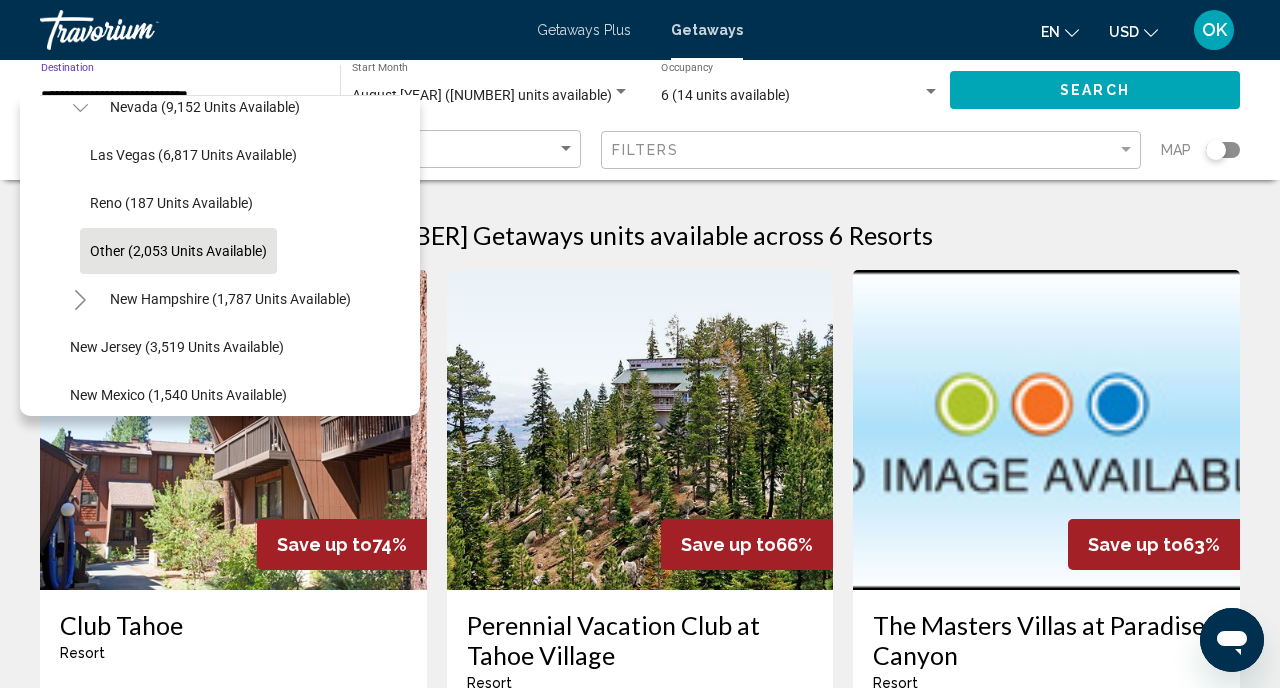 click on "Other (2,053 units available)" 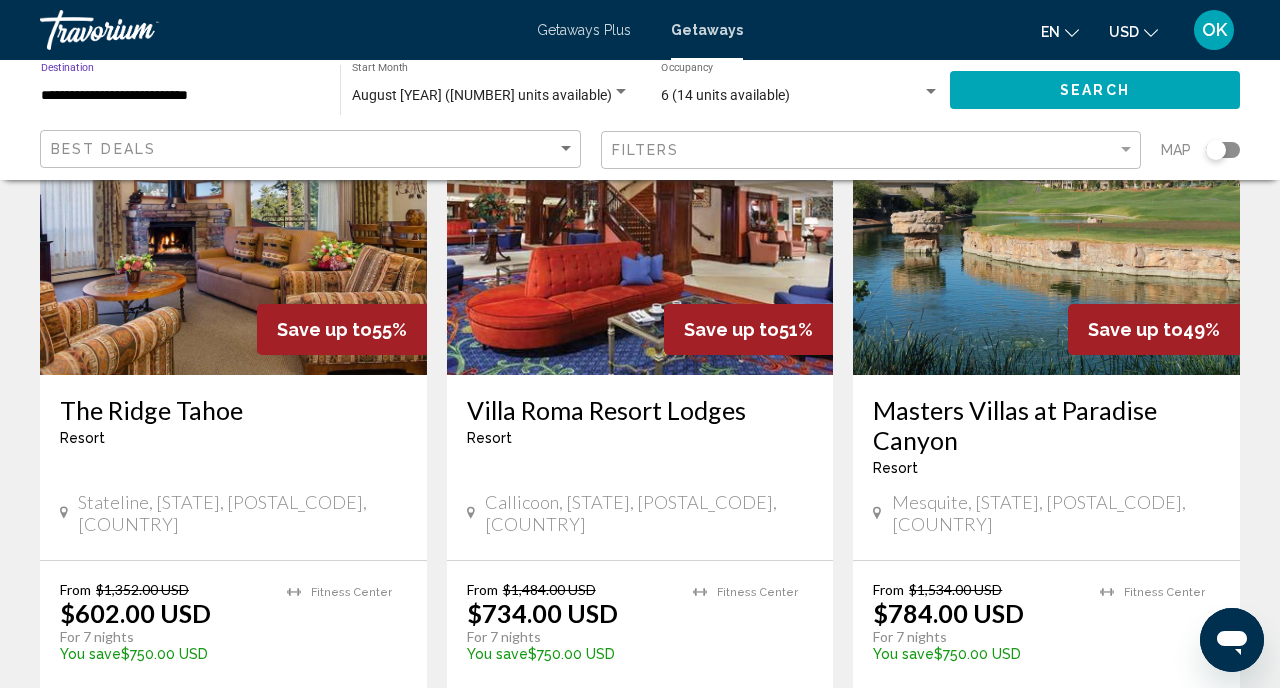 scroll, scrollTop: 937, scrollLeft: 0, axis: vertical 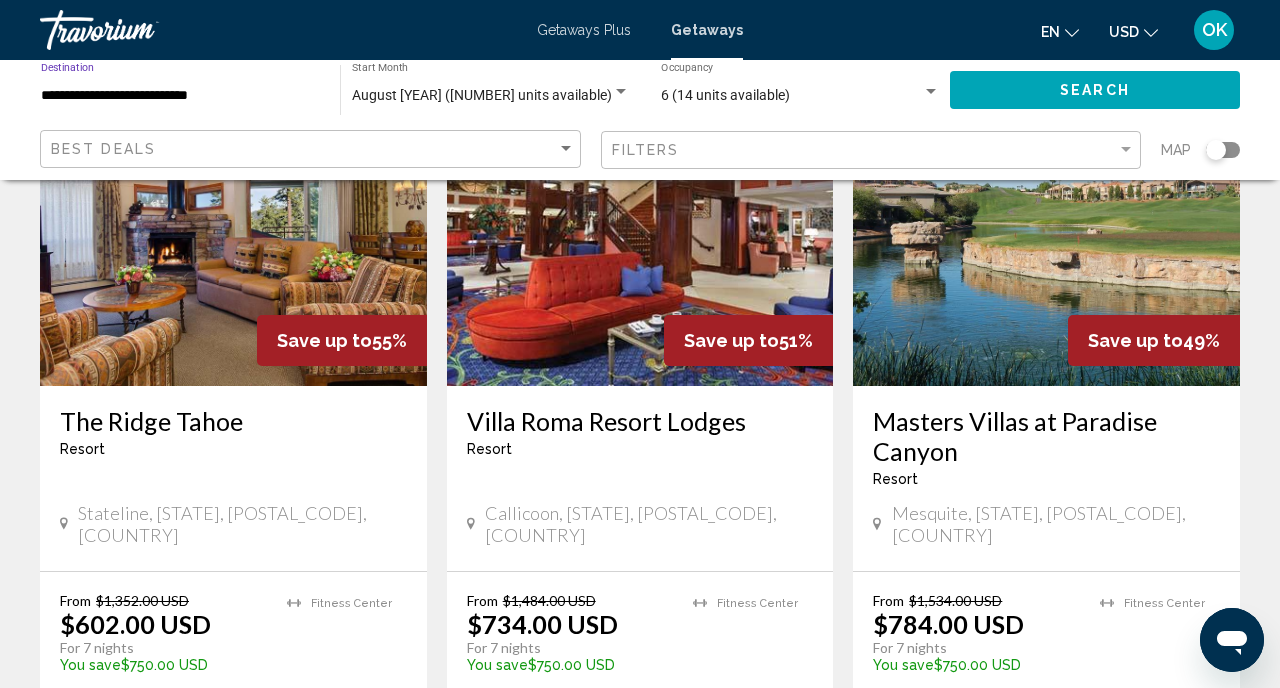 click at bounding box center (1046, 226) 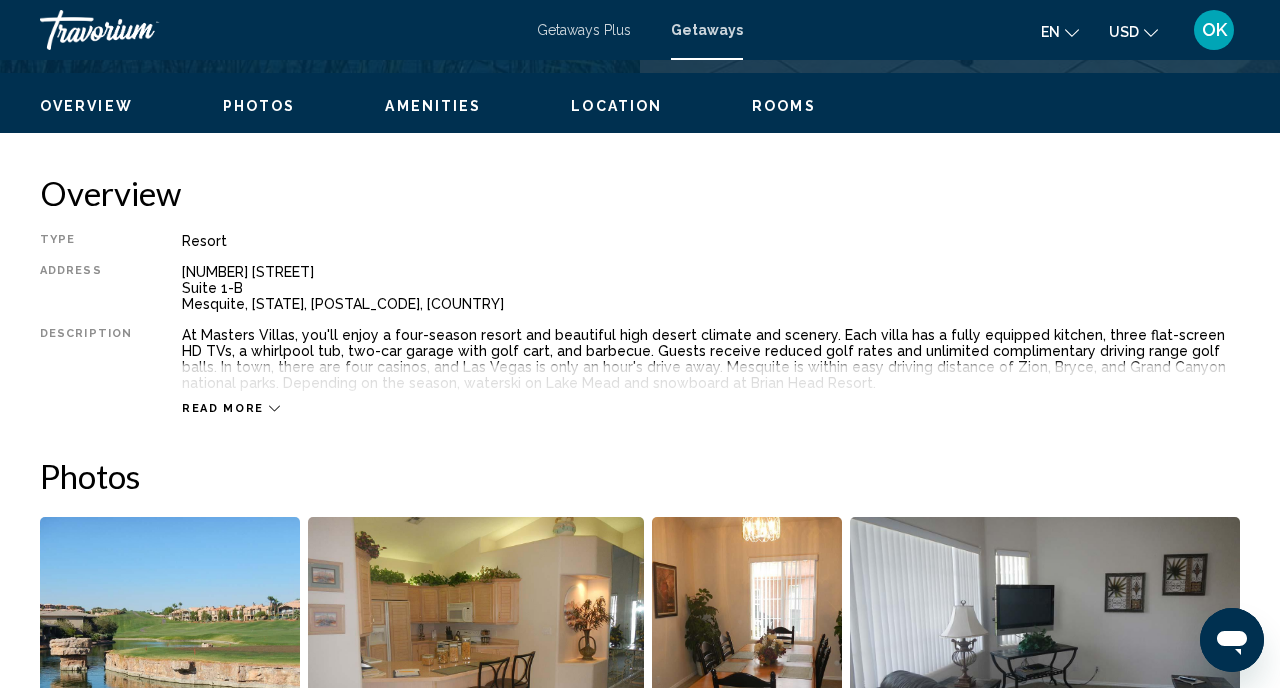 scroll, scrollTop: 191, scrollLeft: 0, axis: vertical 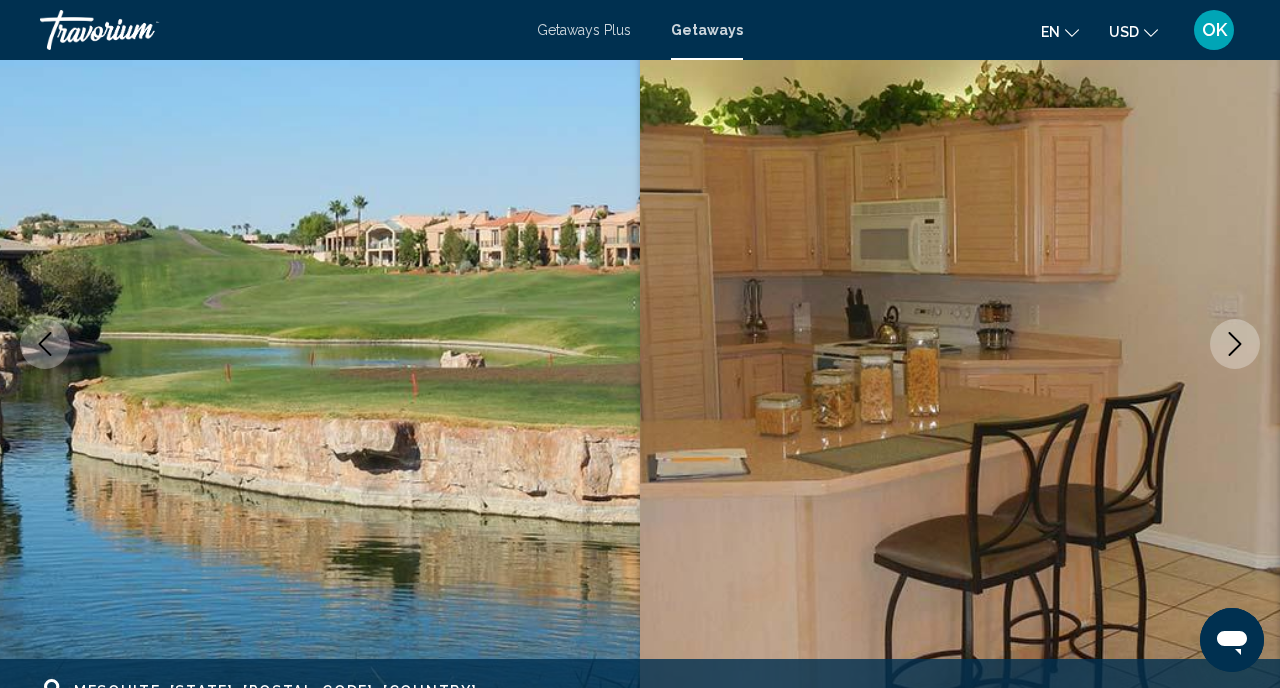 click 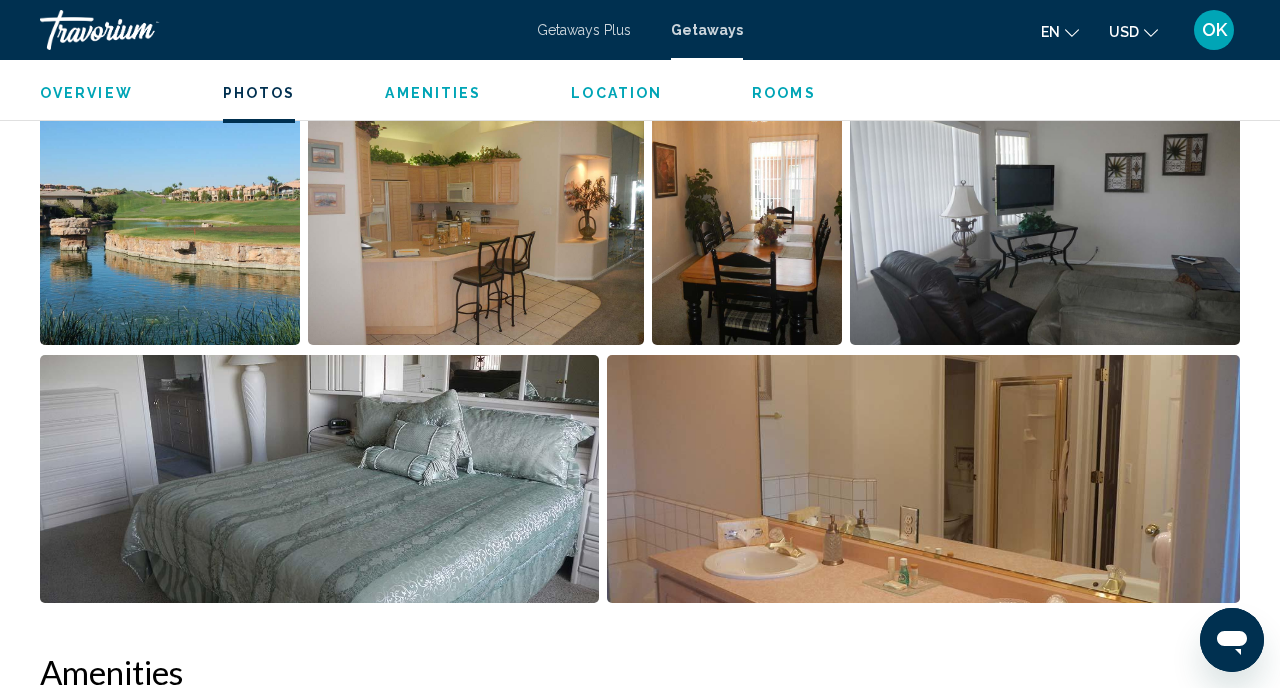 scroll, scrollTop: 1363, scrollLeft: 0, axis: vertical 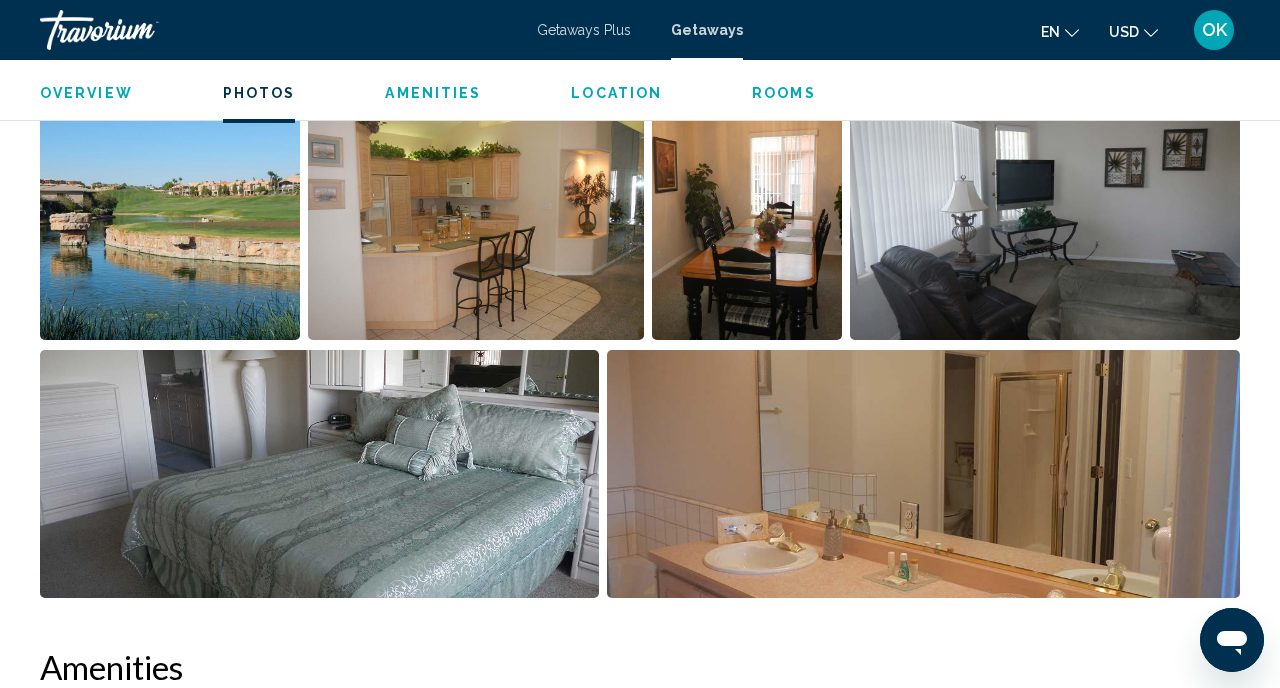click at bounding box center (170, 216) 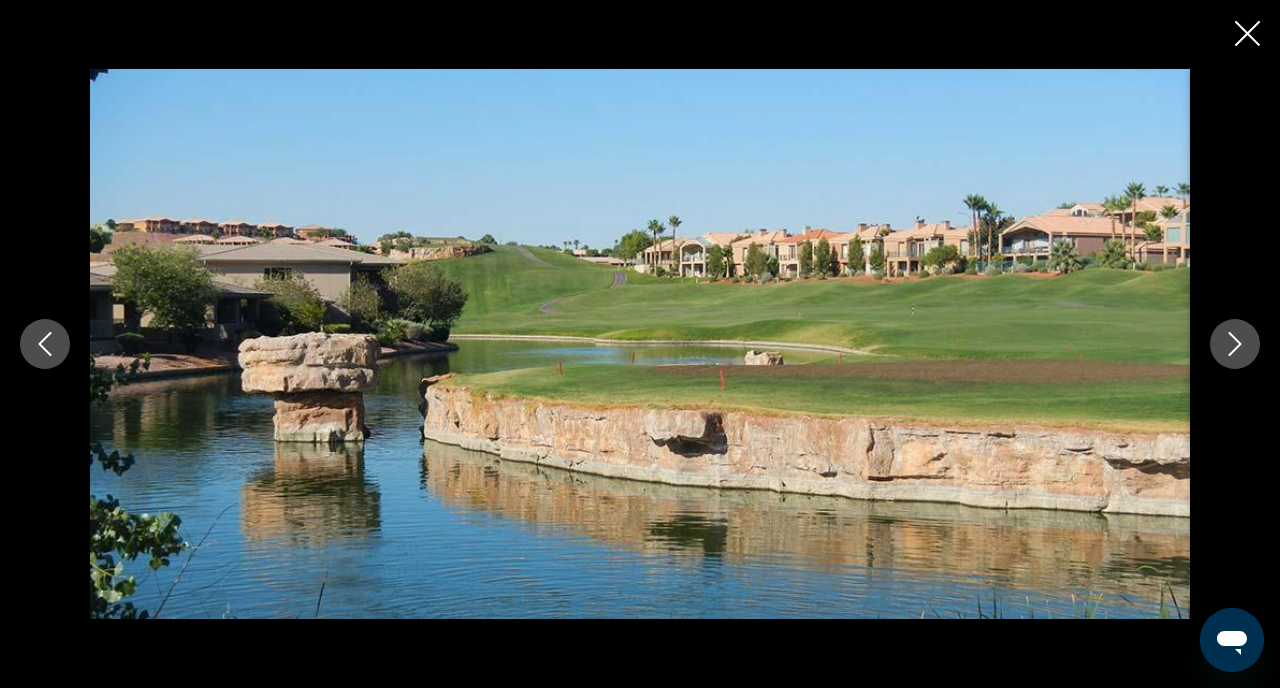 click 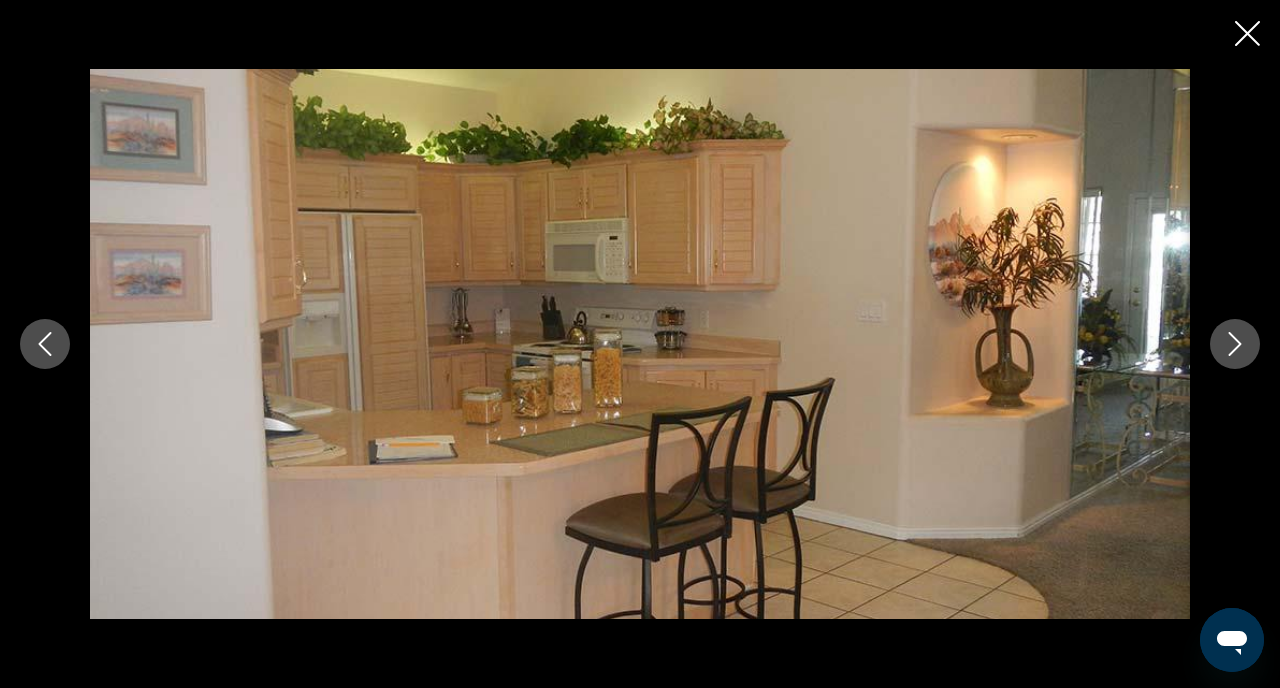 click 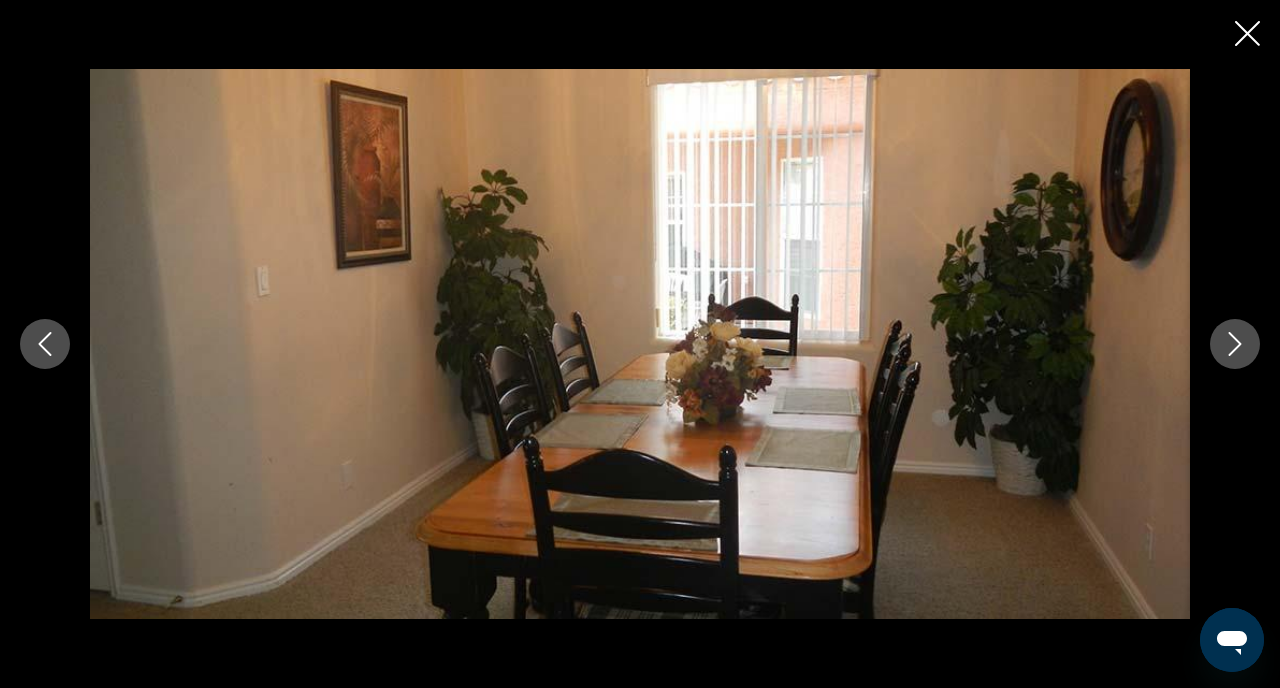 click 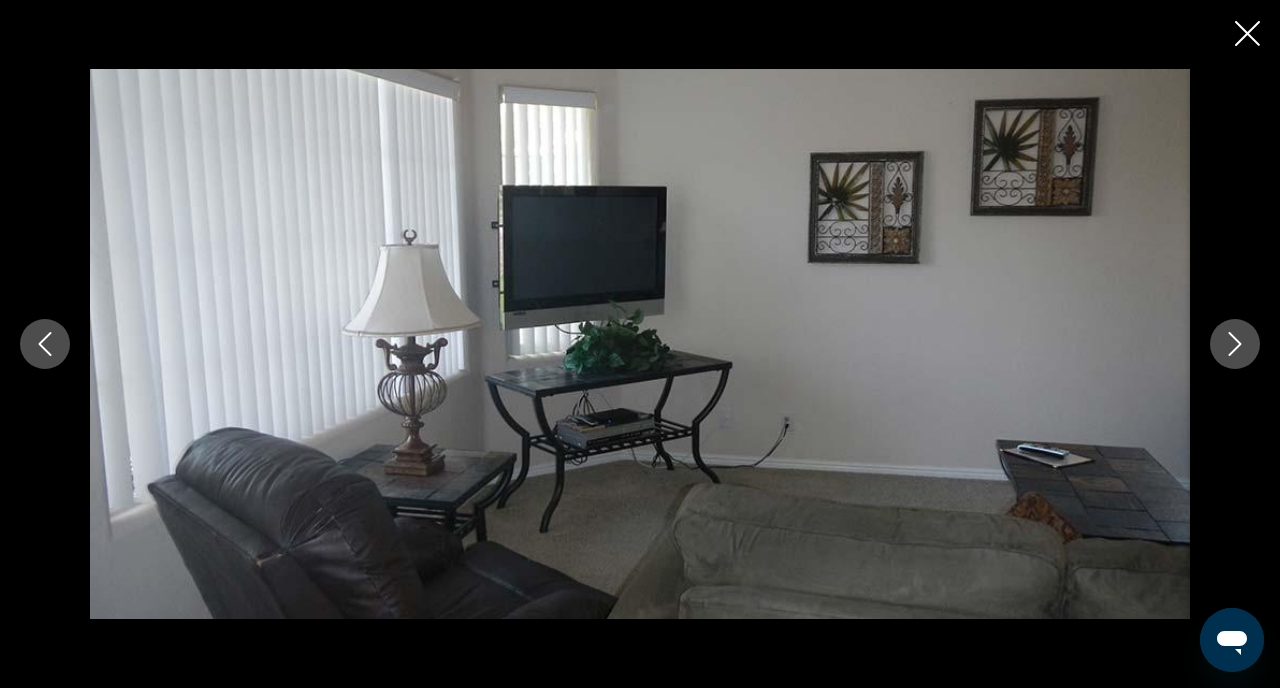 click 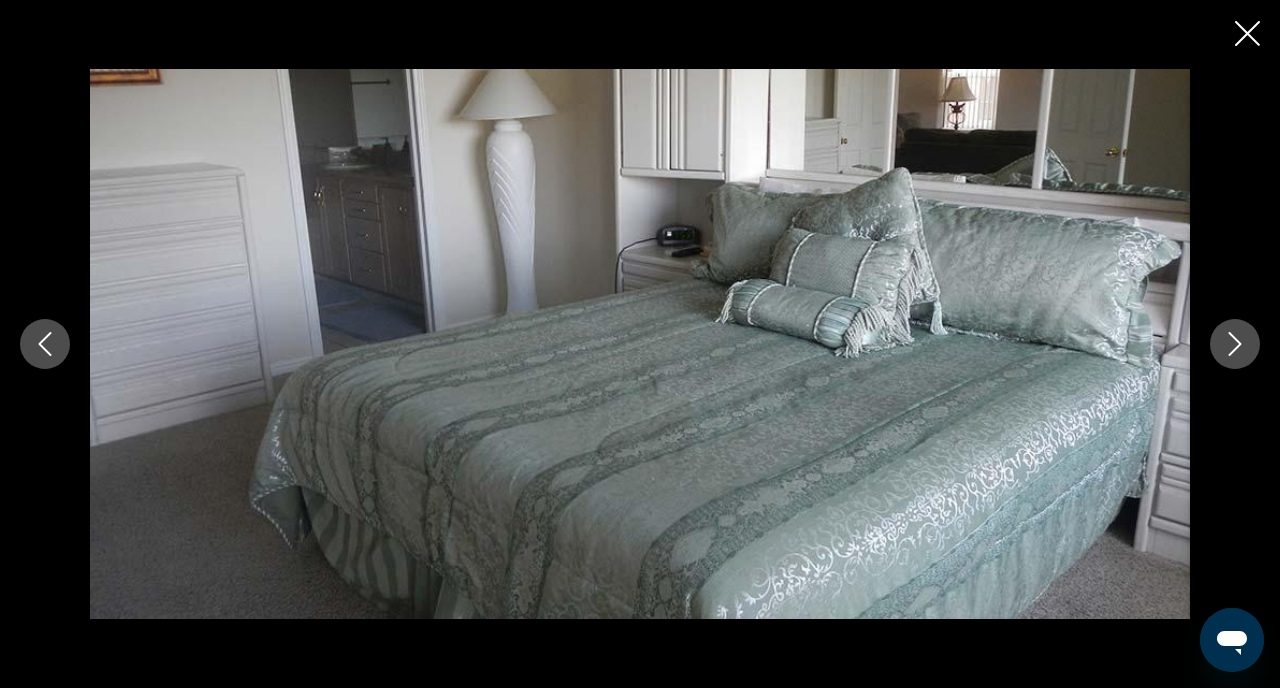 click 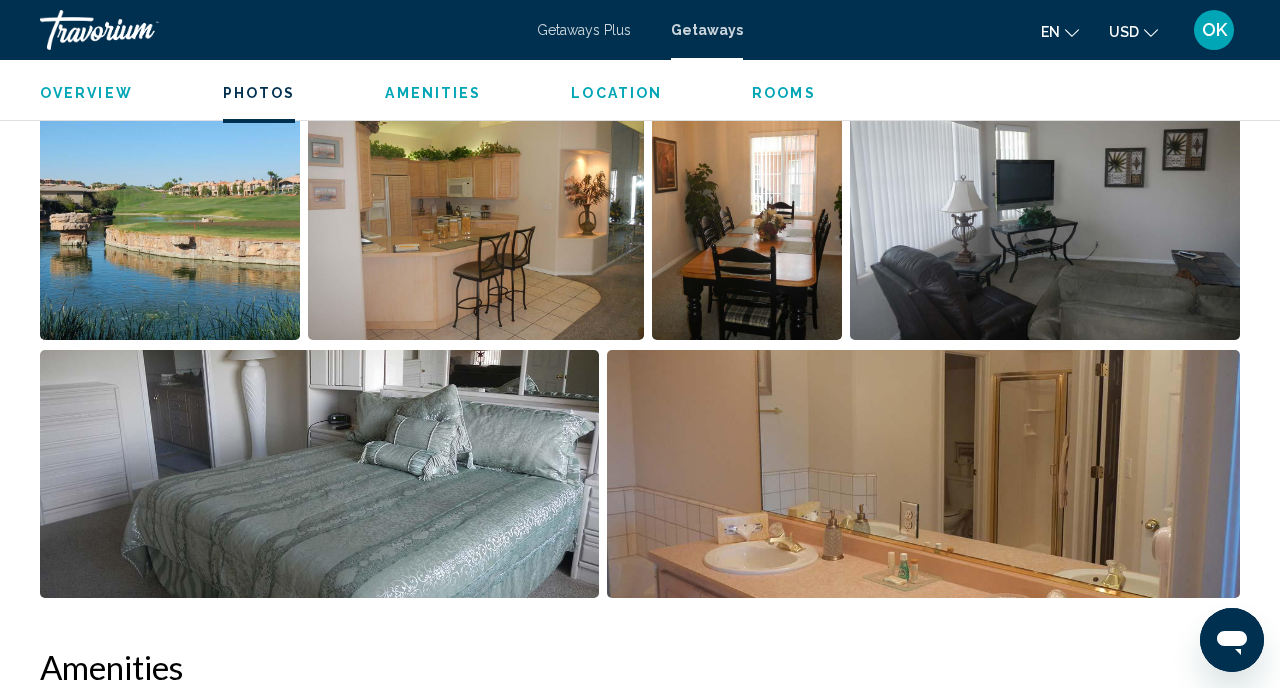 scroll, scrollTop: 0, scrollLeft: 0, axis: both 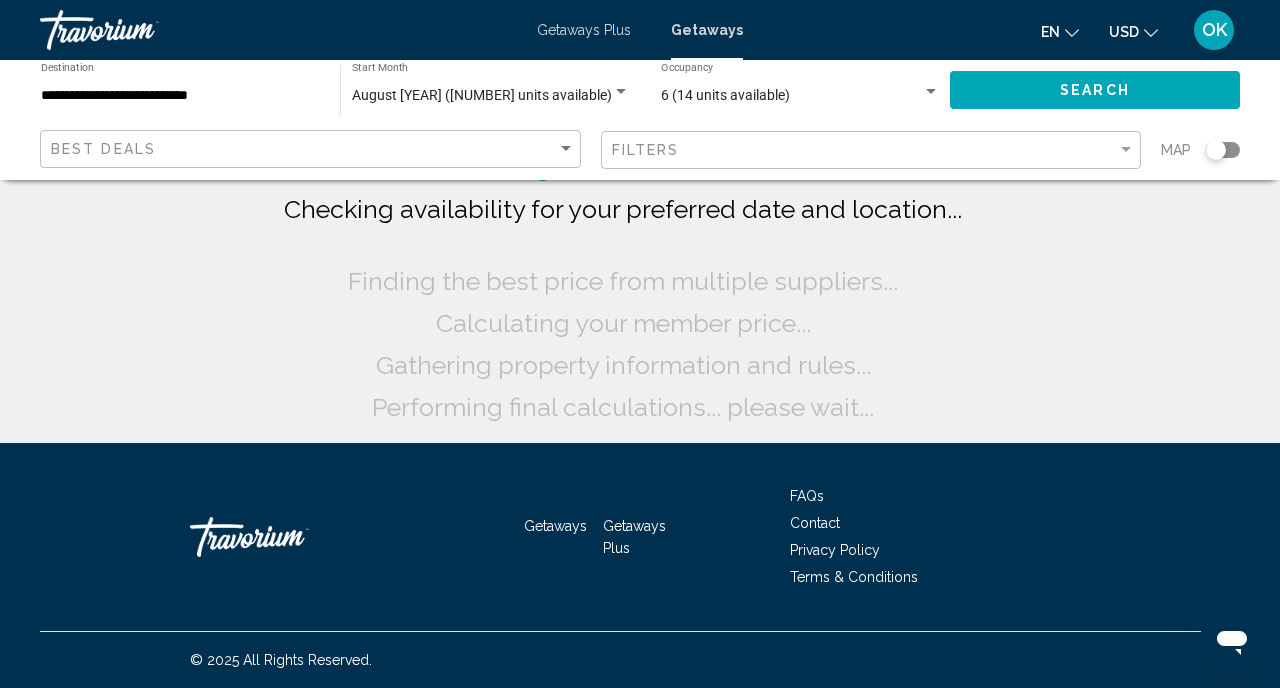 click on "**********" 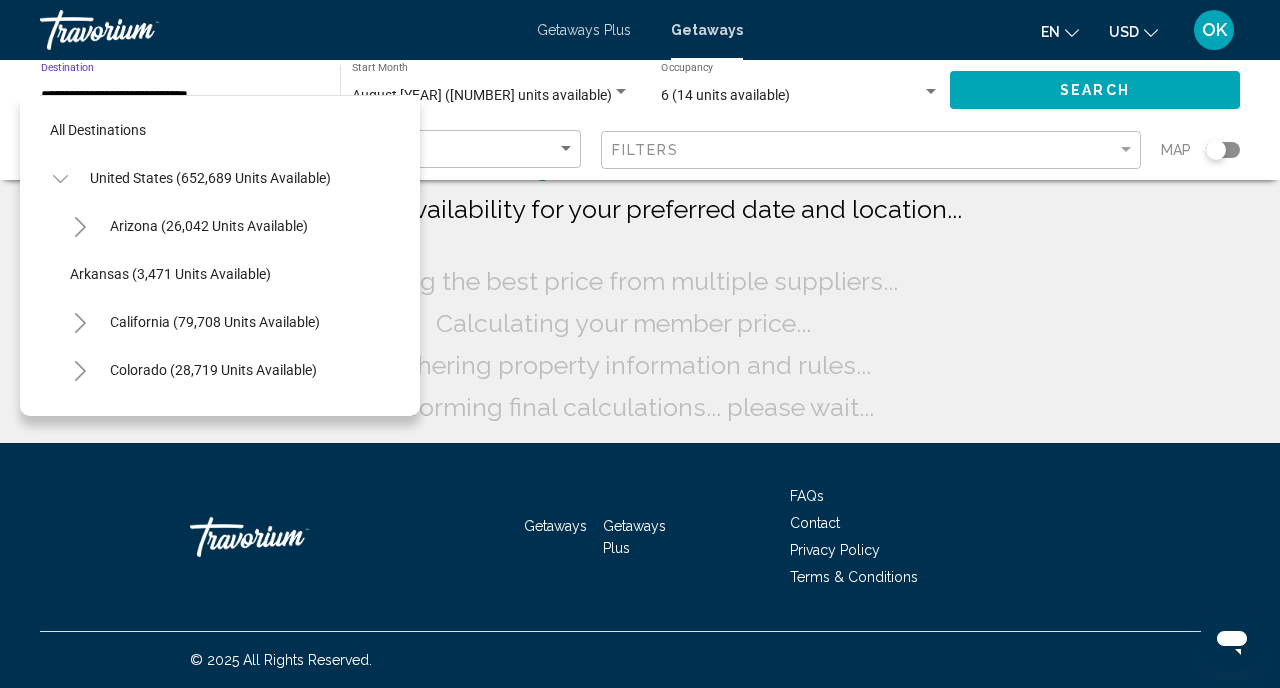 scroll, scrollTop: 1223, scrollLeft: 0, axis: vertical 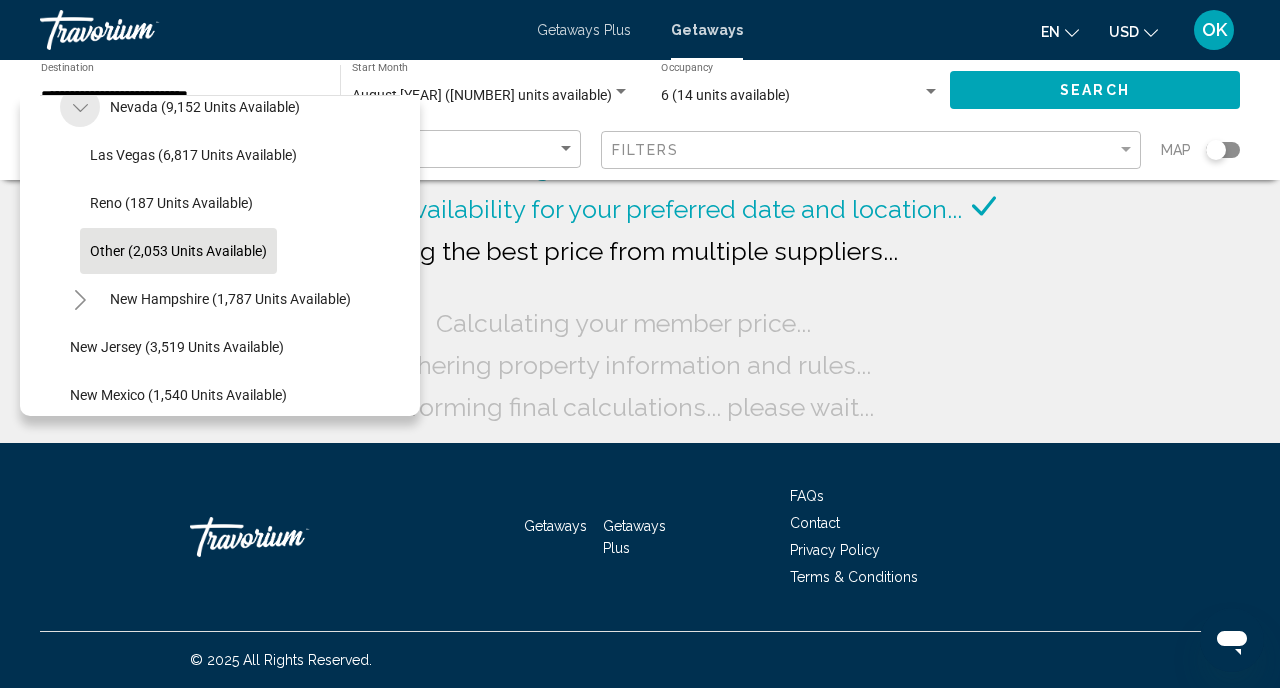 click 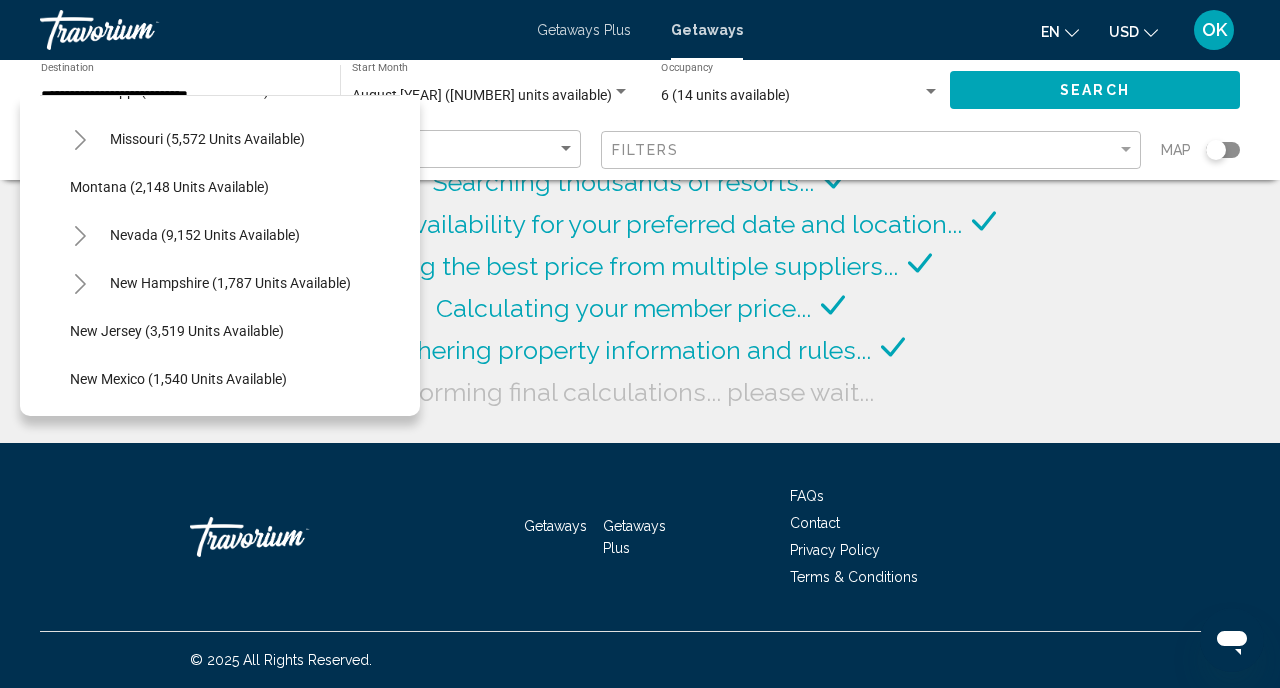 scroll, scrollTop: 1089, scrollLeft: 0, axis: vertical 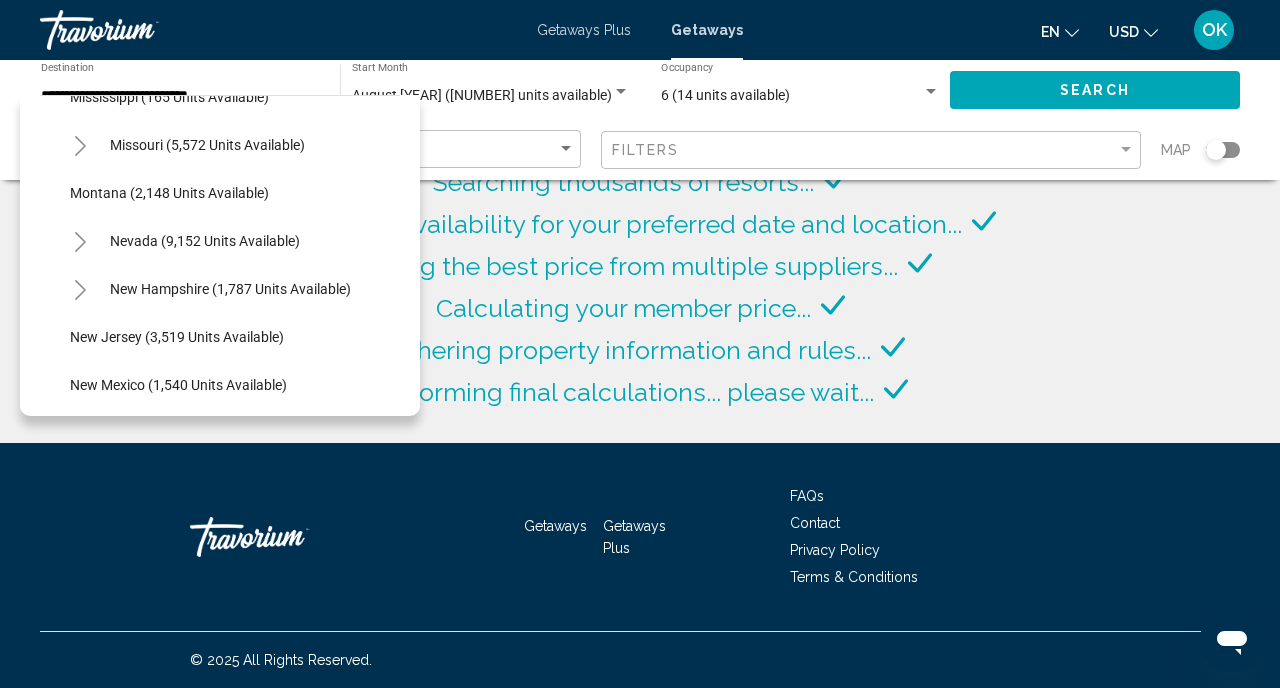 click 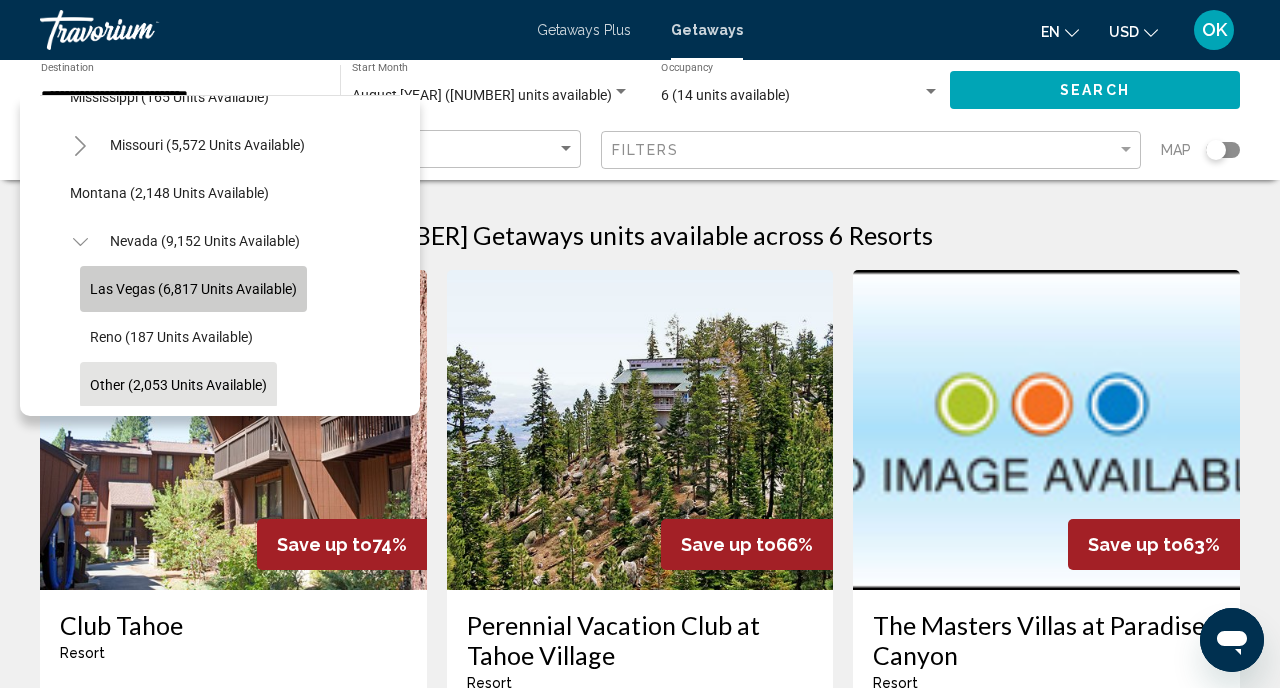 click on "Las Vegas (6,817 units available)" 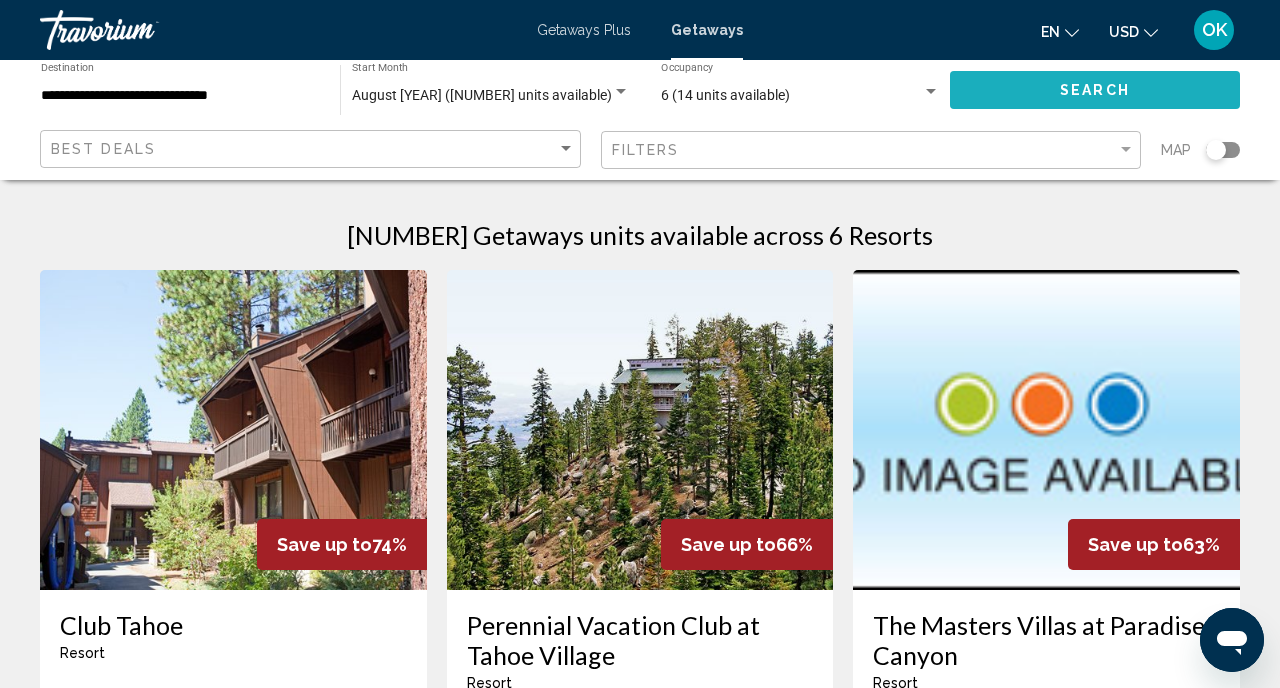 click on "Search" 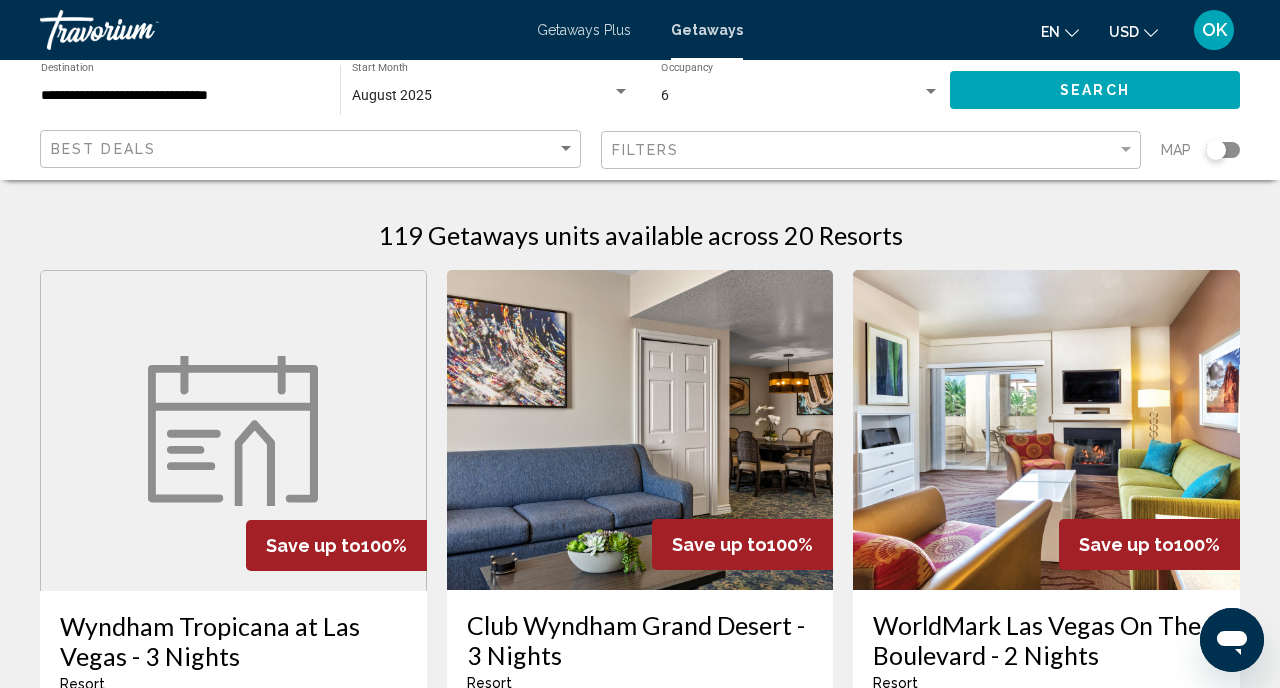 scroll, scrollTop: 20, scrollLeft: 0, axis: vertical 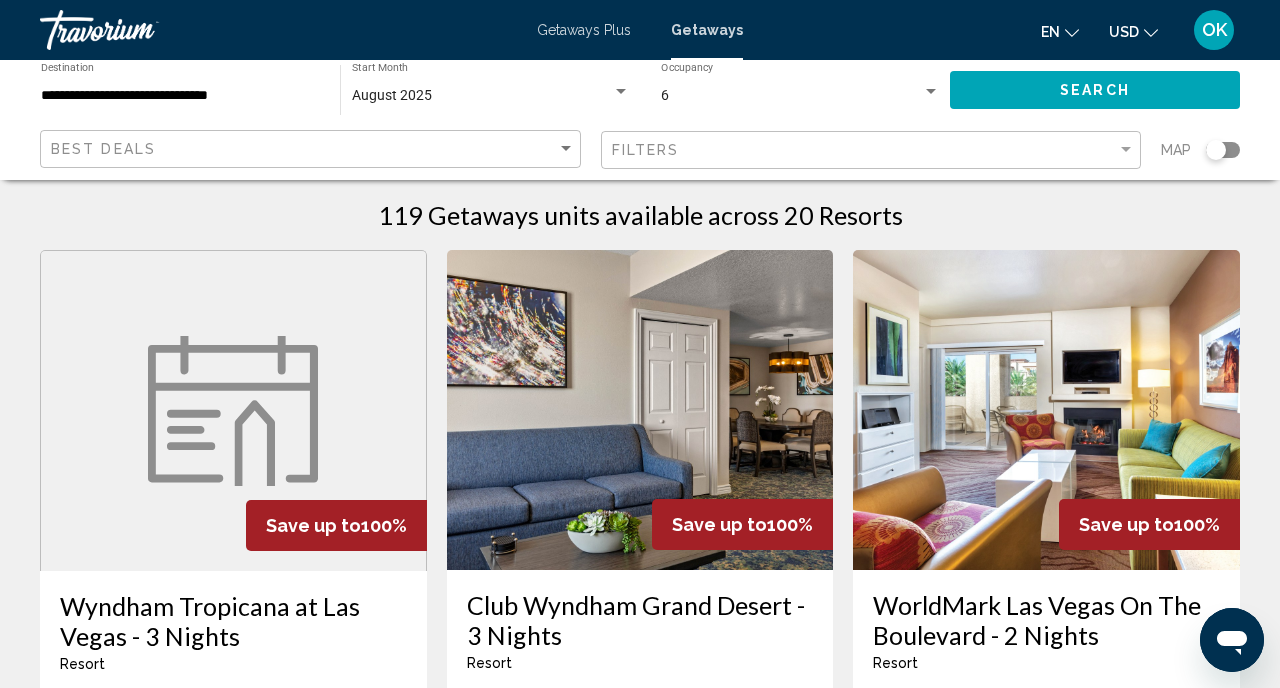 click at bounding box center (640, 410) 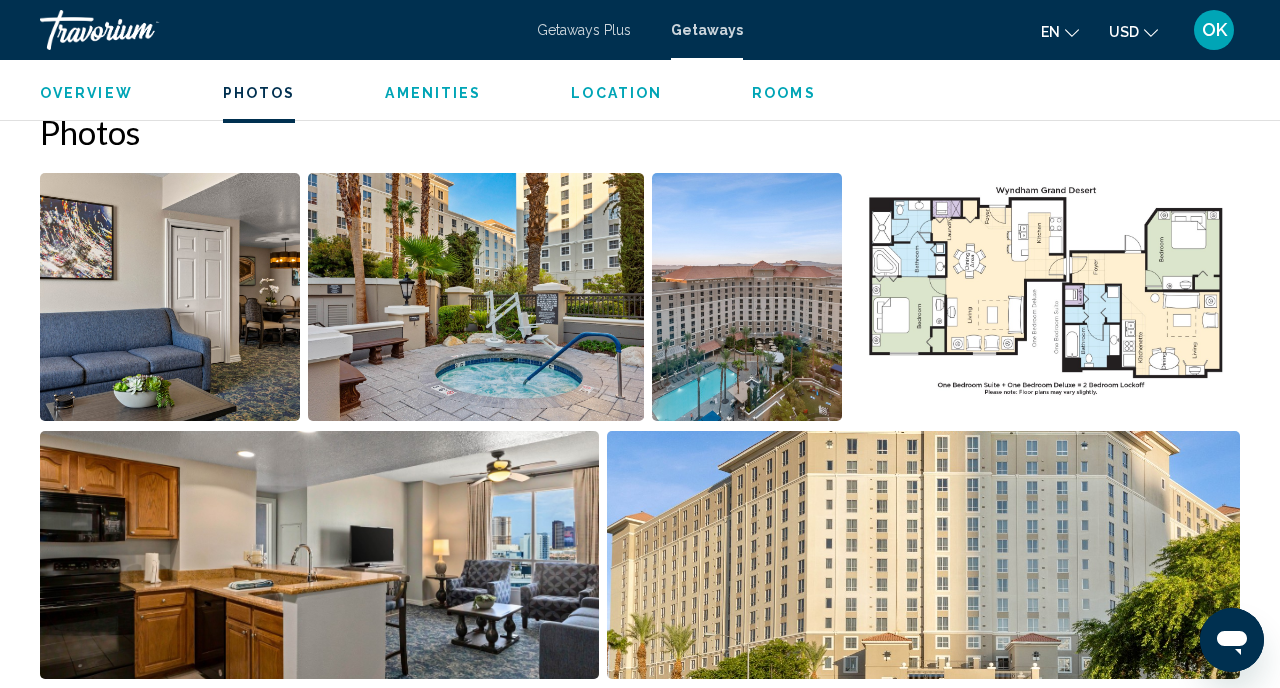 scroll, scrollTop: 1264, scrollLeft: 0, axis: vertical 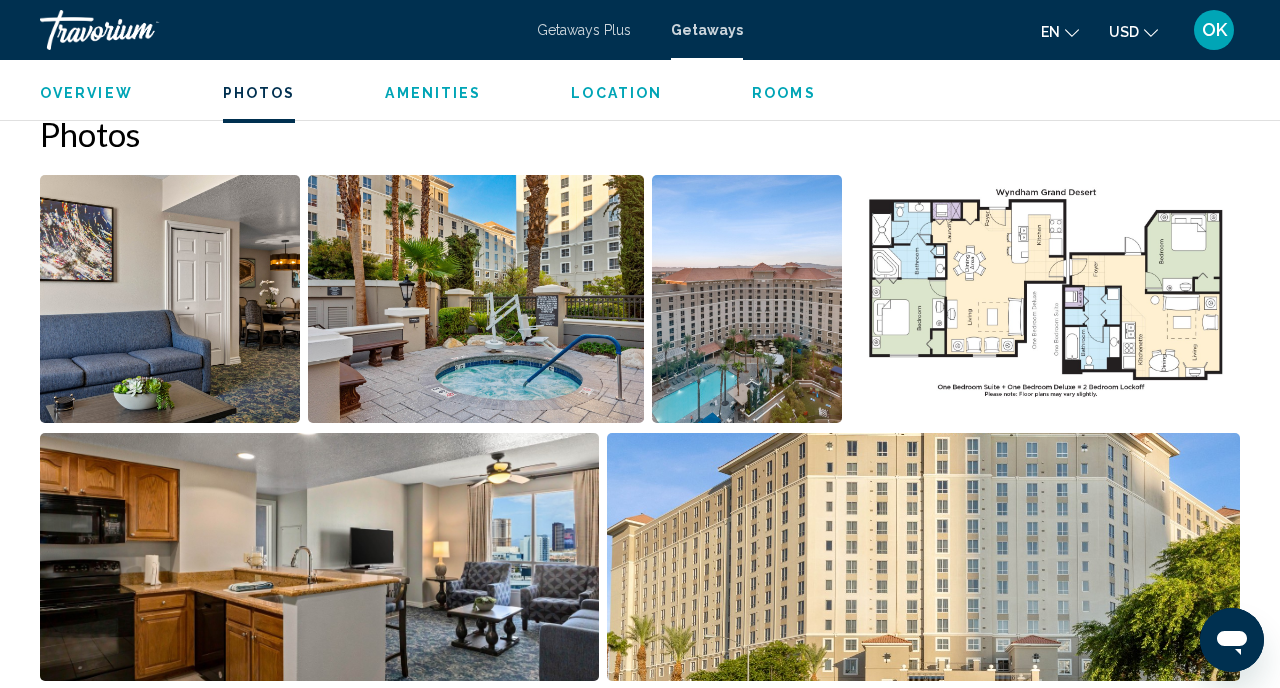 click at bounding box center (475, 299) 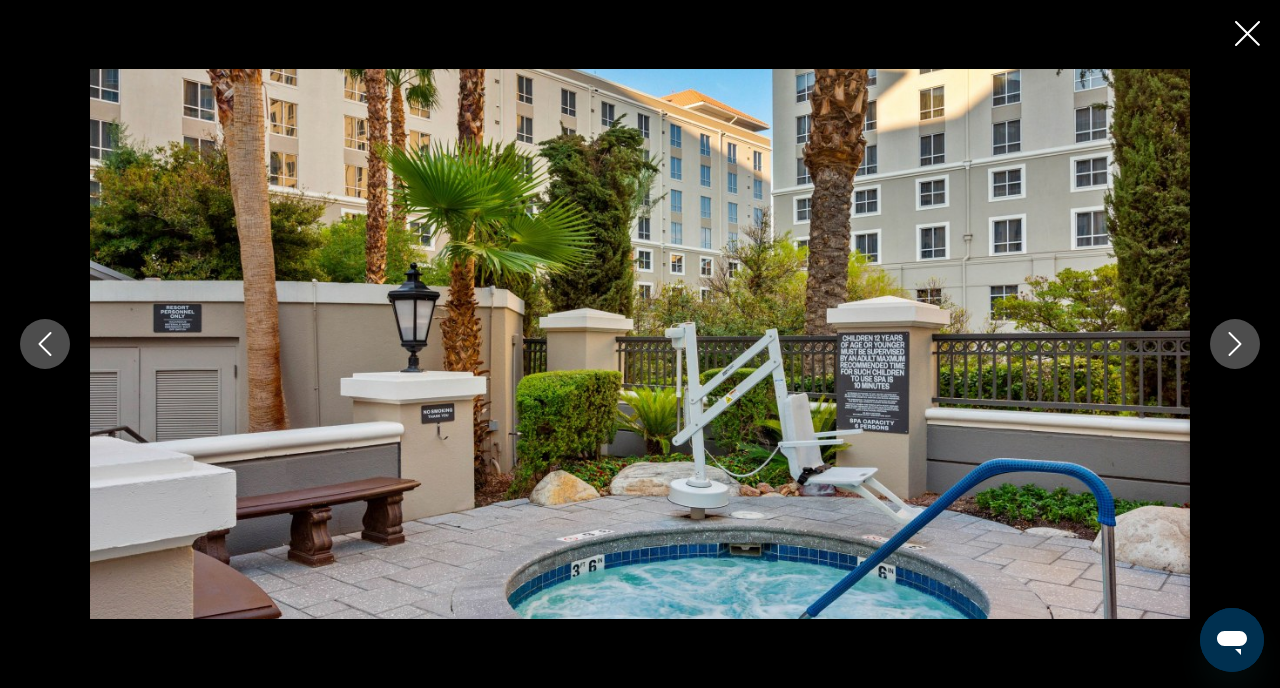 click 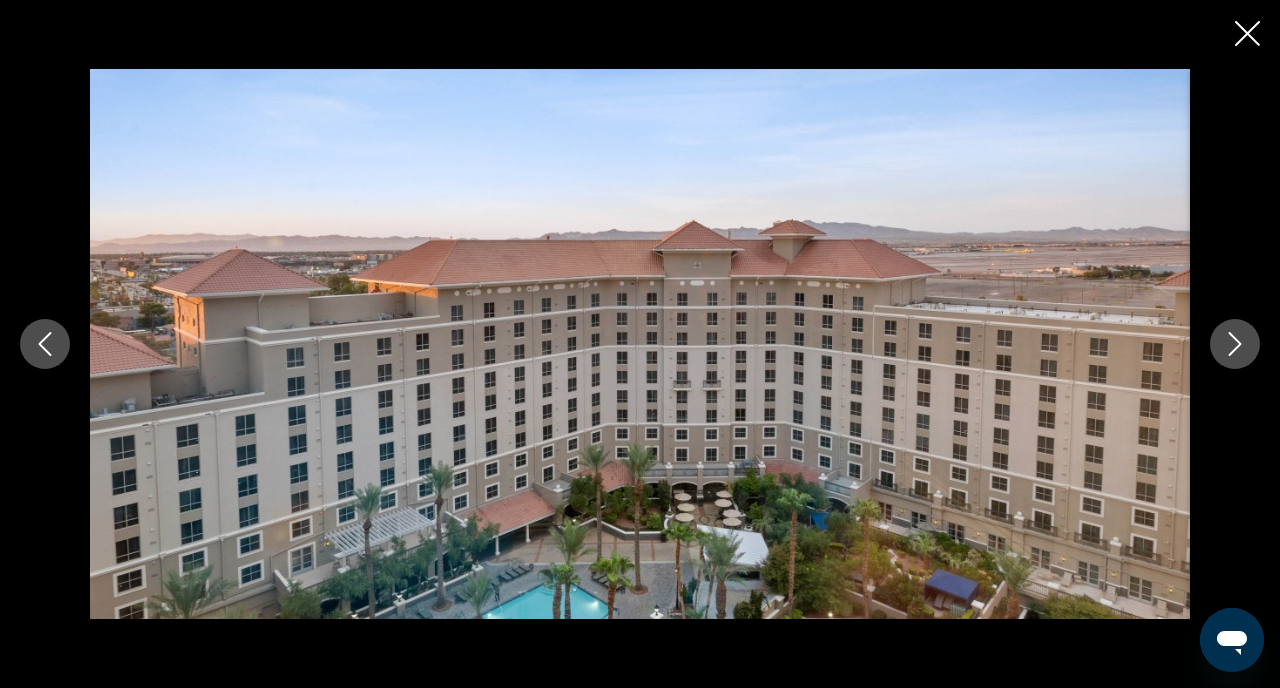 scroll, scrollTop: 1409, scrollLeft: 0, axis: vertical 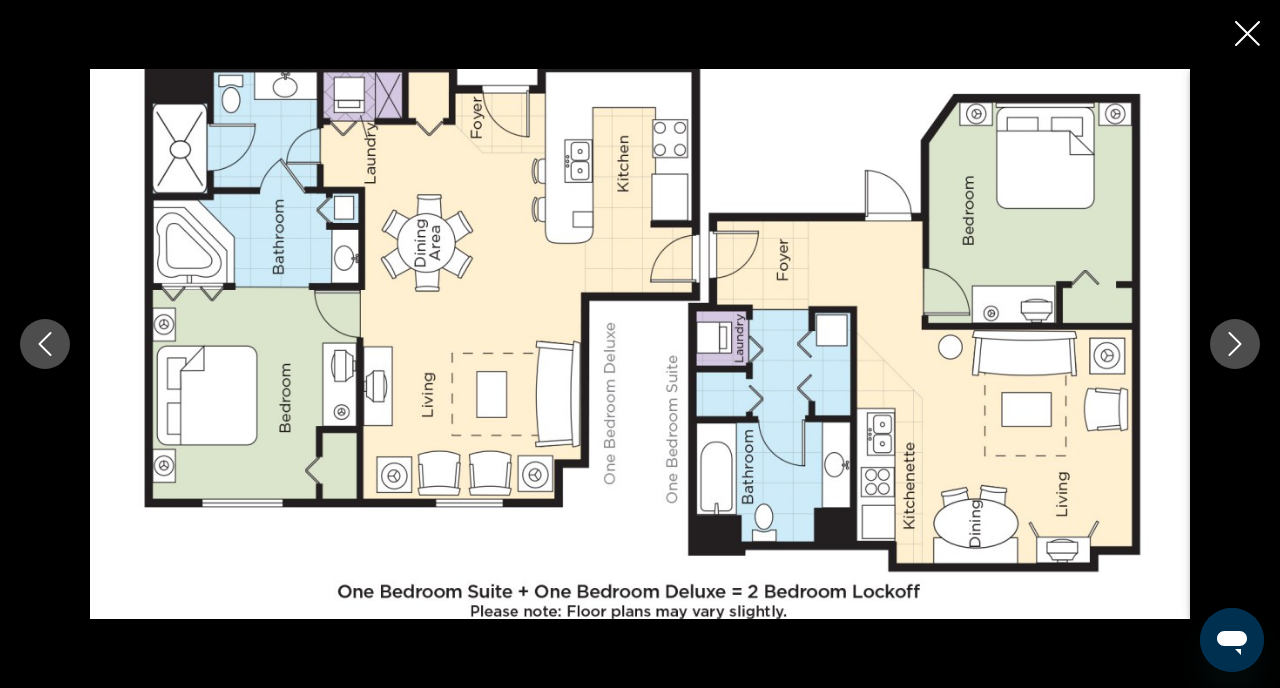 click 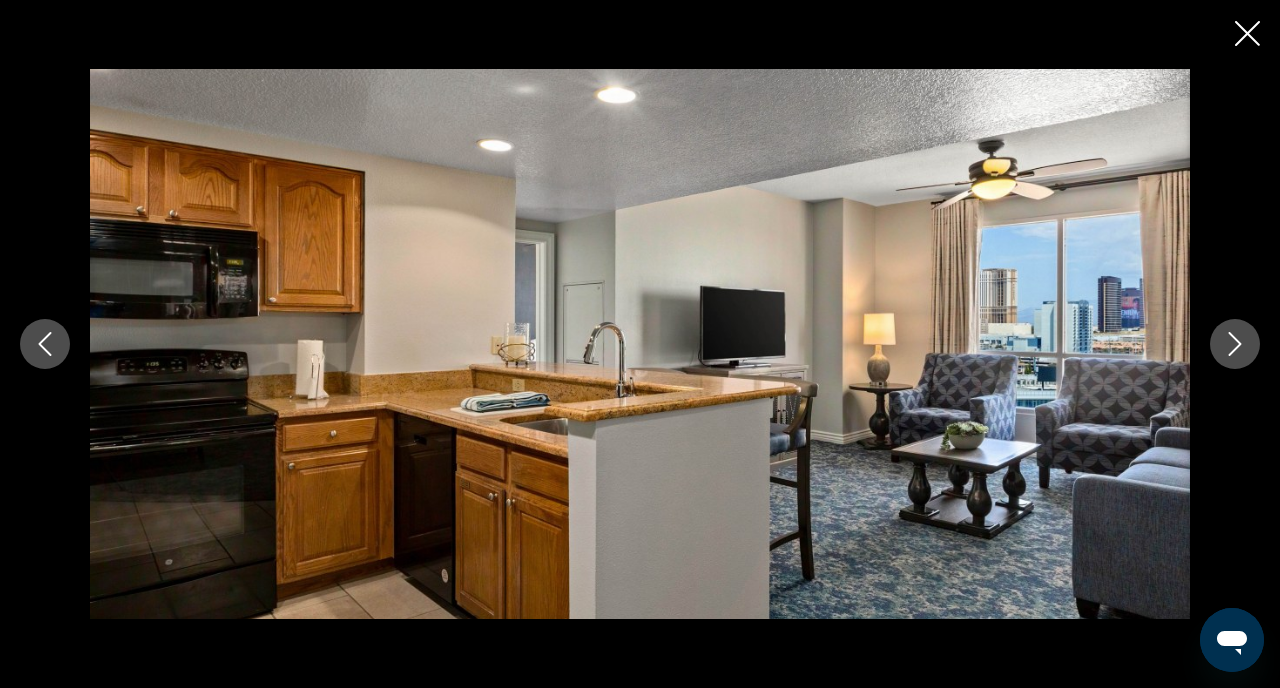 click 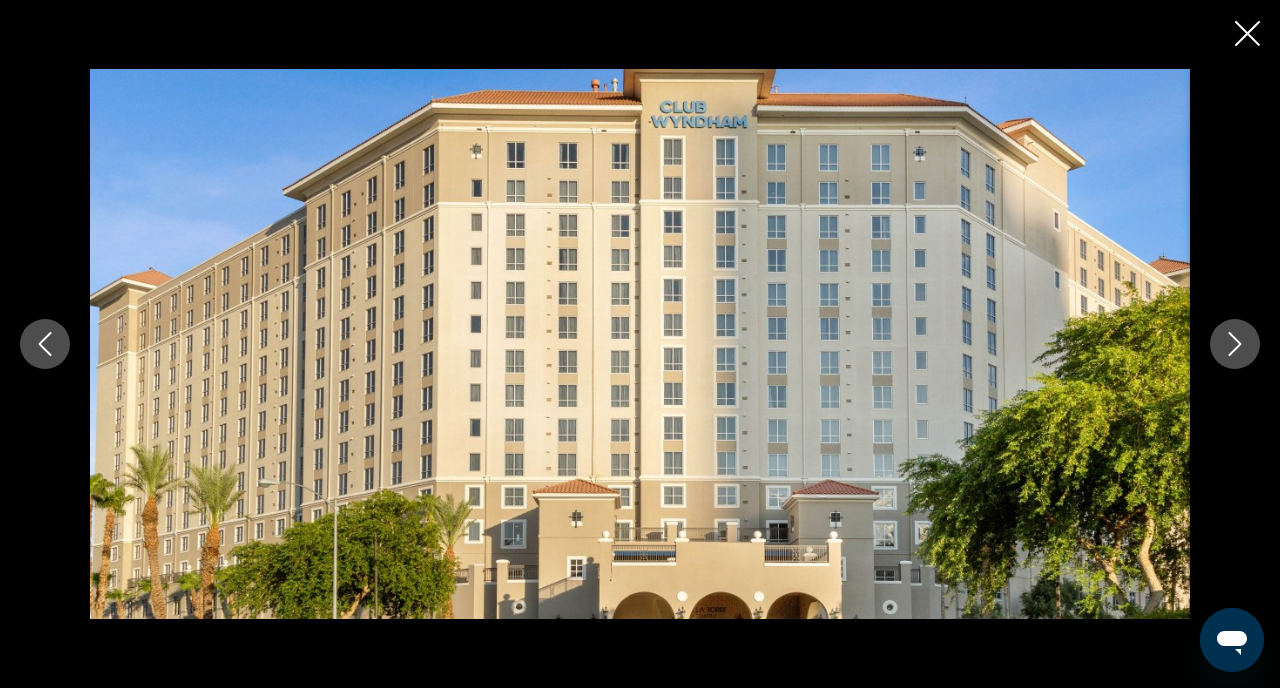 click 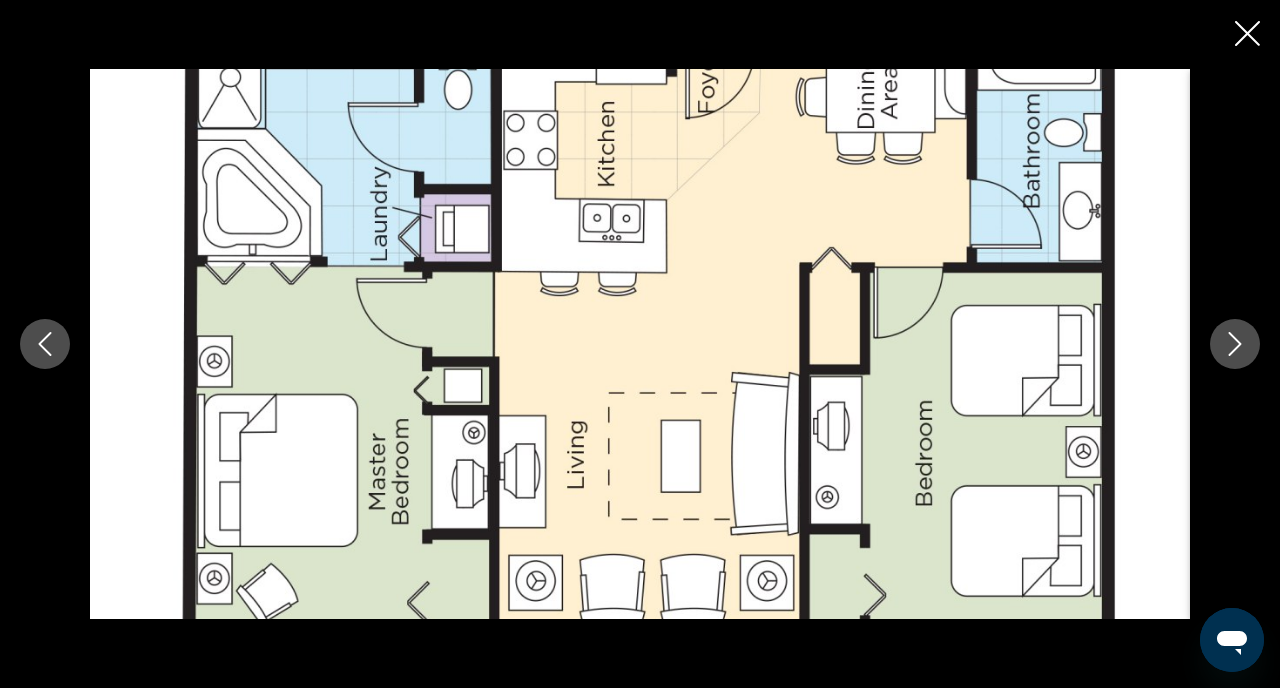 click 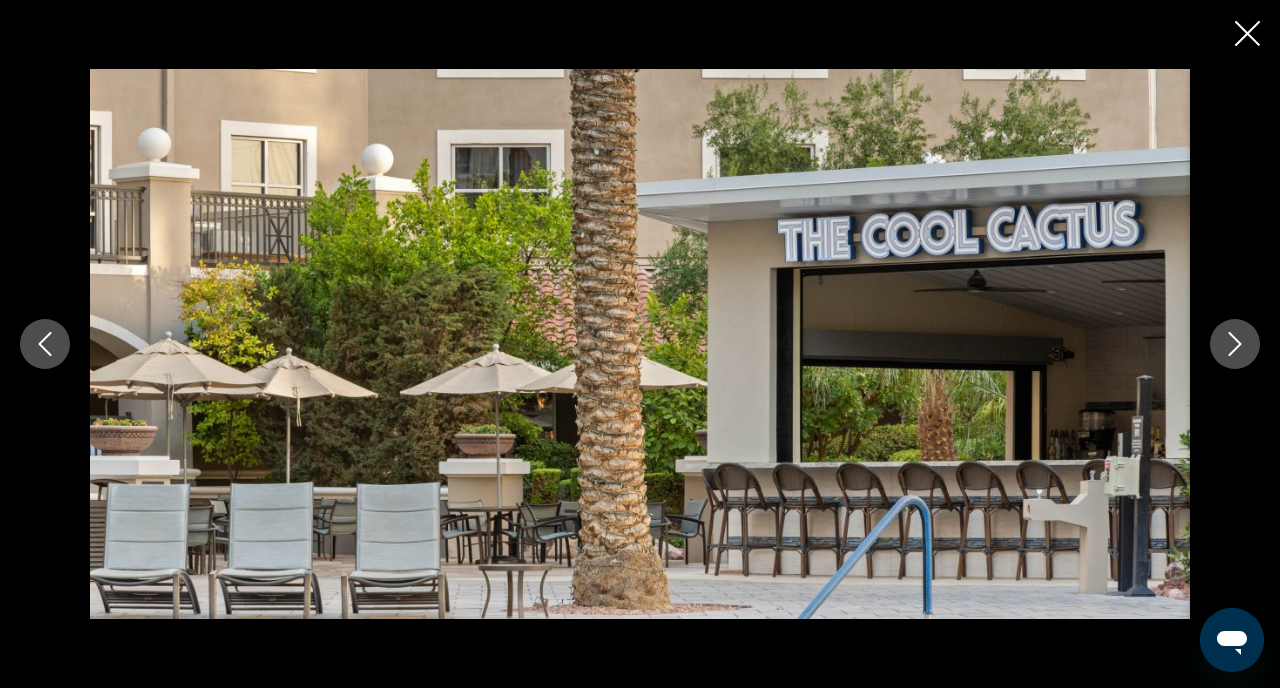 click 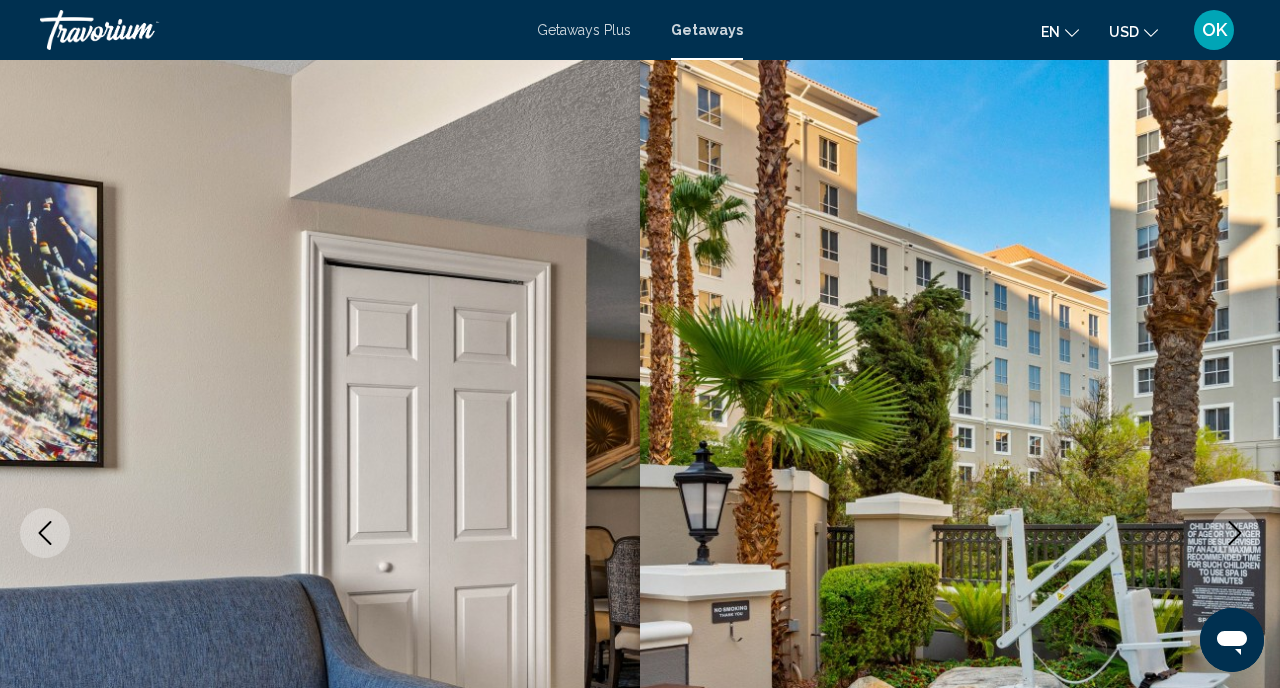 scroll, scrollTop: 0, scrollLeft: 0, axis: both 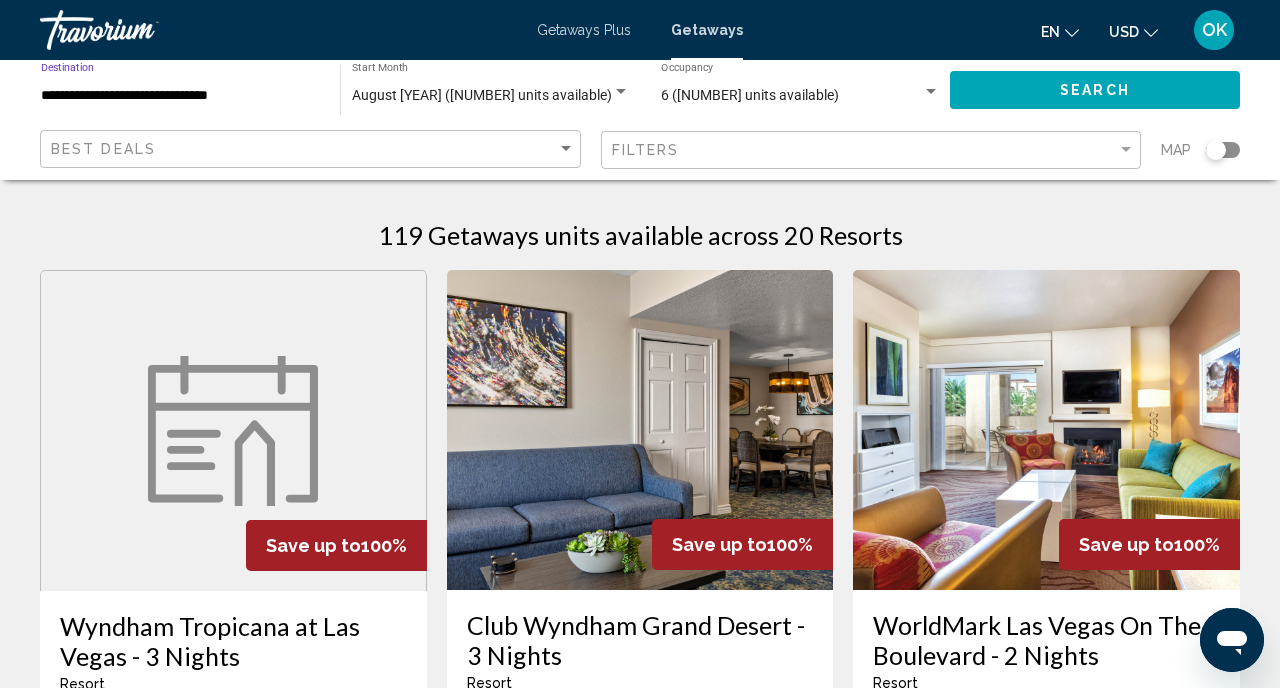 click on "**********" at bounding box center (180, 96) 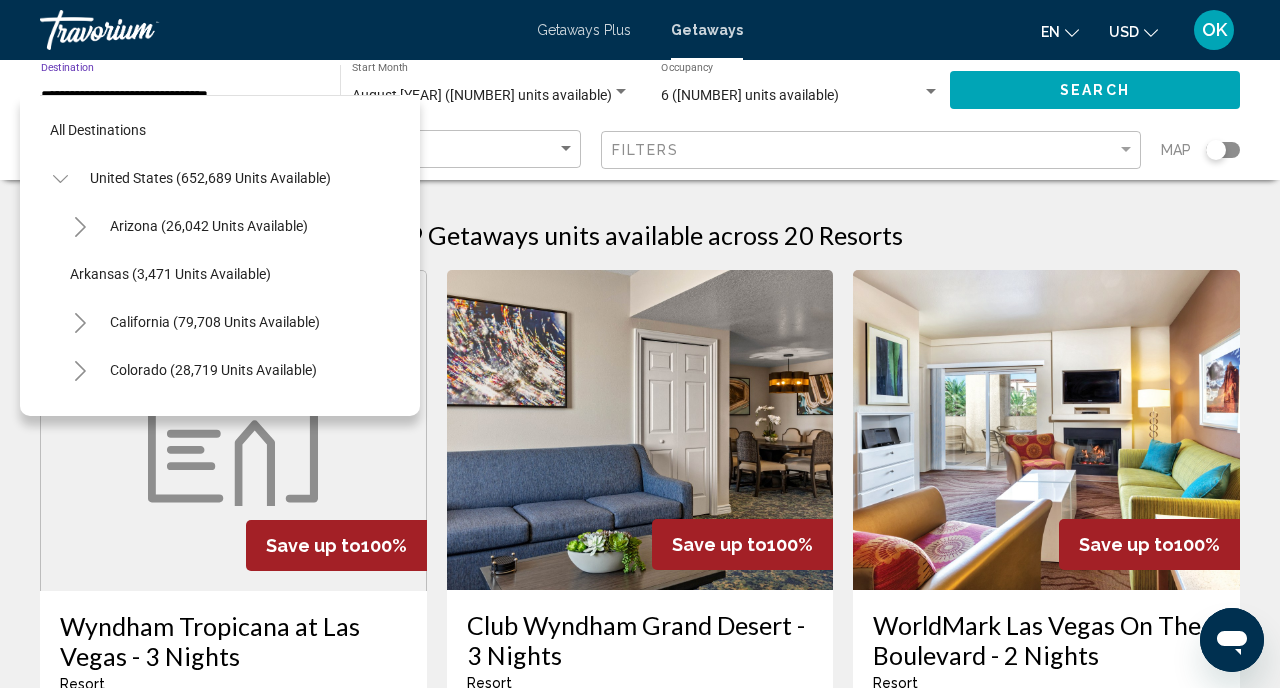 scroll, scrollTop: 1127, scrollLeft: 0, axis: vertical 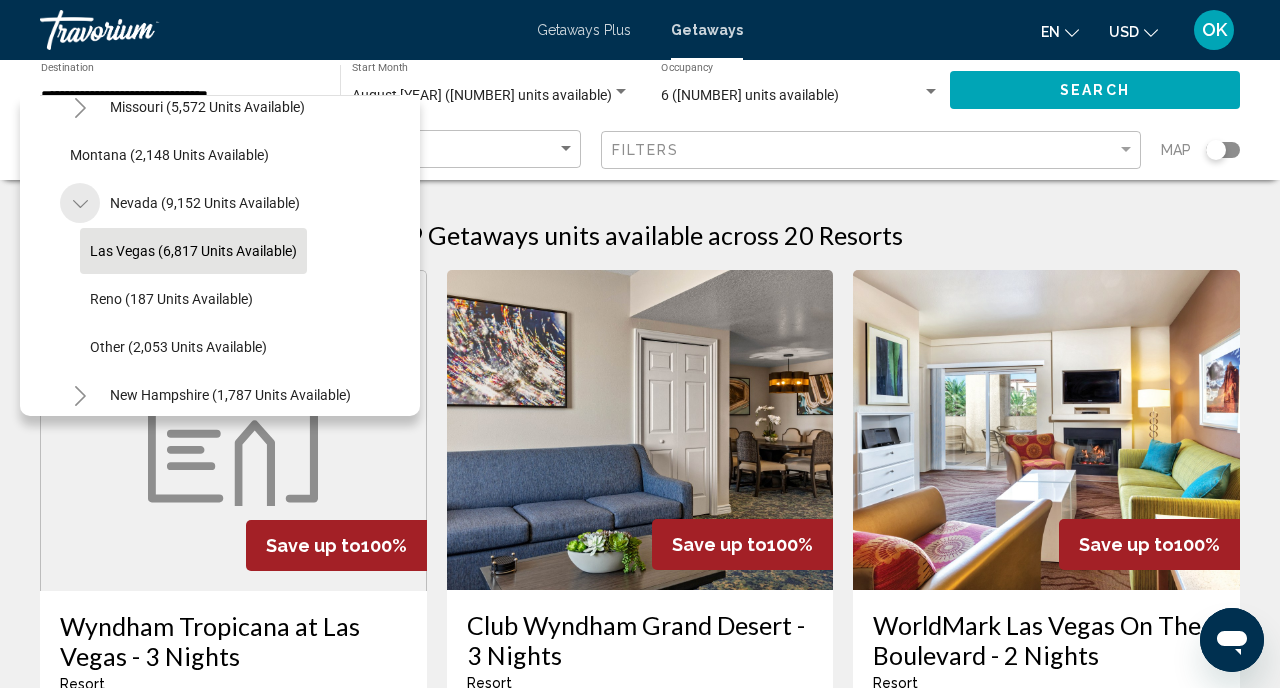 click 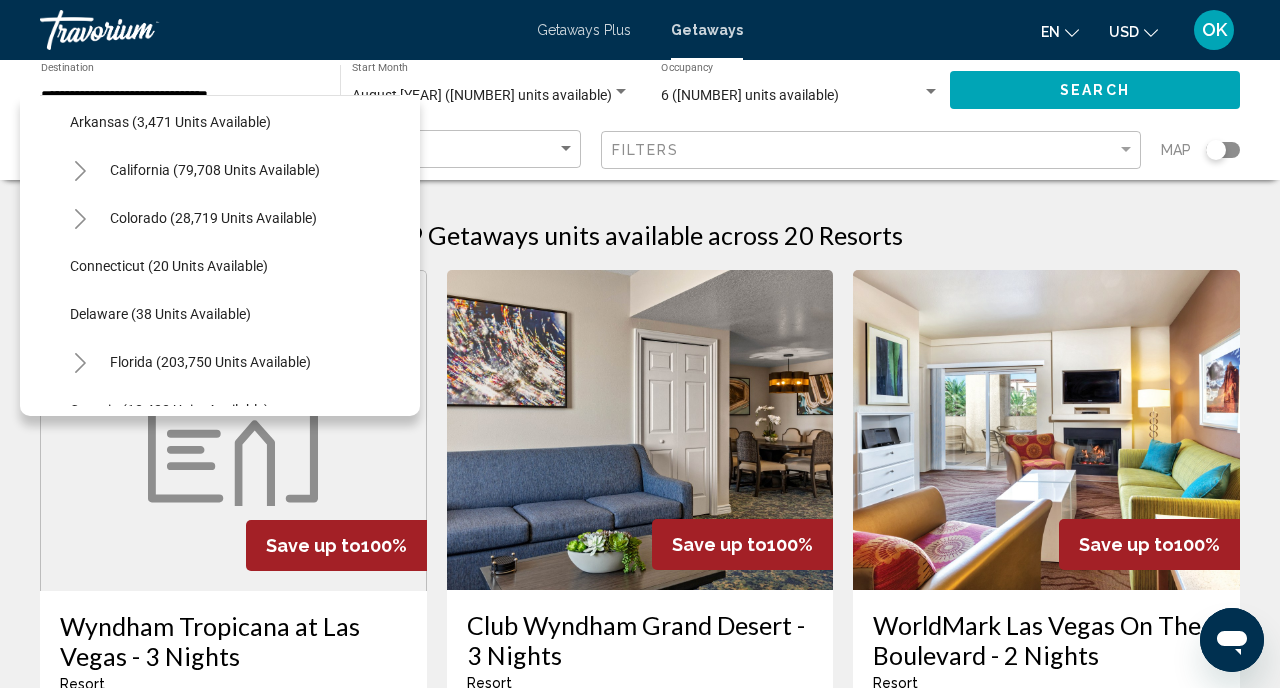 scroll, scrollTop: 0, scrollLeft: 0, axis: both 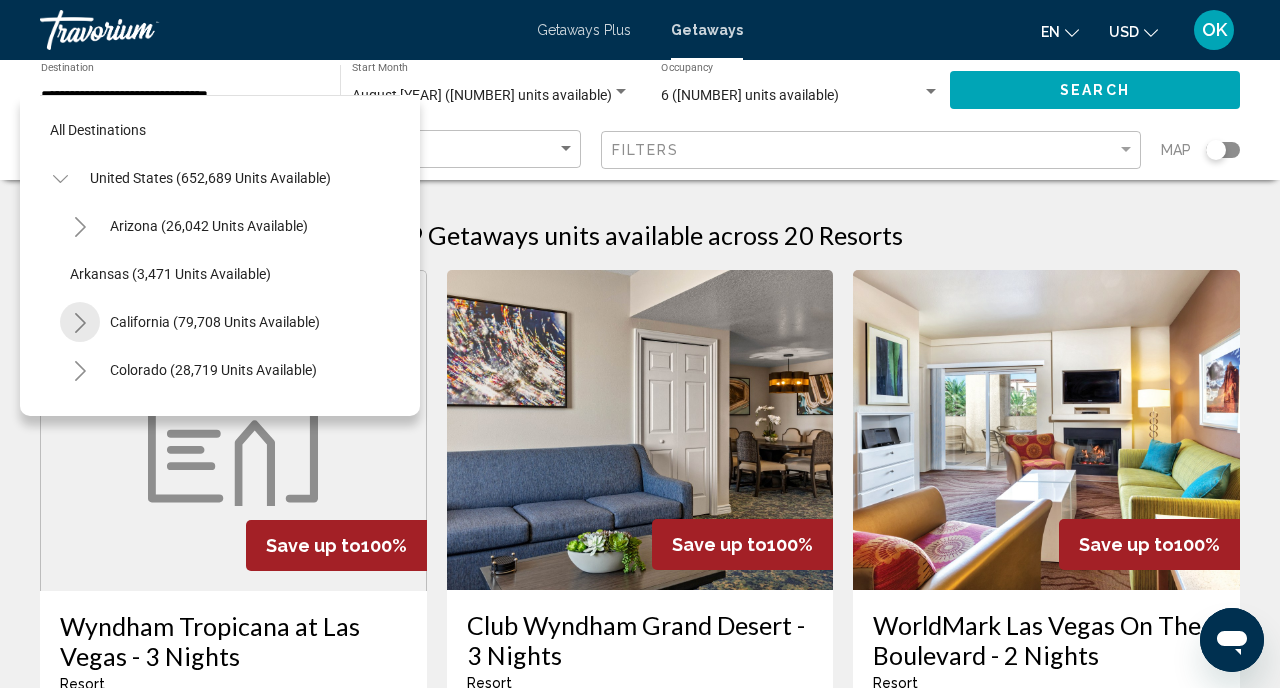 click 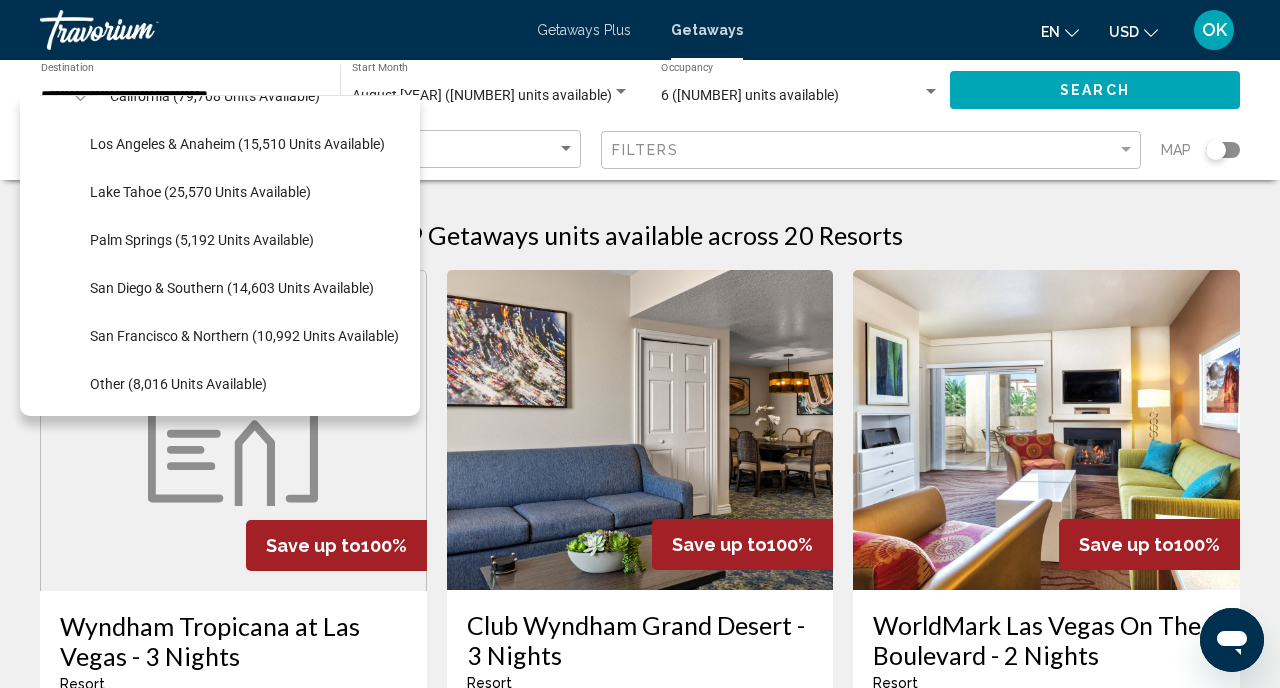 scroll, scrollTop: 228, scrollLeft: 0, axis: vertical 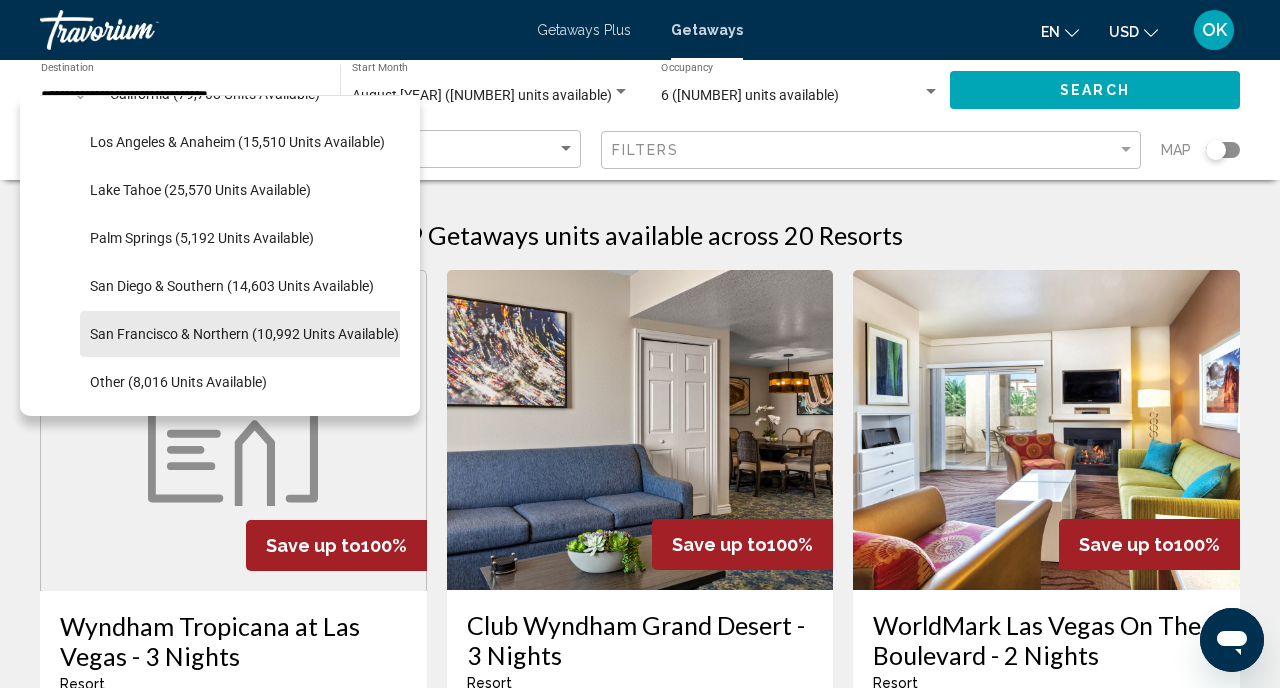 click on "San Francisco & Northern (10,992 units available)" 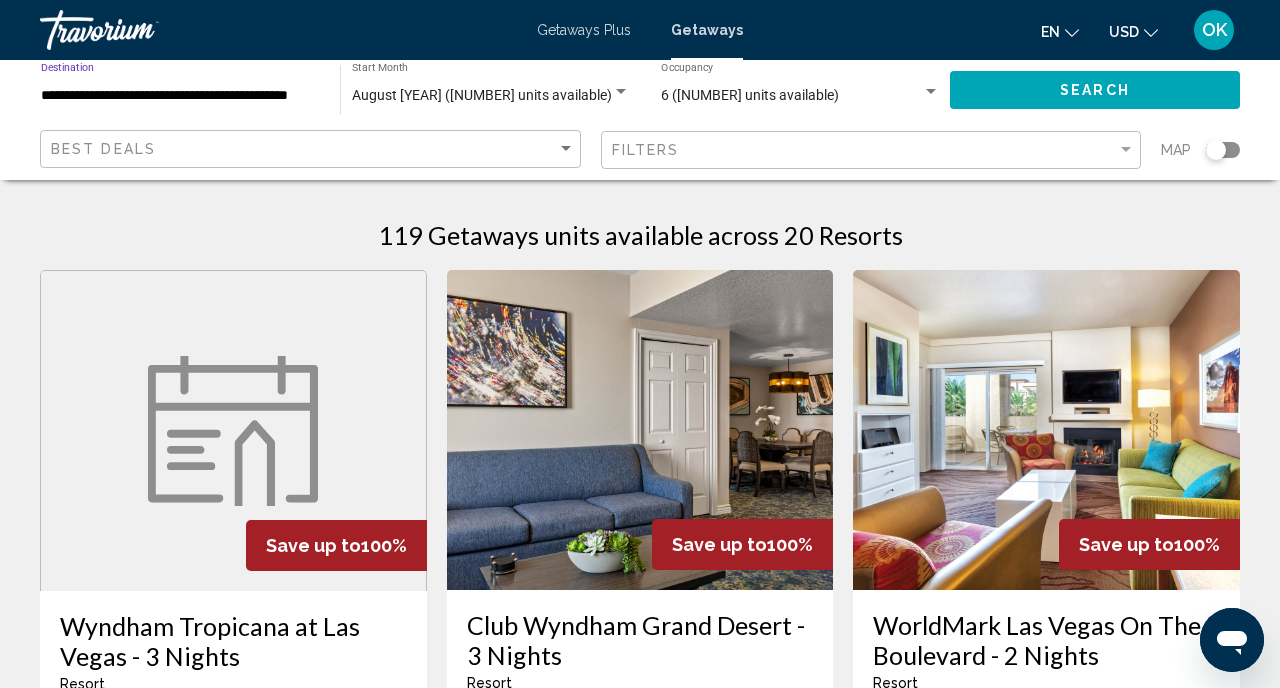 click on "Search" 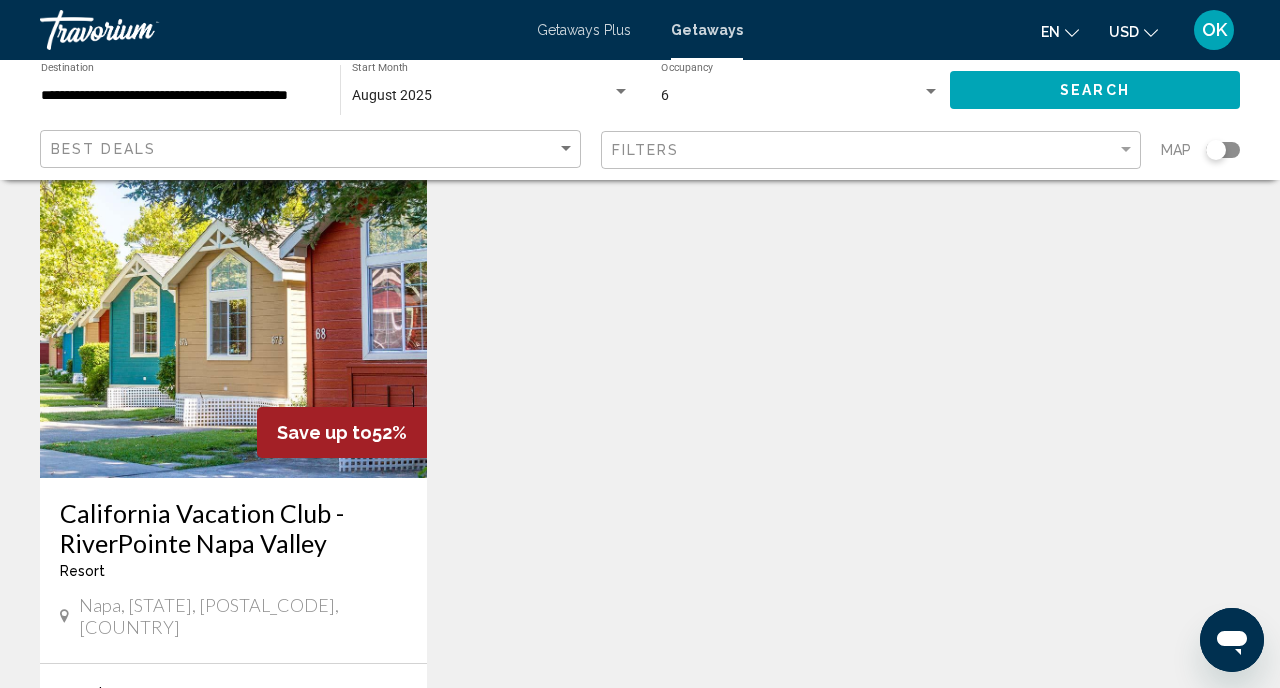 scroll, scrollTop: 1574, scrollLeft: 0, axis: vertical 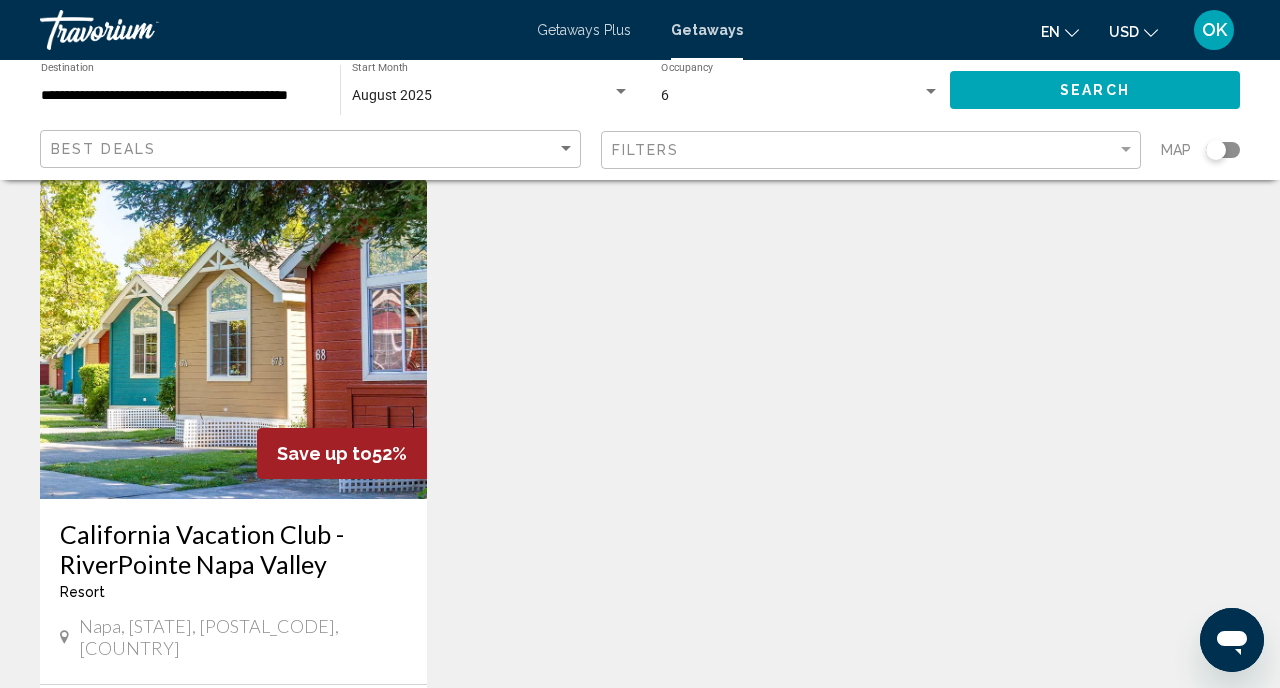 click on "California Vacation Club - RiverPointe Napa Valley" at bounding box center [233, 549] 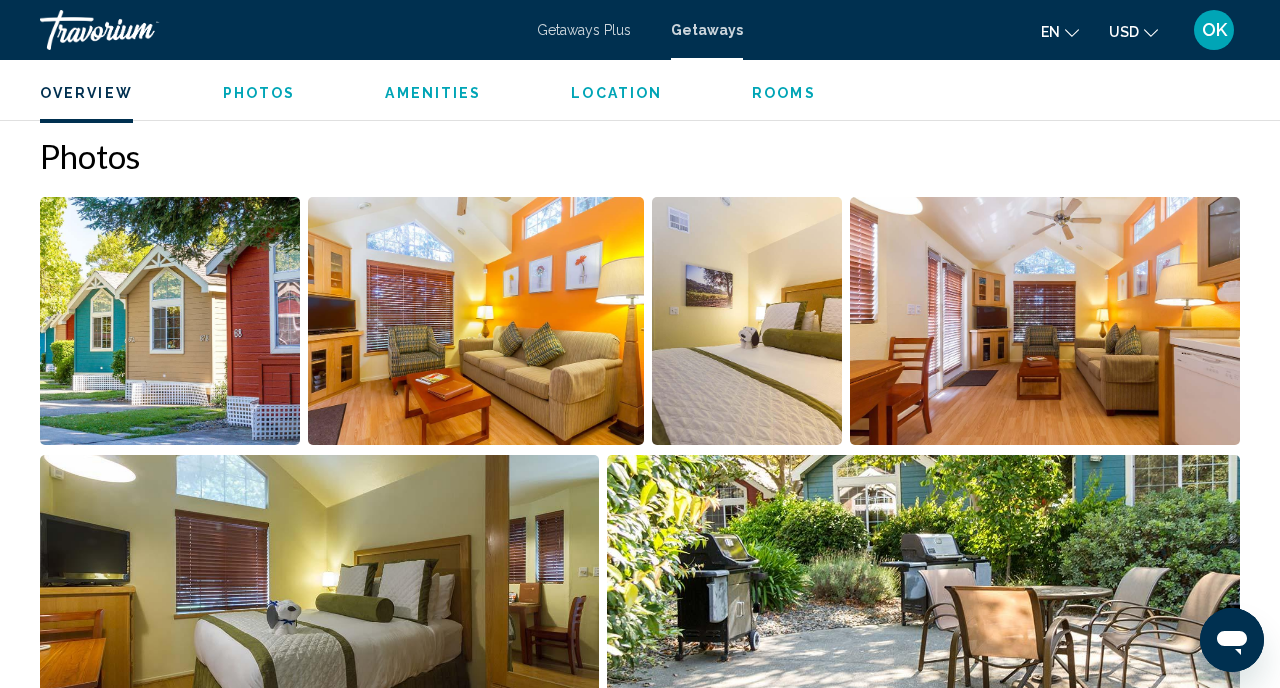 scroll, scrollTop: 1276, scrollLeft: 0, axis: vertical 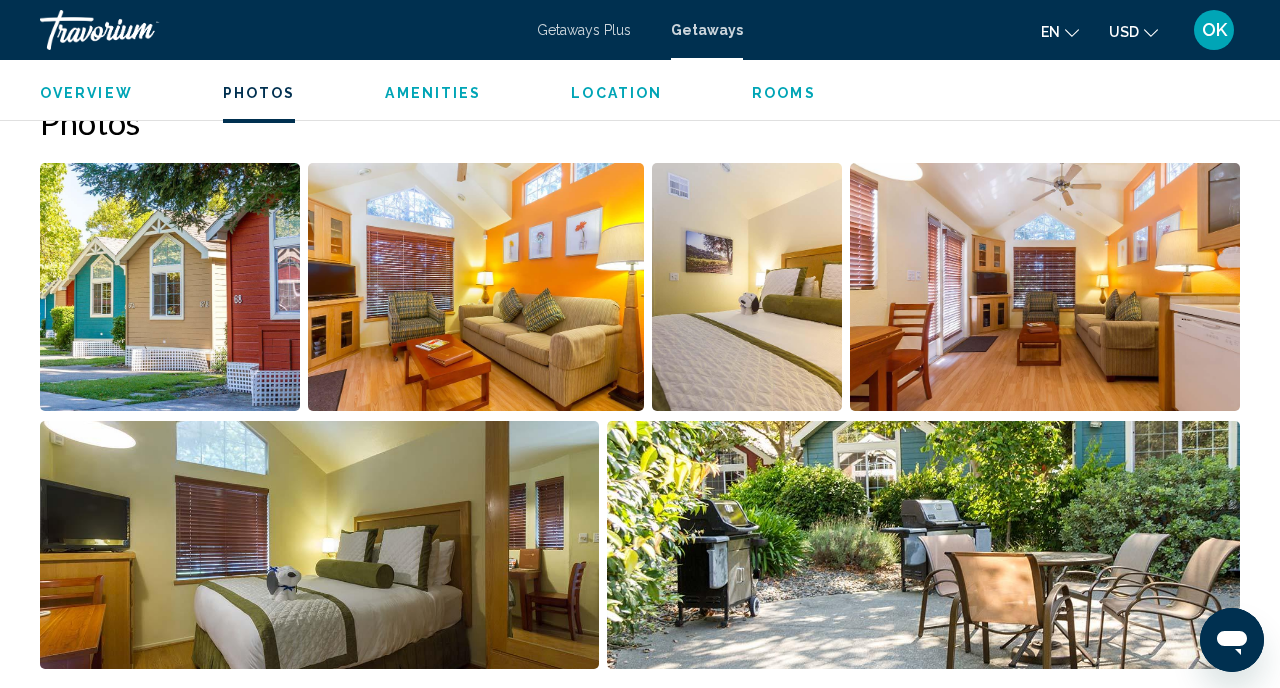 click at bounding box center (170, 287) 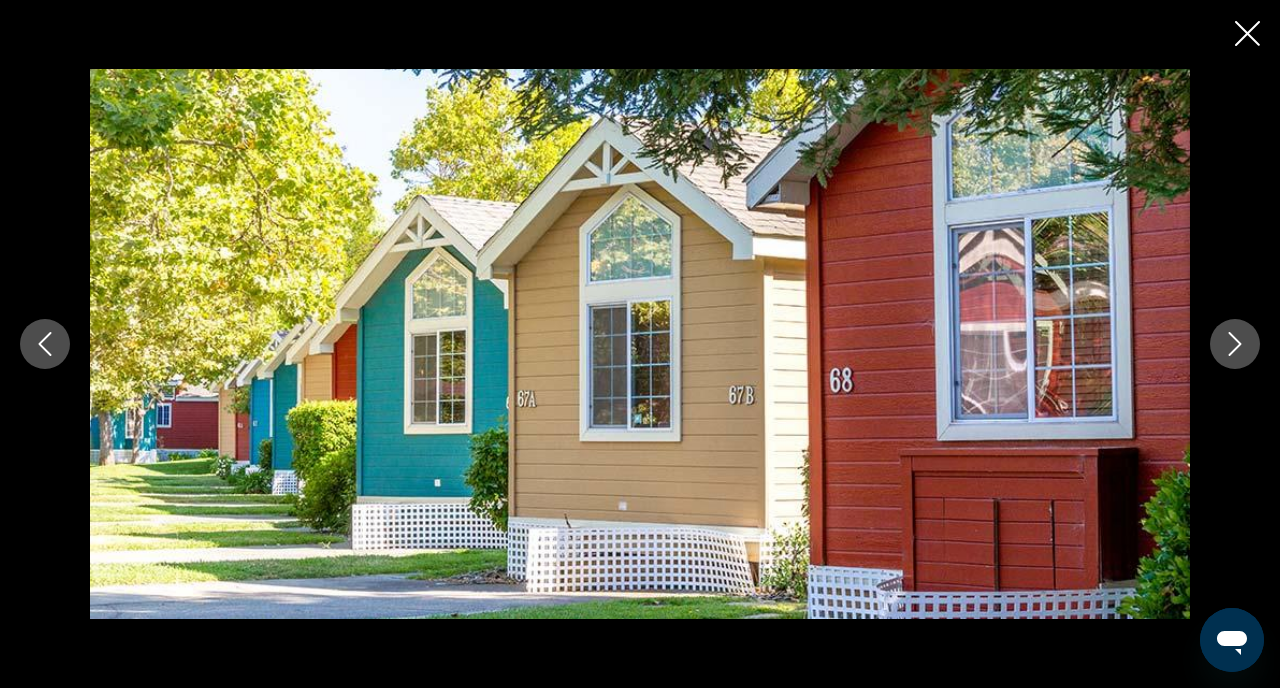click 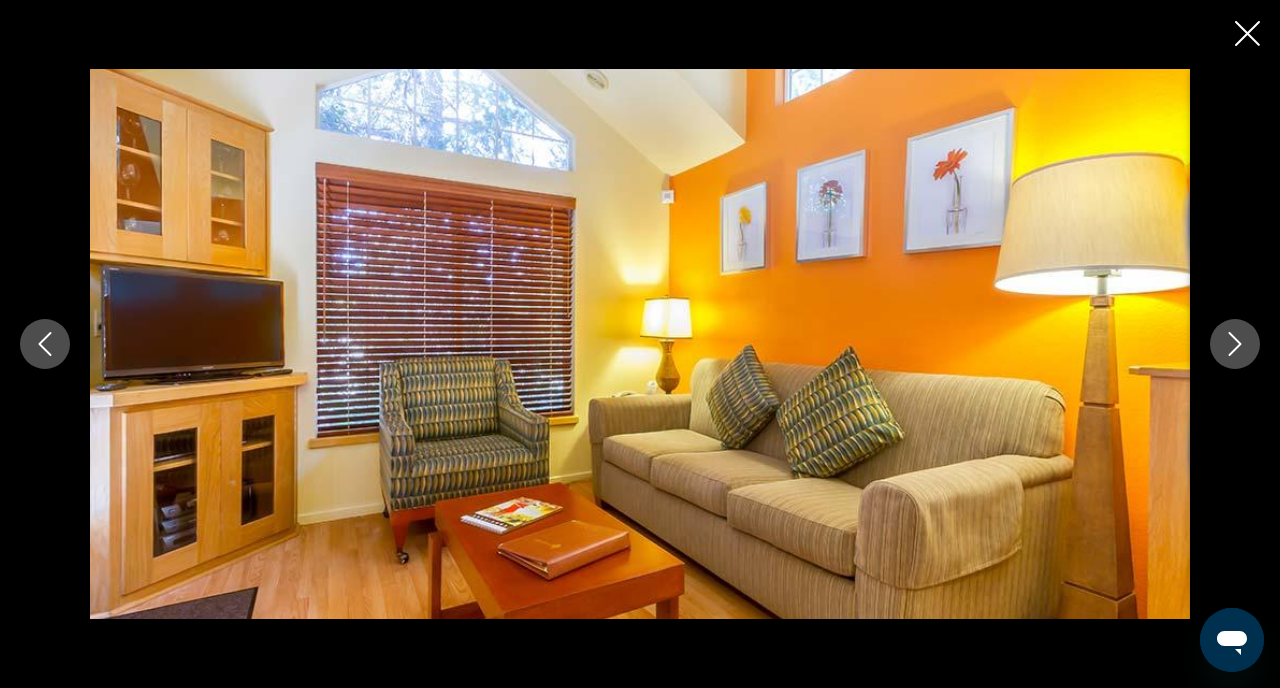 click 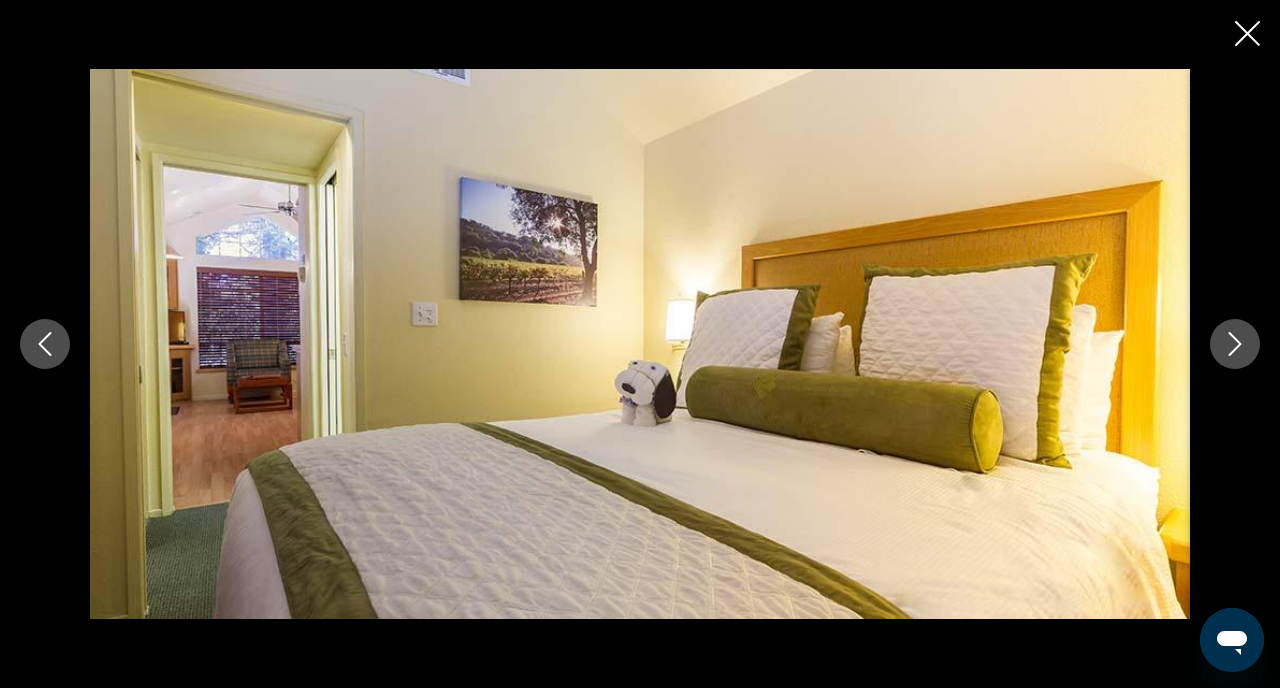 click 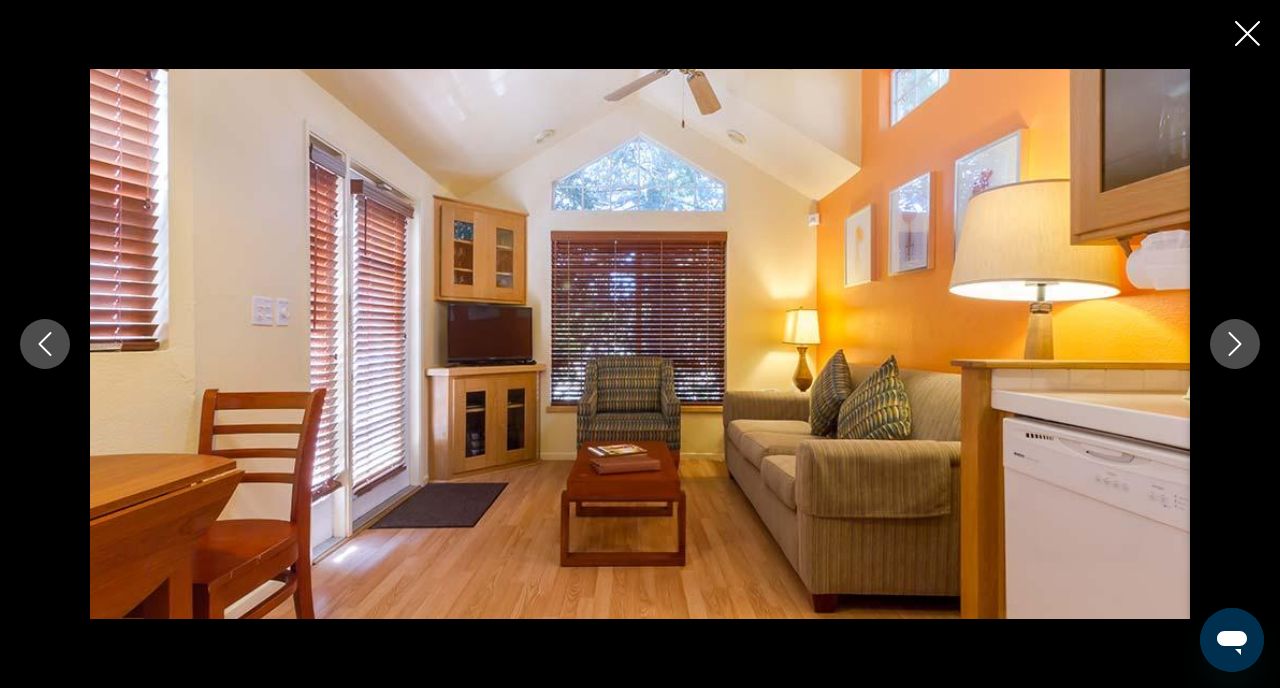 click 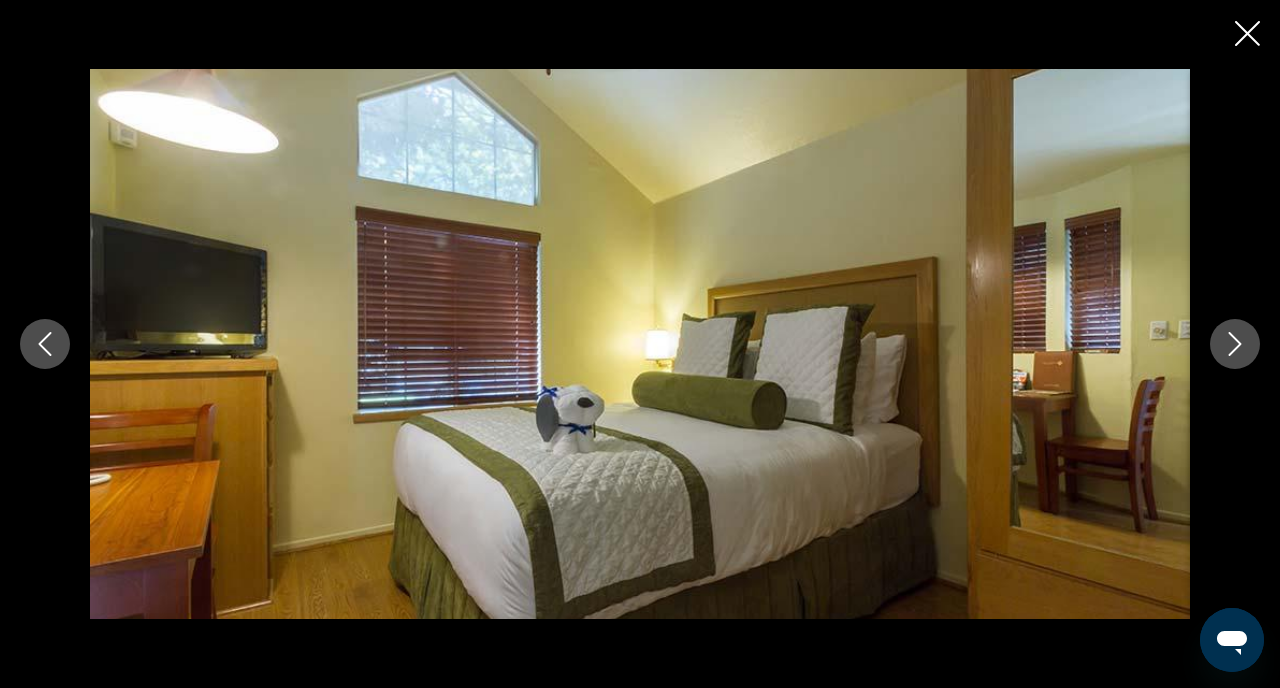 click 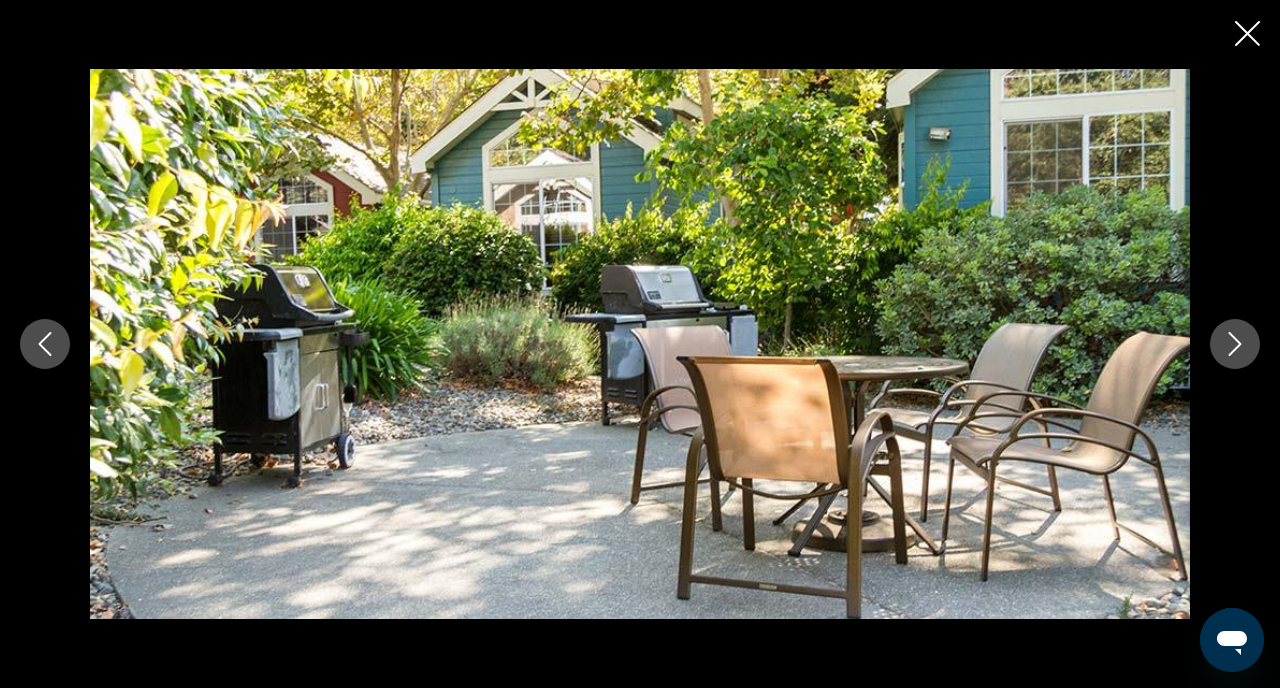 click 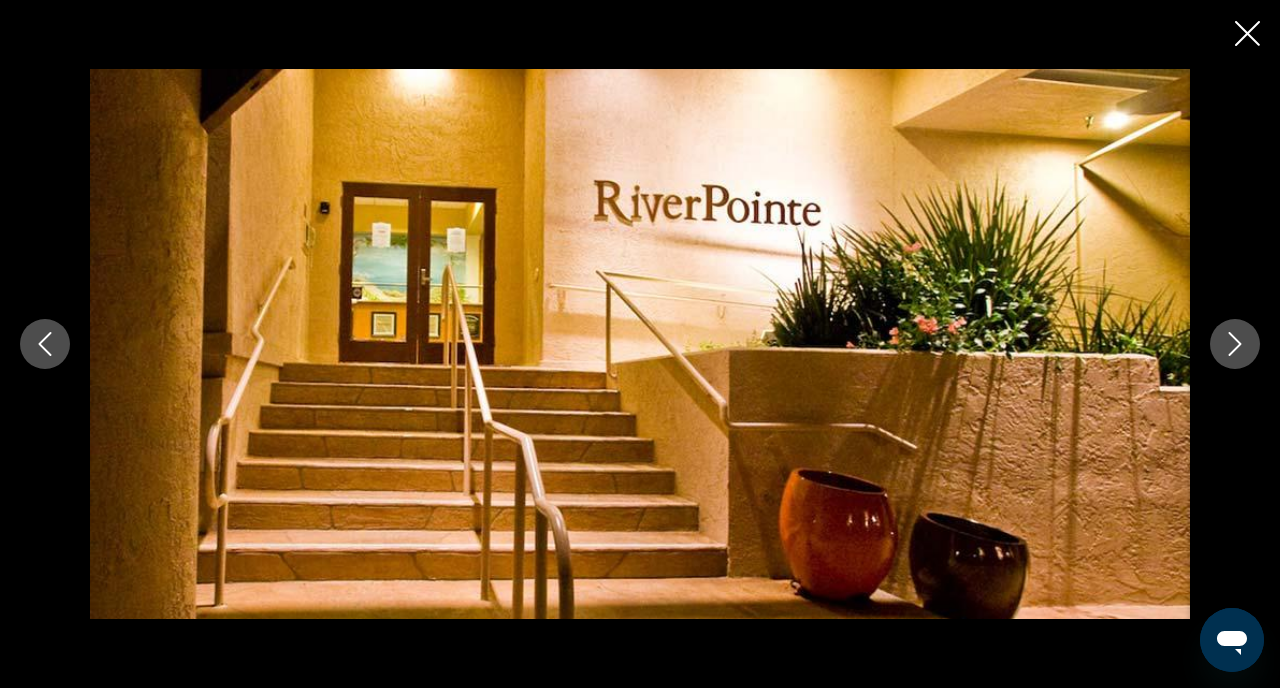 click 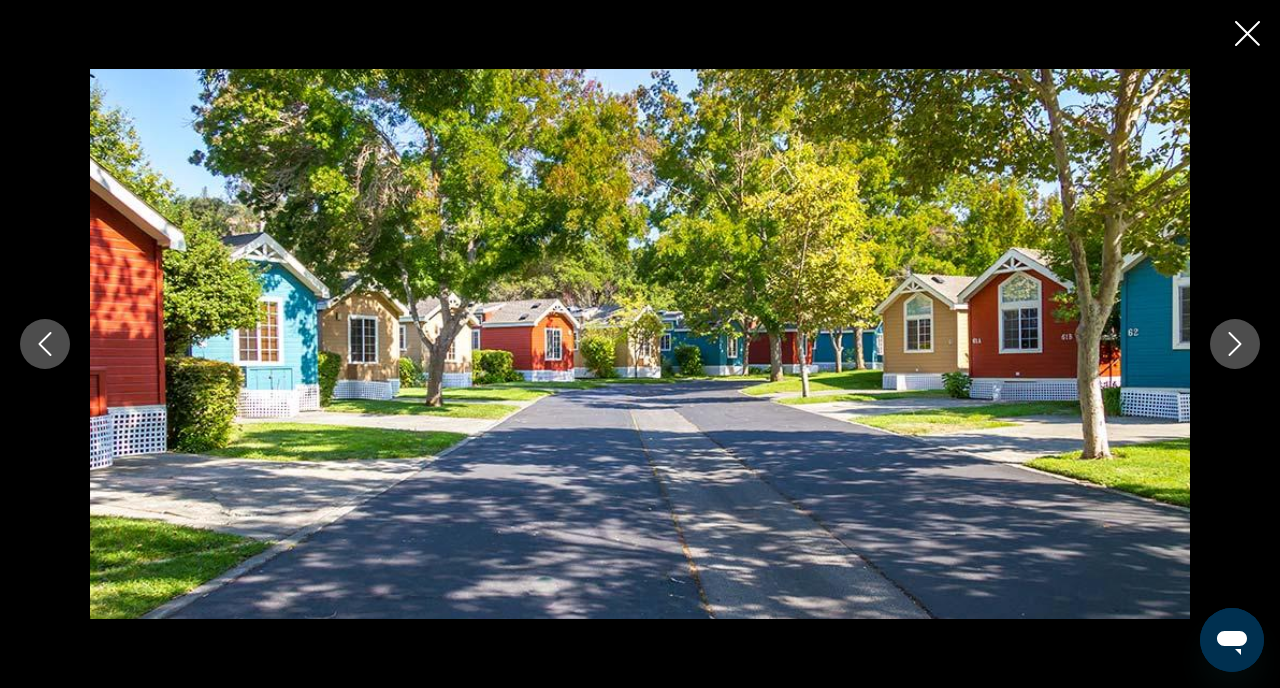 click 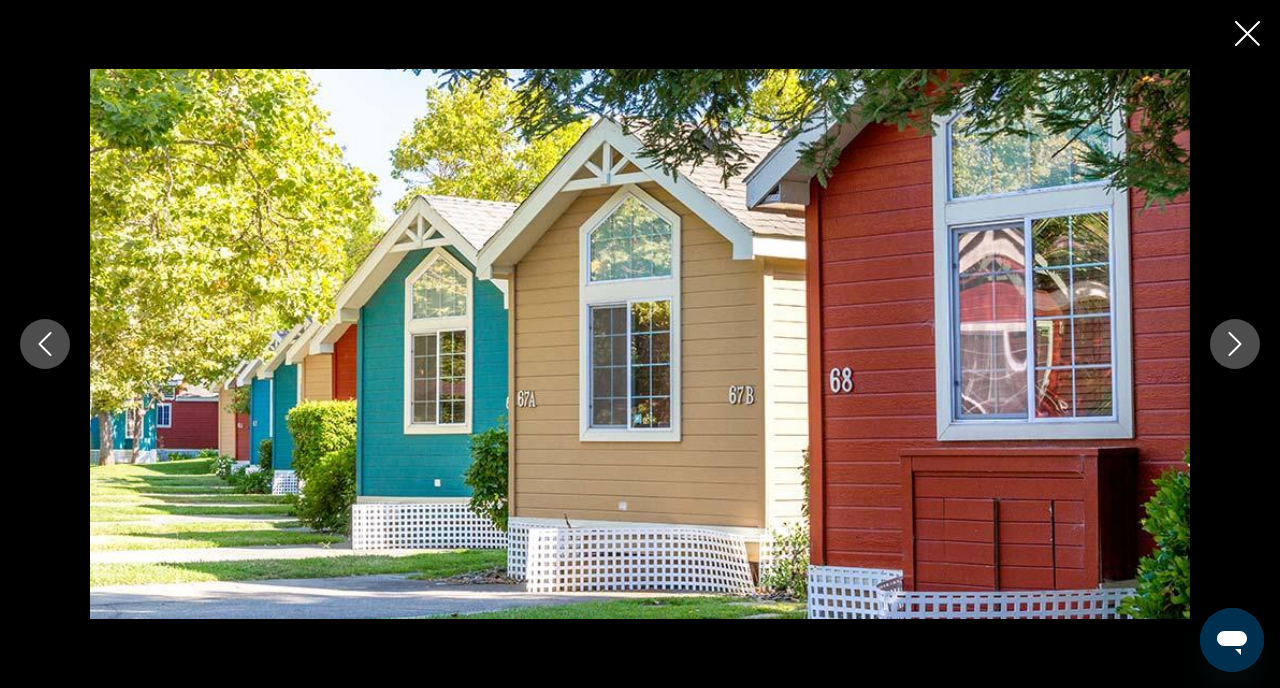 click 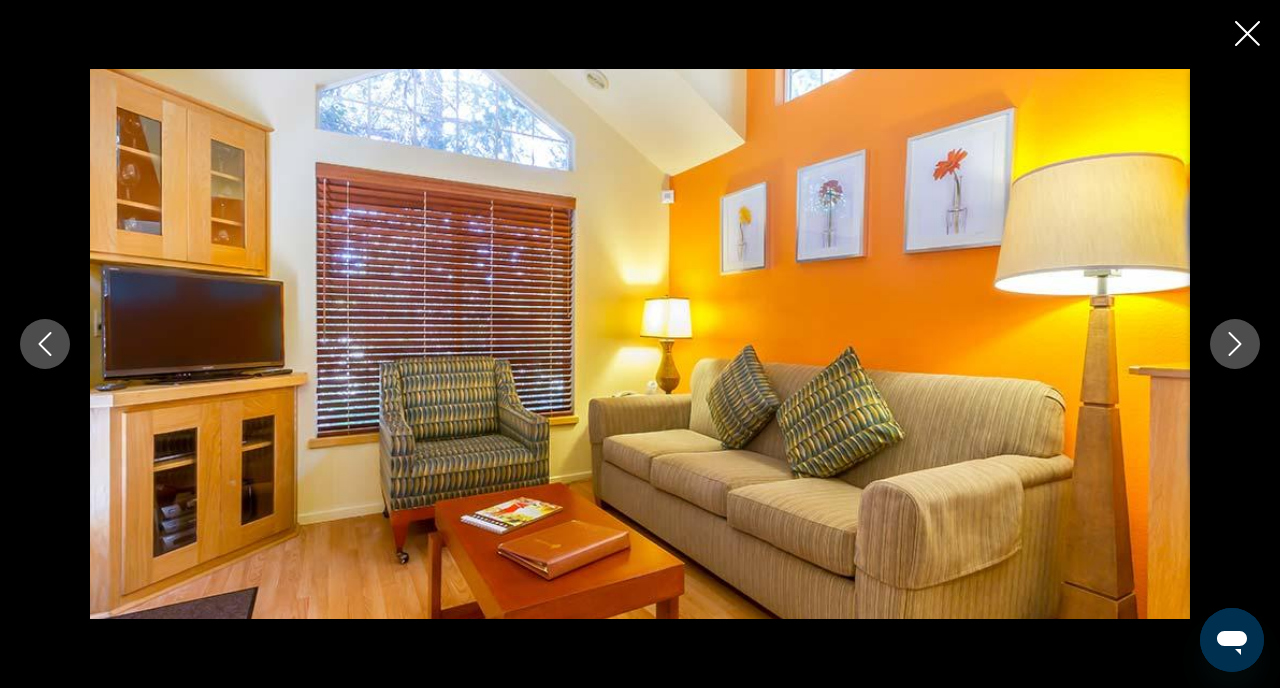 click 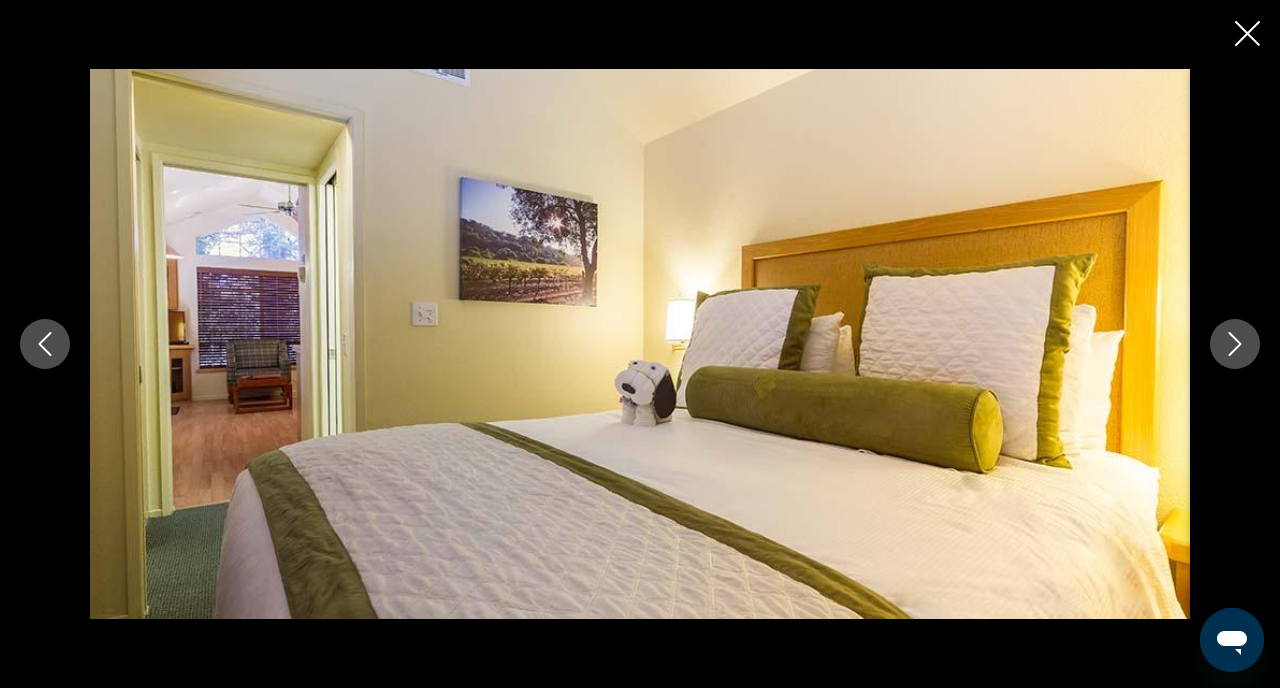 click 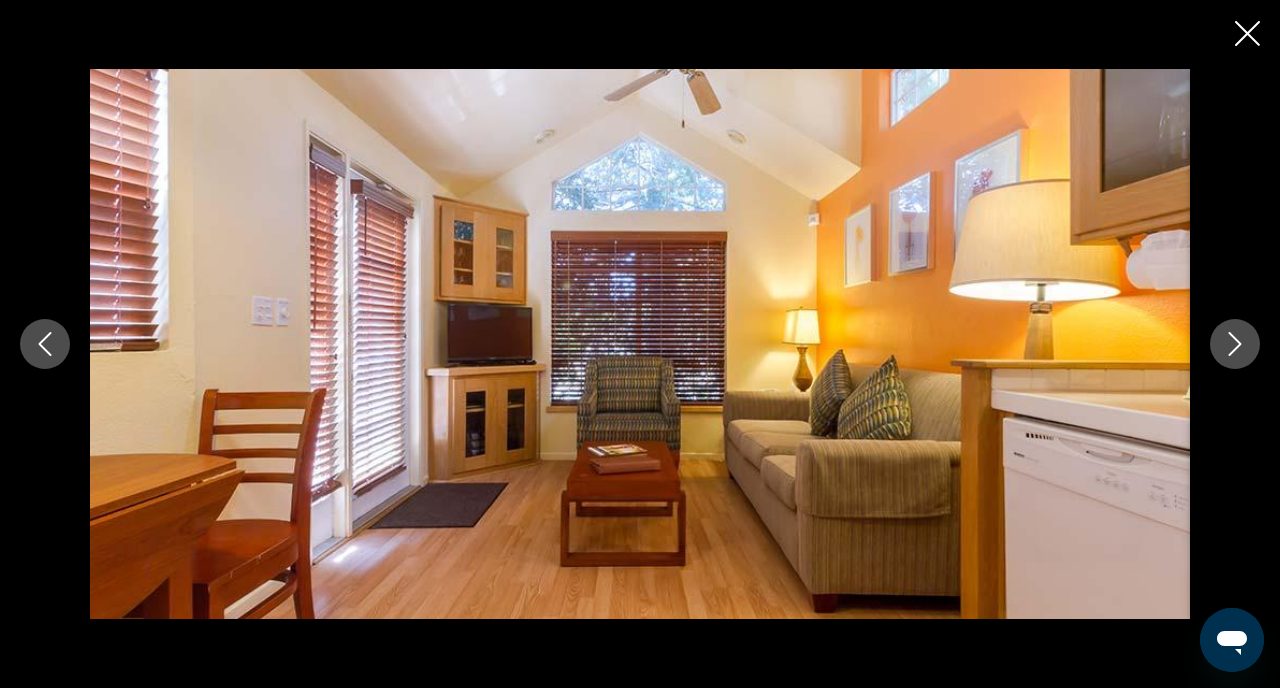 click 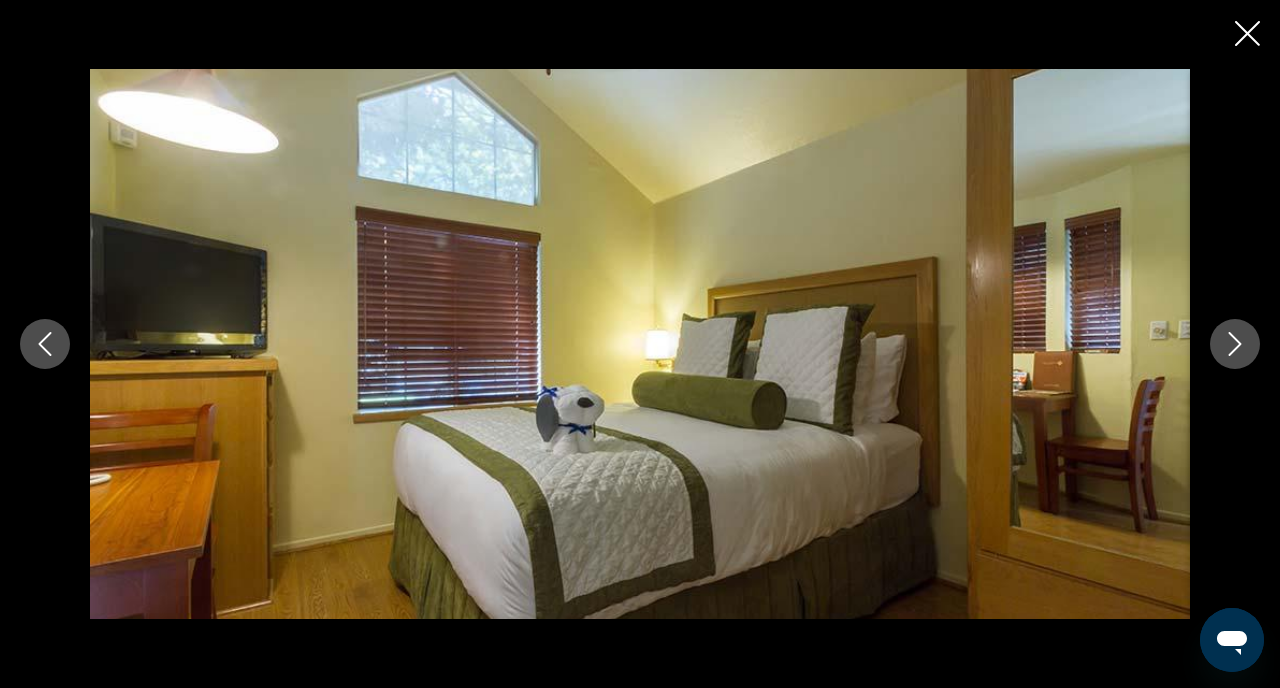 click 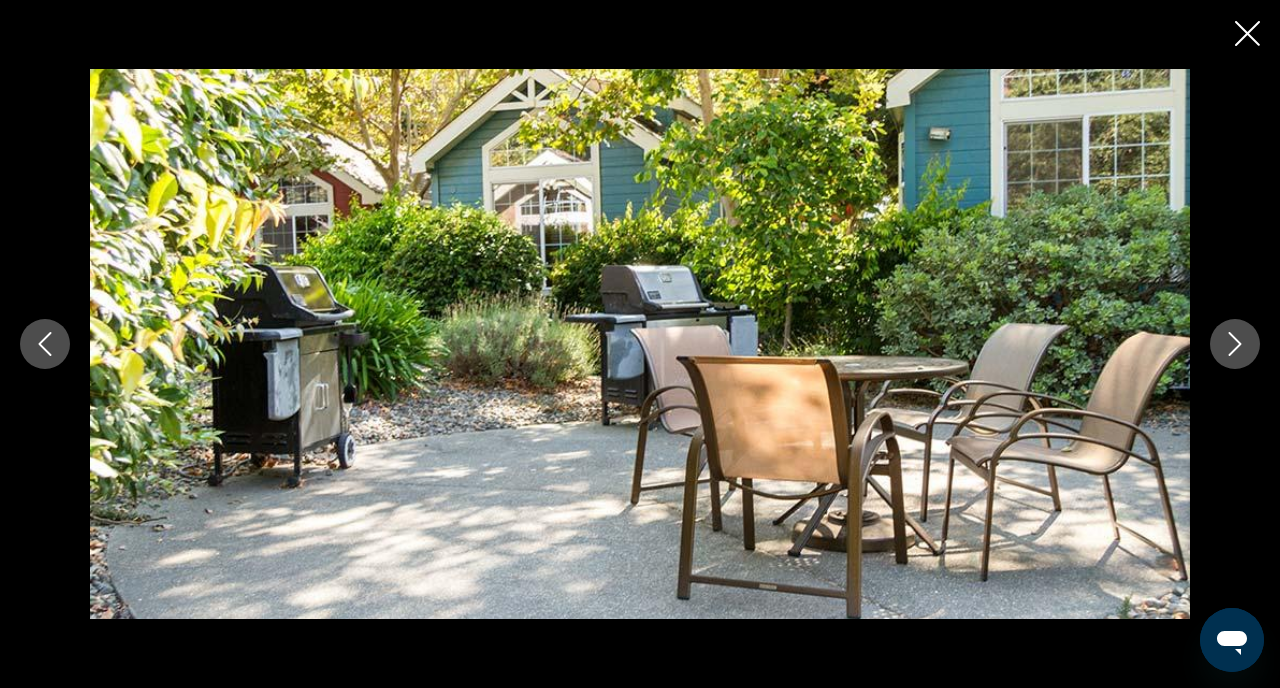click 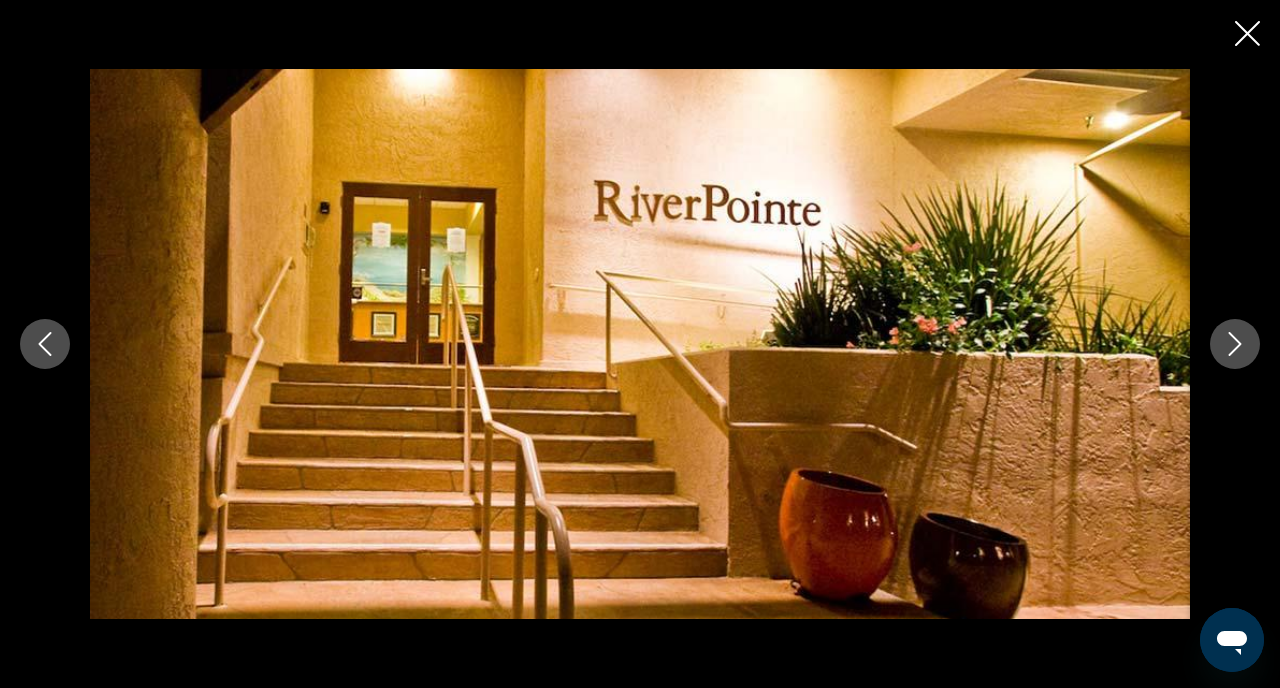 click 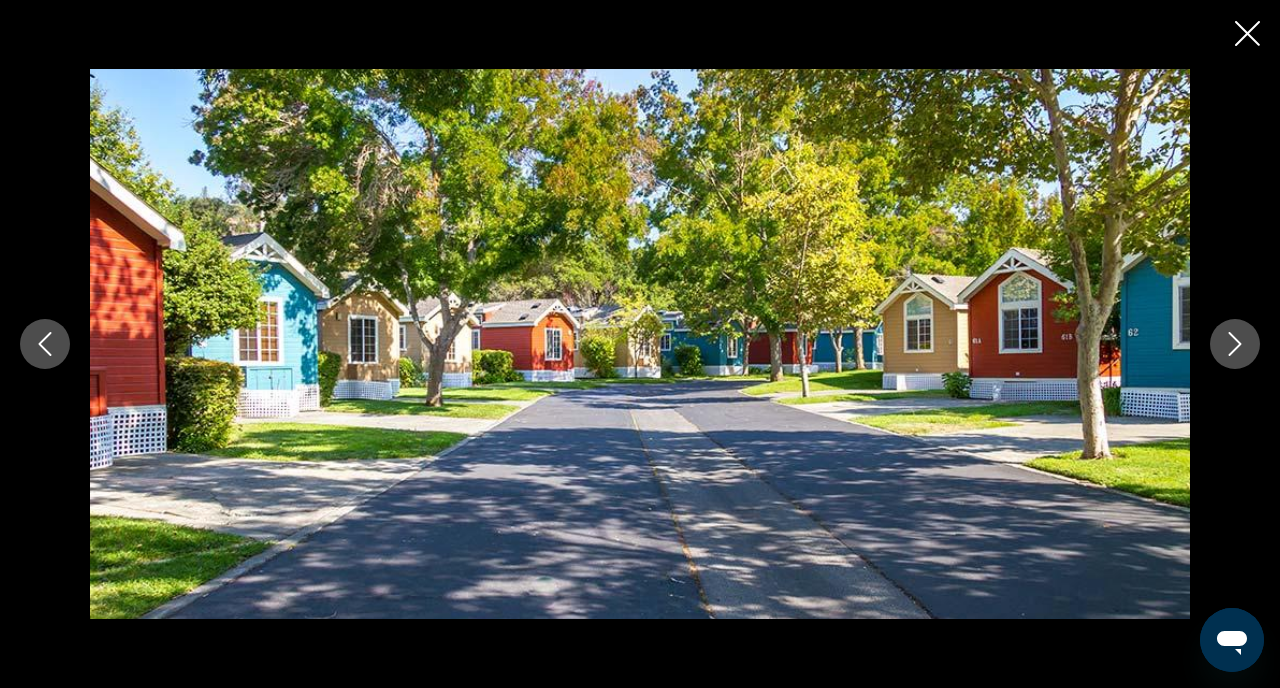 click 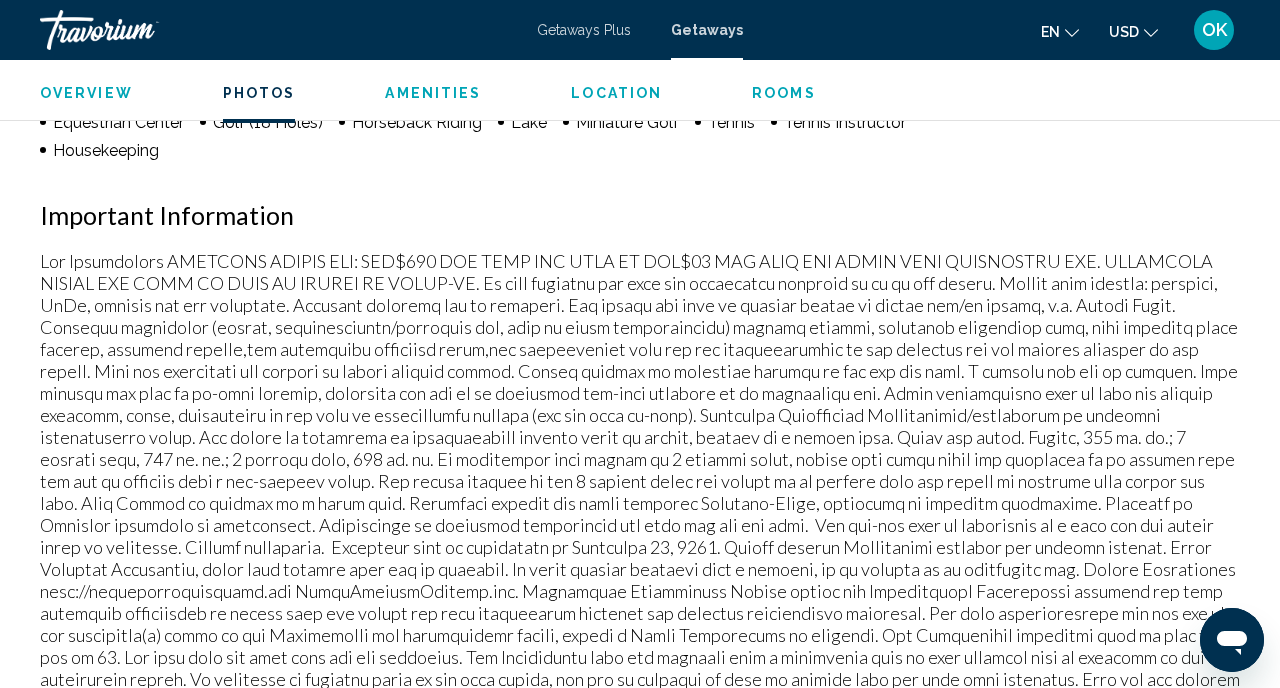 scroll, scrollTop: 871, scrollLeft: 0, axis: vertical 